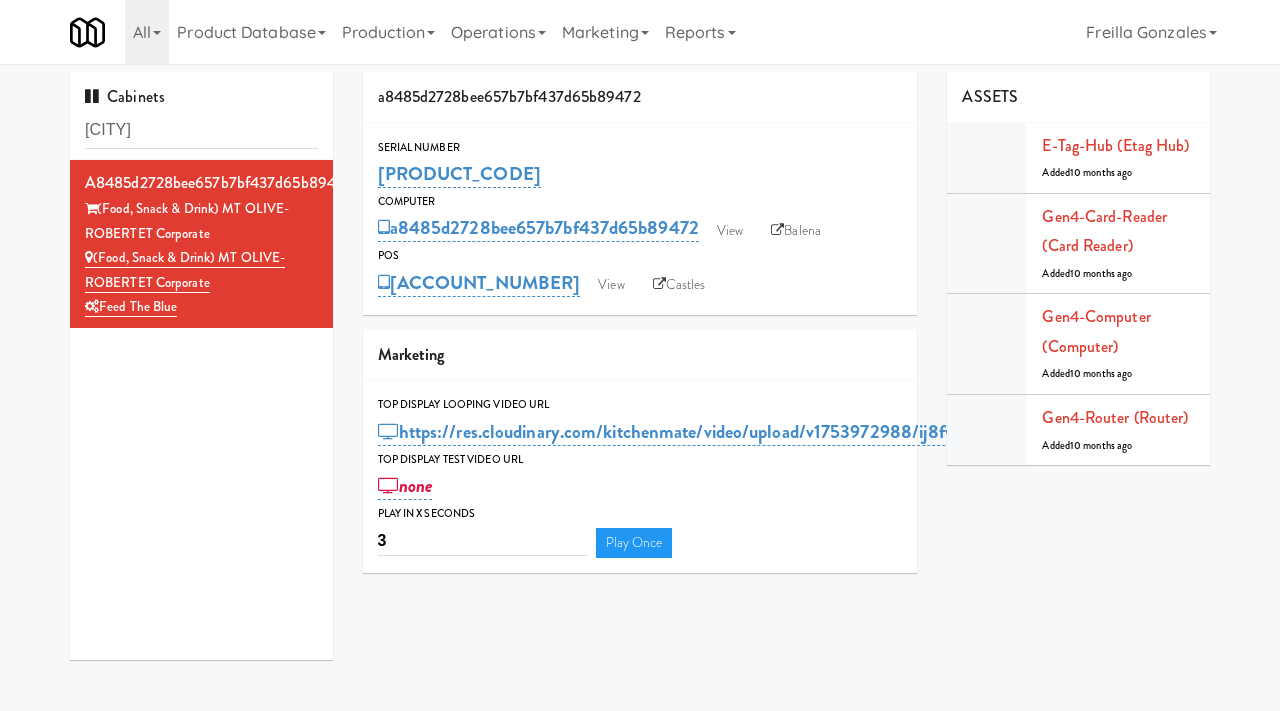 scroll, scrollTop: 64, scrollLeft: 0, axis: vertical 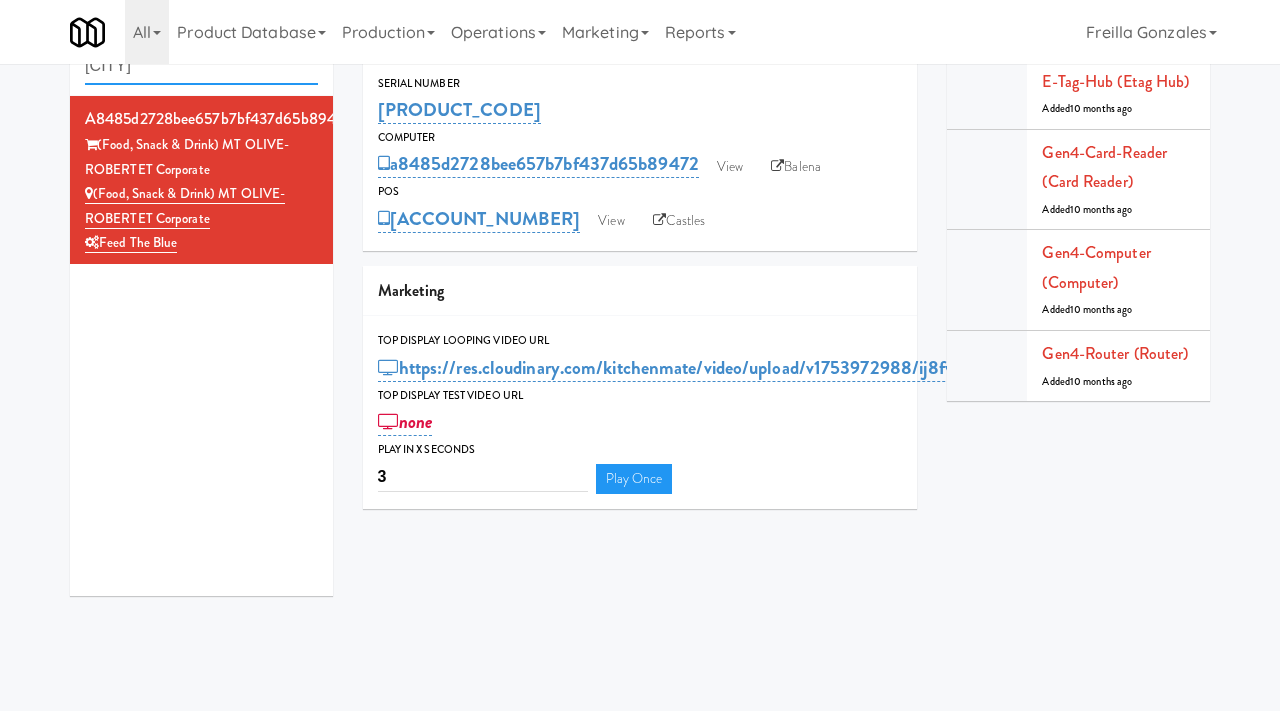 drag, startPoint x: 176, startPoint y: 65, endPoint x: 7, endPoint y: 60, distance: 169.07394 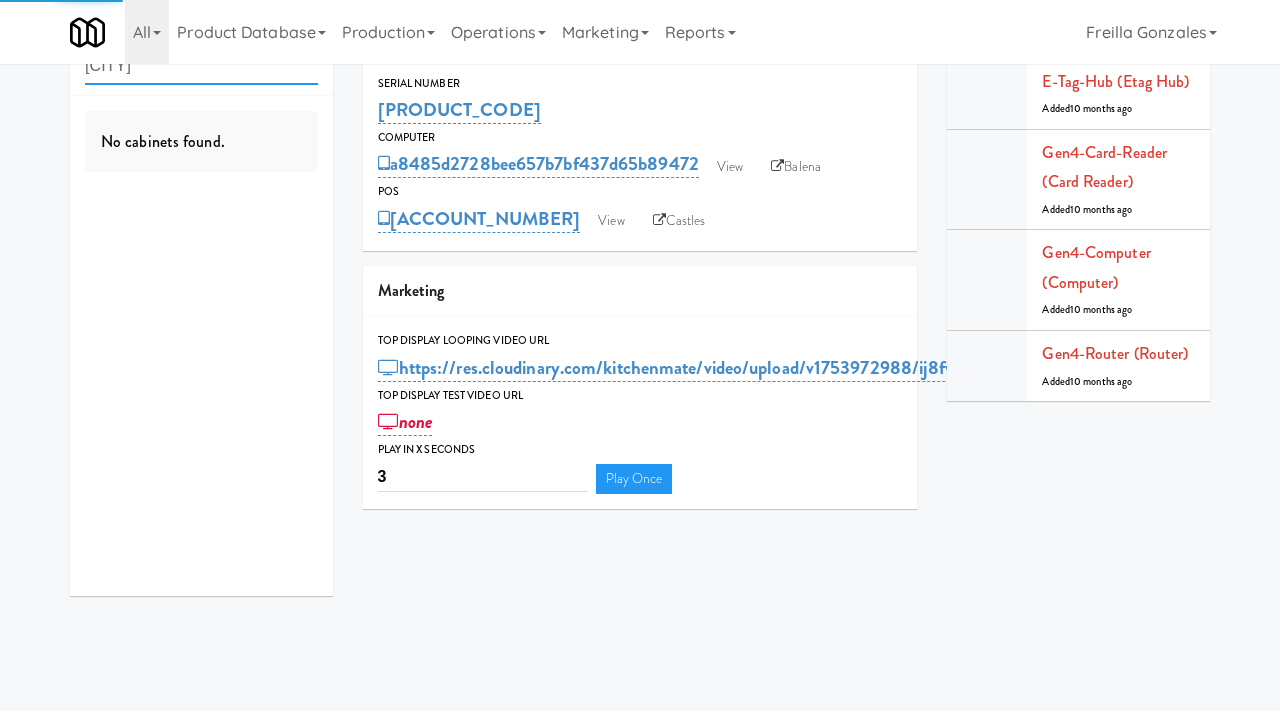 type on "piscataway" 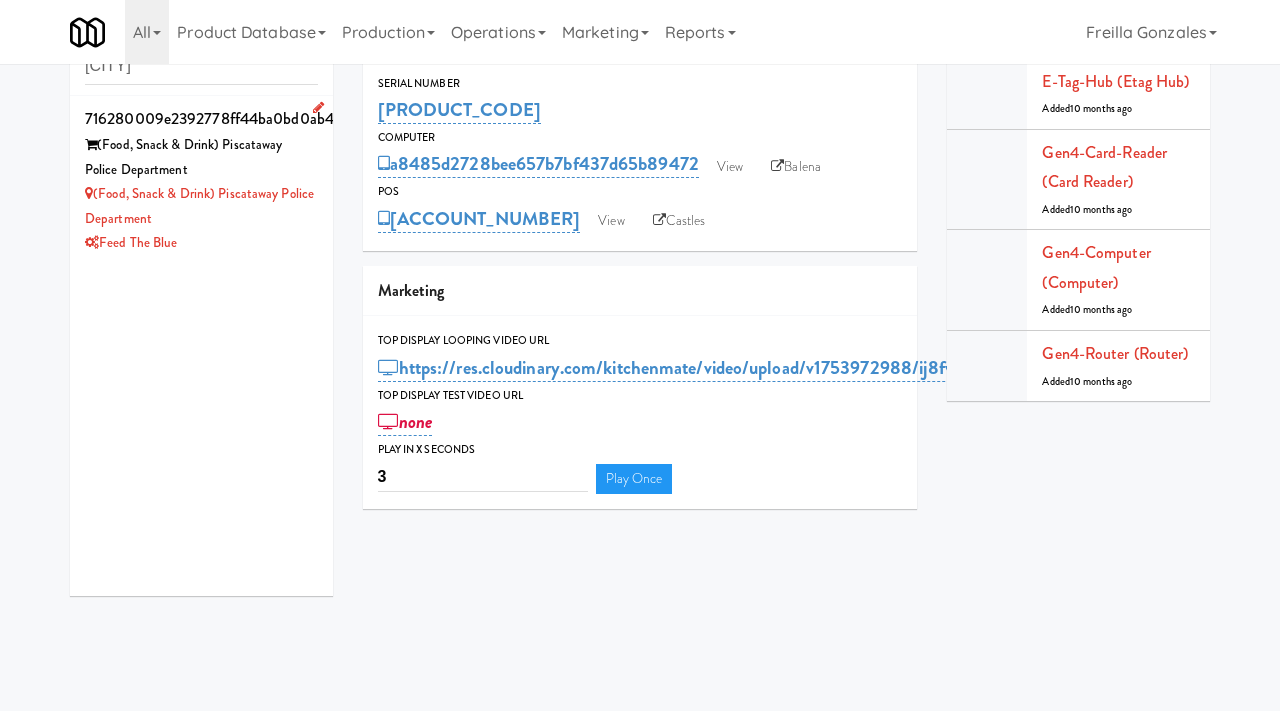 click on "Feed The Blue" at bounding box center [201, 243] 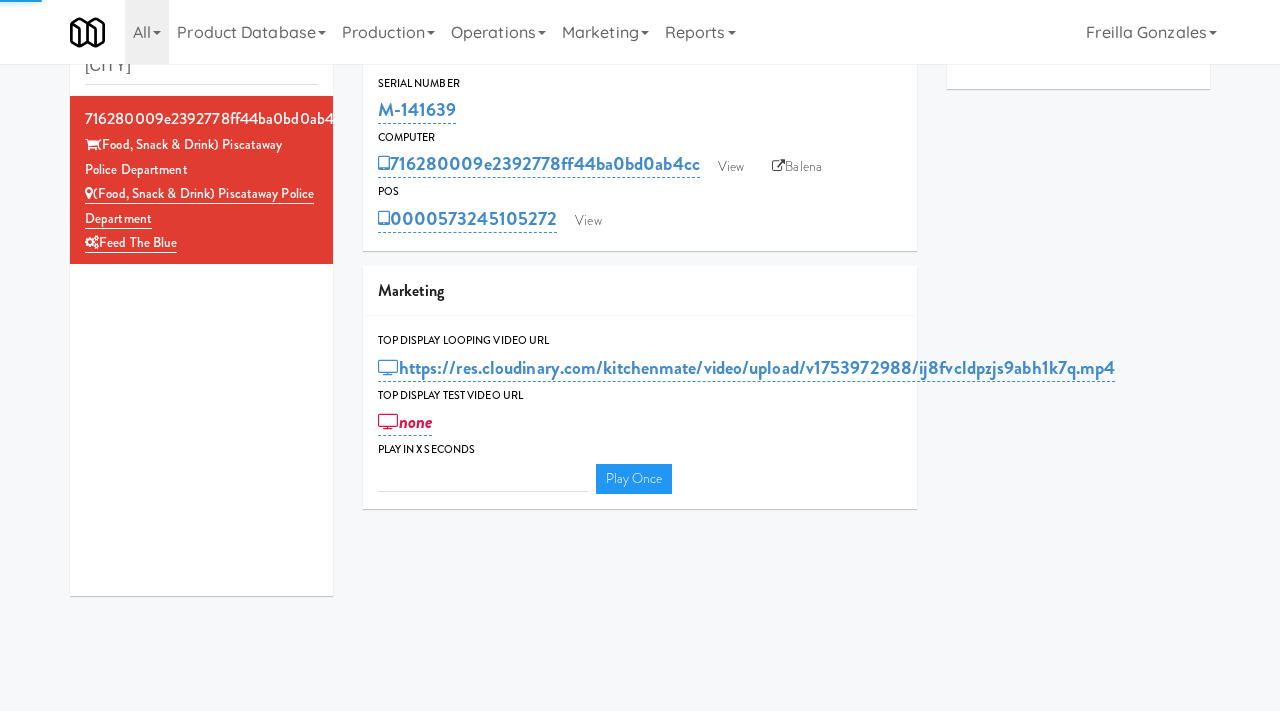 type on "3" 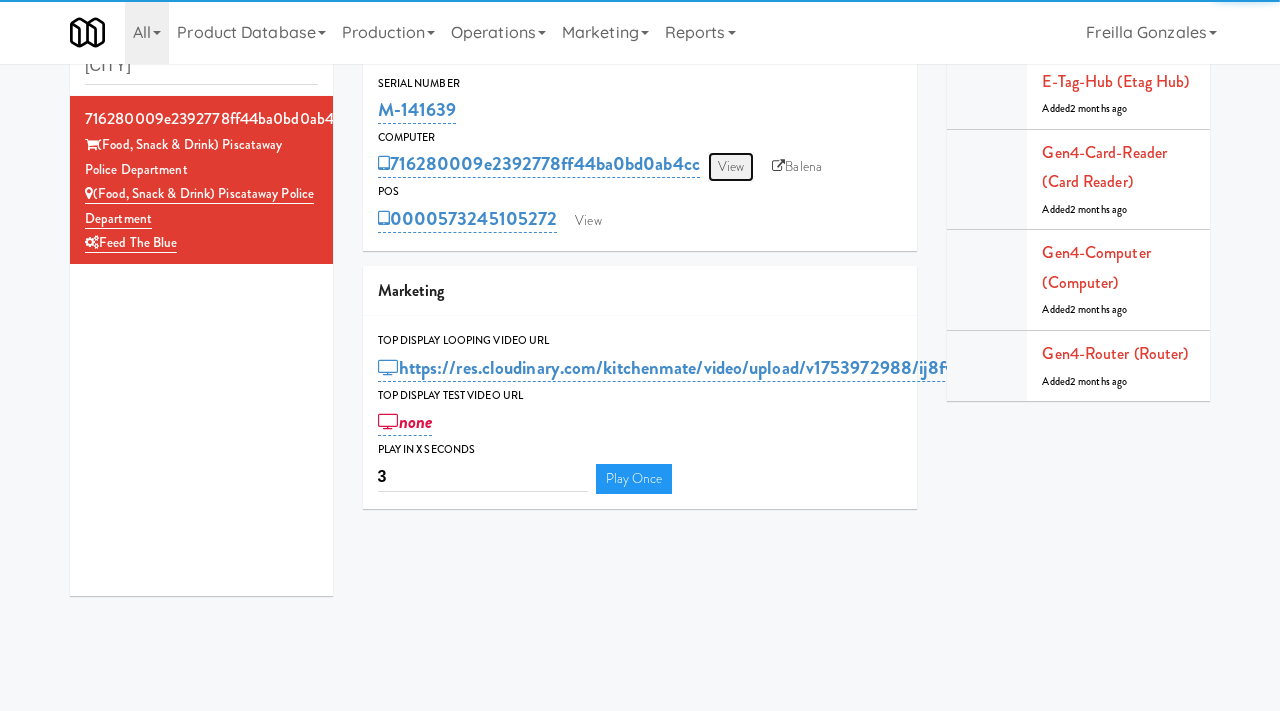 click on "View" at bounding box center (731, 167) 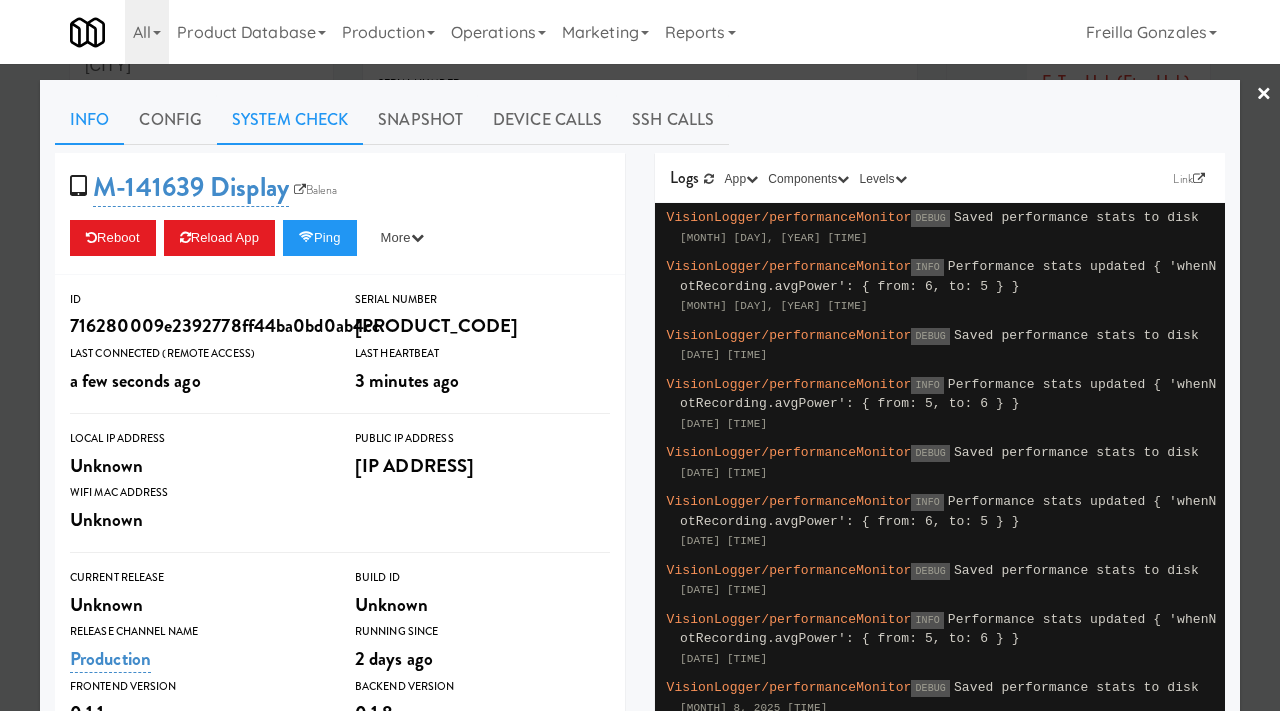 click on "System Check" at bounding box center [290, 120] 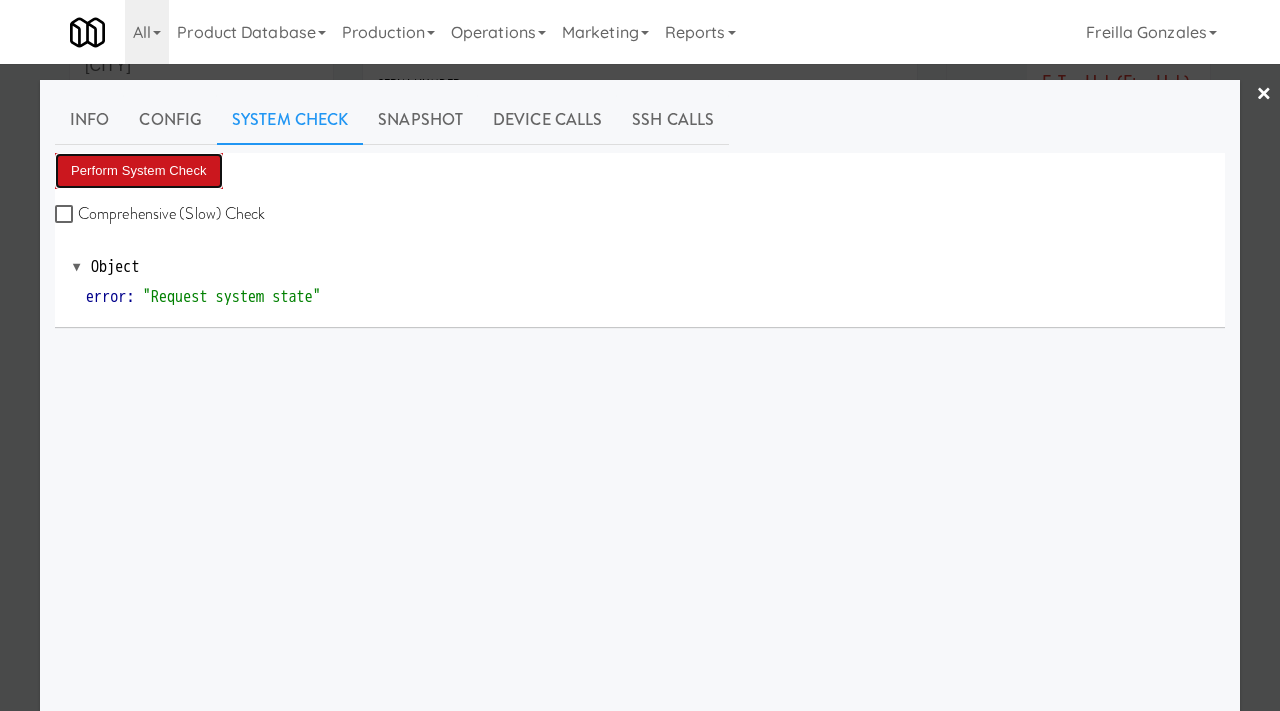 click on "Perform System Check" at bounding box center (139, 171) 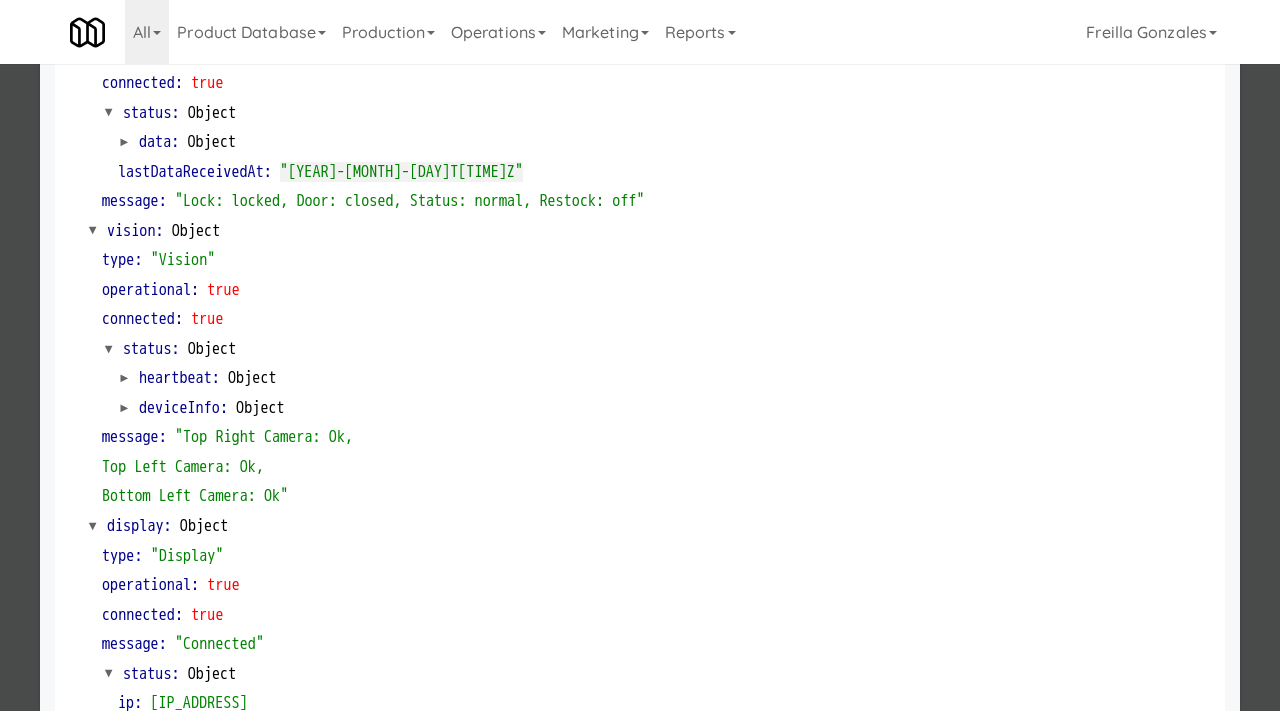 scroll, scrollTop: 592, scrollLeft: 0, axis: vertical 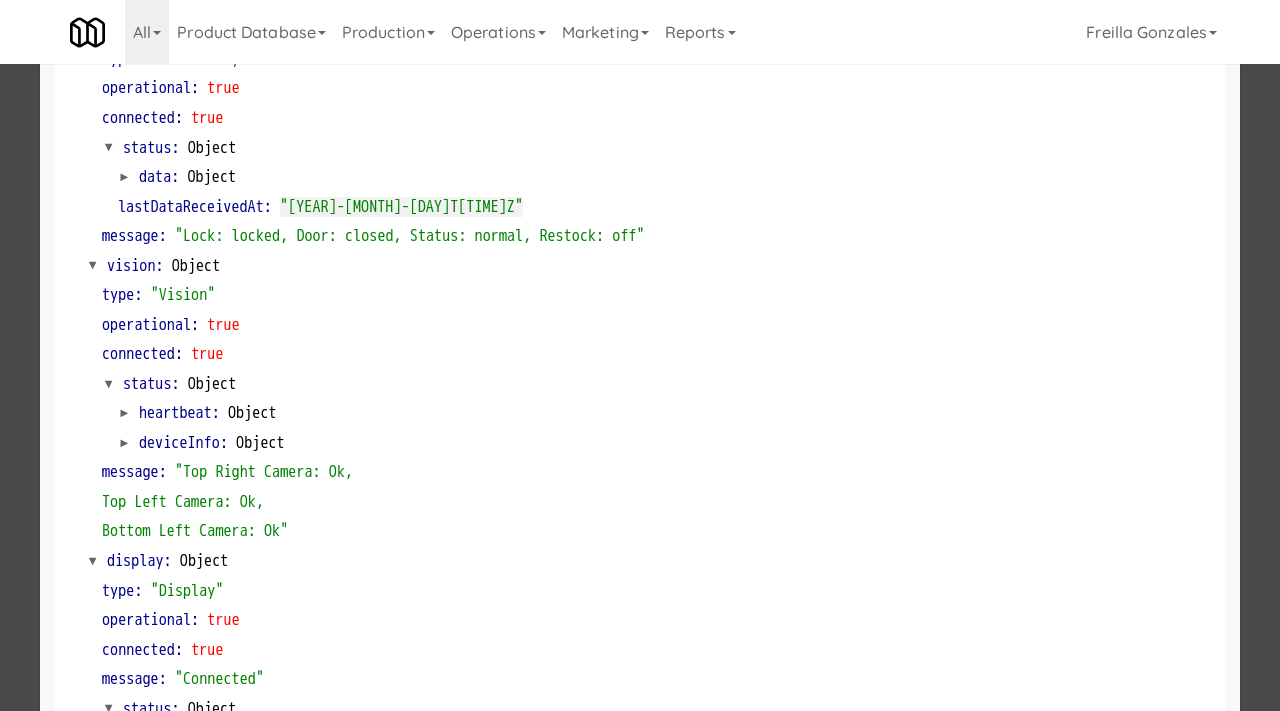 click at bounding box center (640, 355) 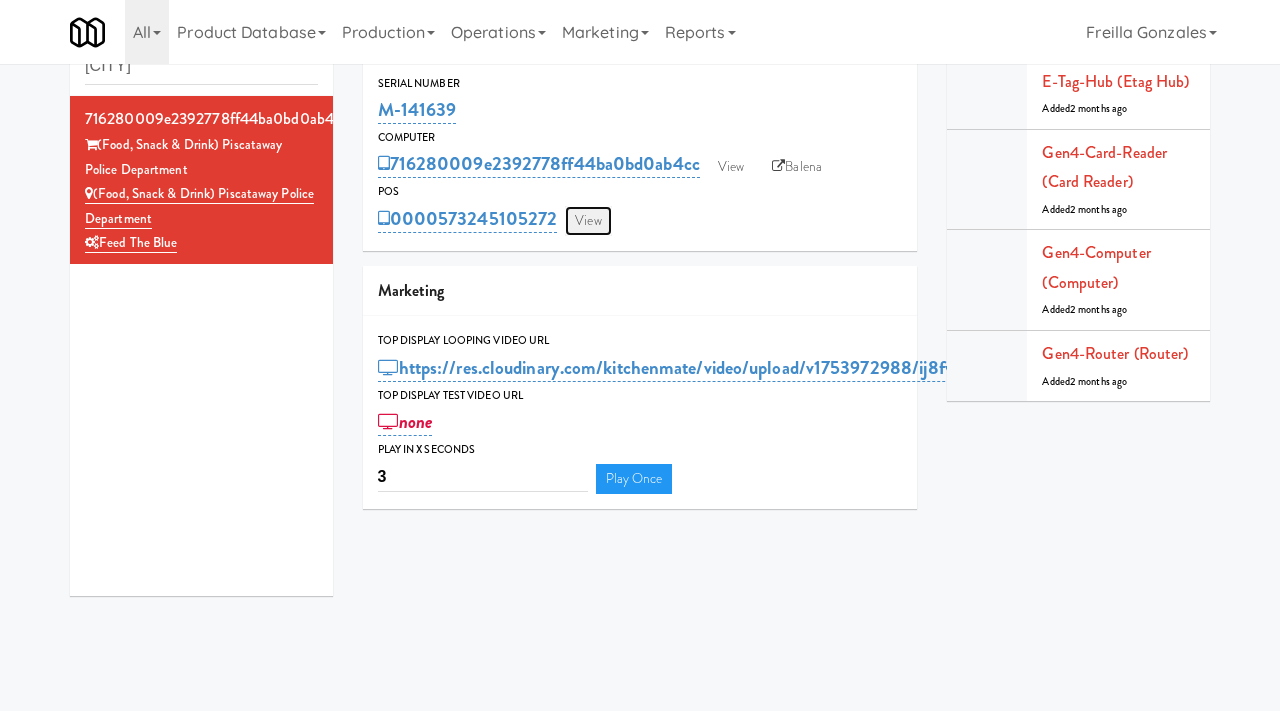 click on "View" at bounding box center (588, 221) 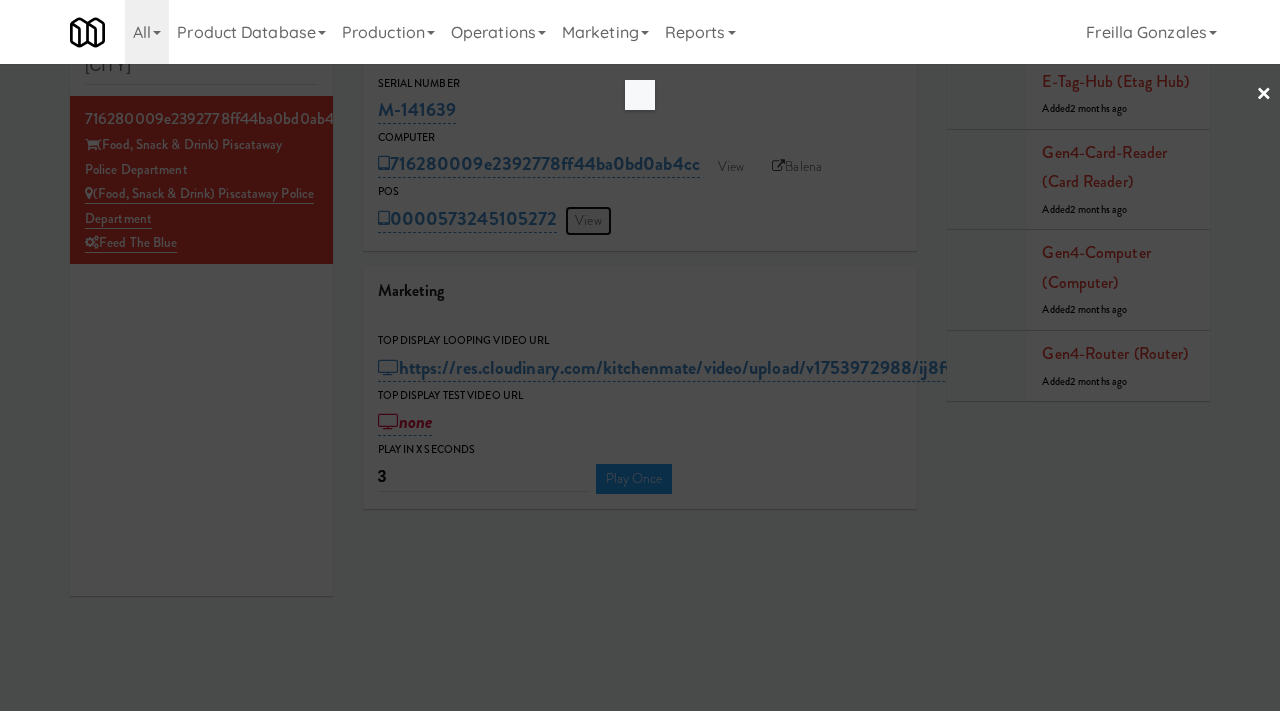 scroll, scrollTop: 0, scrollLeft: 0, axis: both 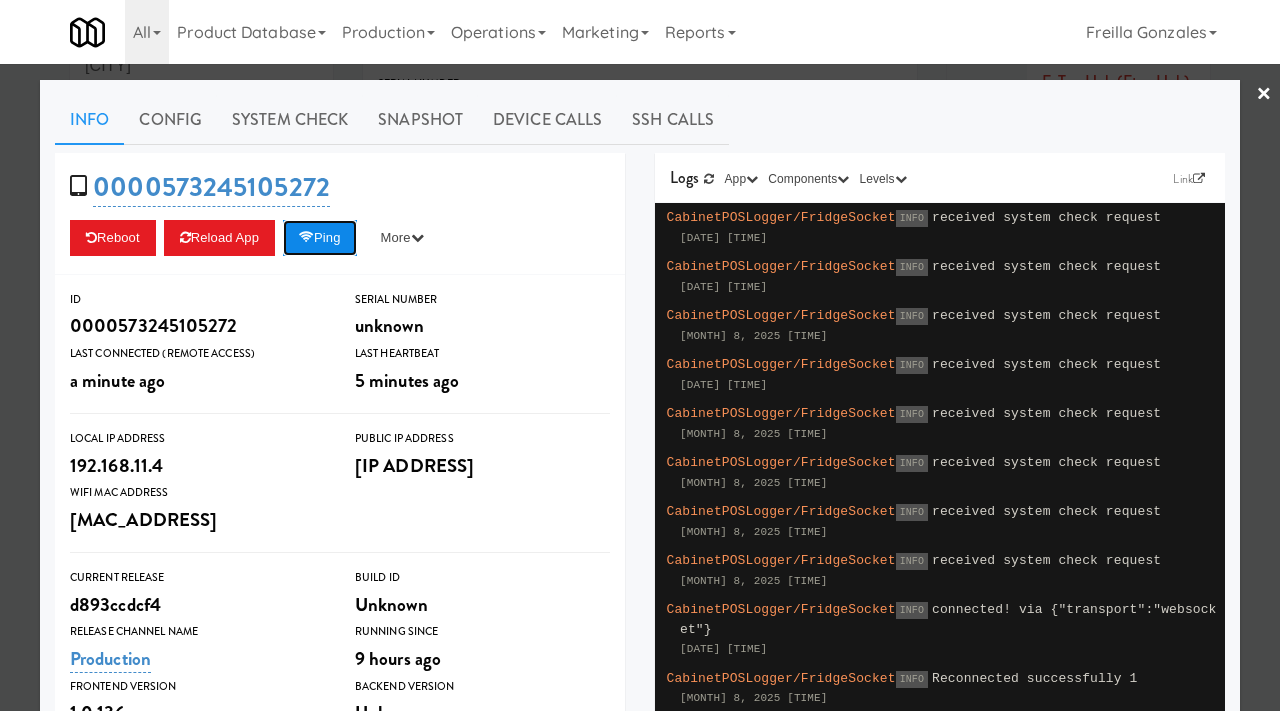 click on "Ping" at bounding box center [320, 238] 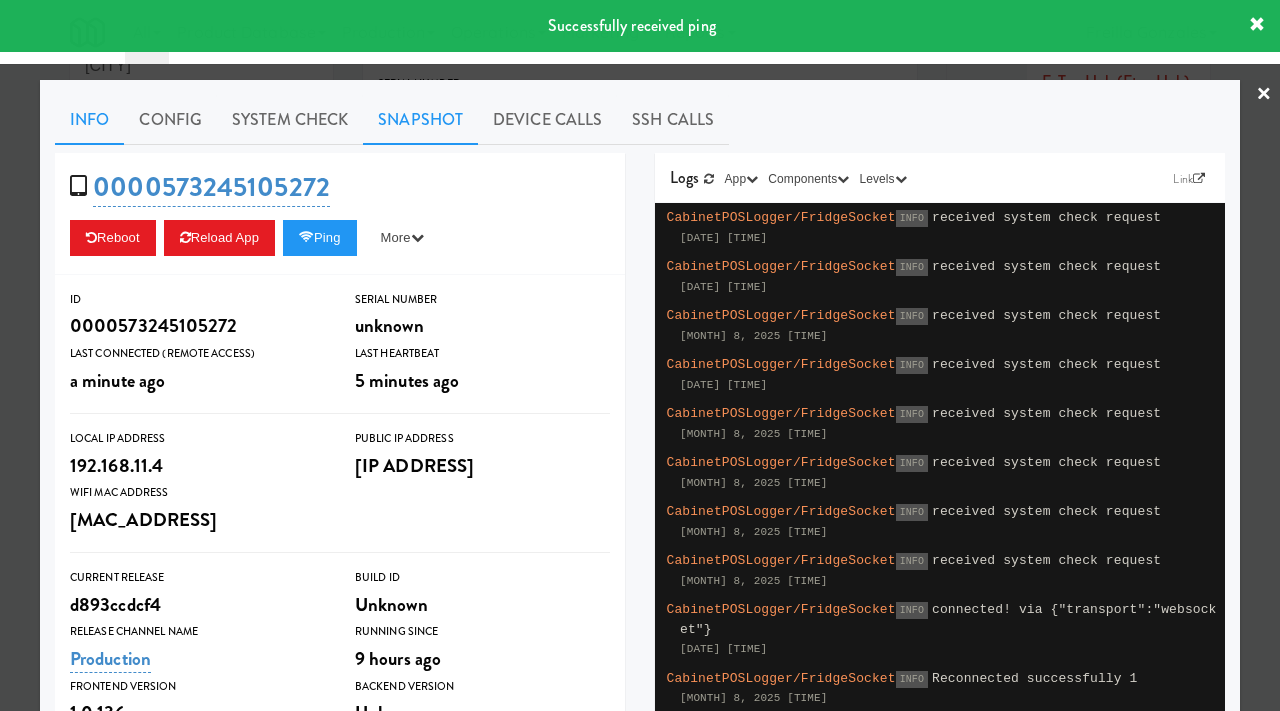 click on "Snapshot" at bounding box center [420, 120] 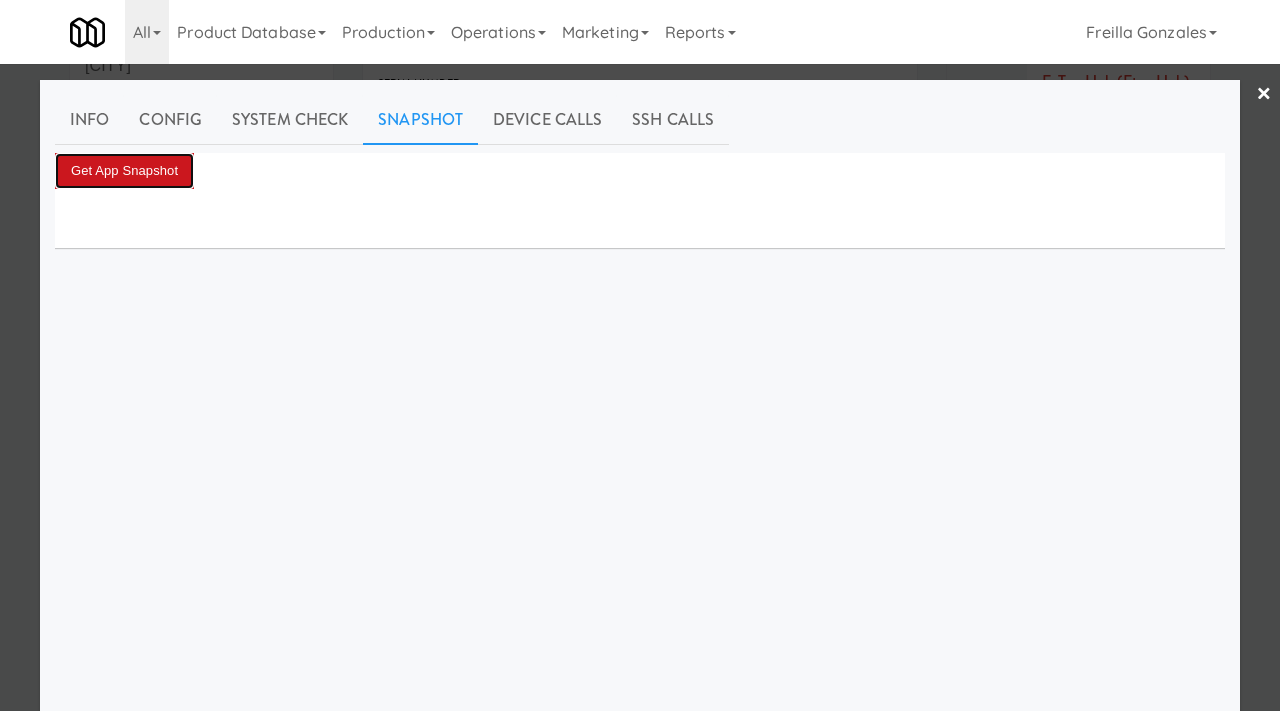 click on "Get App Snapshot" at bounding box center [124, 171] 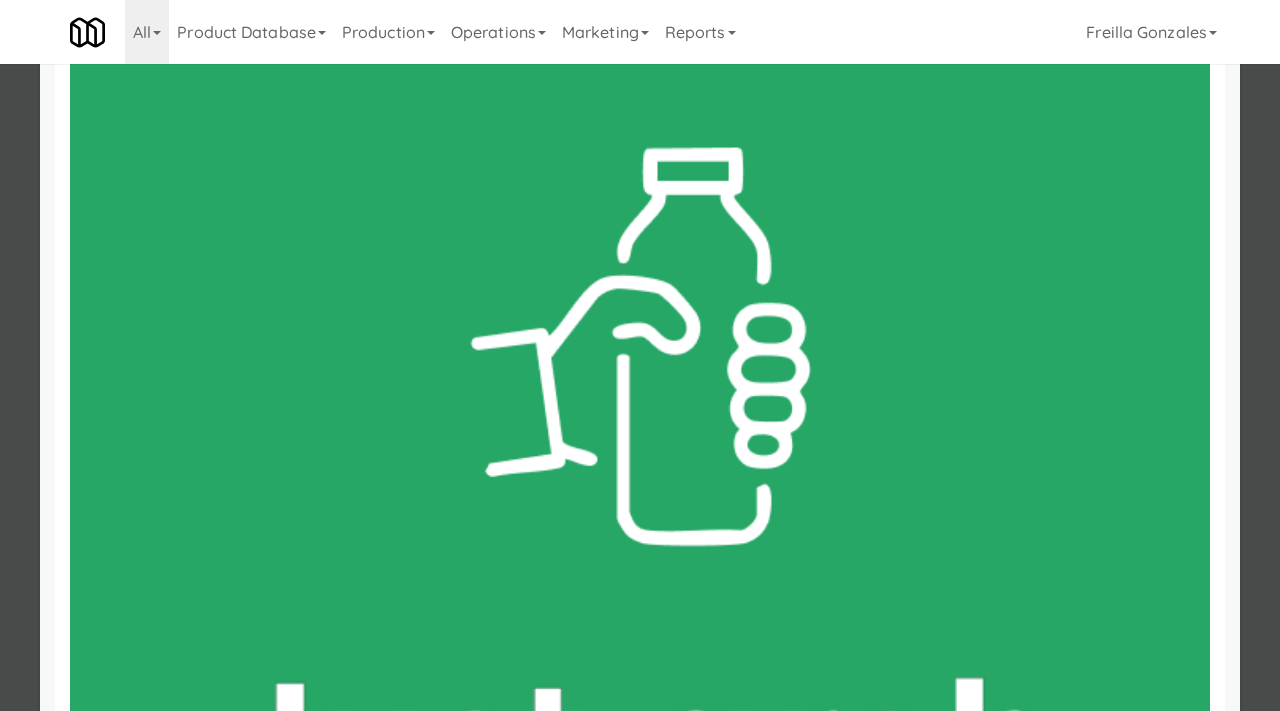 scroll, scrollTop: 370, scrollLeft: 0, axis: vertical 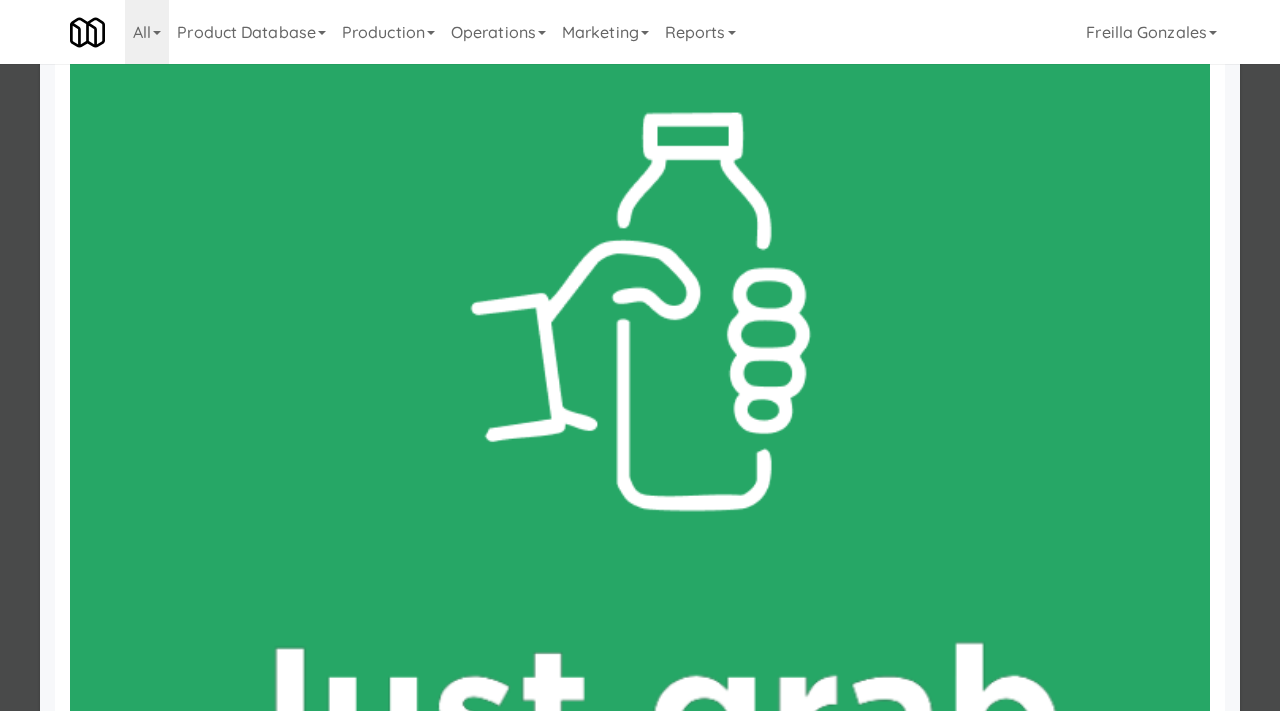 click at bounding box center [640, 355] 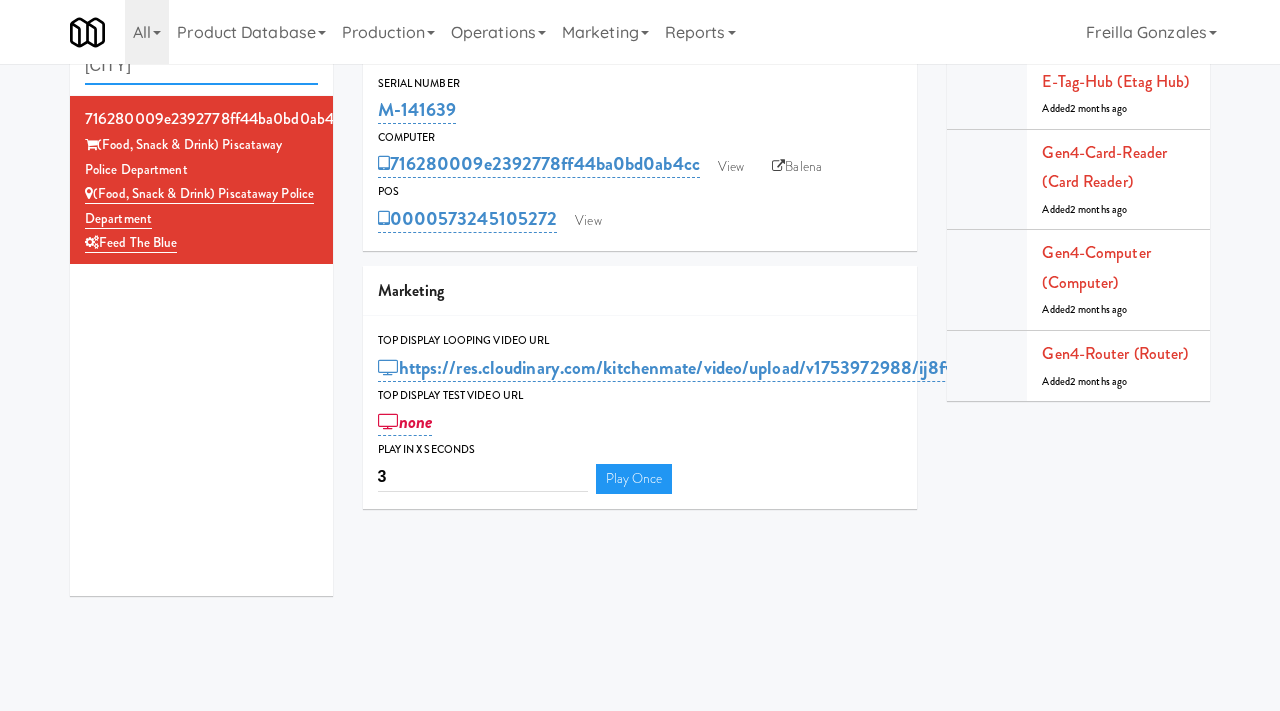click on "piscataway" at bounding box center (201, 66) 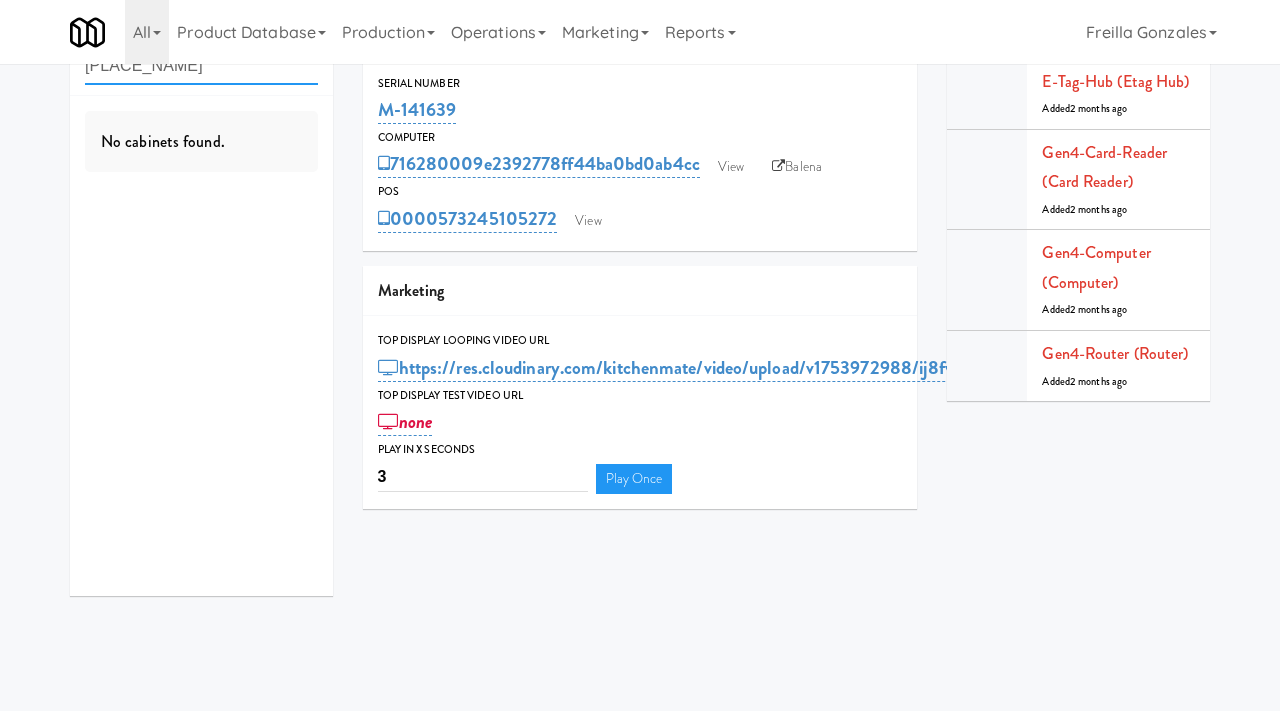 click on "parkplace" at bounding box center (201, 66) 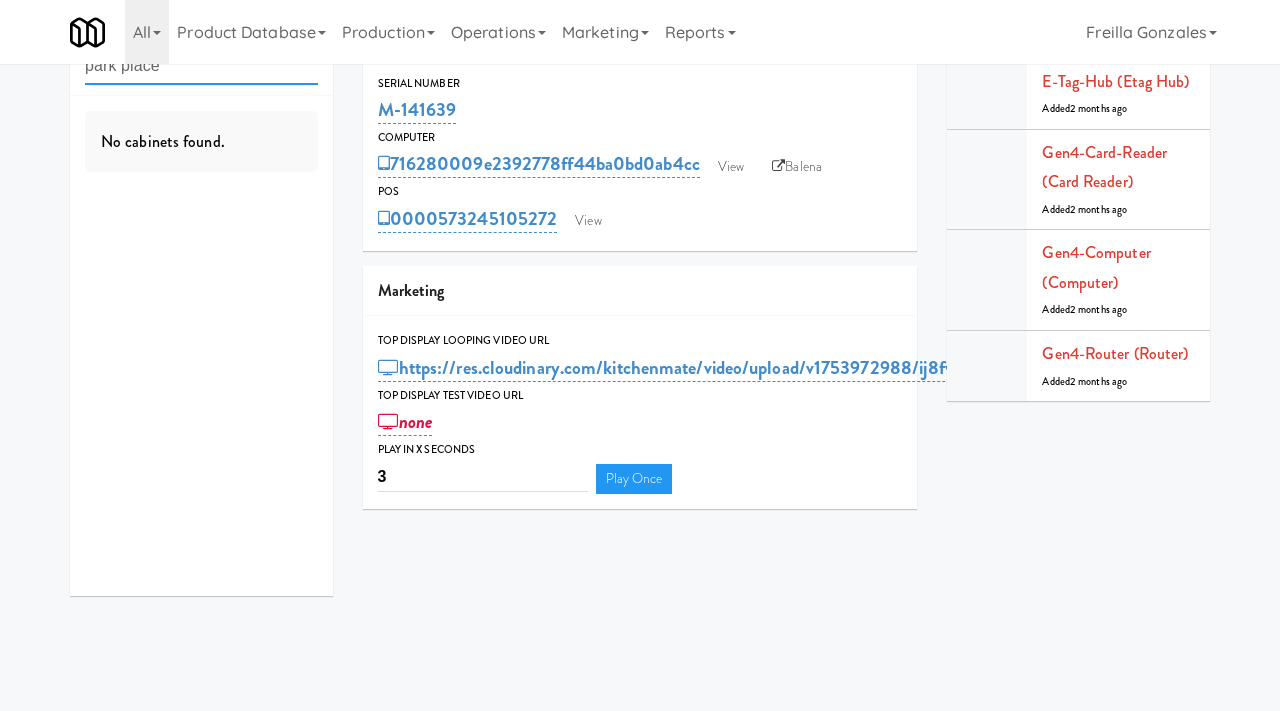 type on "park place" 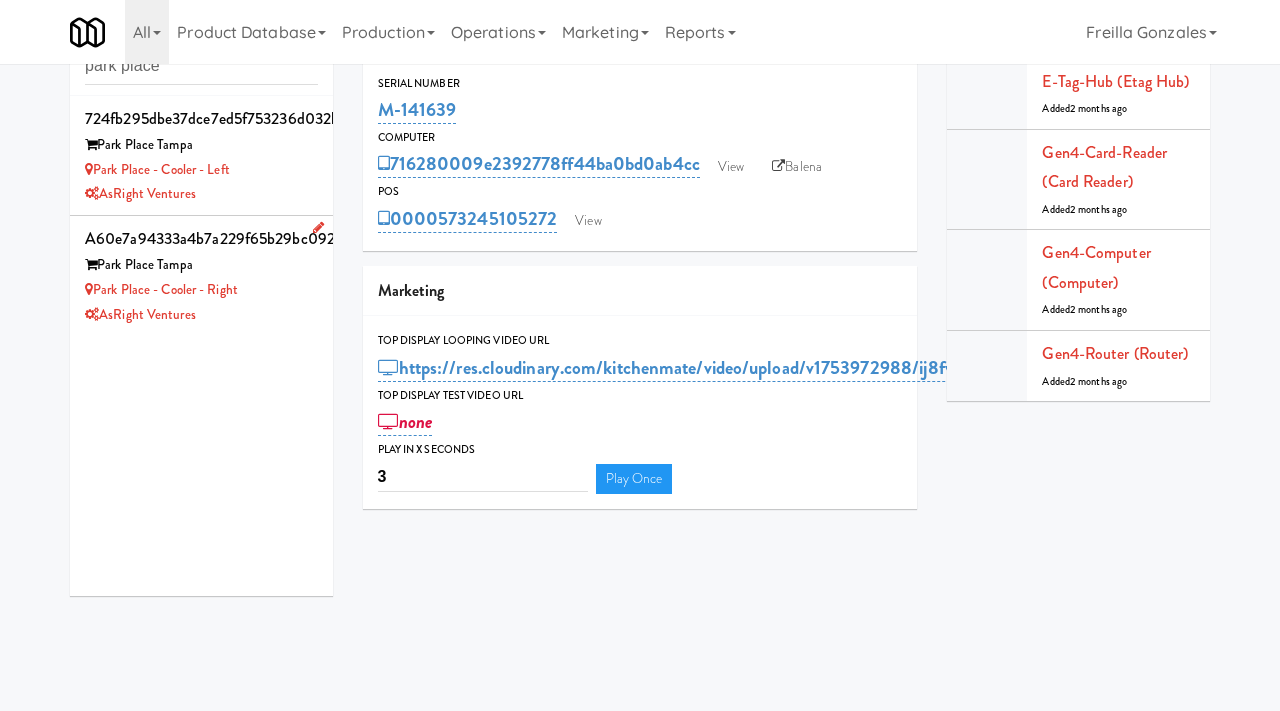 click on "Park Place - Cooler - Right" at bounding box center [201, 290] 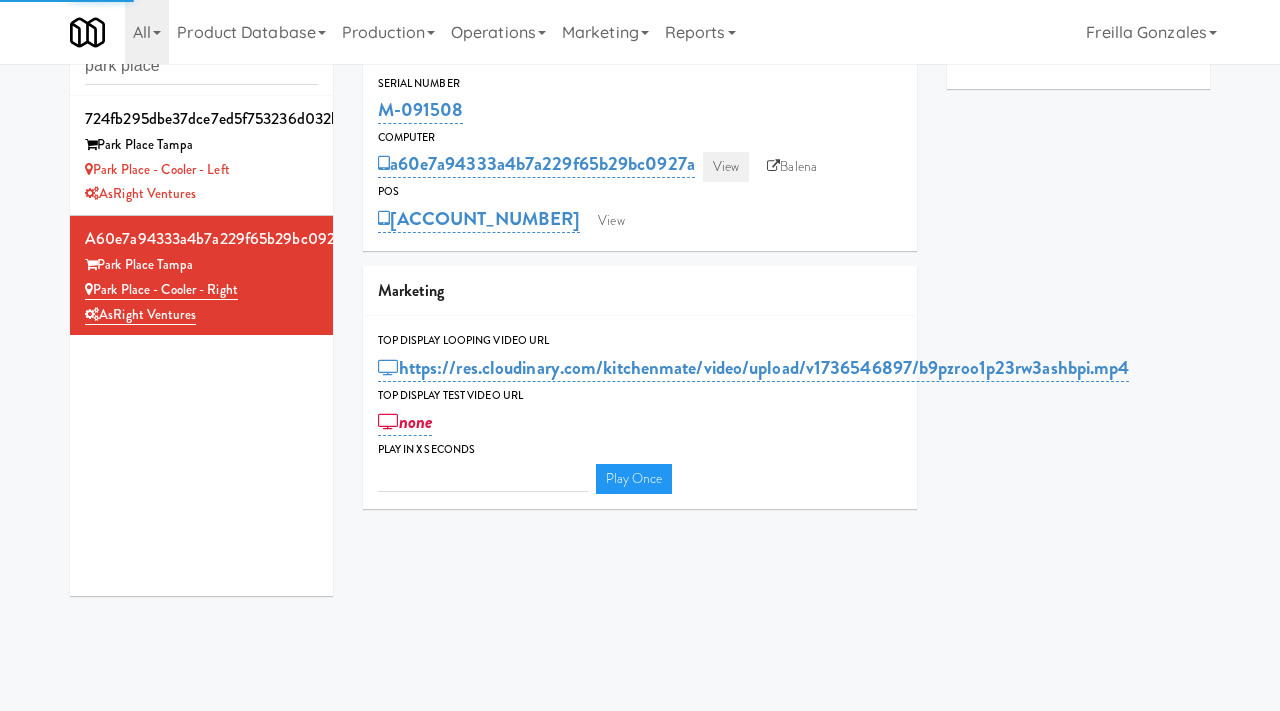 type on "3" 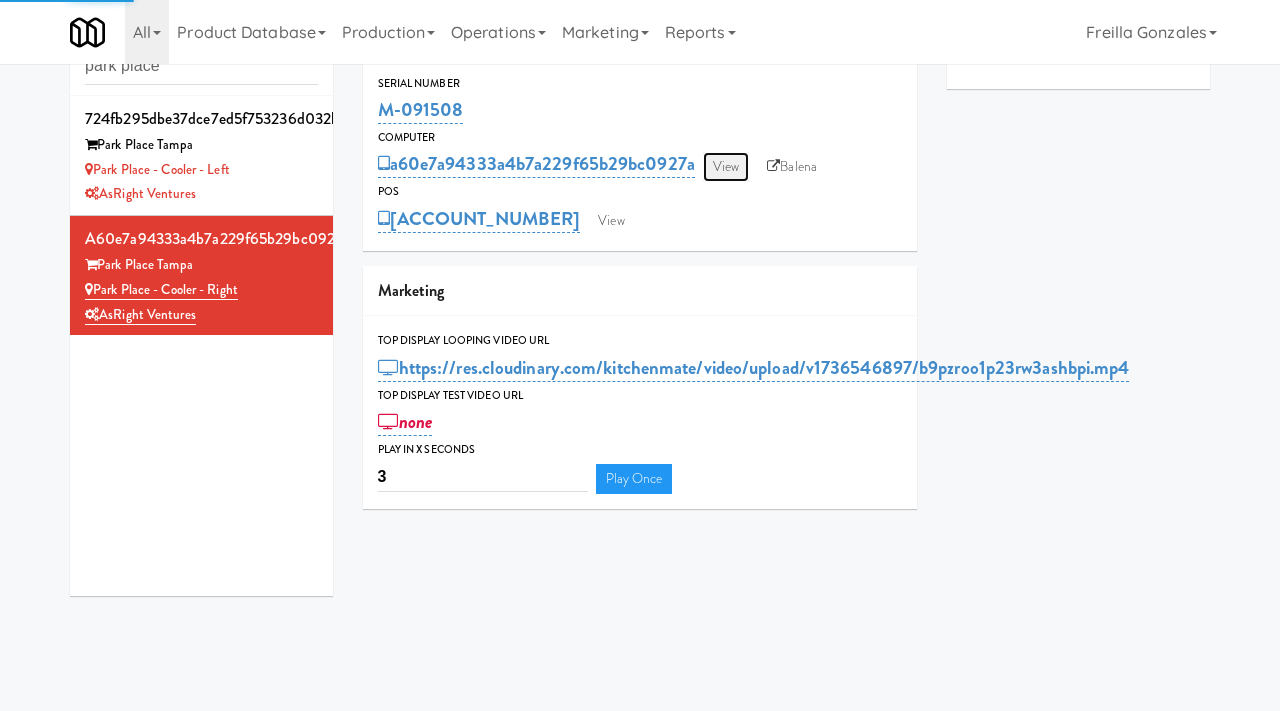 click on "View" at bounding box center (726, 167) 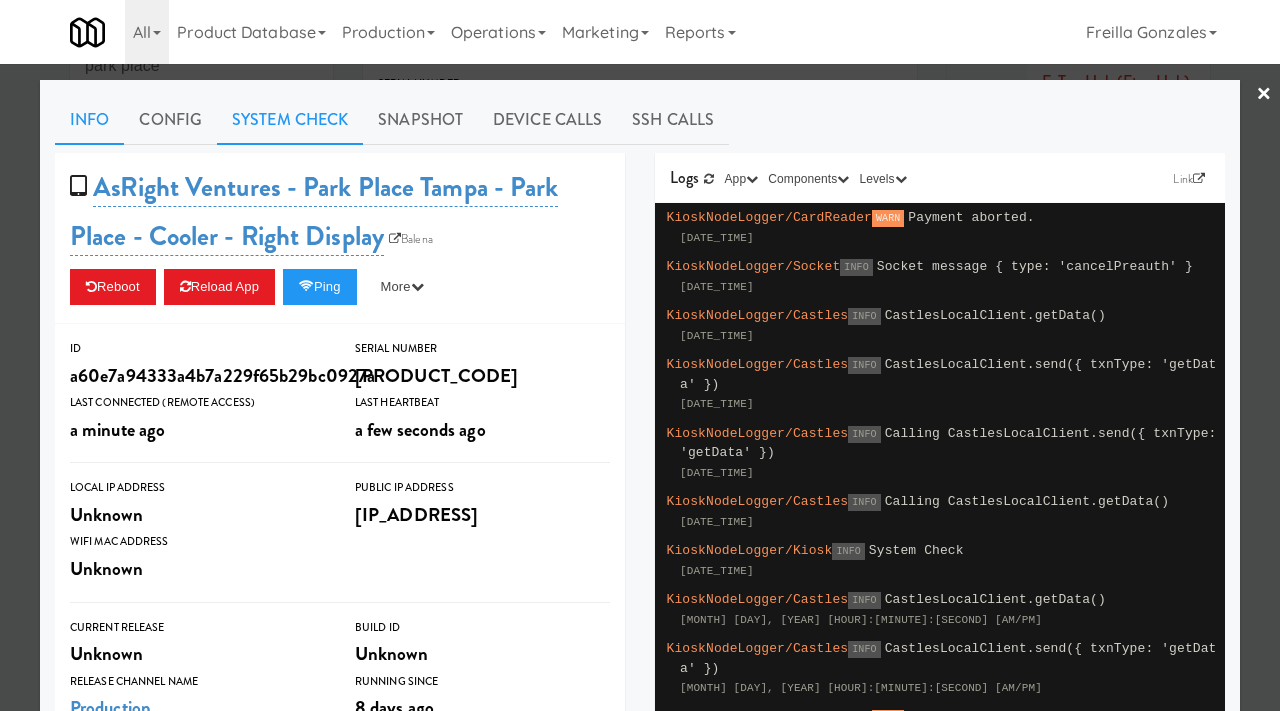click on "System Check" at bounding box center [290, 120] 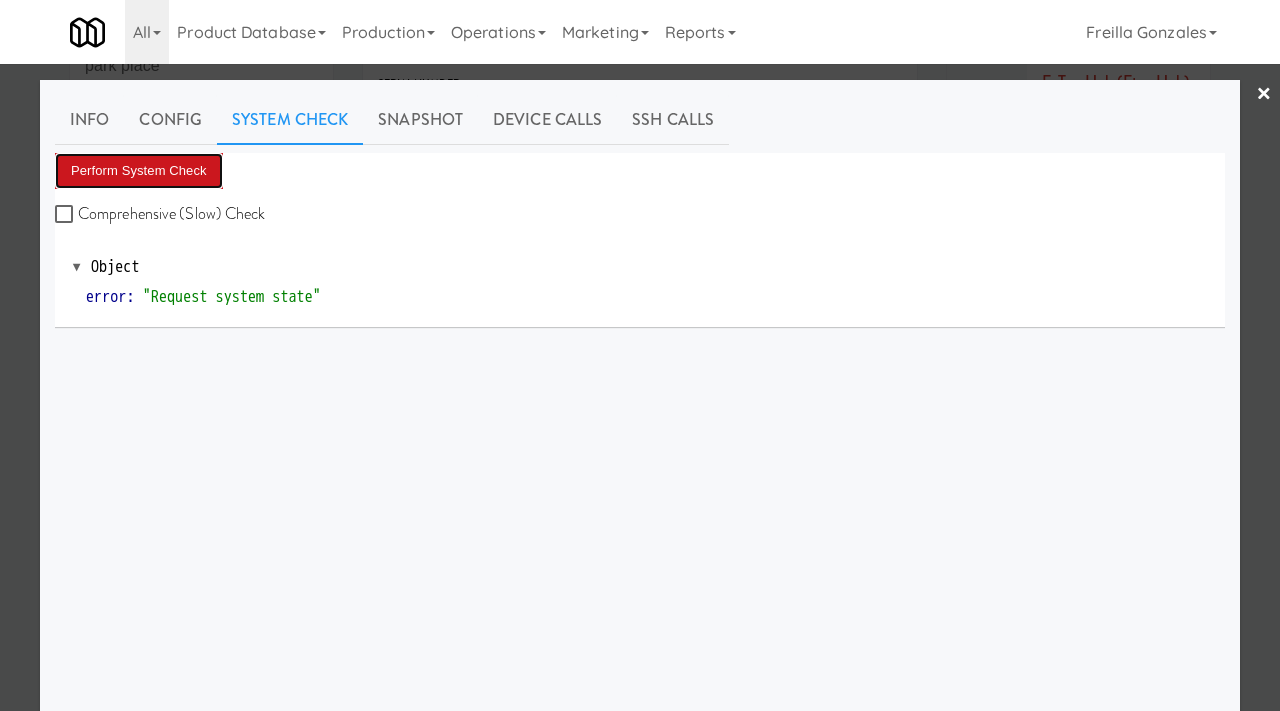 click on "Perform System Check" at bounding box center [139, 171] 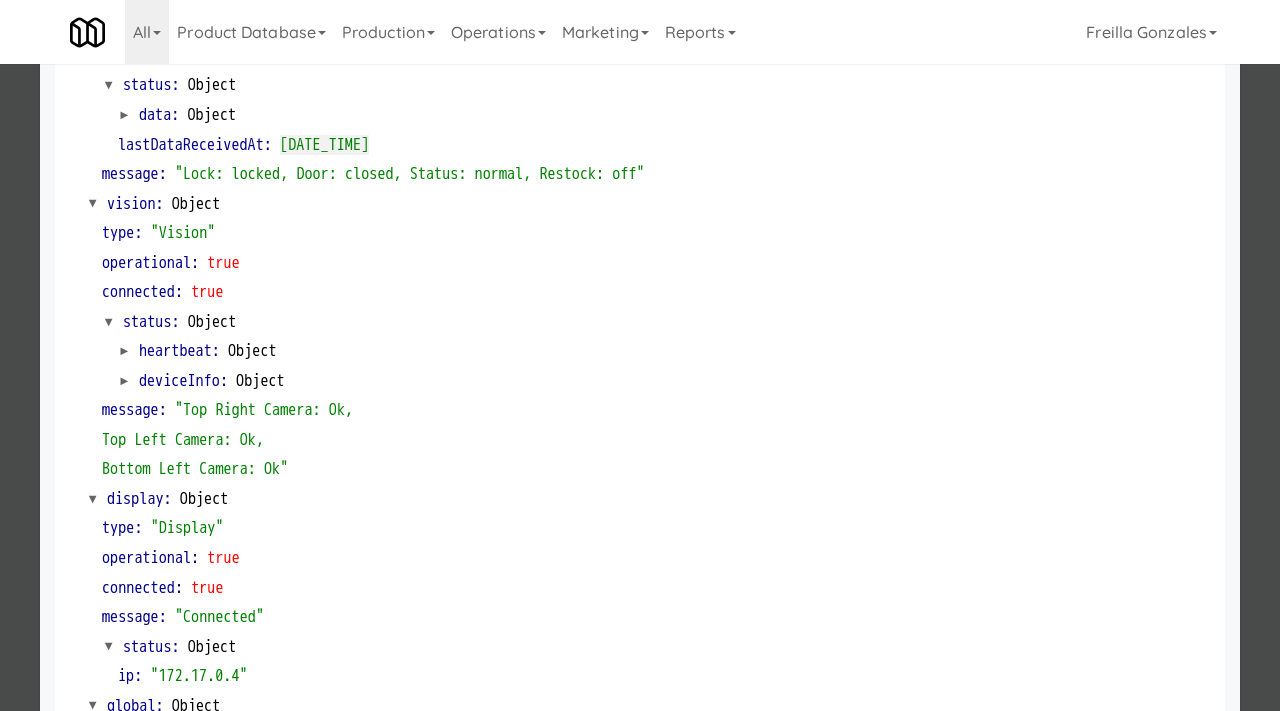 scroll, scrollTop: 783, scrollLeft: 0, axis: vertical 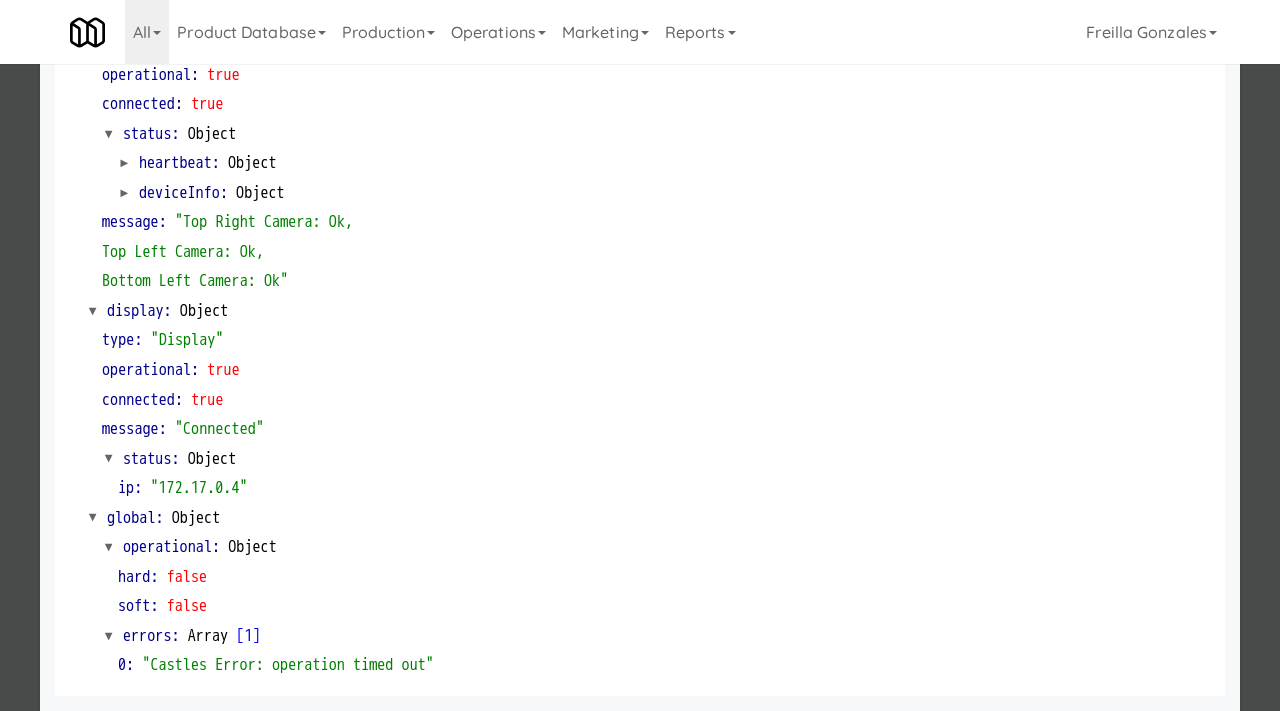 click at bounding box center (640, 355) 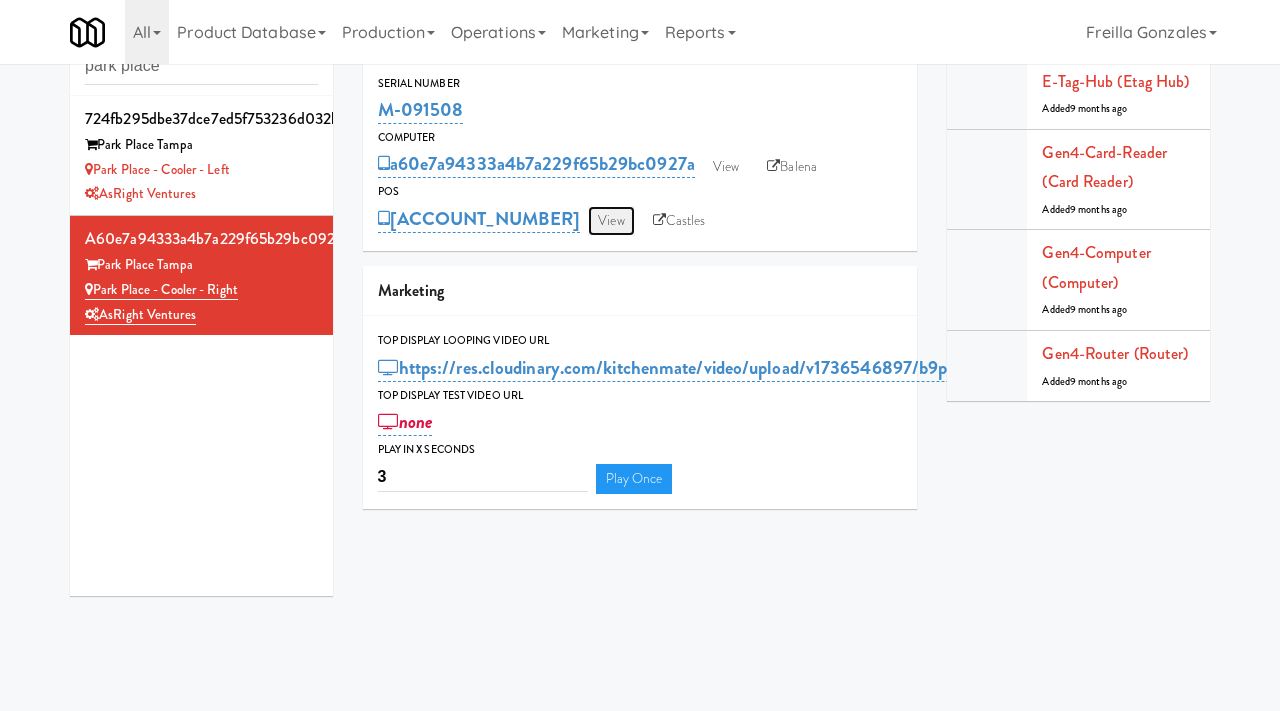 click on "View" at bounding box center (611, 221) 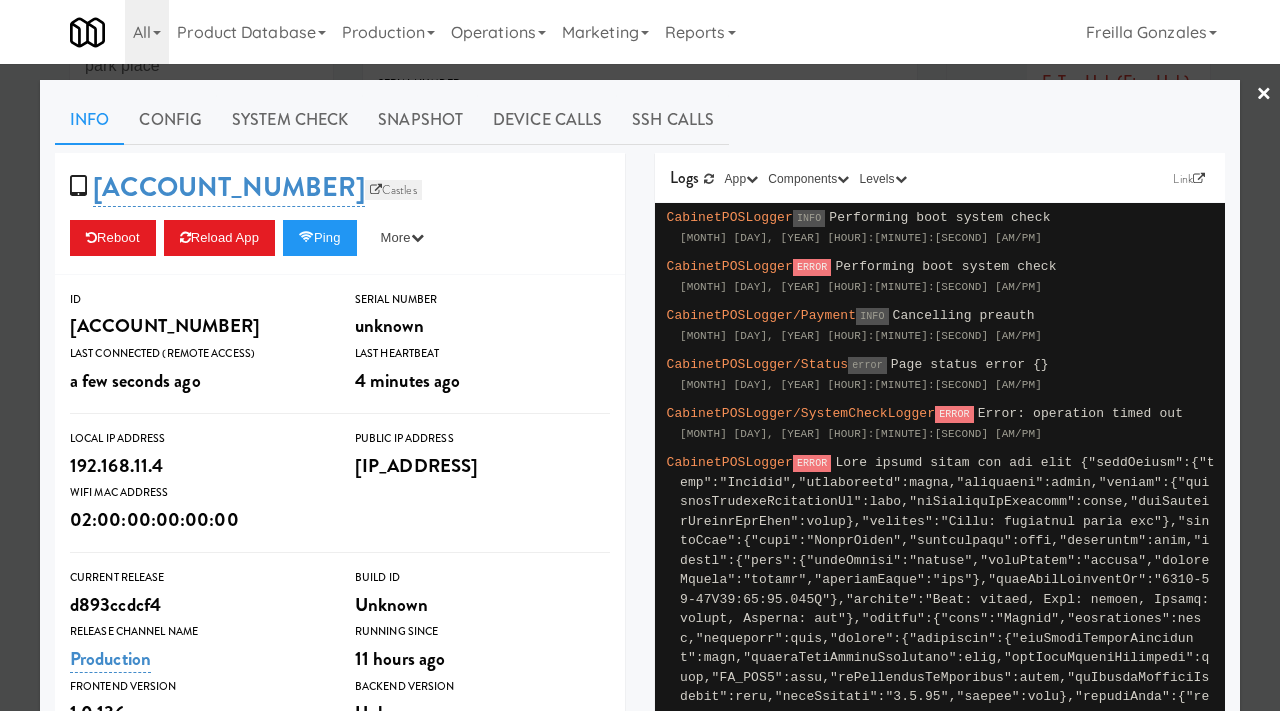 click on "Castles" at bounding box center (393, 190) 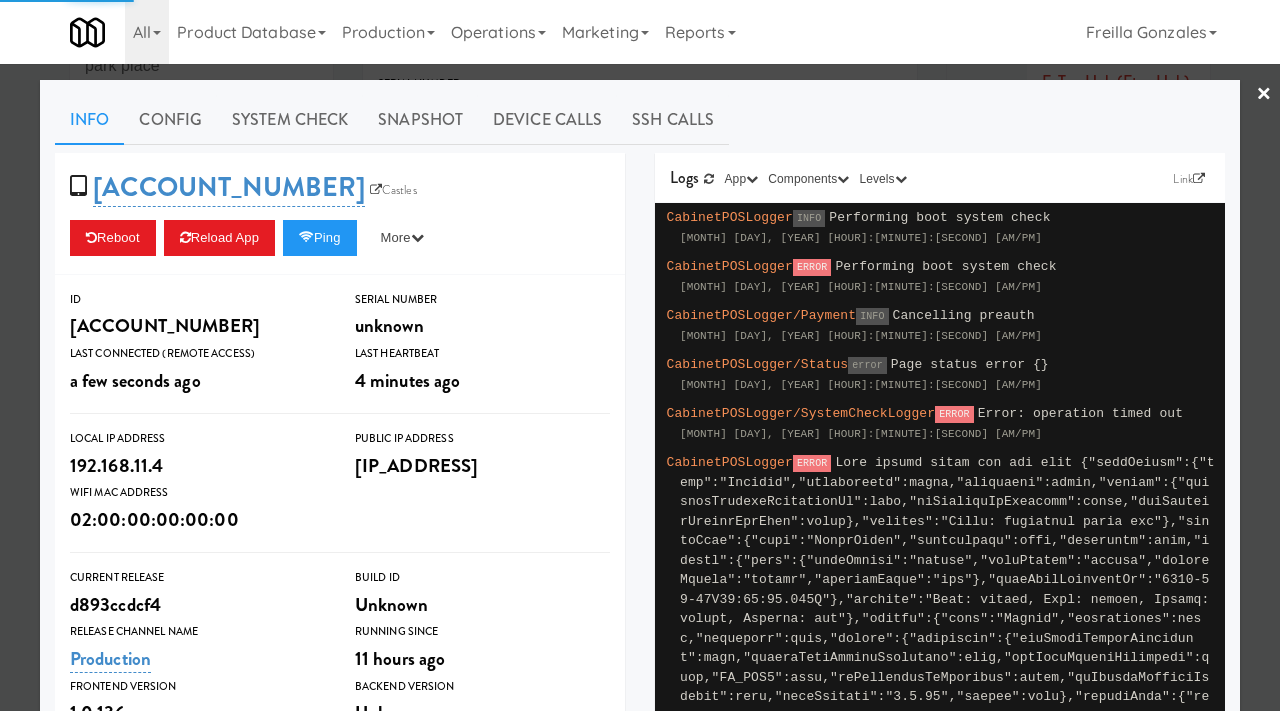 click on "Castles" at bounding box center [393, 190] 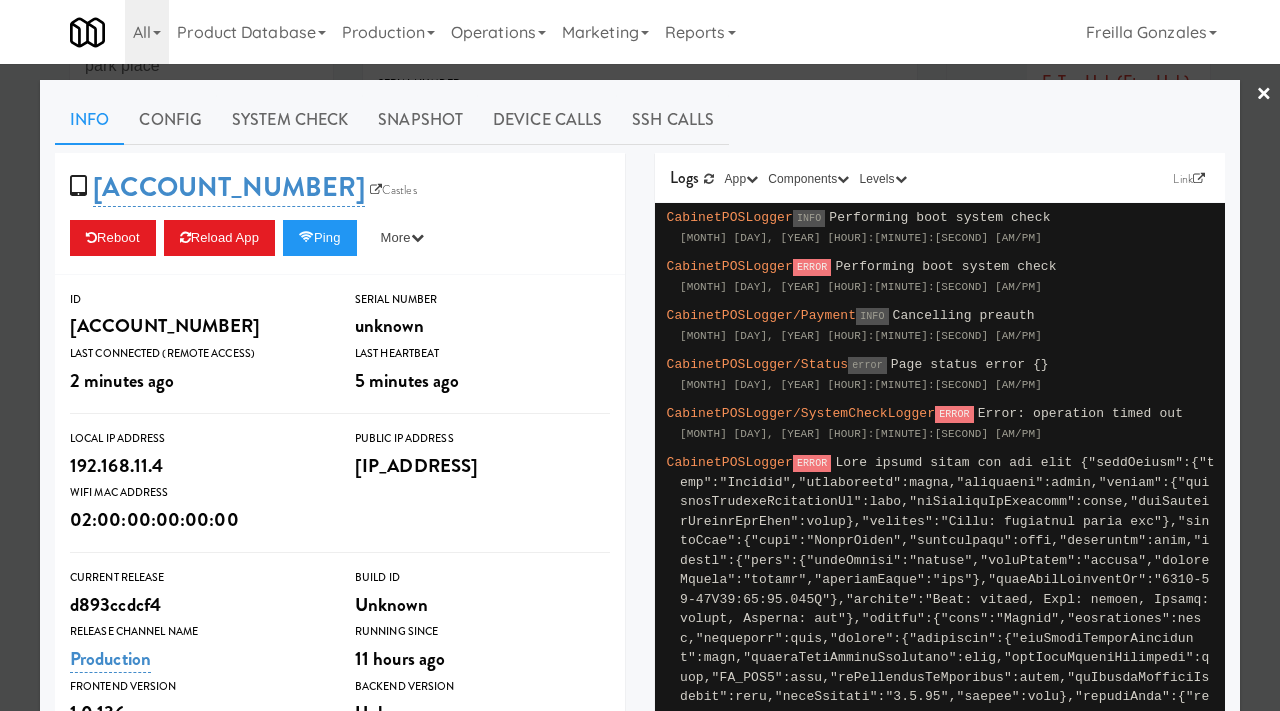 click at bounding box center (640, 355) 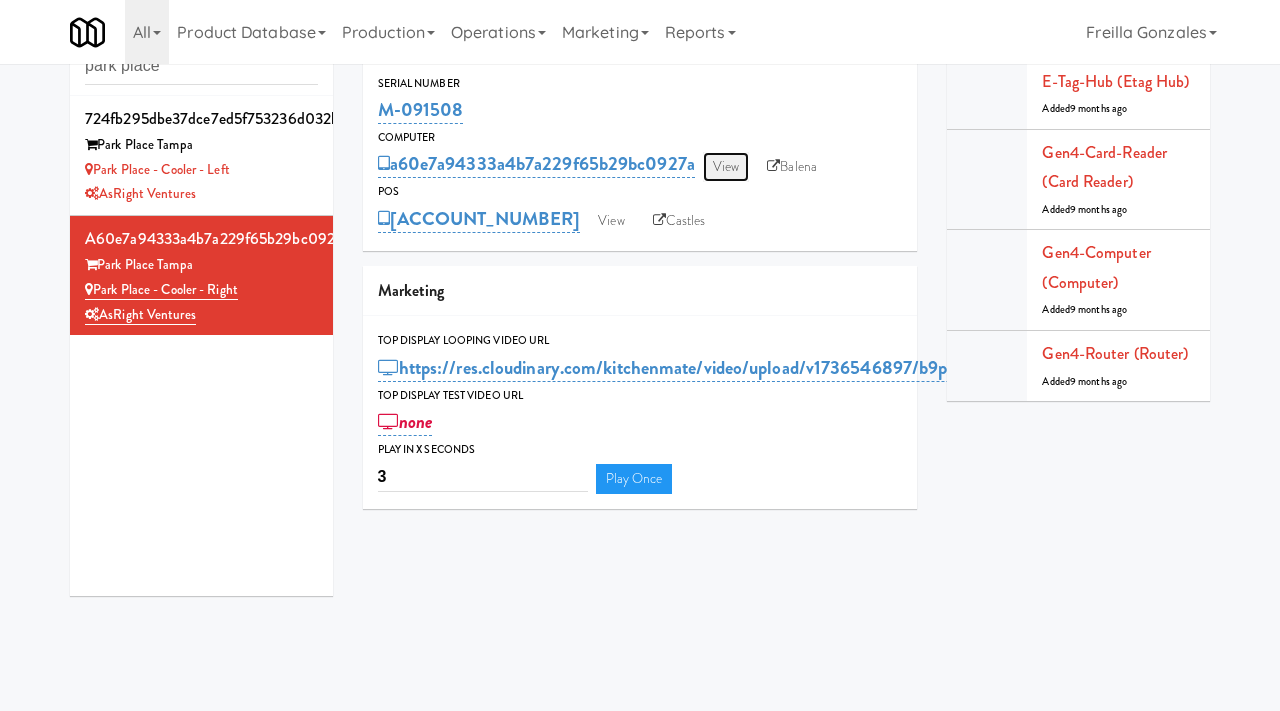 click on "View" at bounding box center (726, 167) 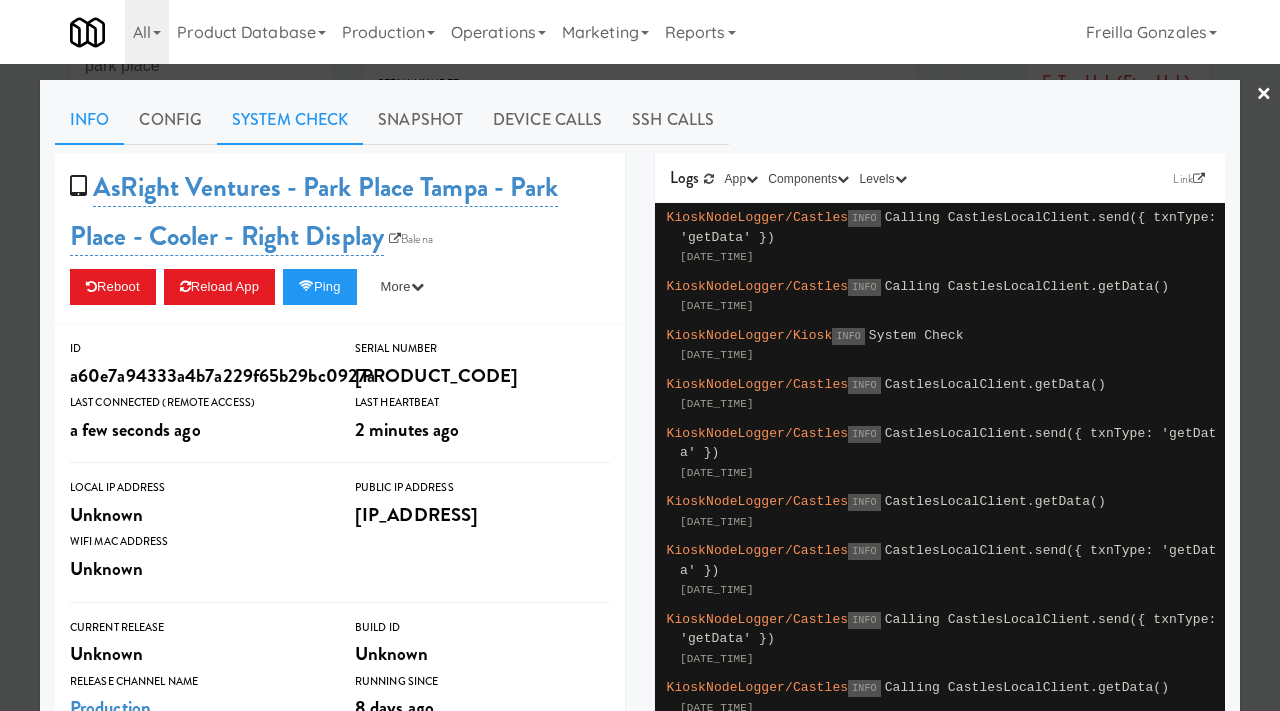 click on "System Check" at bounding box center (290, 120) 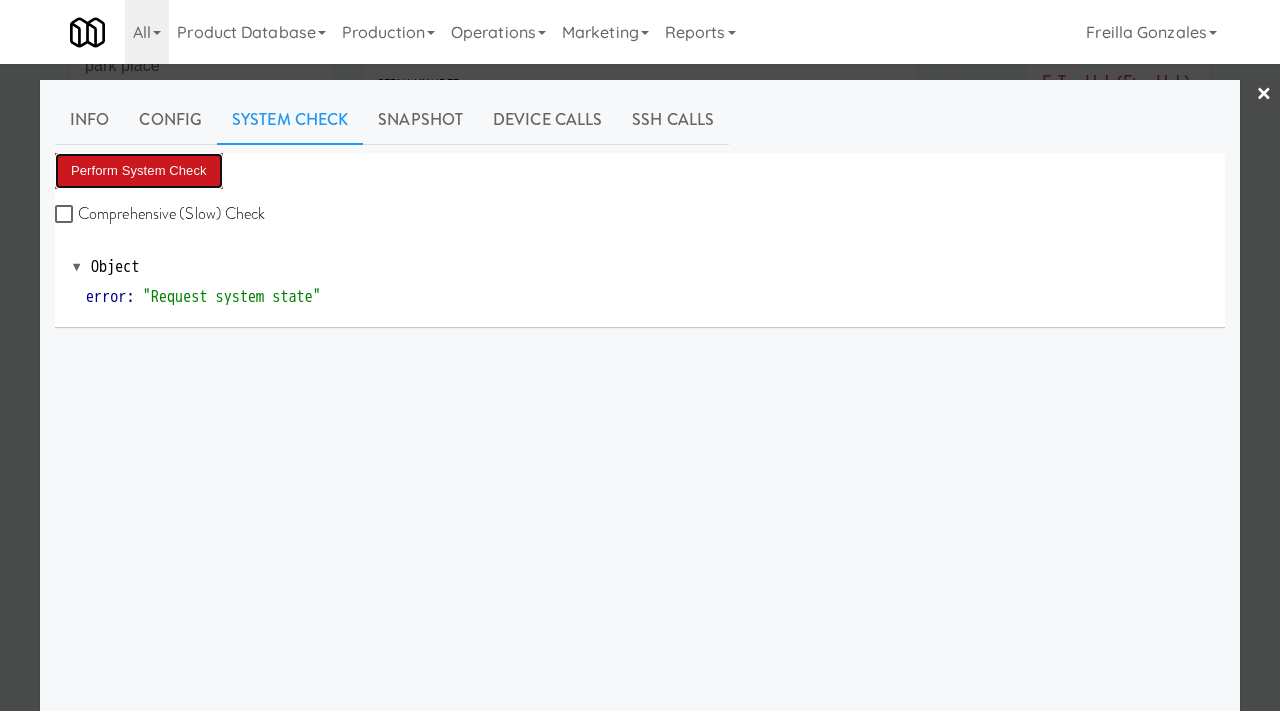 click on "Perform System Check" at bounding box center (139, 171) 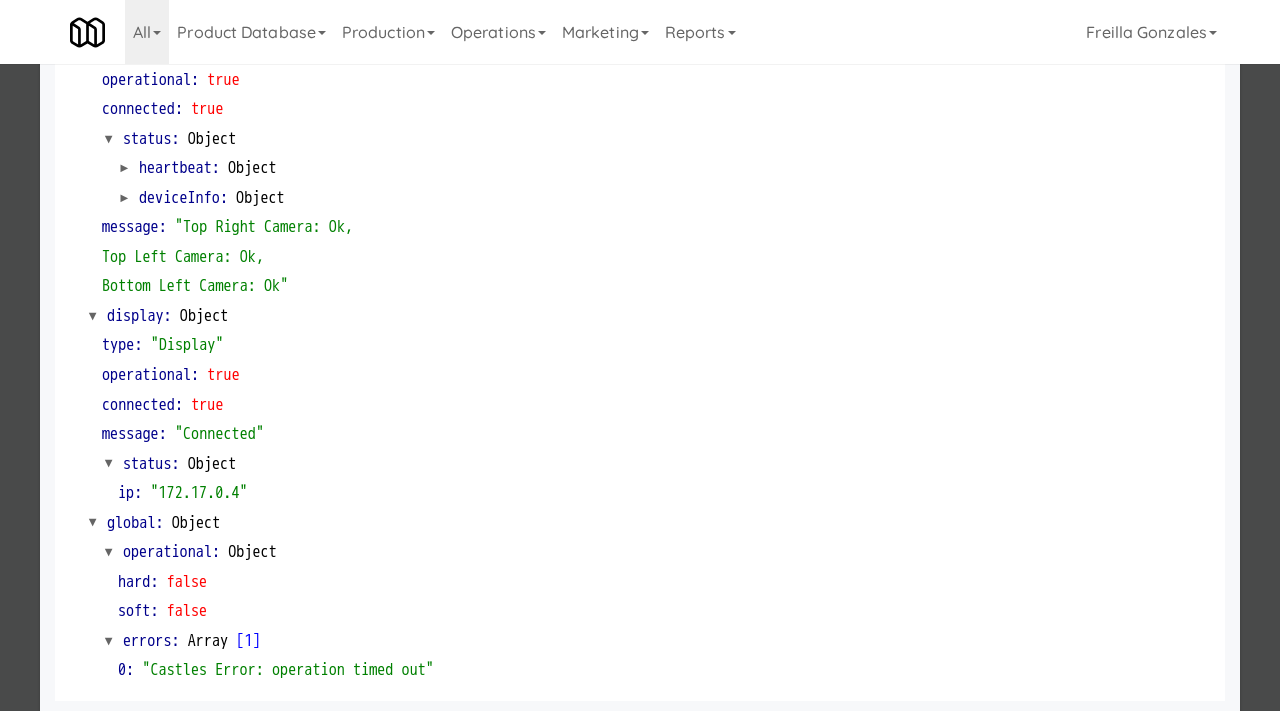 scroll, scrollTop: 783, scrollLeft: 0, axis: vertical 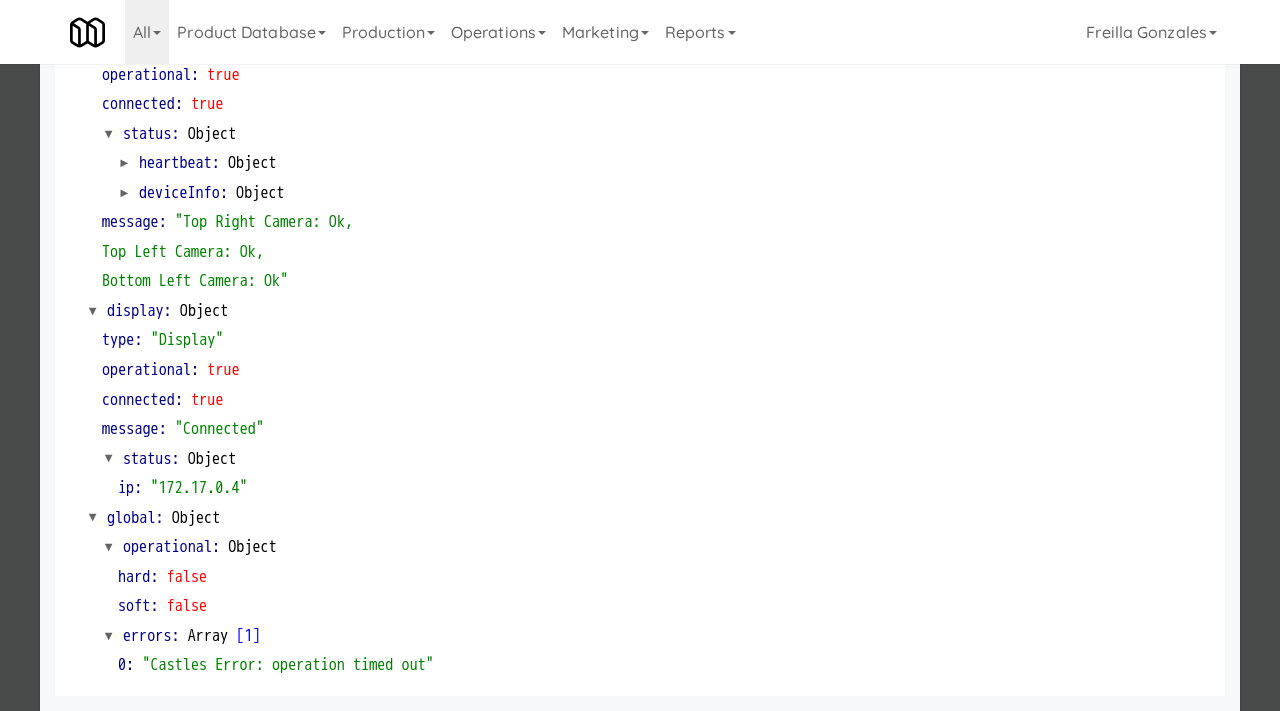 click at bounding box center (640, 355) 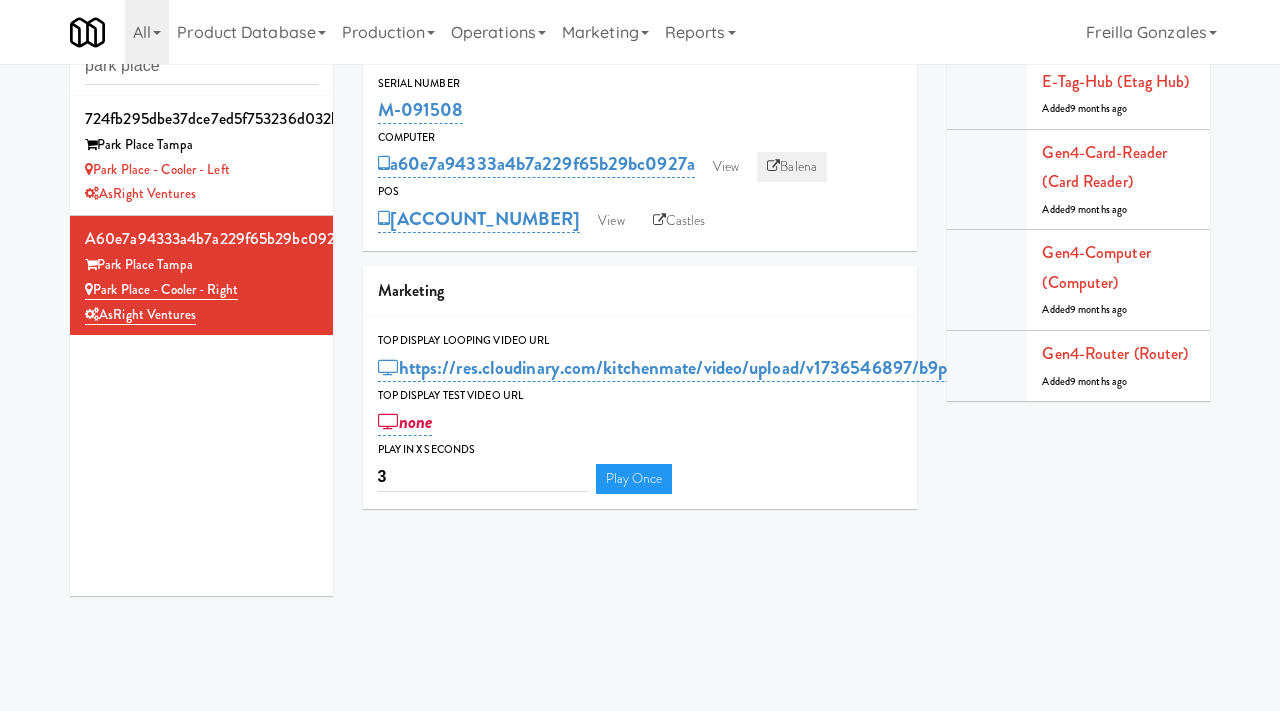 click on "Balena" at bounding box center (792, 167) 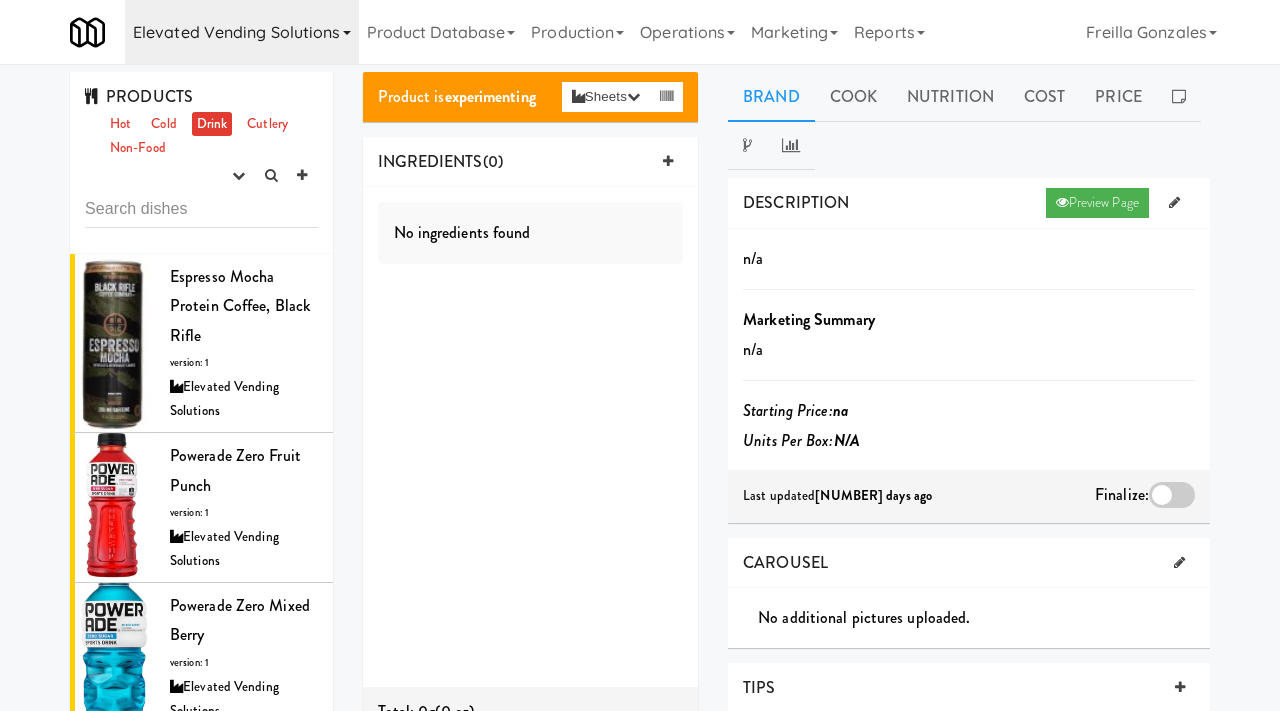 scroll, scrollTop: 0, scrollLeft: 0, axis: both 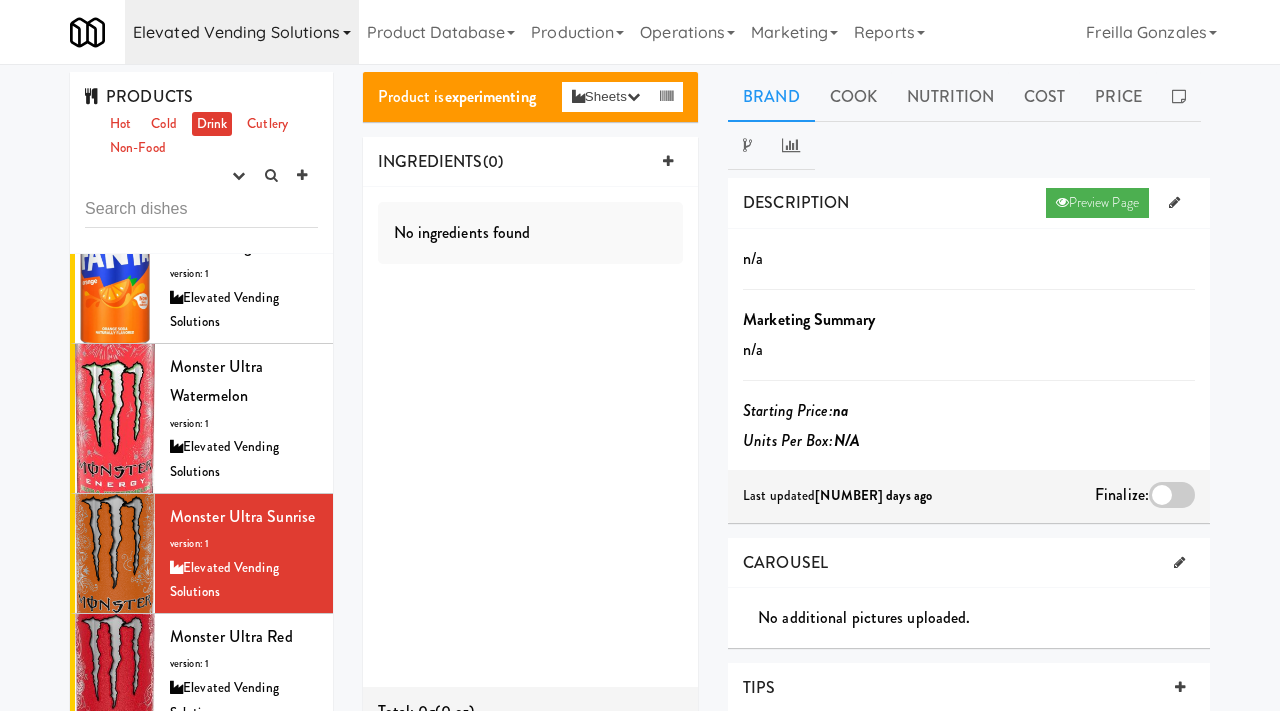 click on "Elevated Vending Solutions" at bounding box center [242, 32] 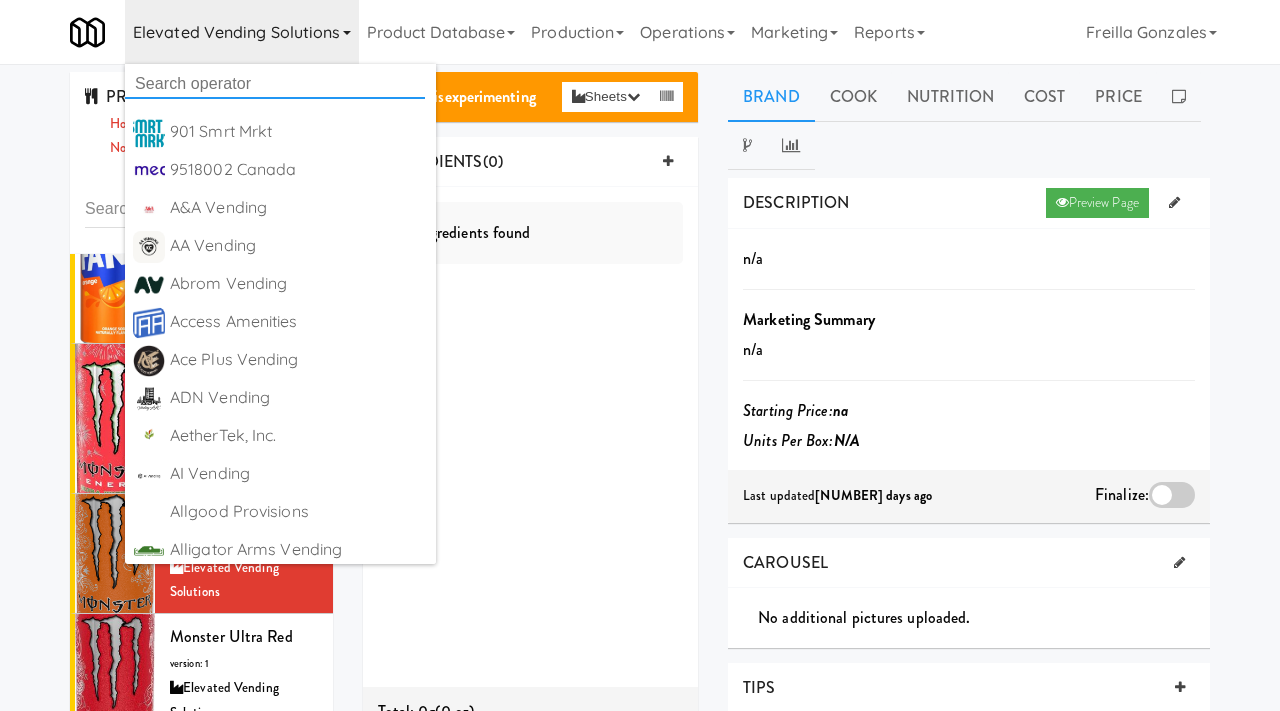 click at bounding box center (275, 84) 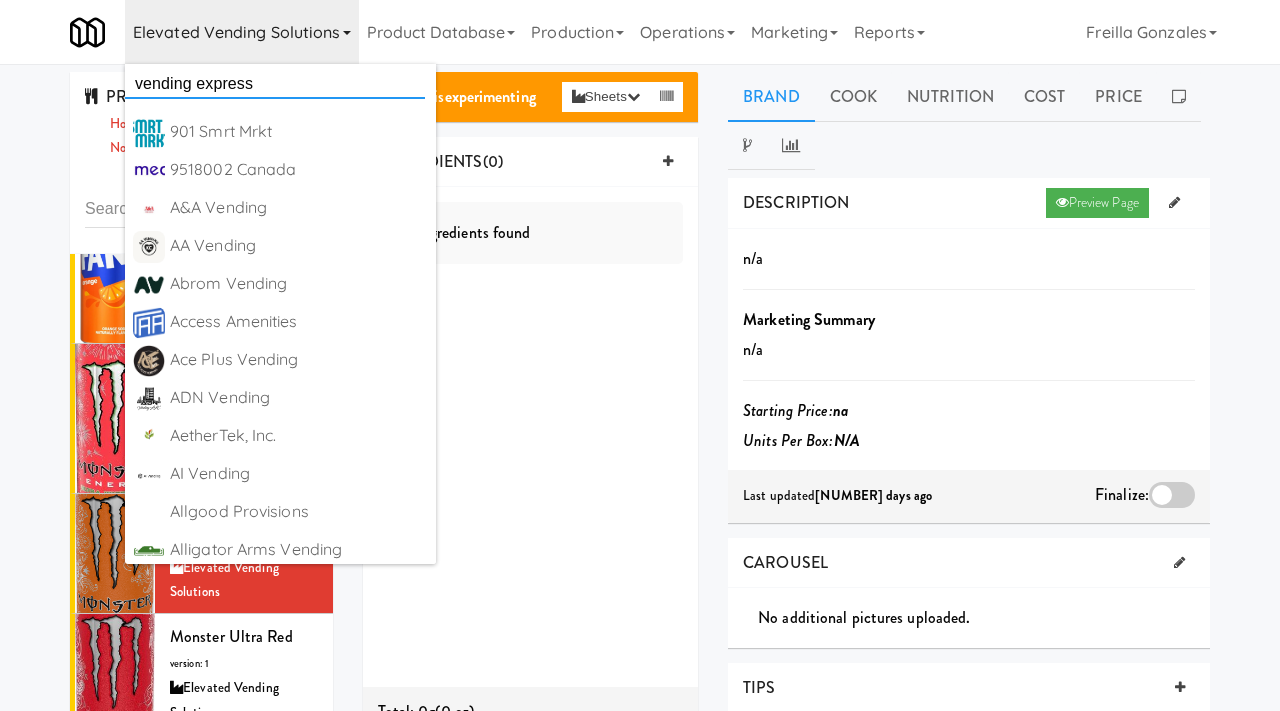 type on "vending express" 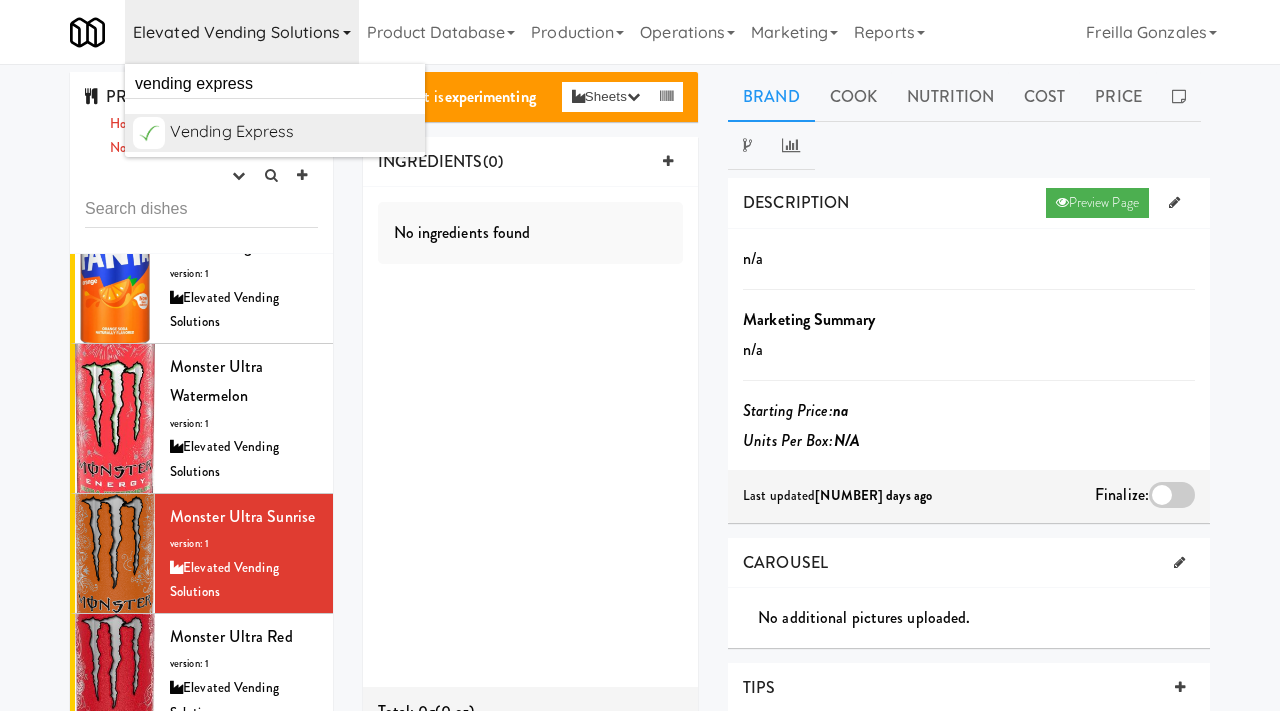 click on "Vending Express" at bounding box center (293, 132) 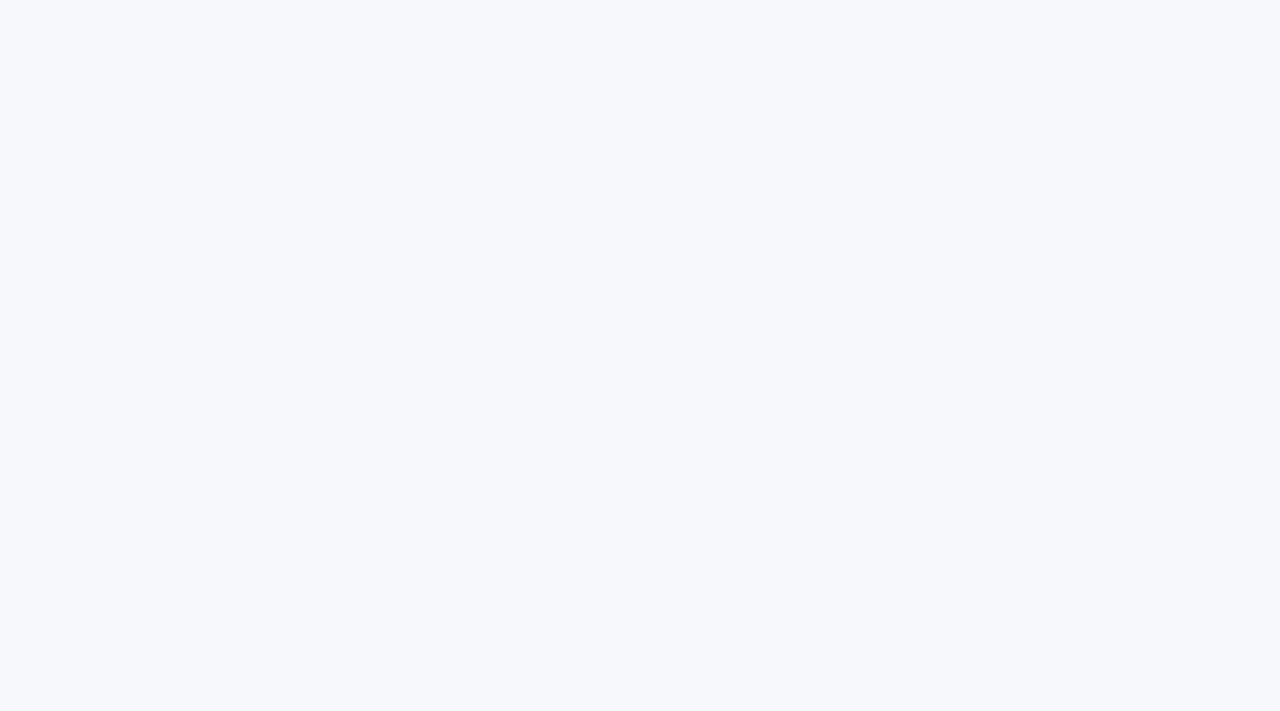 scroll, scrollTop: 0, scrollLeft: 0, axis: both 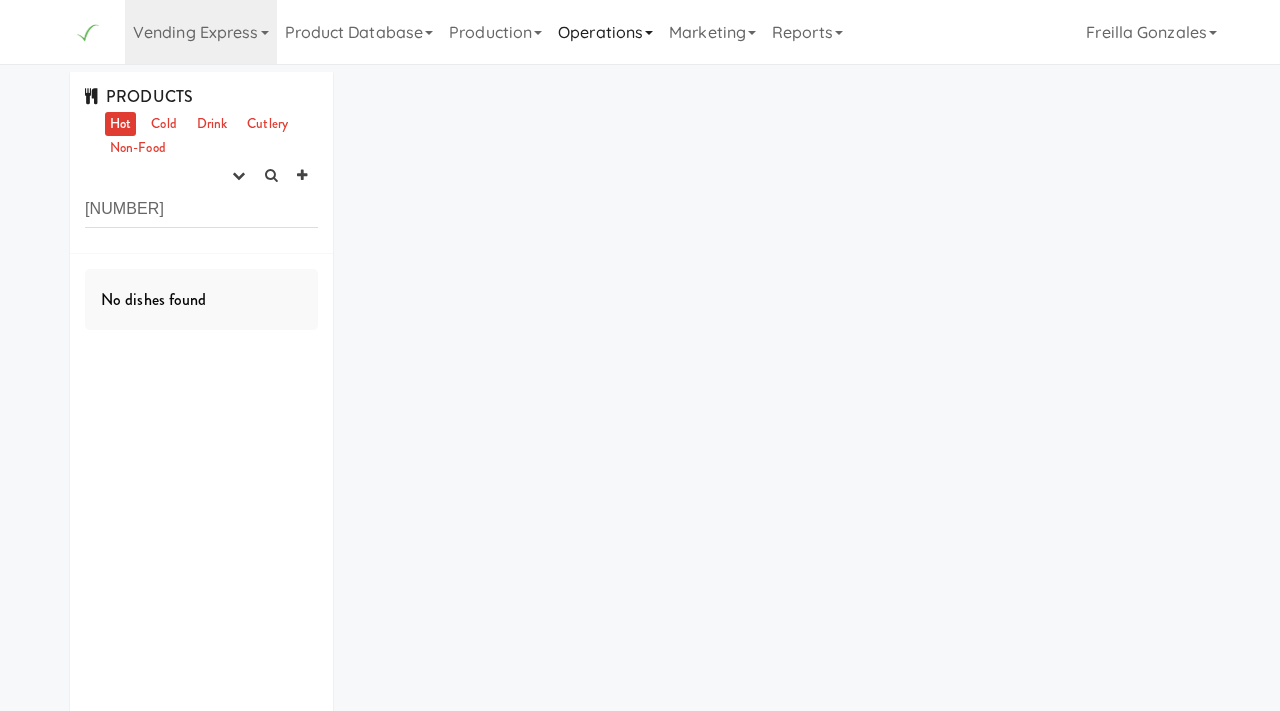 click on "Operations" at bounding box center (605, 32) 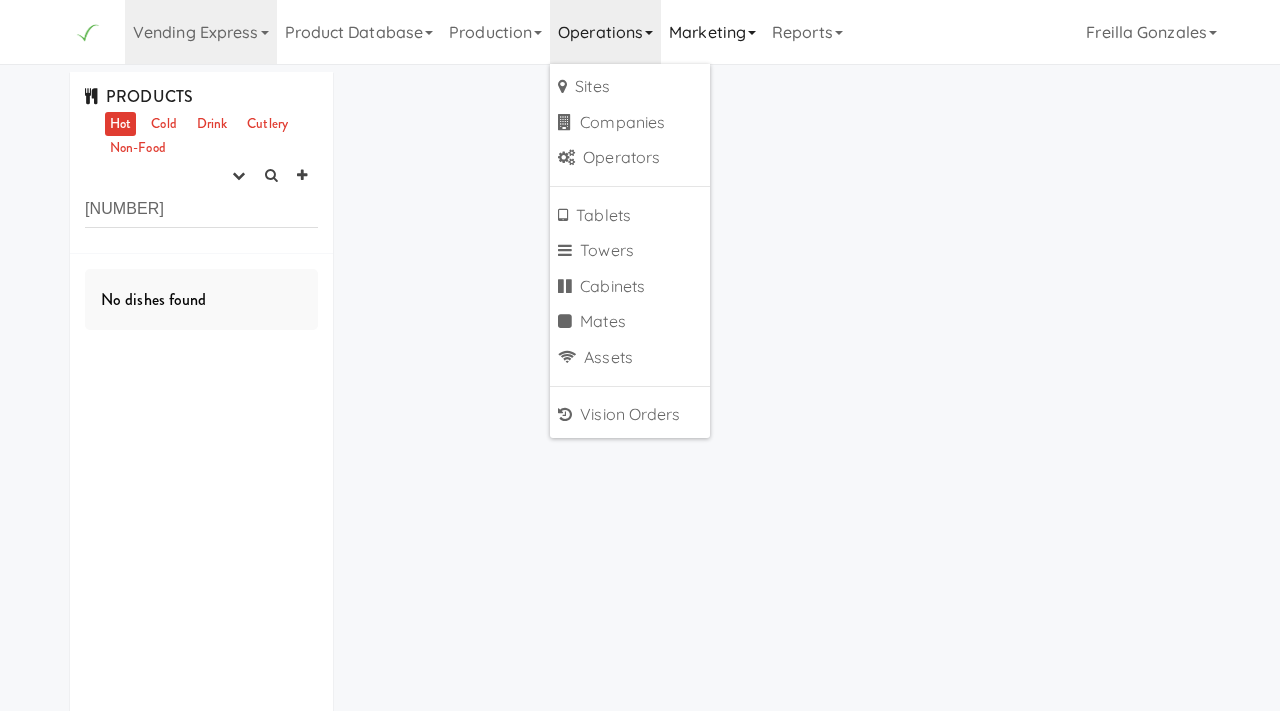 click on "Marketing" at bounding box center [712, 32] 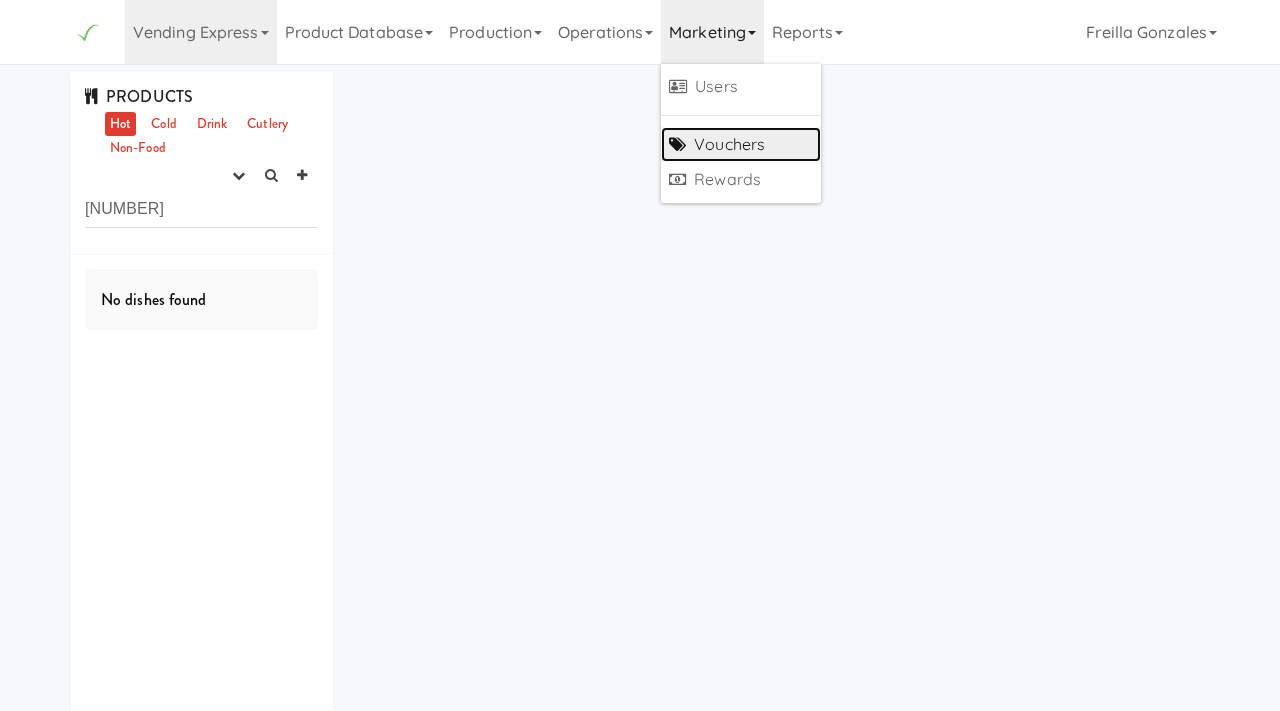 click on "Vouchers" at bounding box center [741, 145] 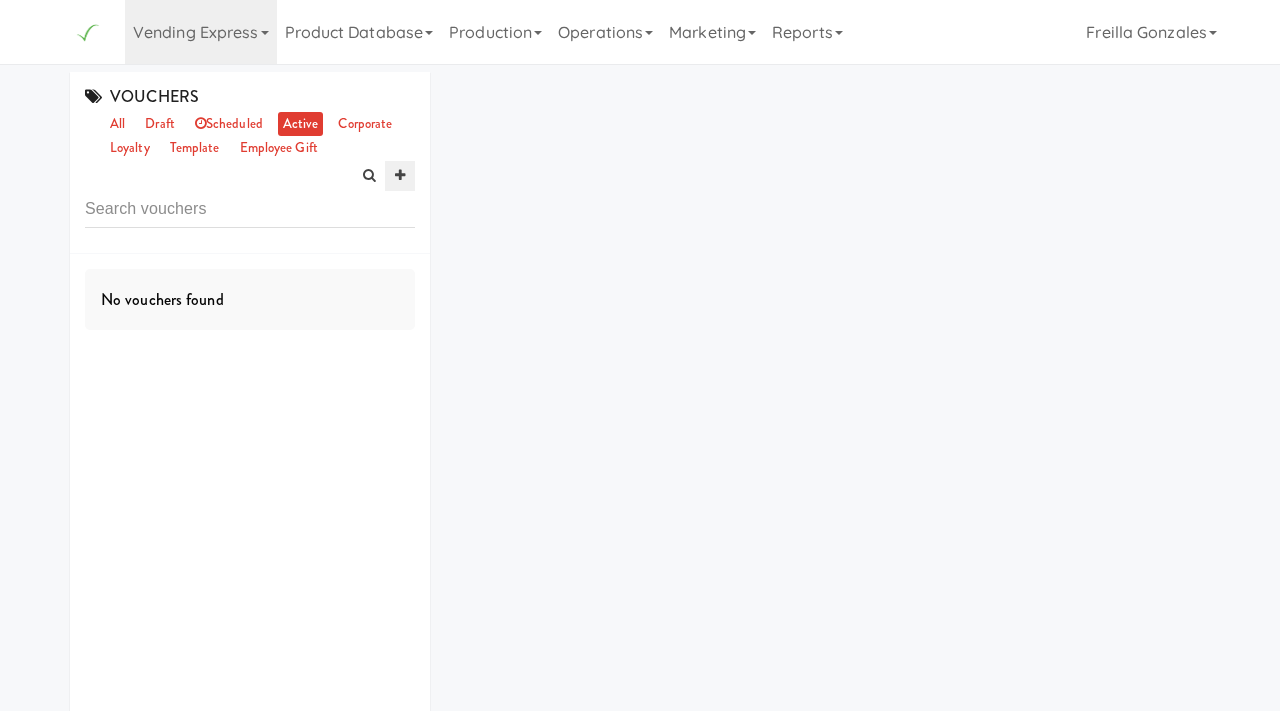 click at bounding box center (400, 175) 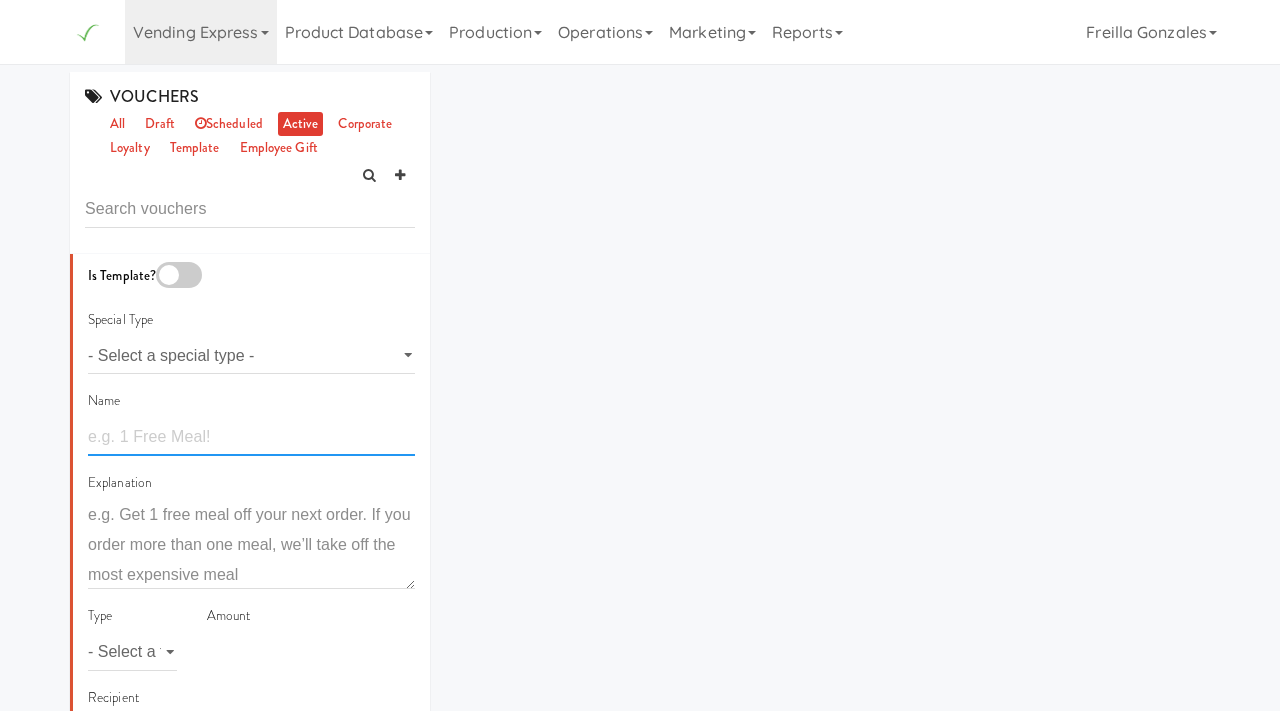 click at bounding box center (251, 437) 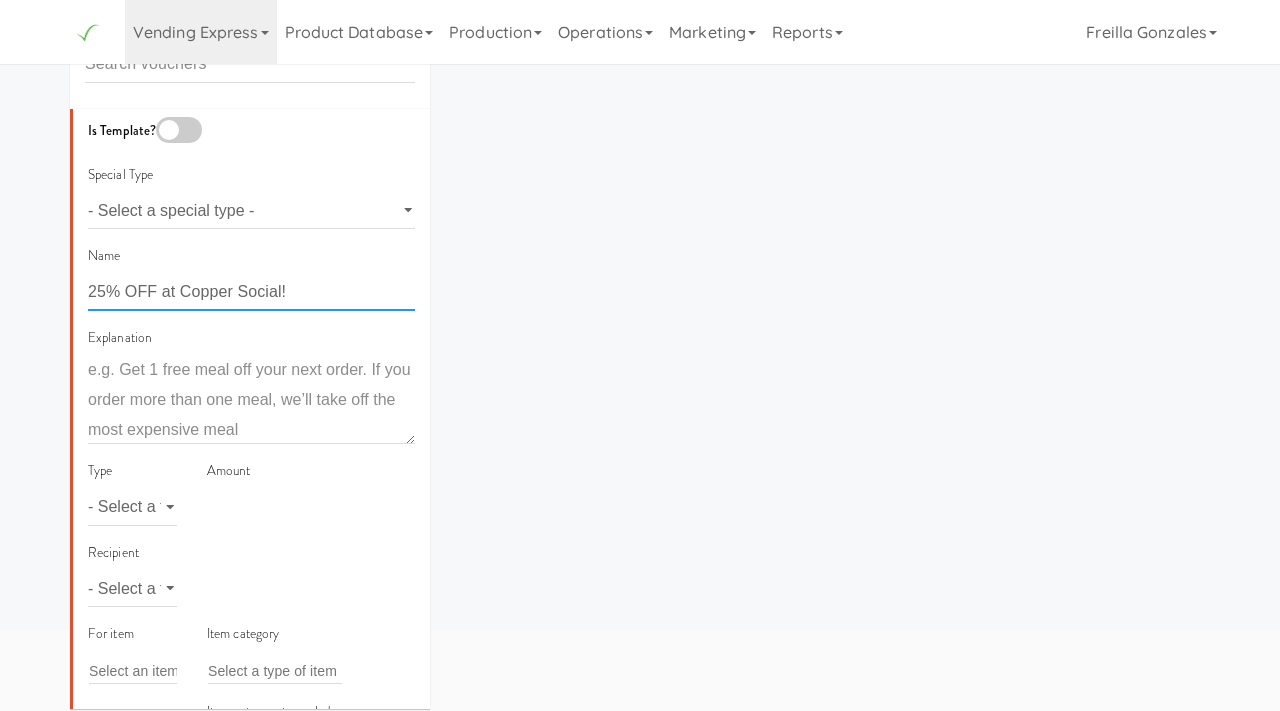 scroll, scrollTop: 147, scrollLeft: 0, axis: vertical 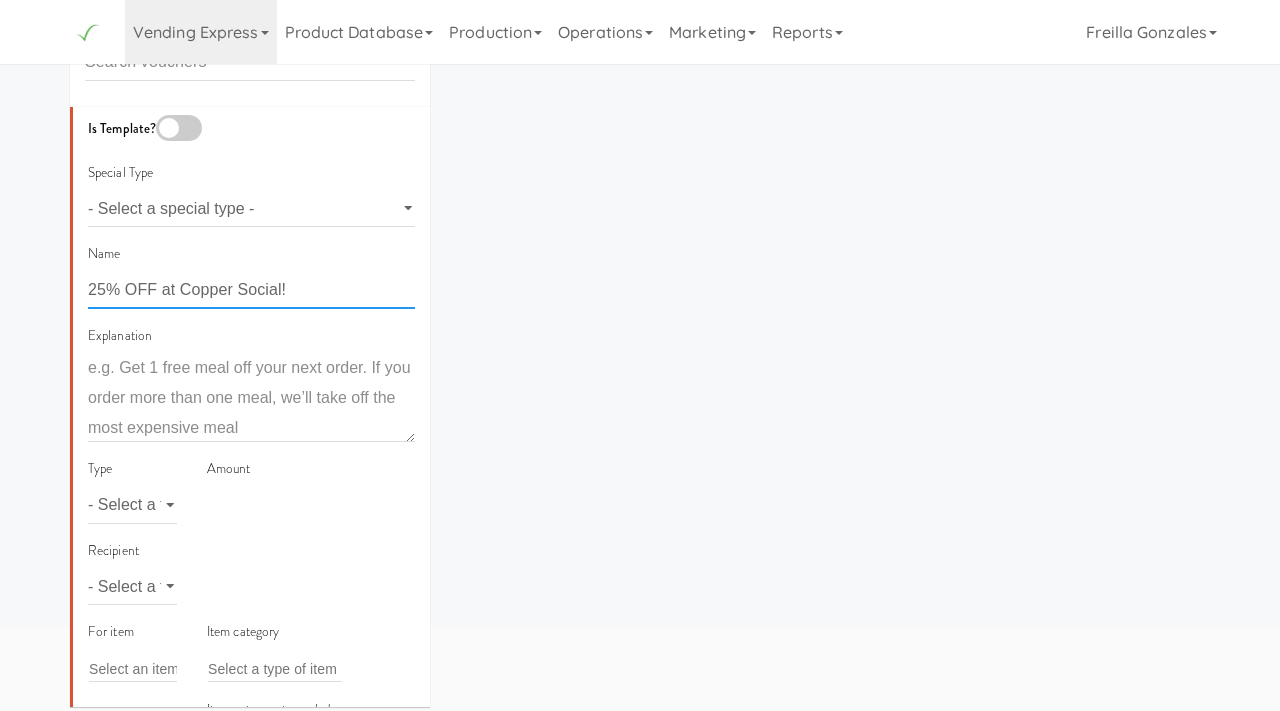 type on "25% OFF at Copper Social!" 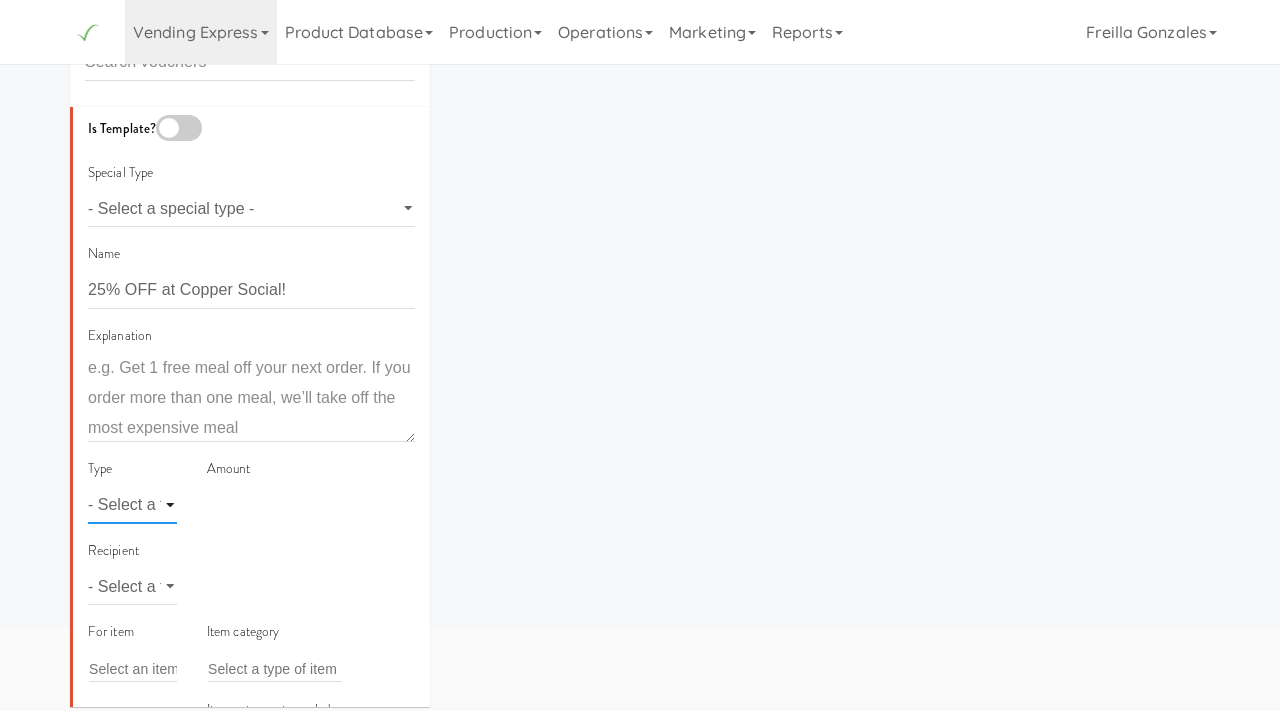 click on "- Select a type - meal item percent amount daily amount daily meal daily item points pointx pointx:earned pointx:subtotal pointx:total subtotal:max" at bounding box center (132, 505) 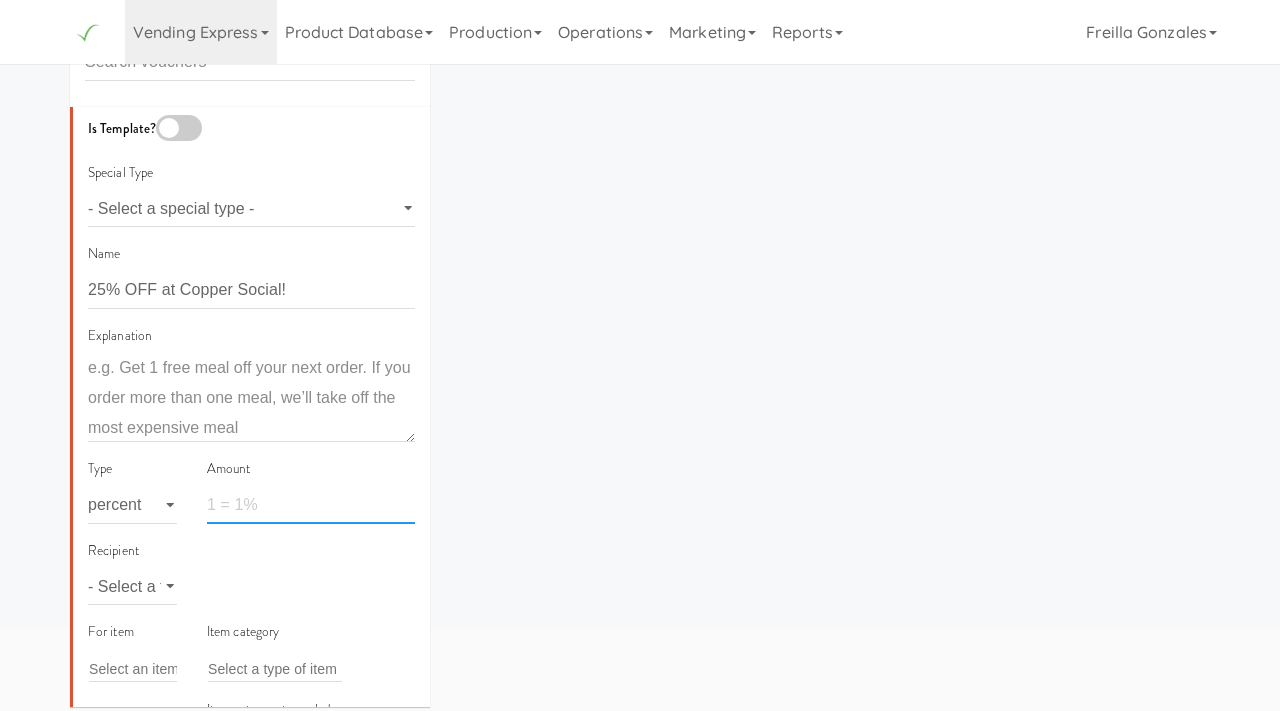 click at bounding box center [311, 505] 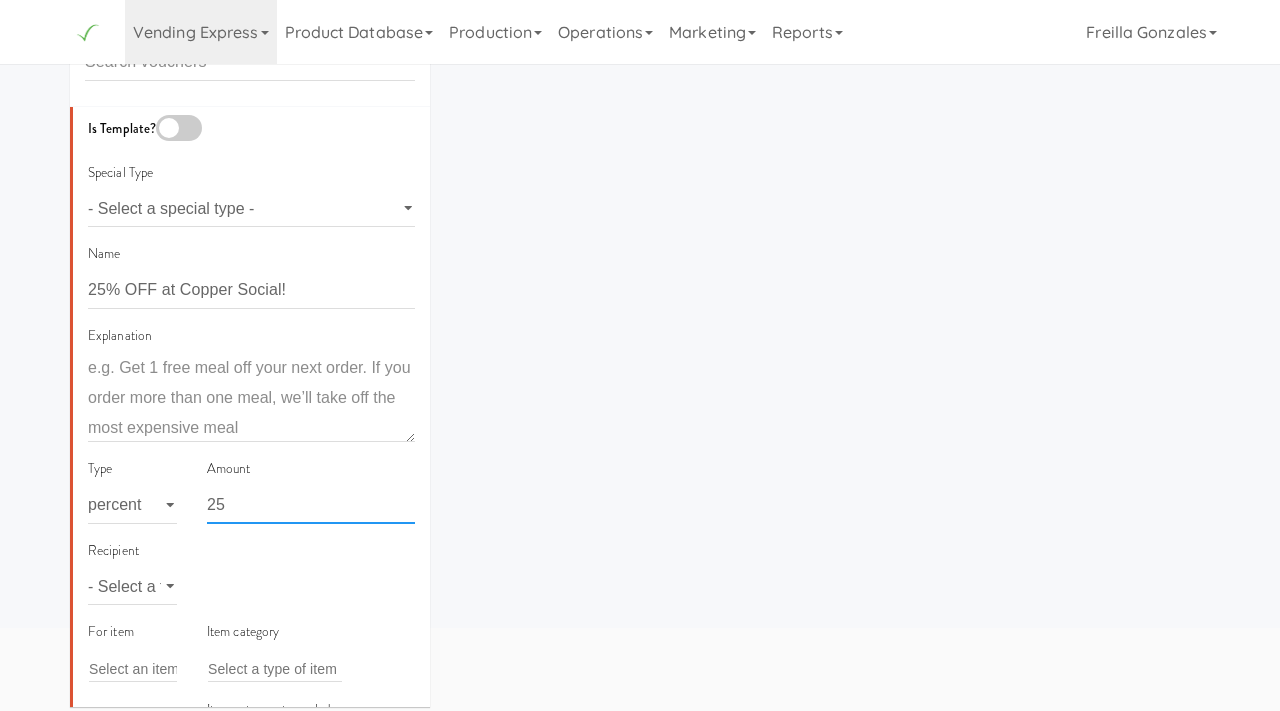 scroll, scrollTop: 85, scrollLeft: 0, axis: vertical 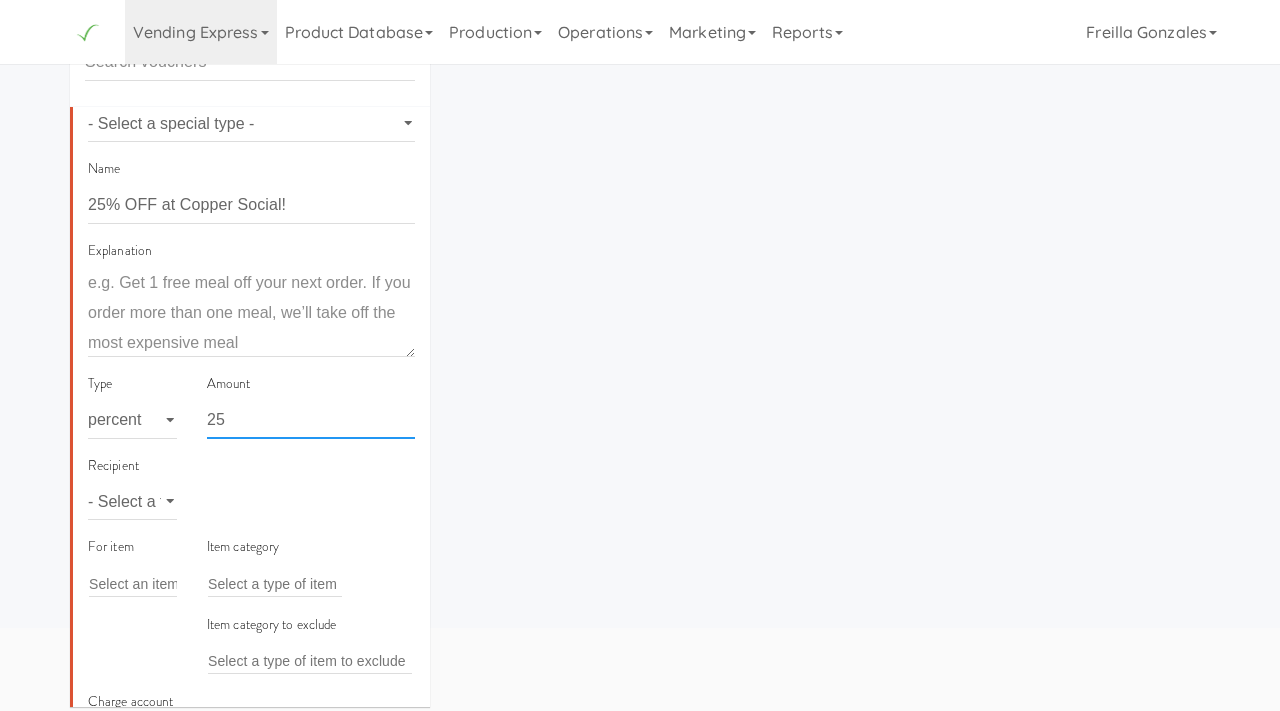 type on "25" 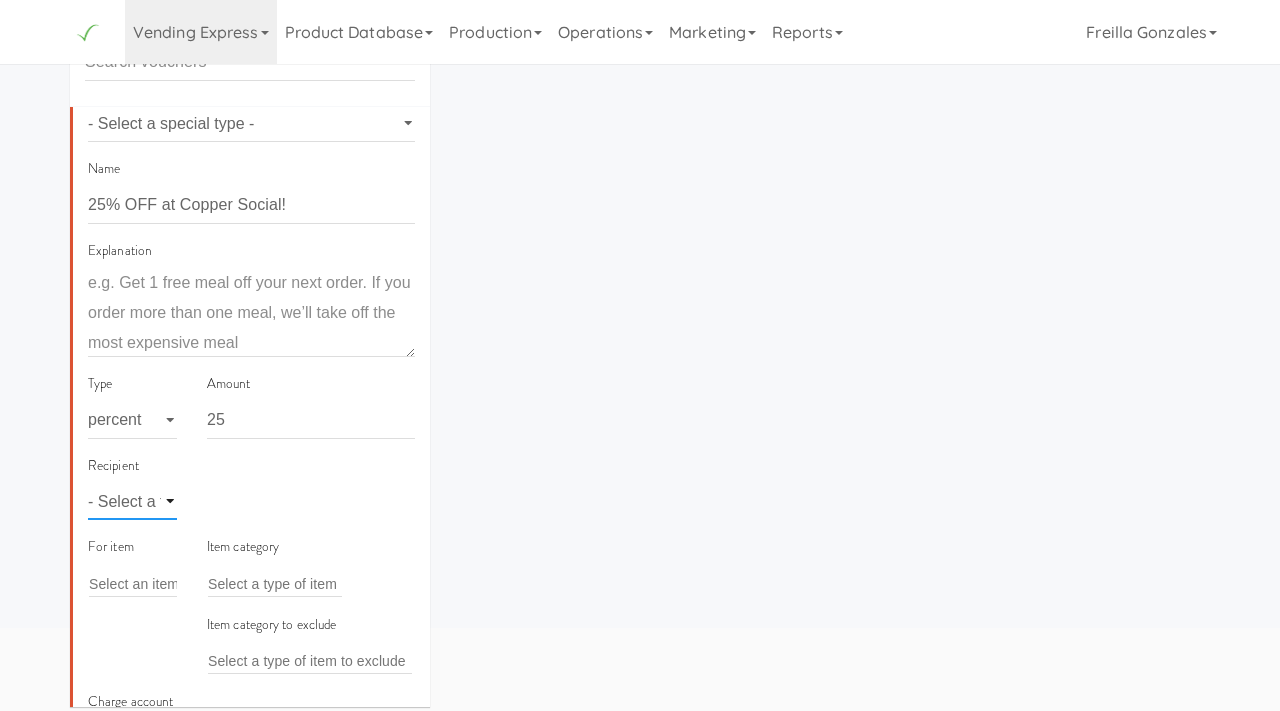 click on "- Select a type - user site company" at bounding box center (132, 501) 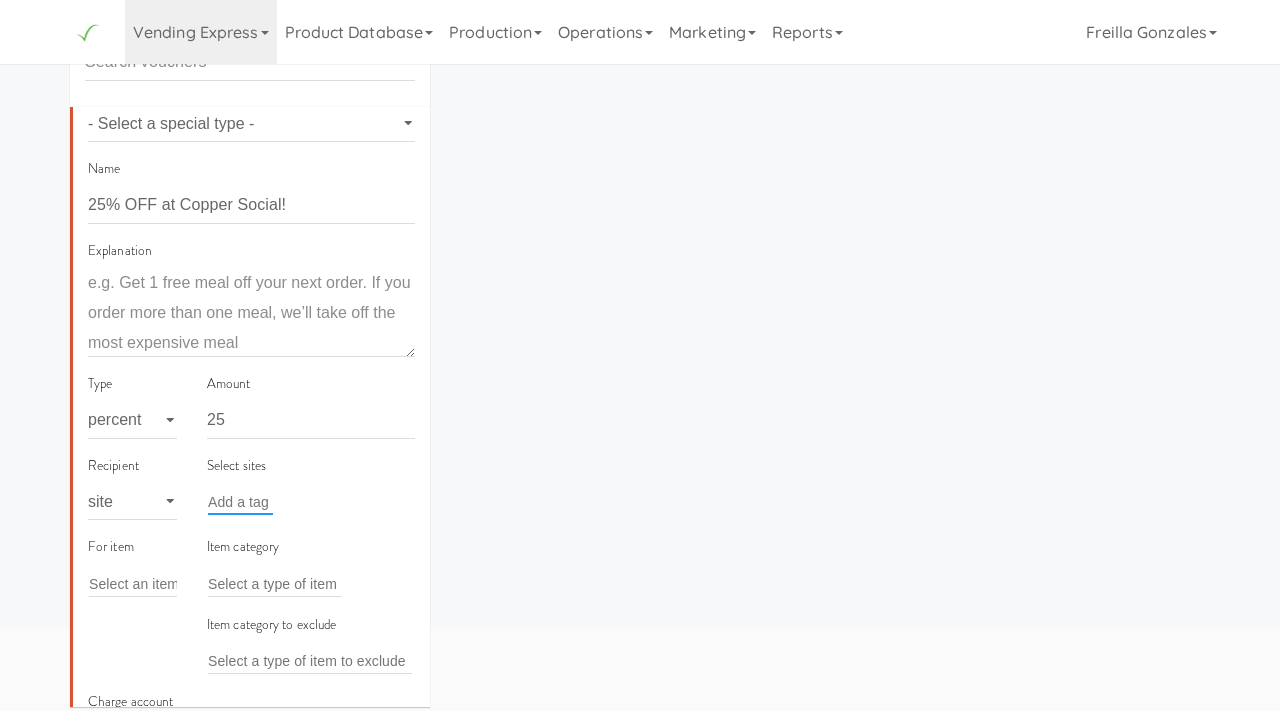 click at bounding box center (240, 502) 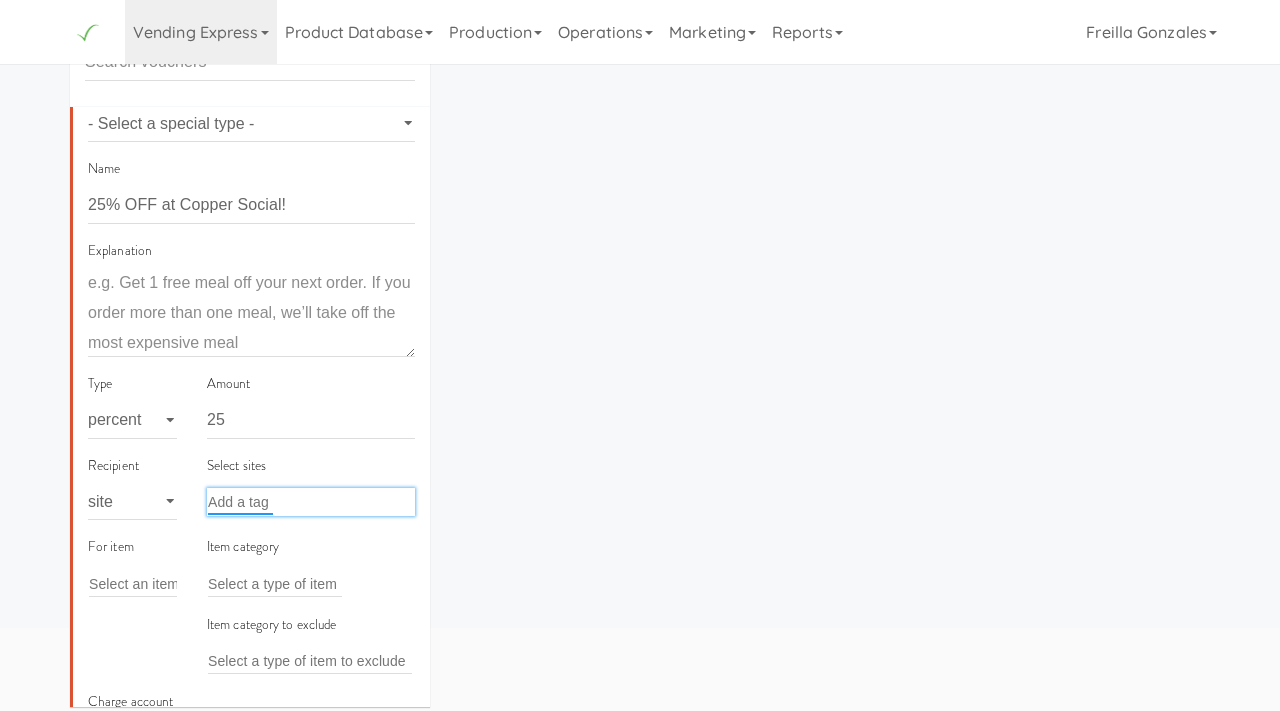type on "s" 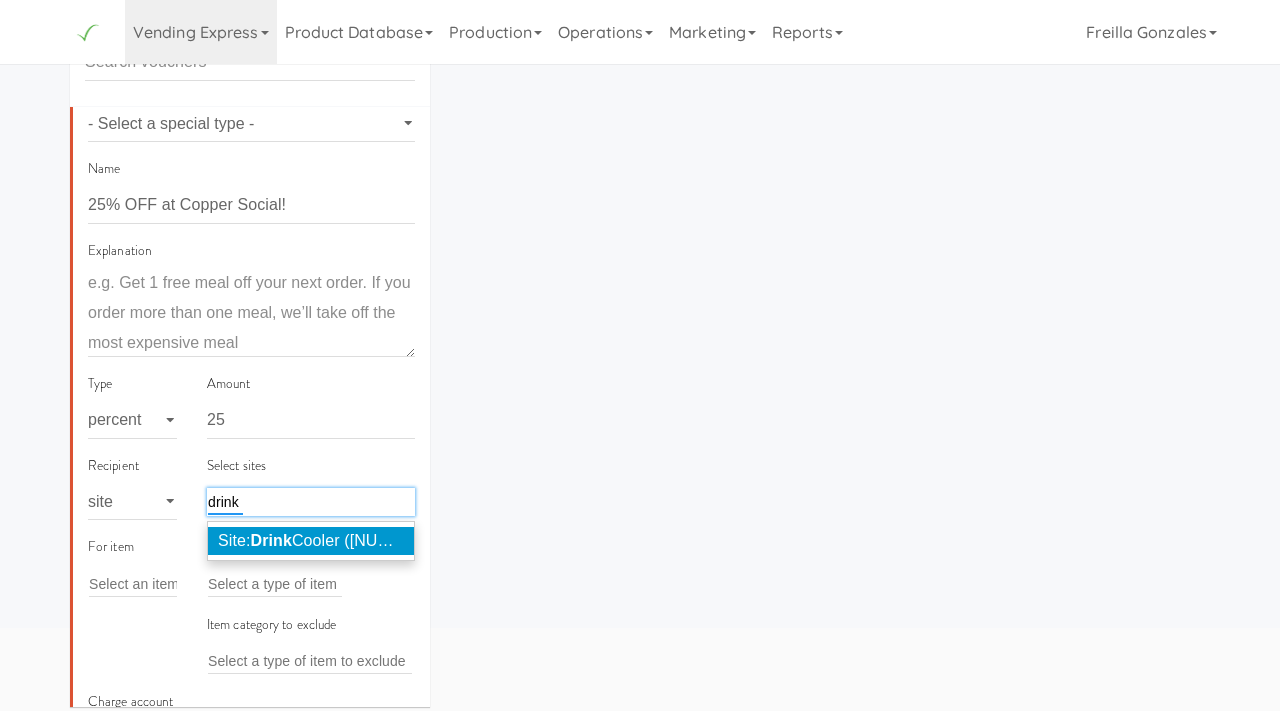 type on "drink" 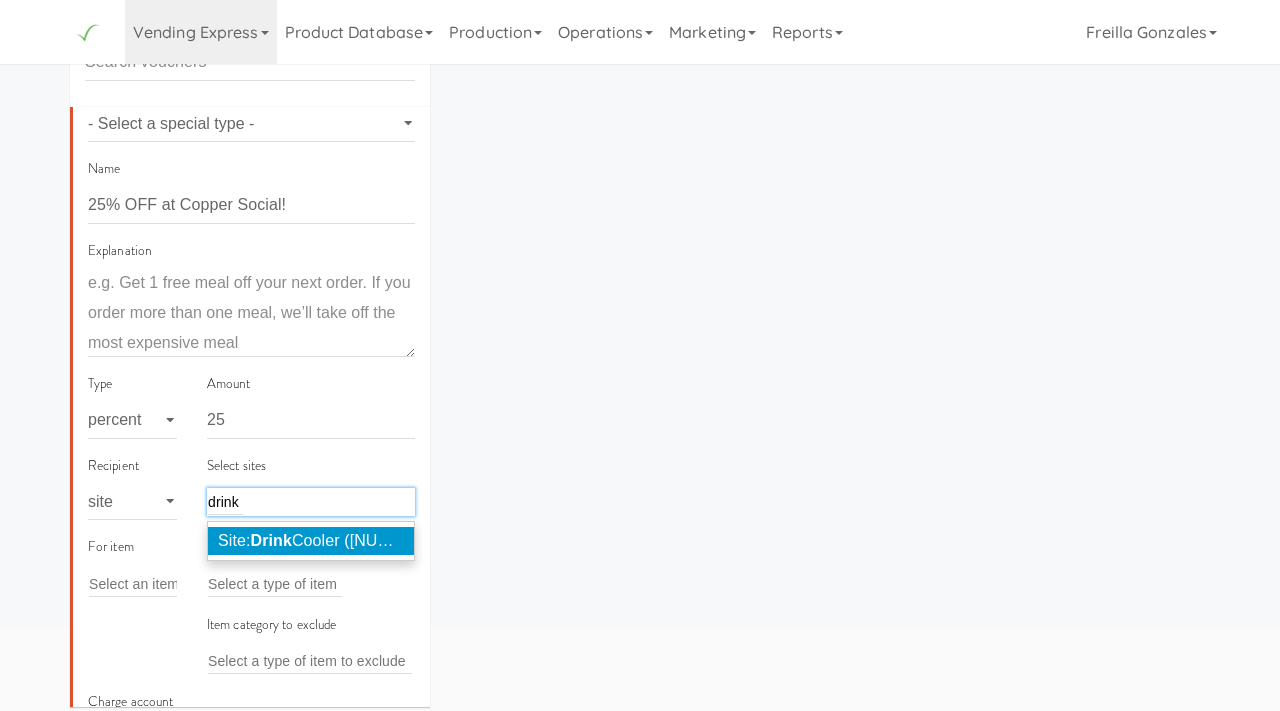 click on "Drink" at bounding box center (271, 540) 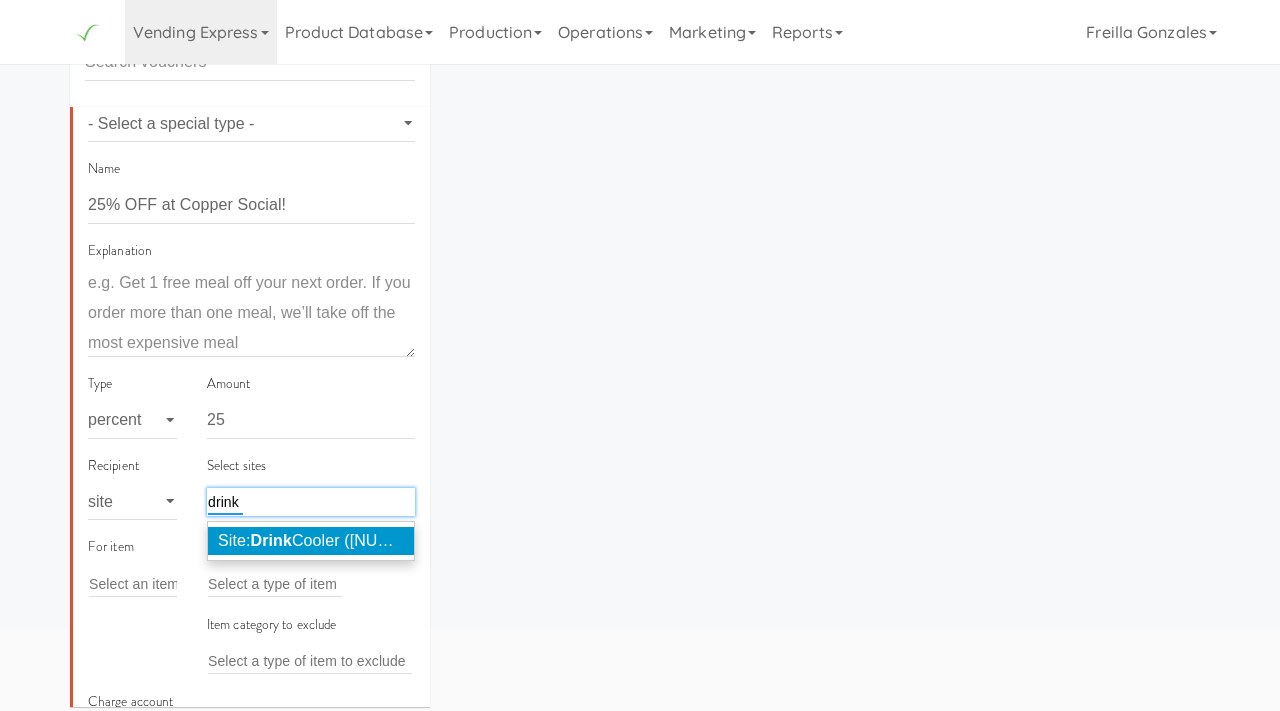 type 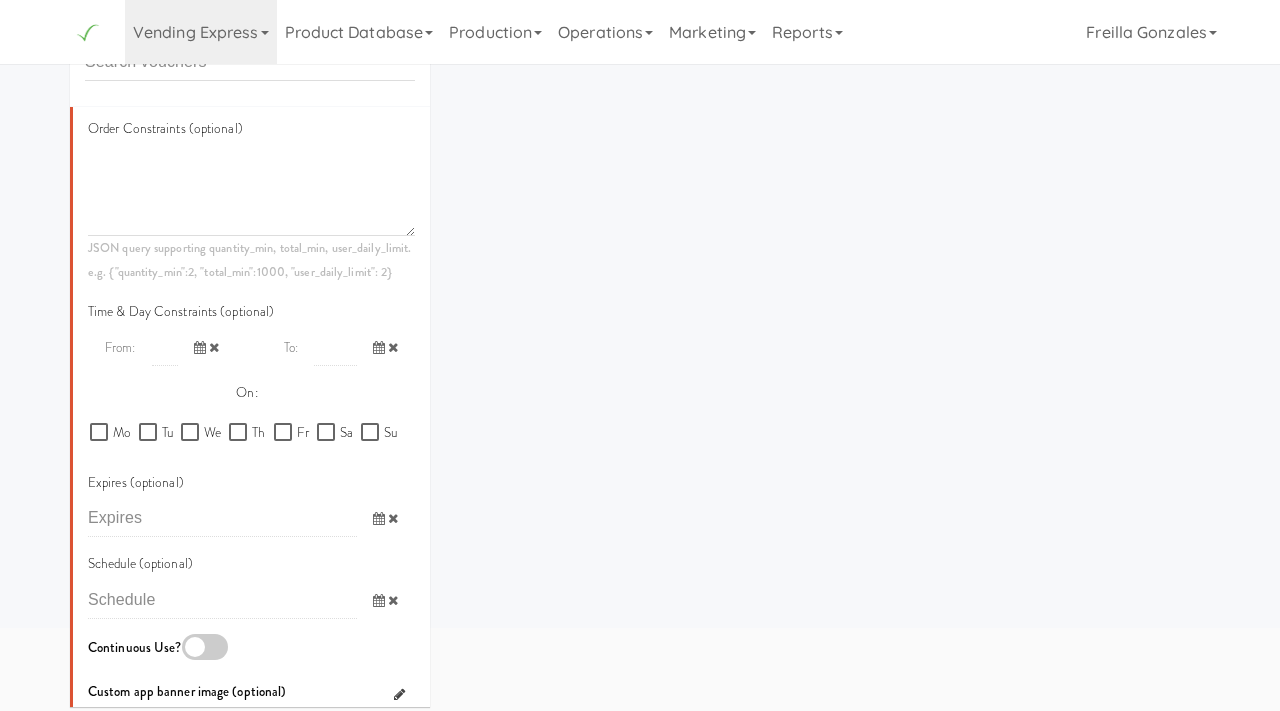 scroll, scrollTop: 1025, scrollLeft: 0, axis: vertical 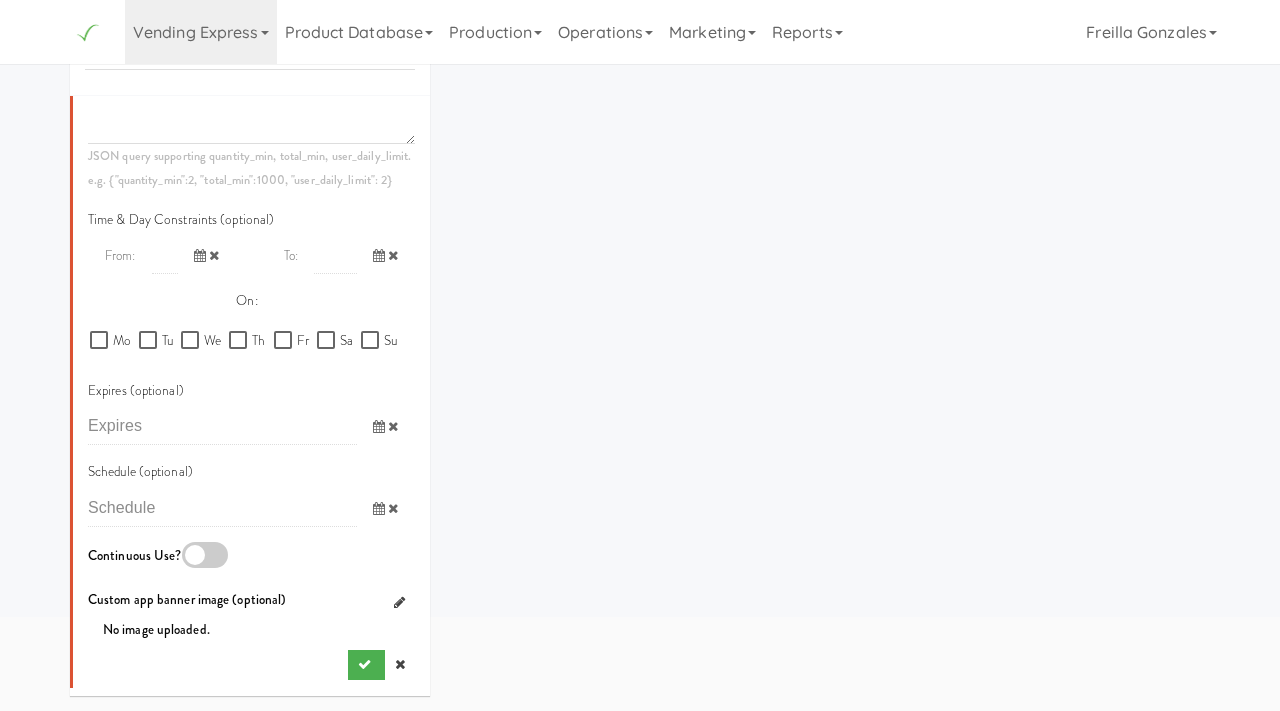 click at bounding box center (205, 555) 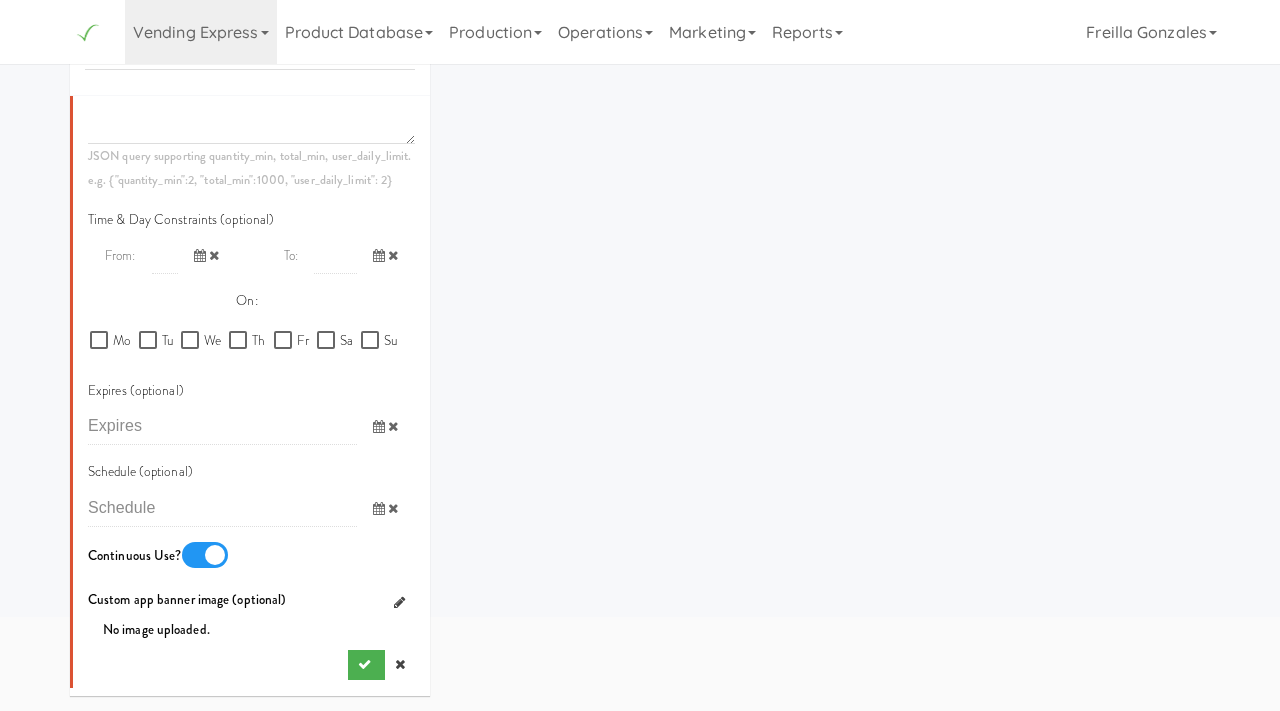click at bounding box center (379, 508) 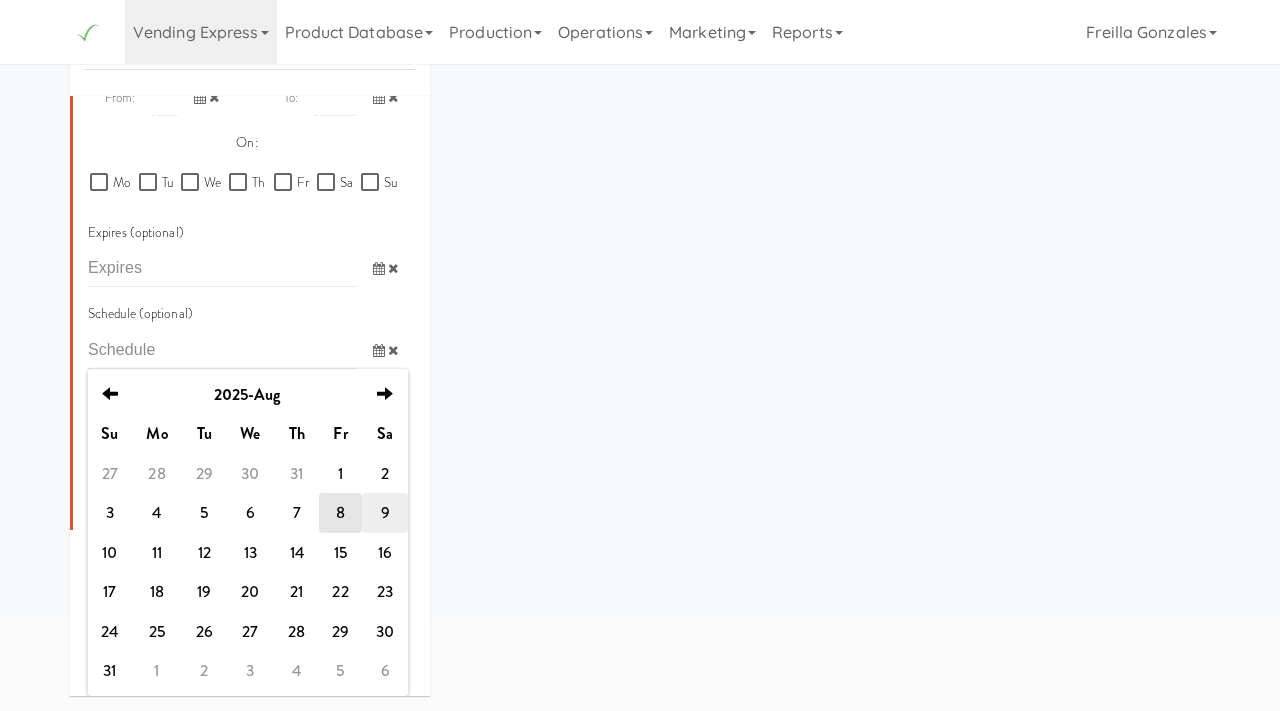 click on "9" at bounding box center [385, 513] 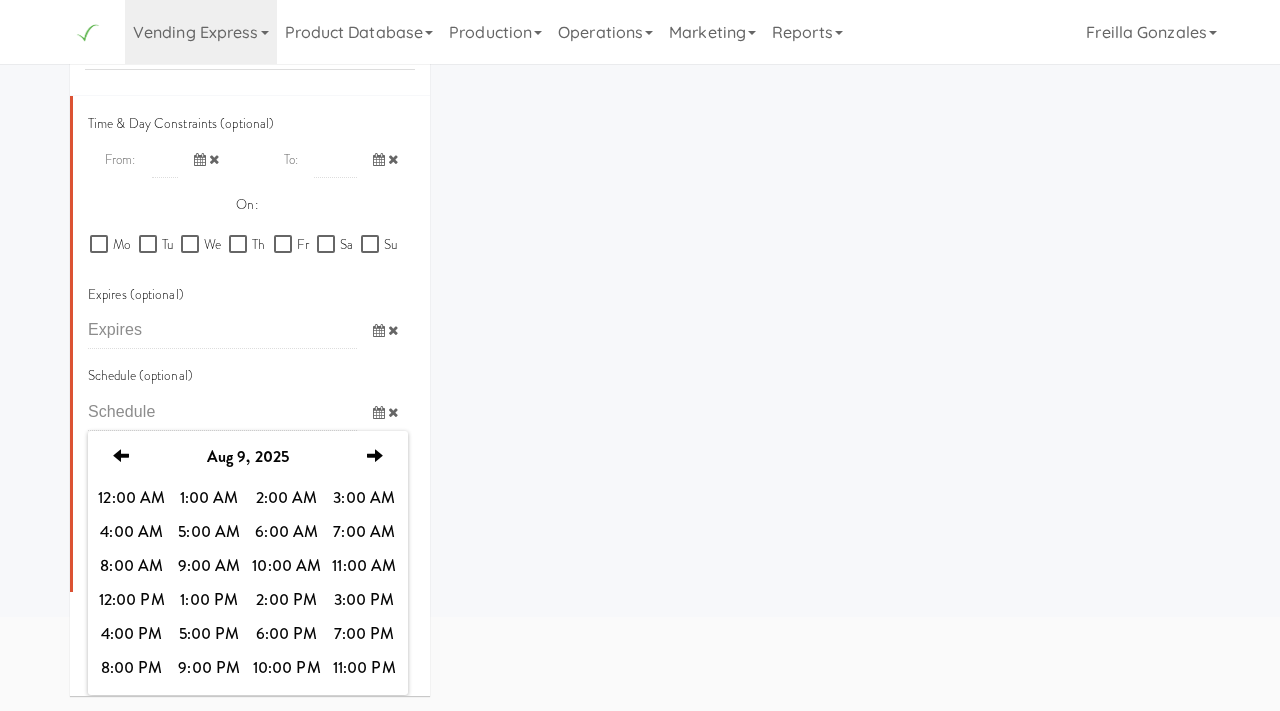 scroll, scrollTop: 1121, scrollLeft: 0, axis: vertical 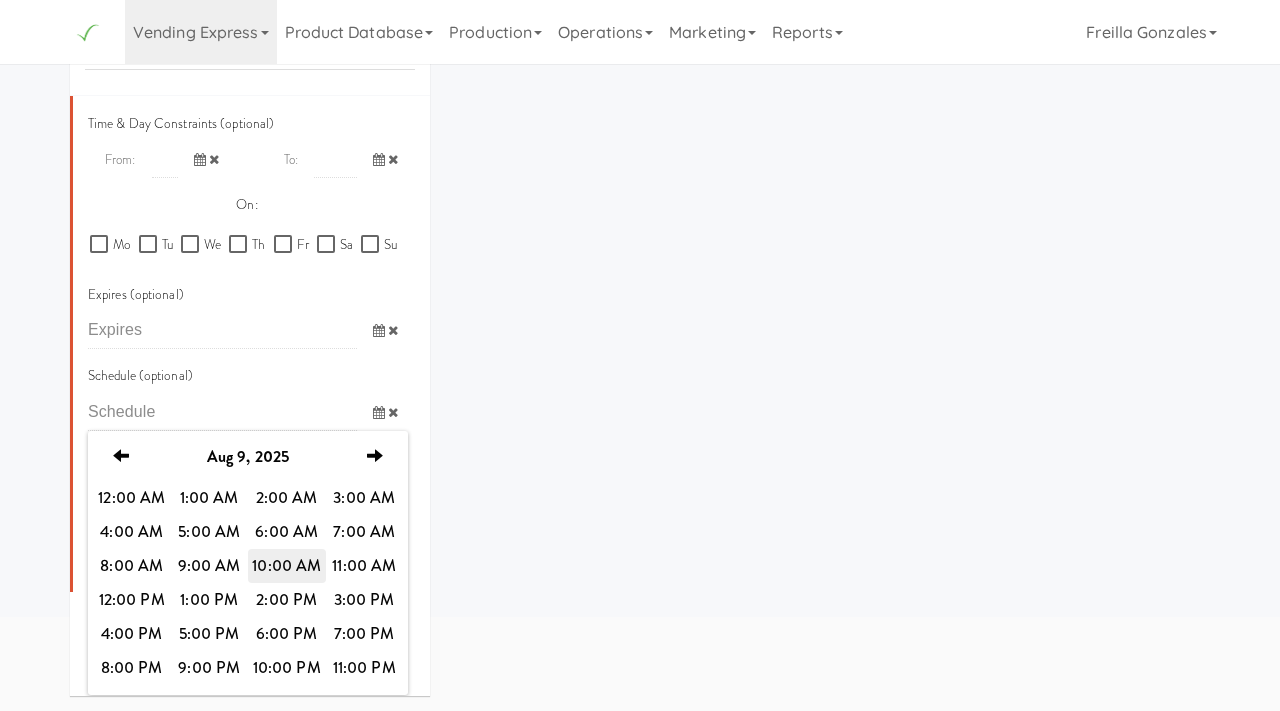 click on "10:00 AM" at bounding box center [287, 566] 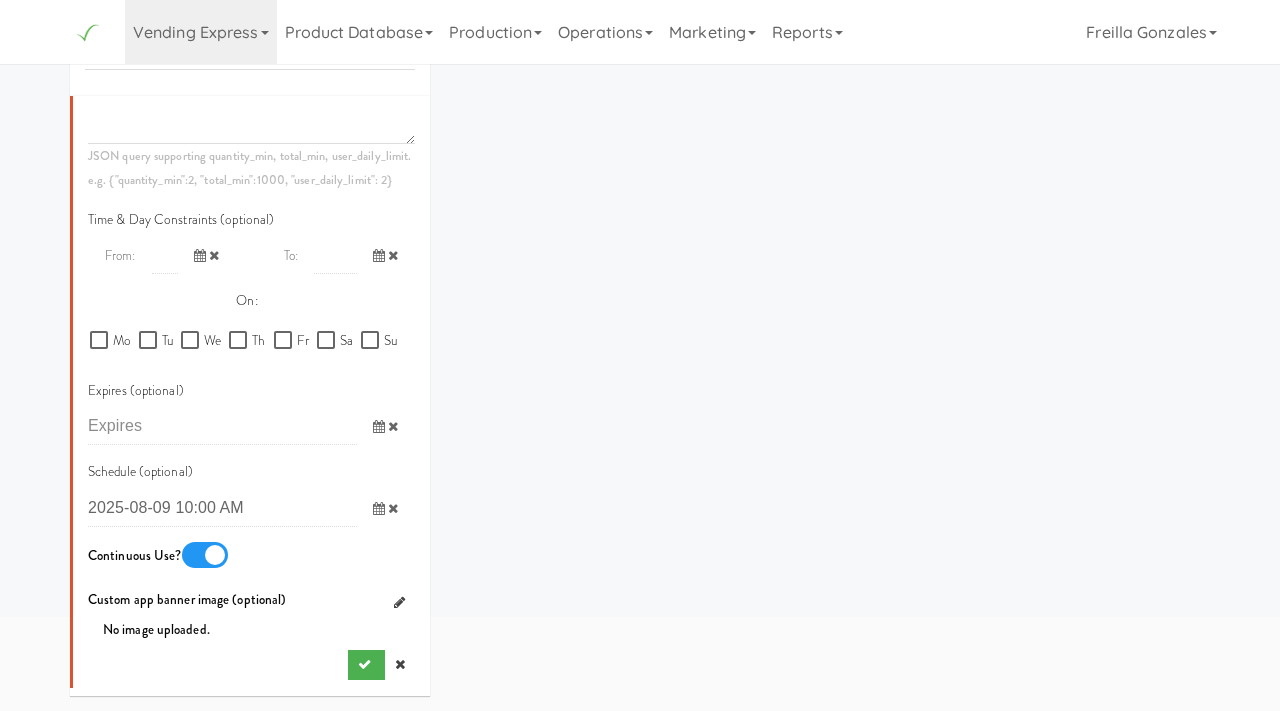 scroll, scrollTop: 1025, scrollLeft: 0, axis: vertical 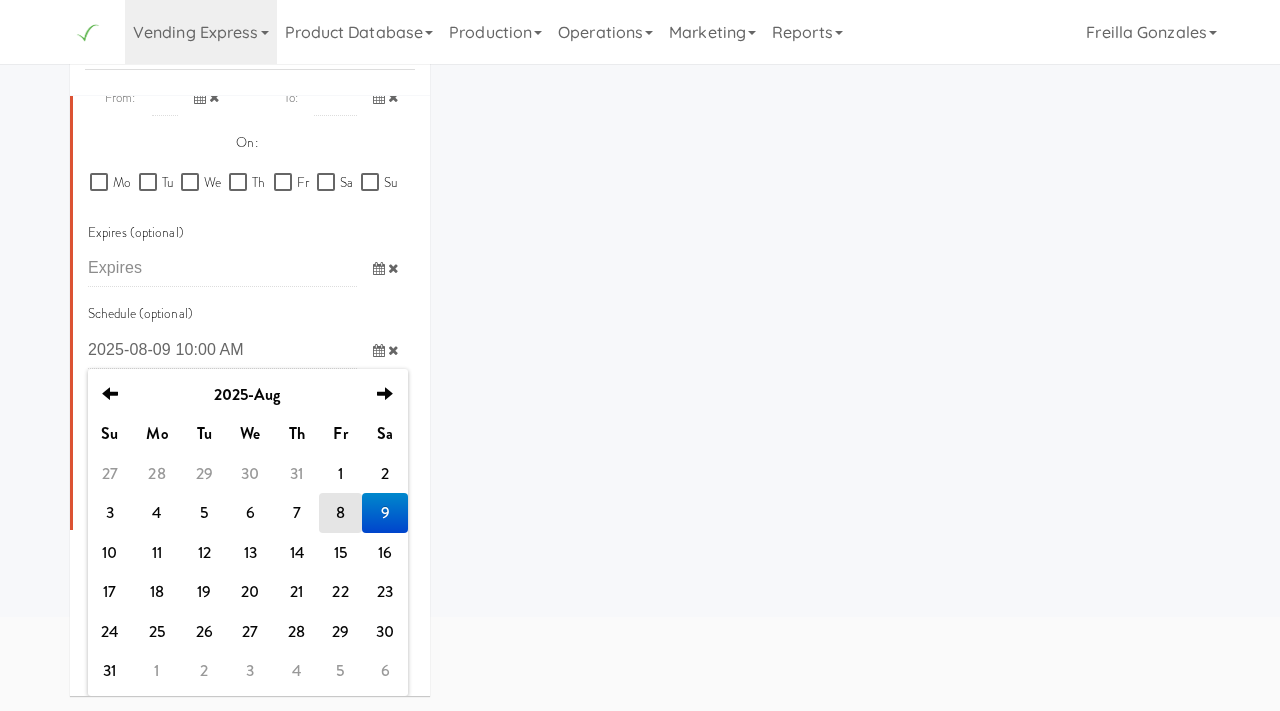 click on "9" at bounding box center [385, 513] 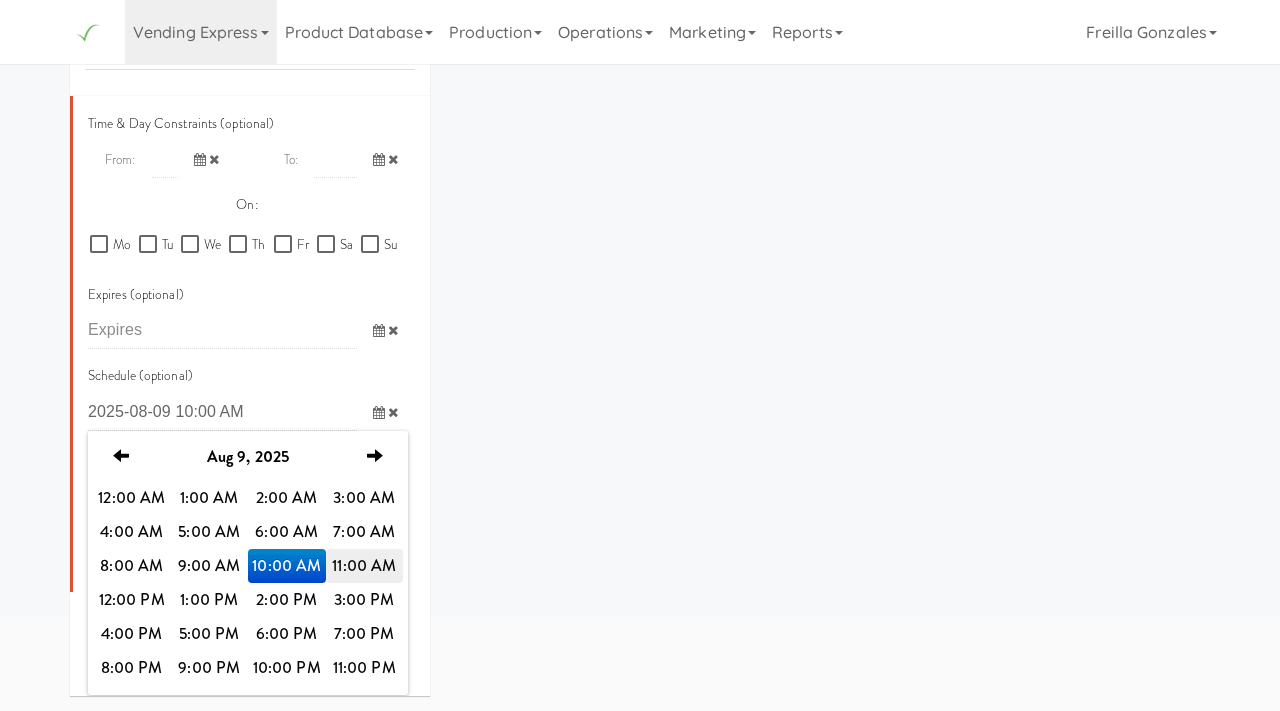 click on "11:00 AM" at bounding box center [365, 566] 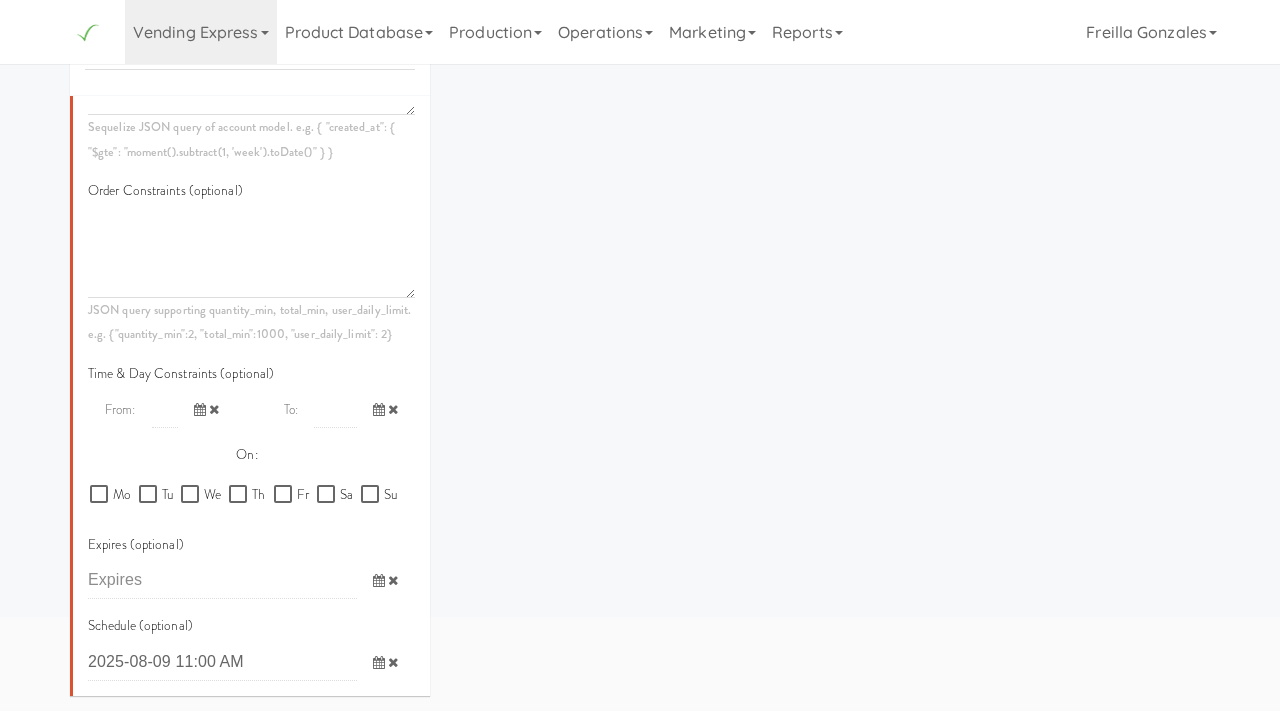 scroll, scrollTop: 874, scrollLeft: 0, axis: vertical 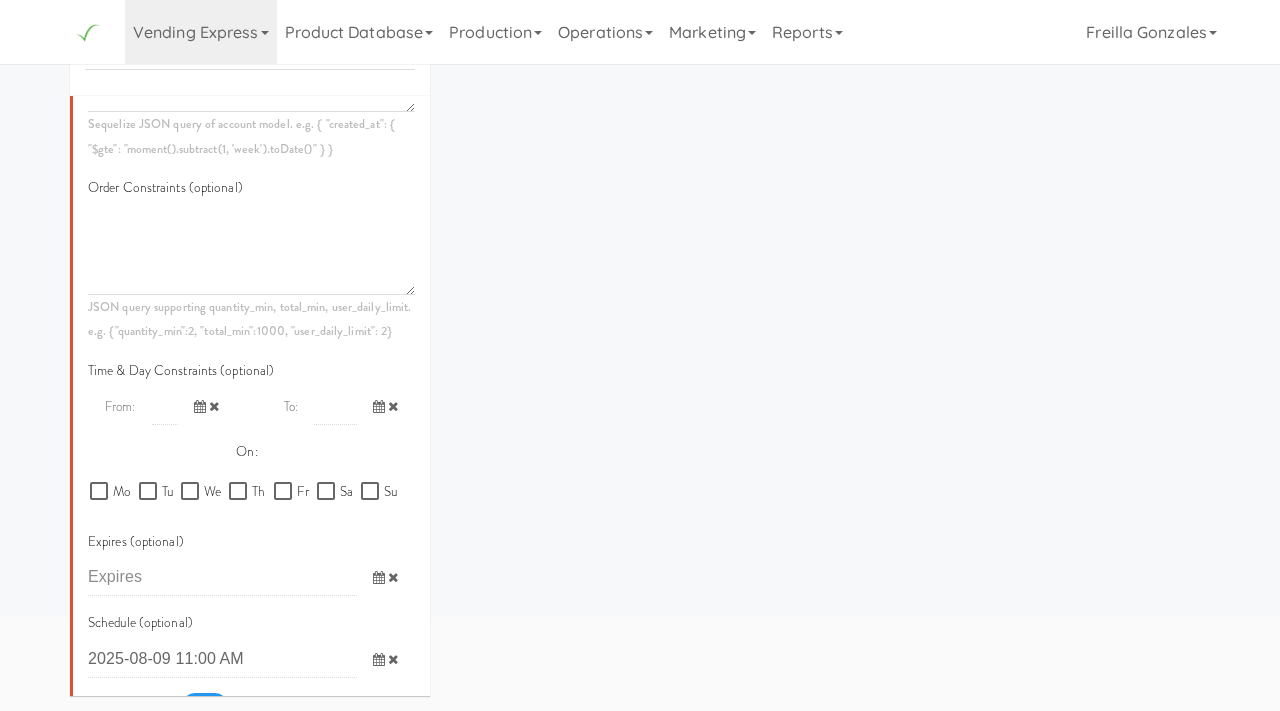 click at bounding box center [386, 577] 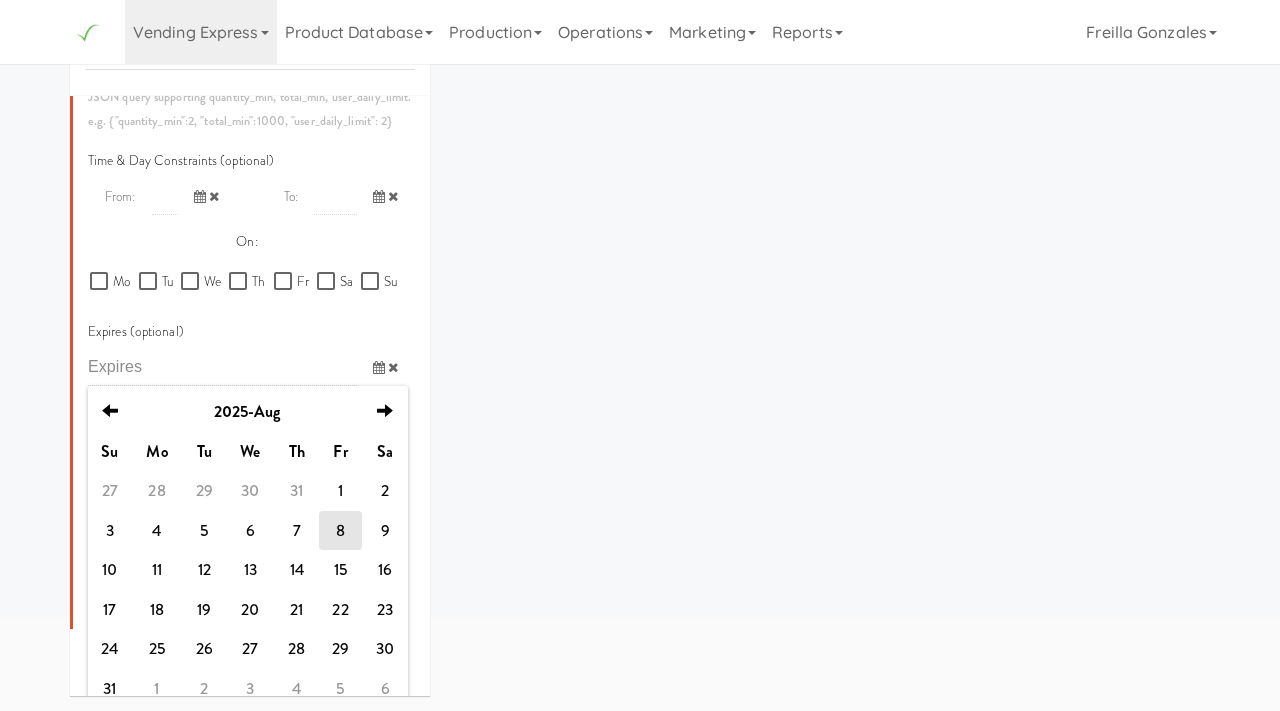 scroll, scrollTop: 1102, scrollLeft: 0, axis: vertical 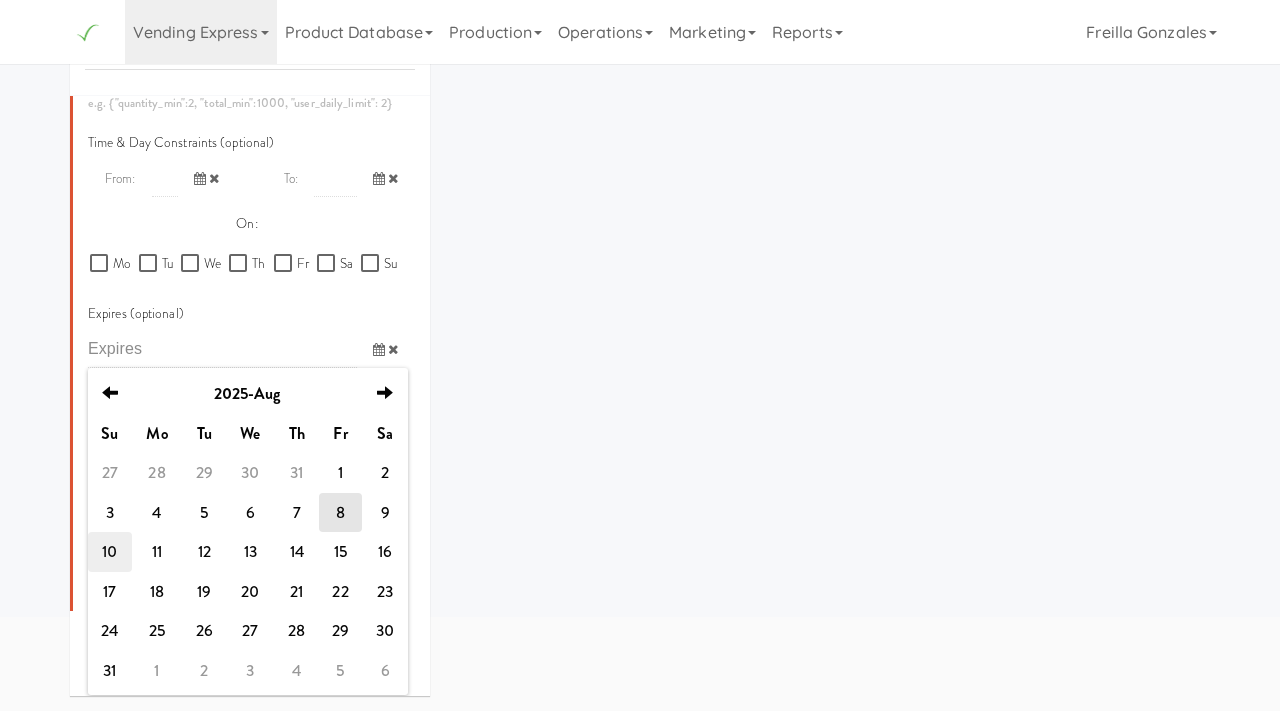 click on "10" at bounding box center [110, 552] 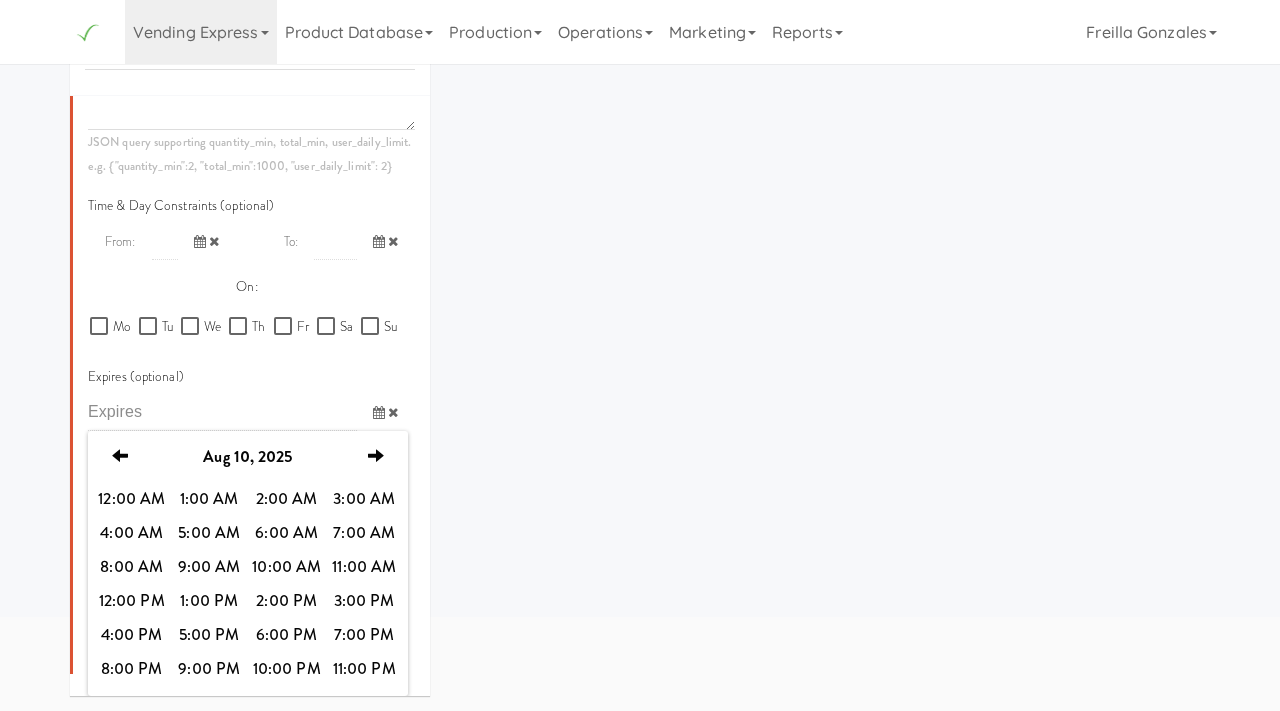 scroll, scrollTop: 1039, scrollLeft: 0, axis: vertical 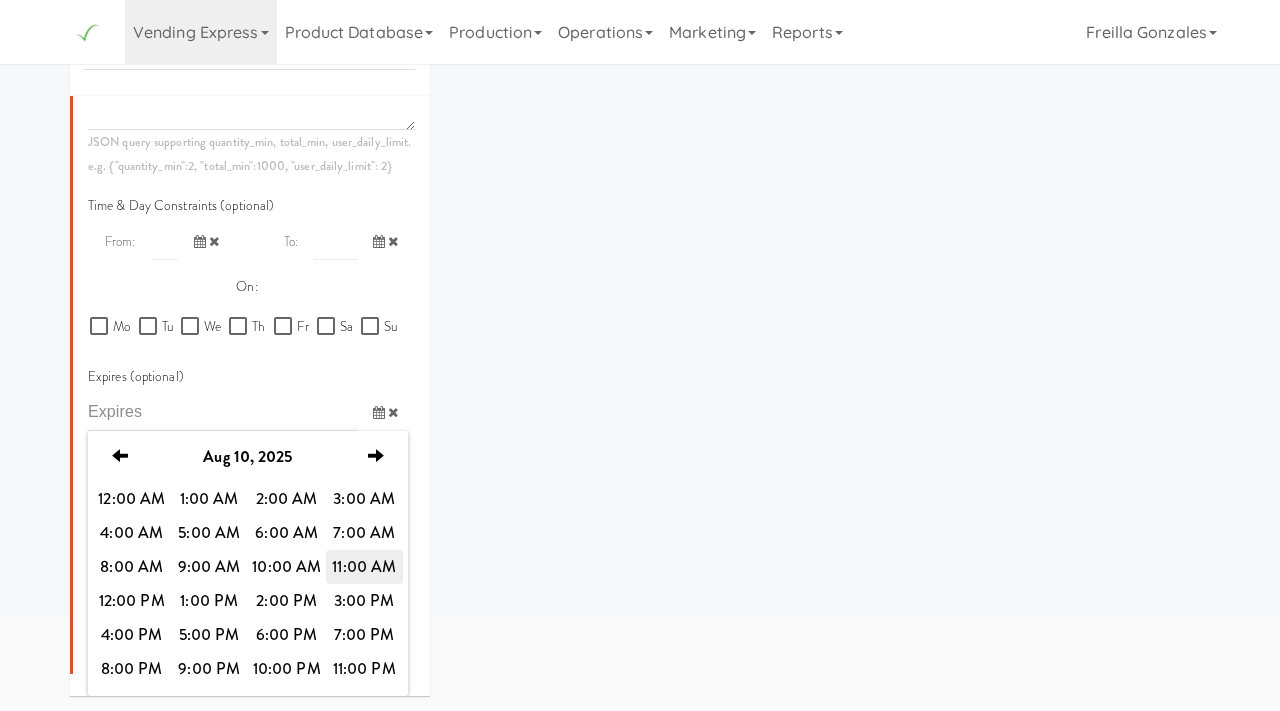 click on "11:00 AM" at bounding box center (365, 567) 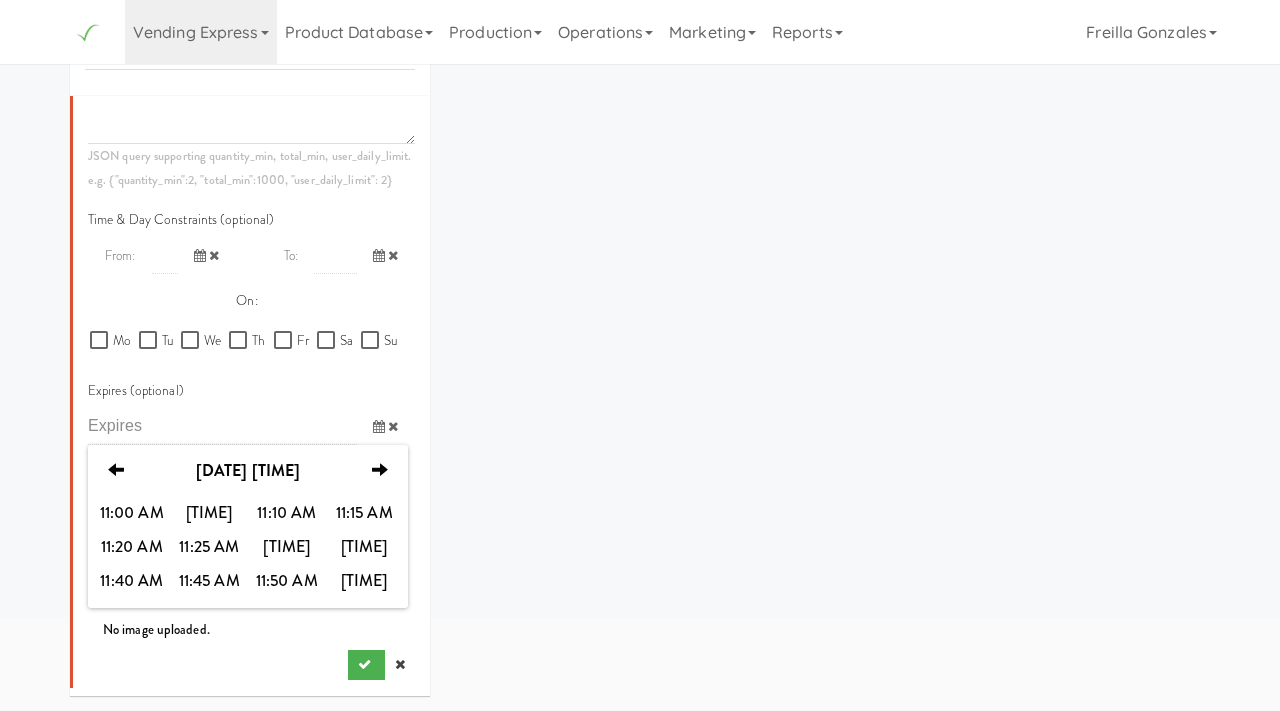 scroll, scrollTop: 1025, scrollLeft: 0, axis: vertical 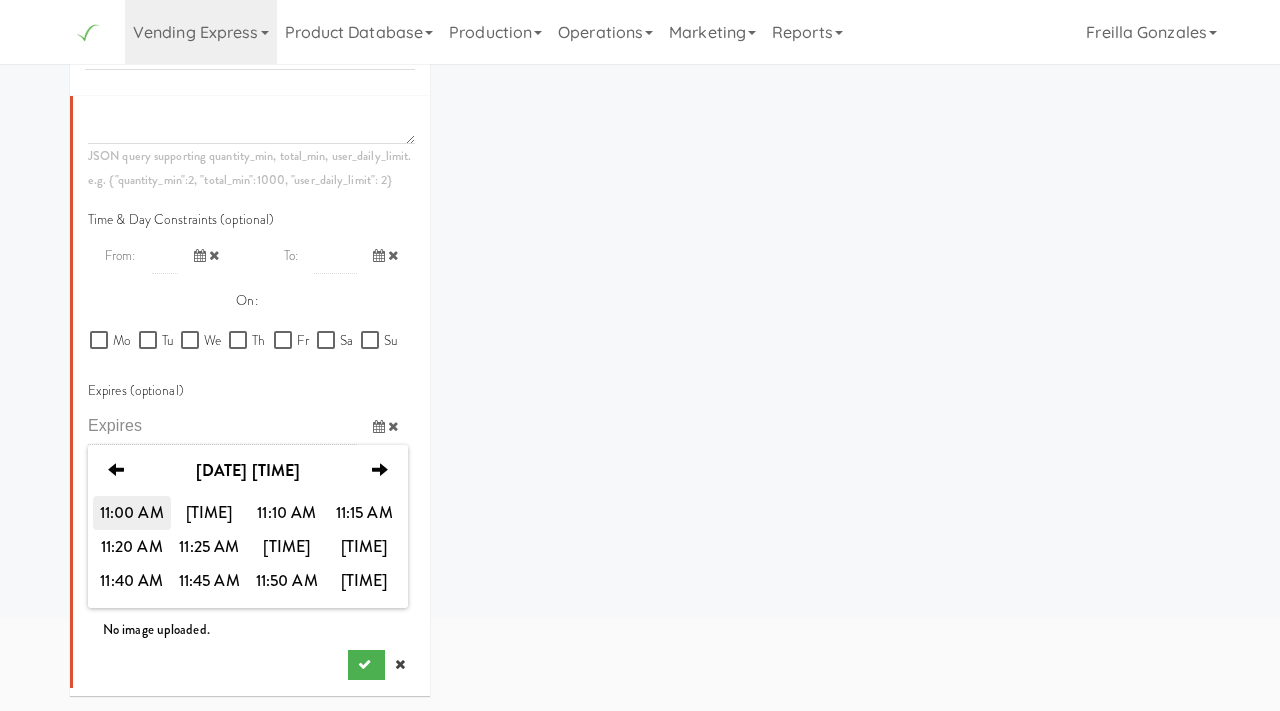 click on "11:00 AM" at bounding box center [132, 513] 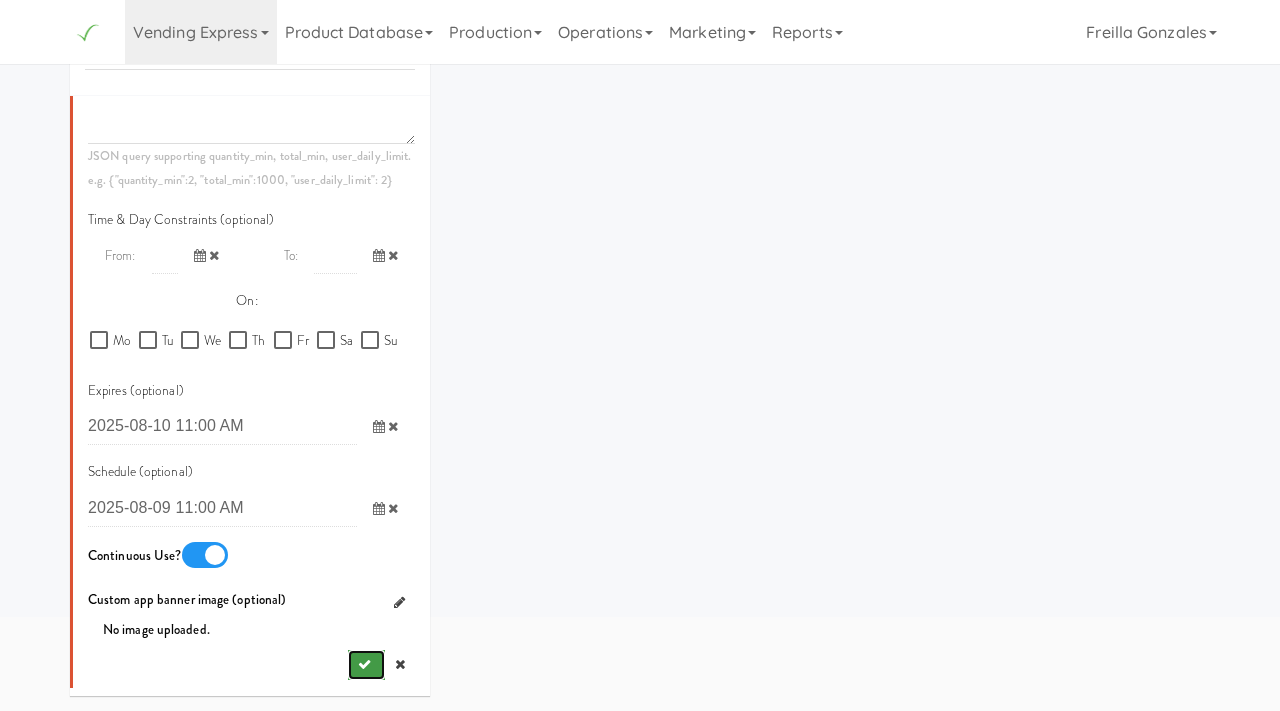 click at bounding box center [364, 664] 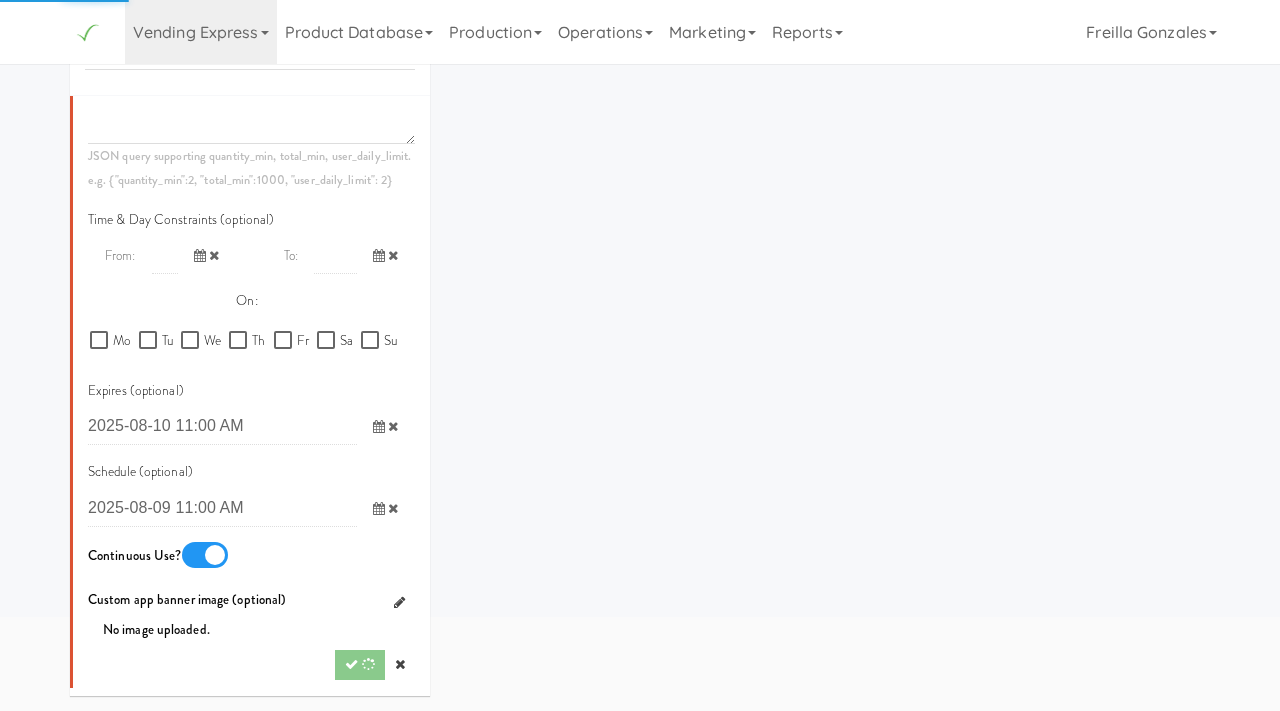 scroll, scrollTop: 64, scrollLeft: 0, axis: vertical 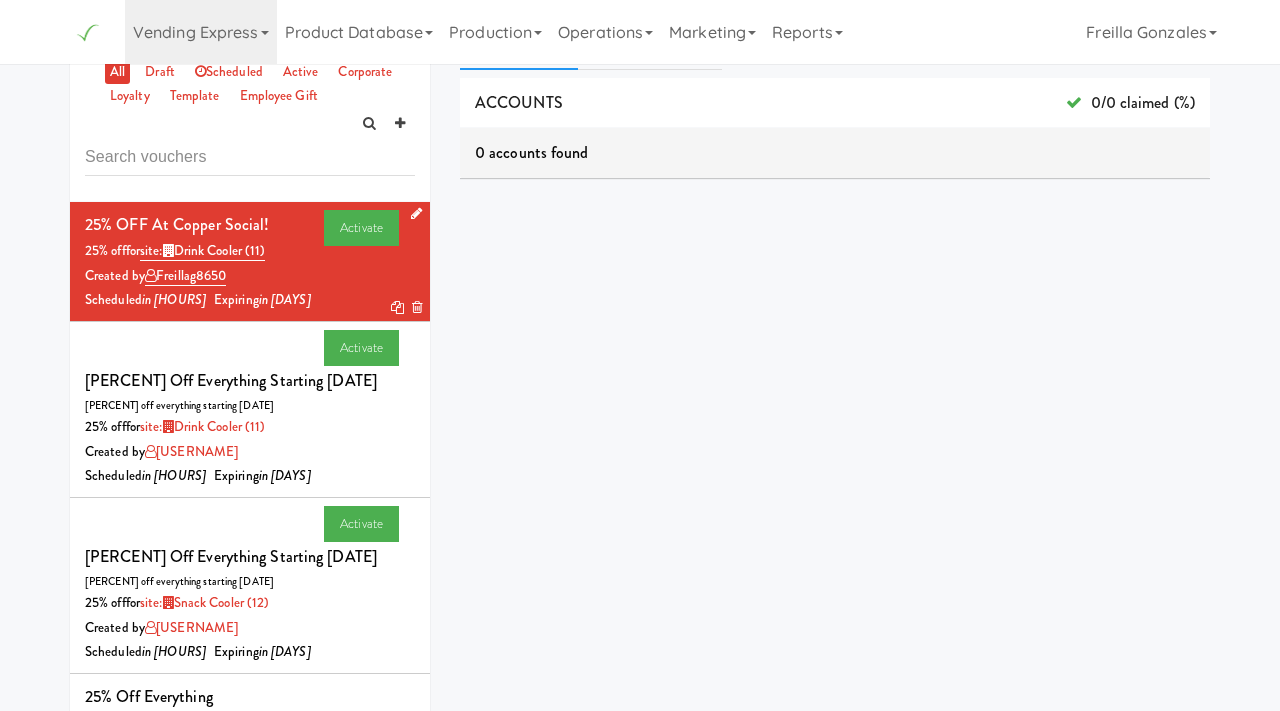 click at bounding box center [417, 307] 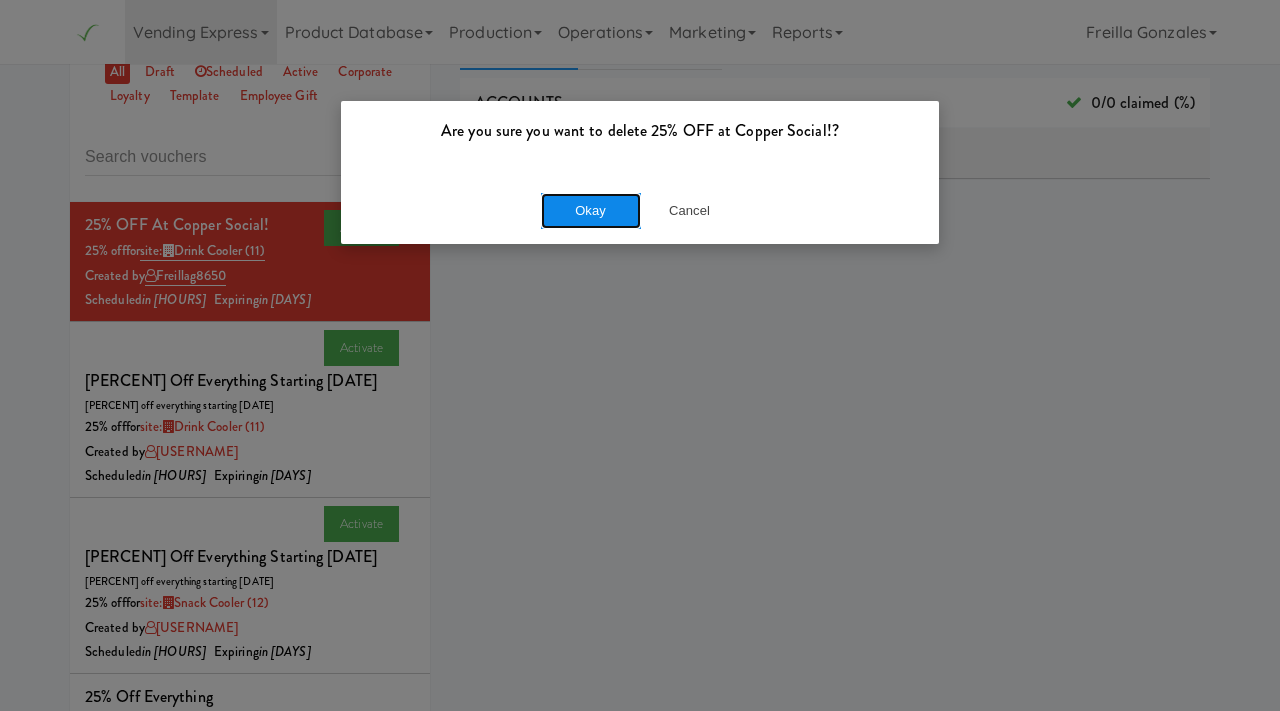 click on "Okay" at bounding box center [591, 211] 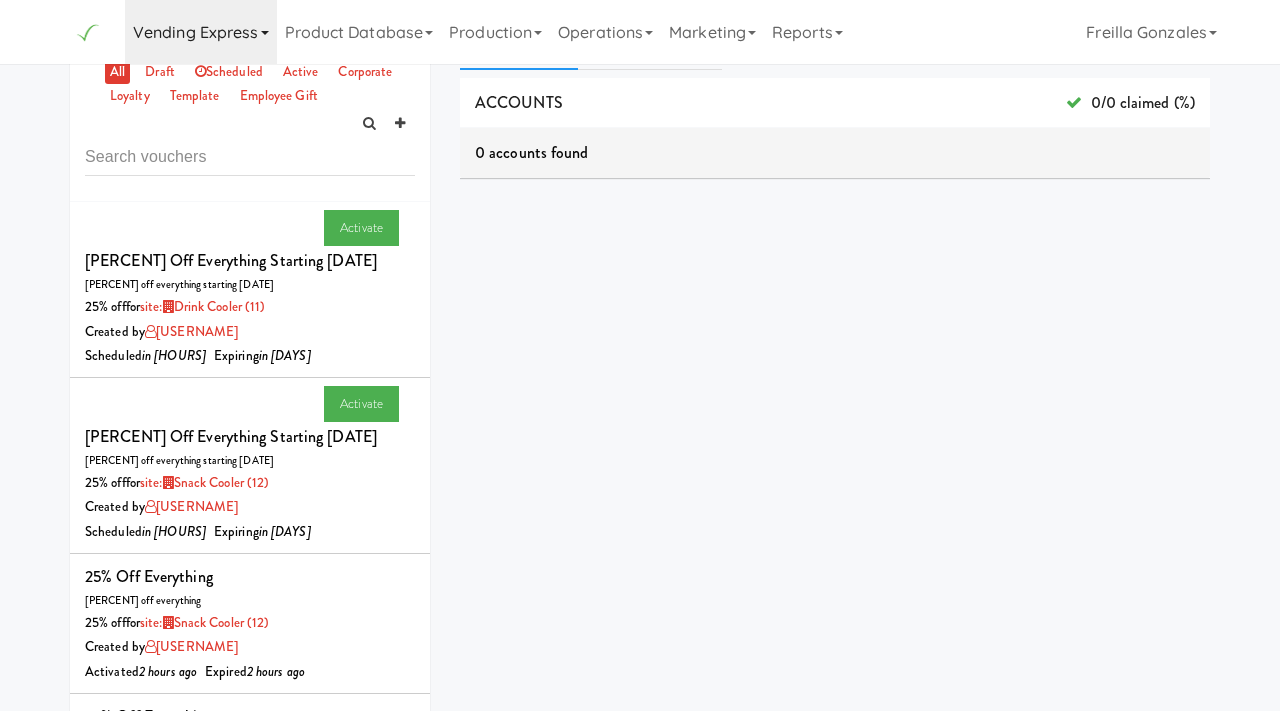 click on "Vending Express" at bounding box center (201, 32) 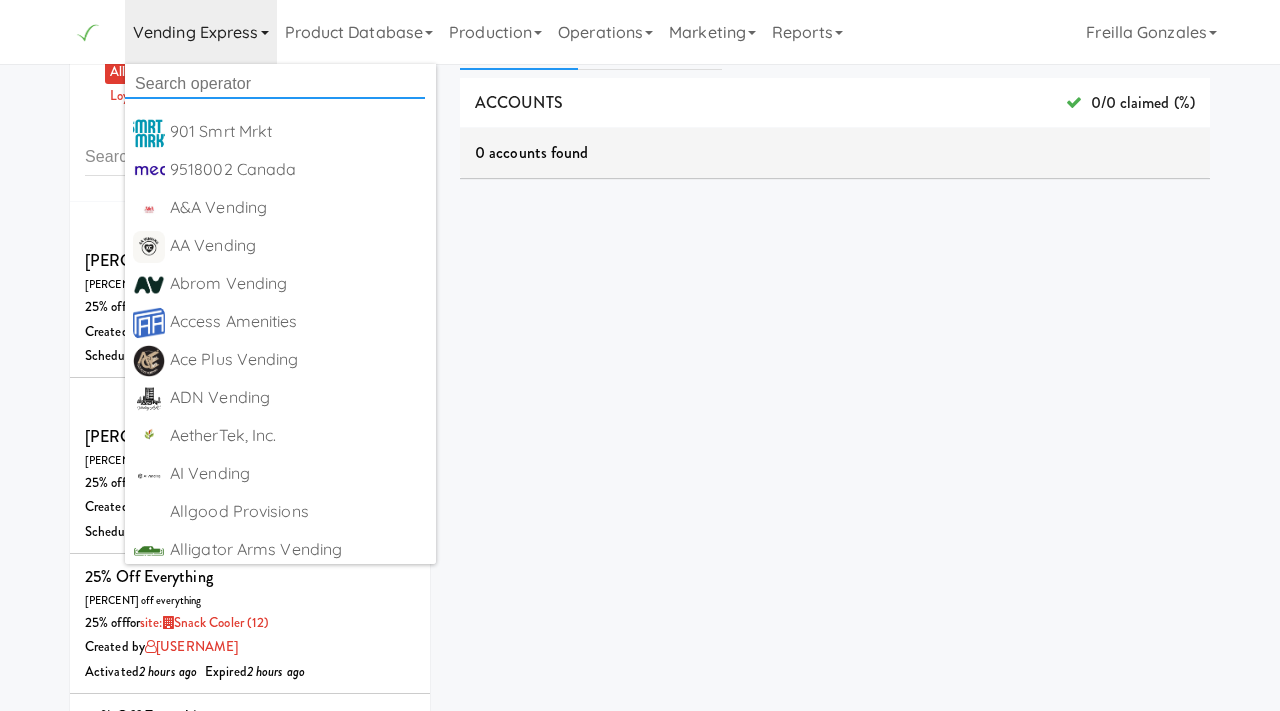 click at bounding box center (275, 84) 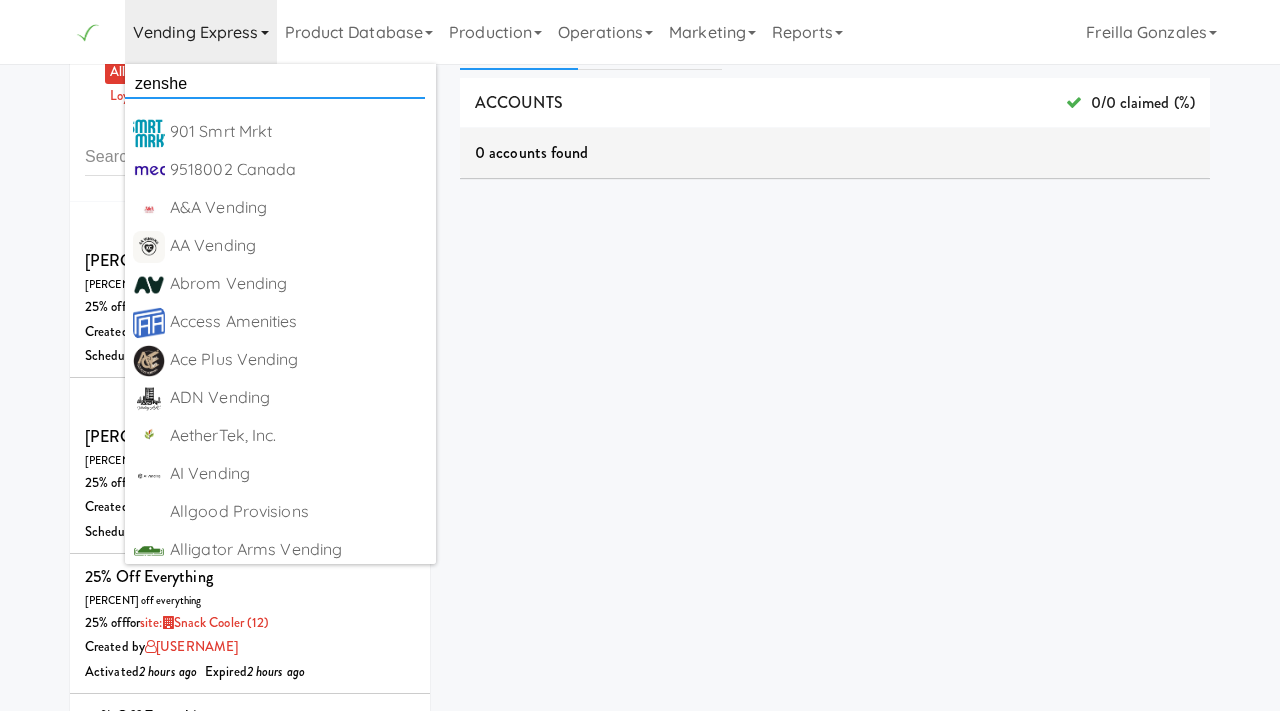 type on "zenshel" 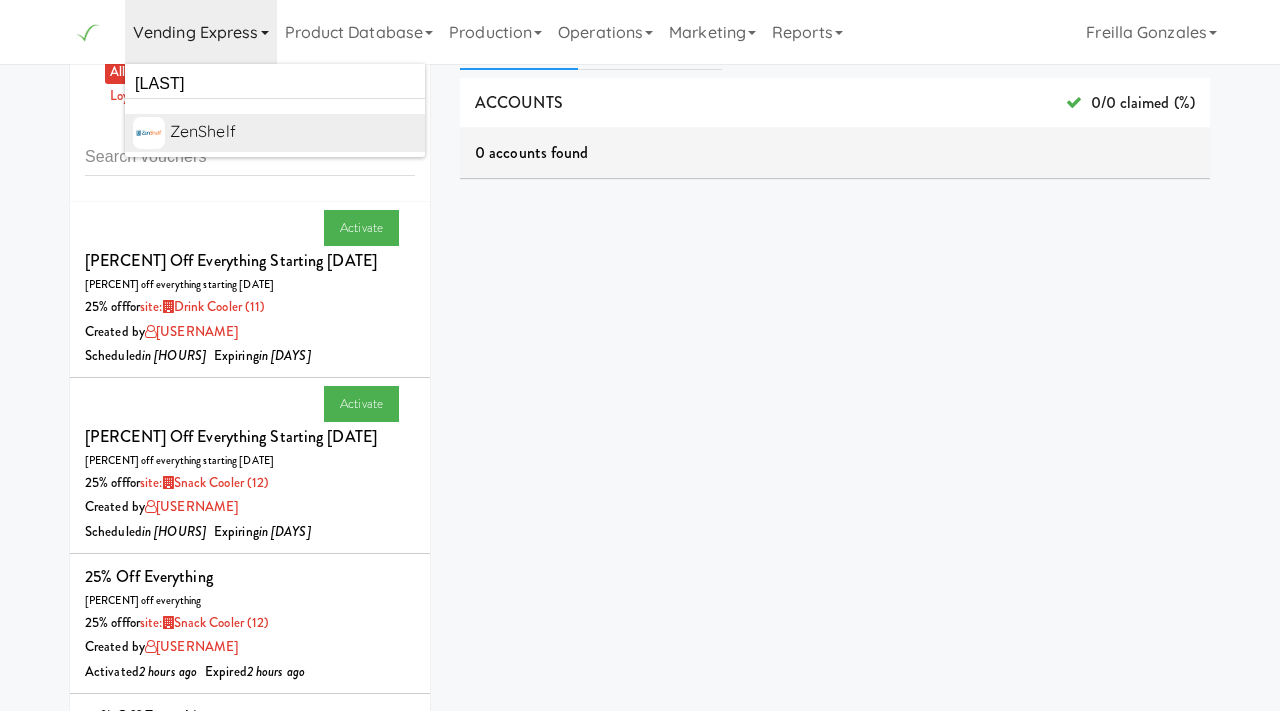 click on "ZenShelf" at bounding box center [293, 132] 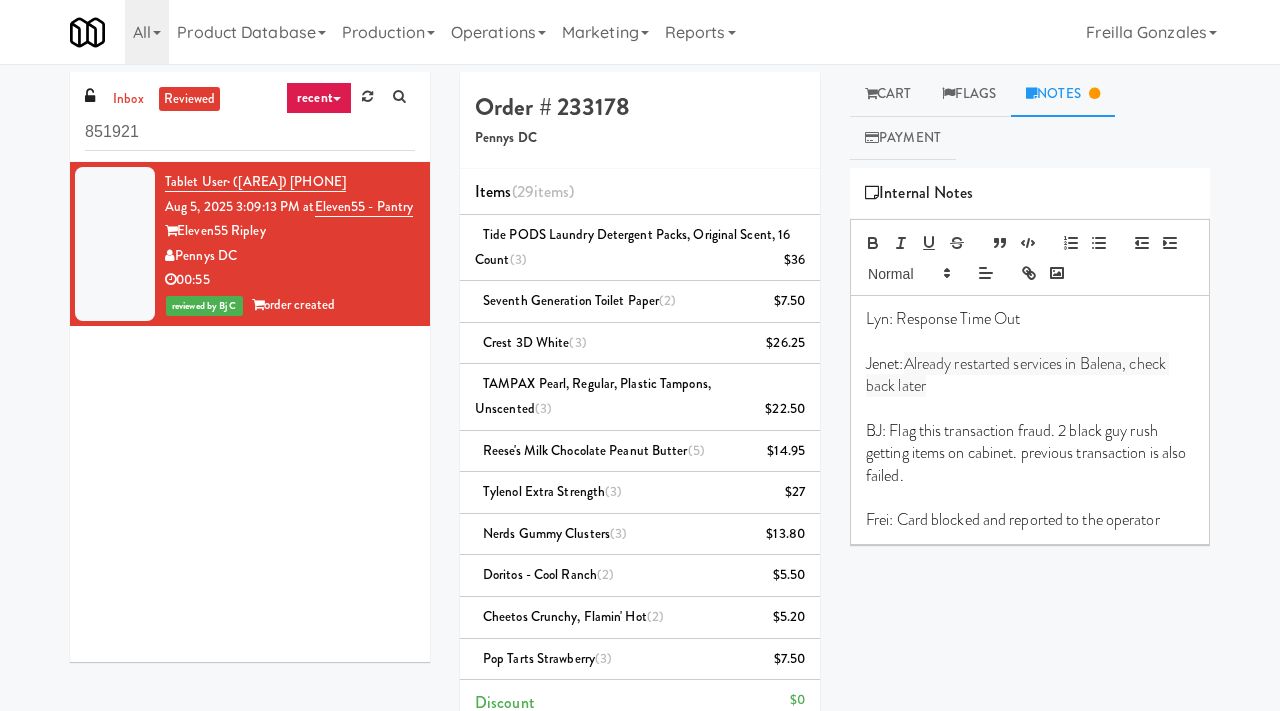 scroll, scrollTop: 0, scrollLeft: 0, axis: both 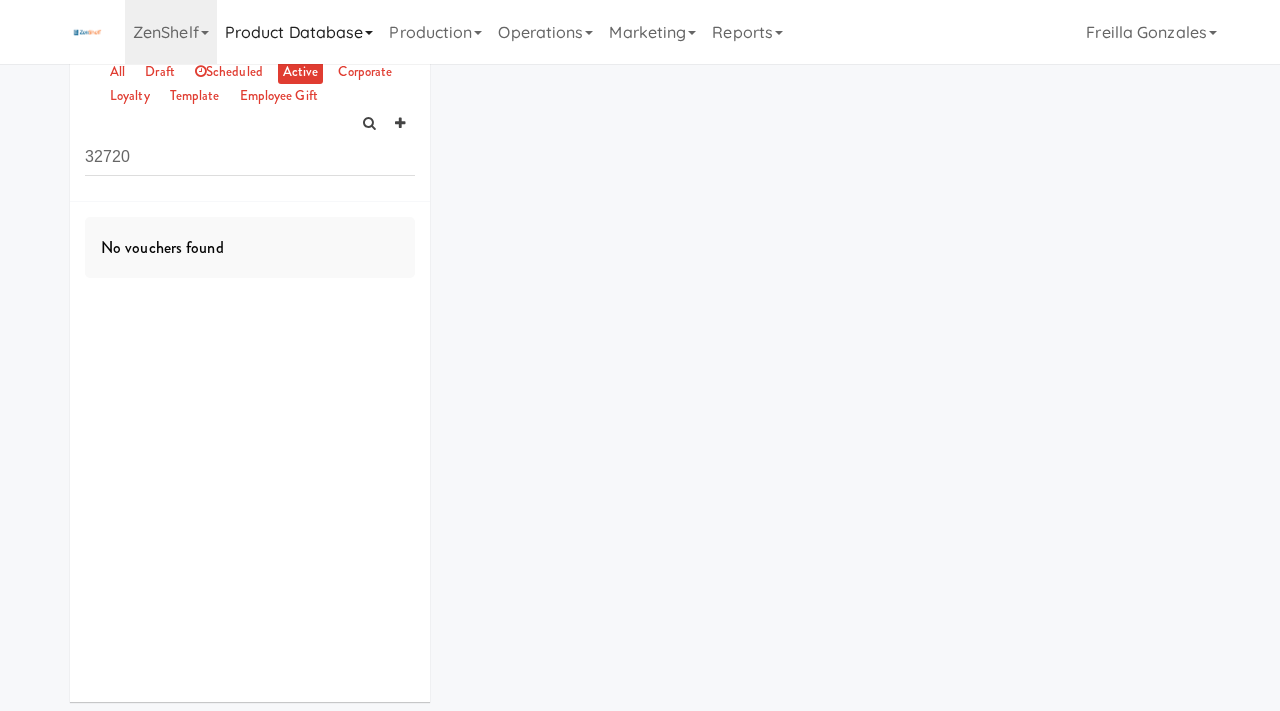 click on "Product Database" at bounding box center [299, 32] 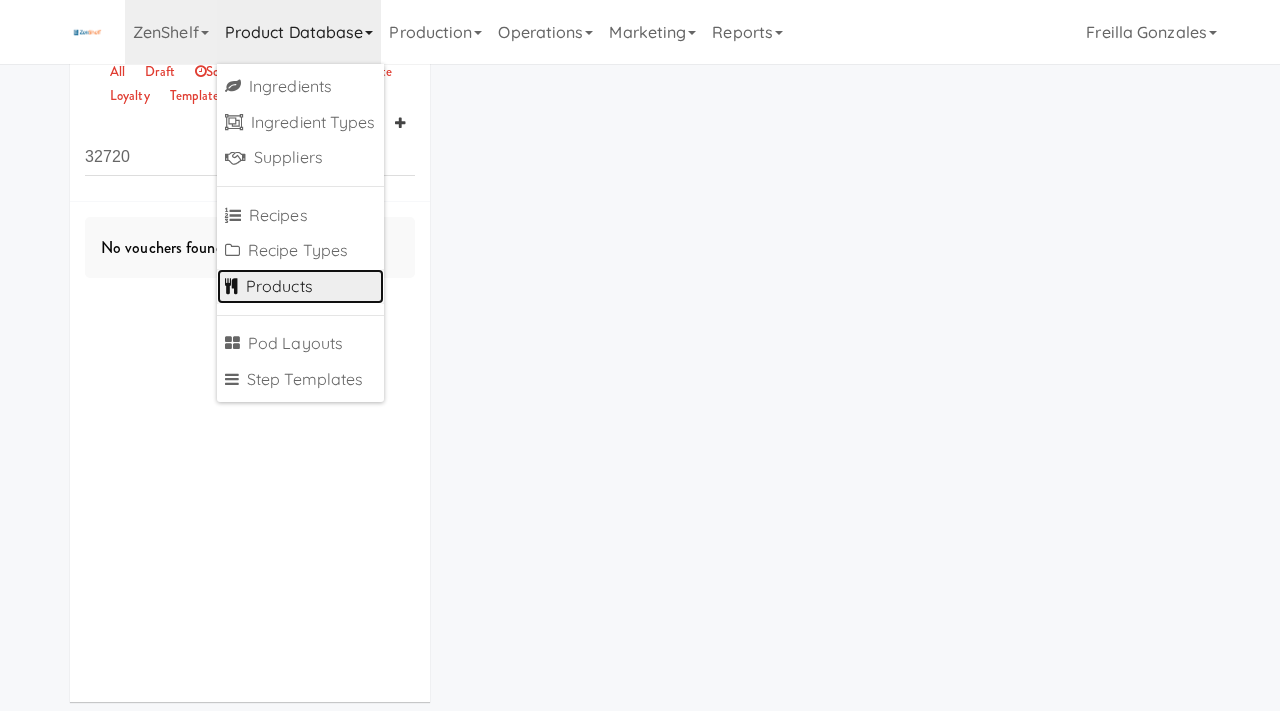 click on "Products" at bounding box center [300, 287] 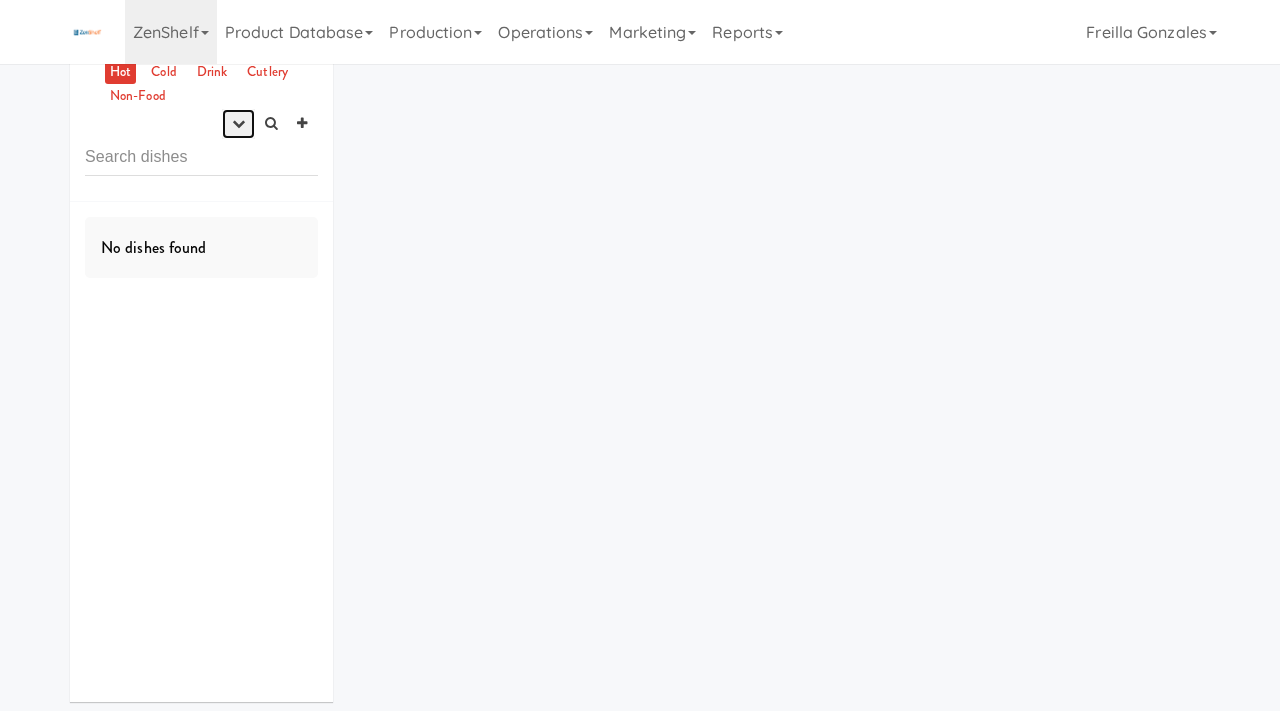 click at bounding box center [238, 123] 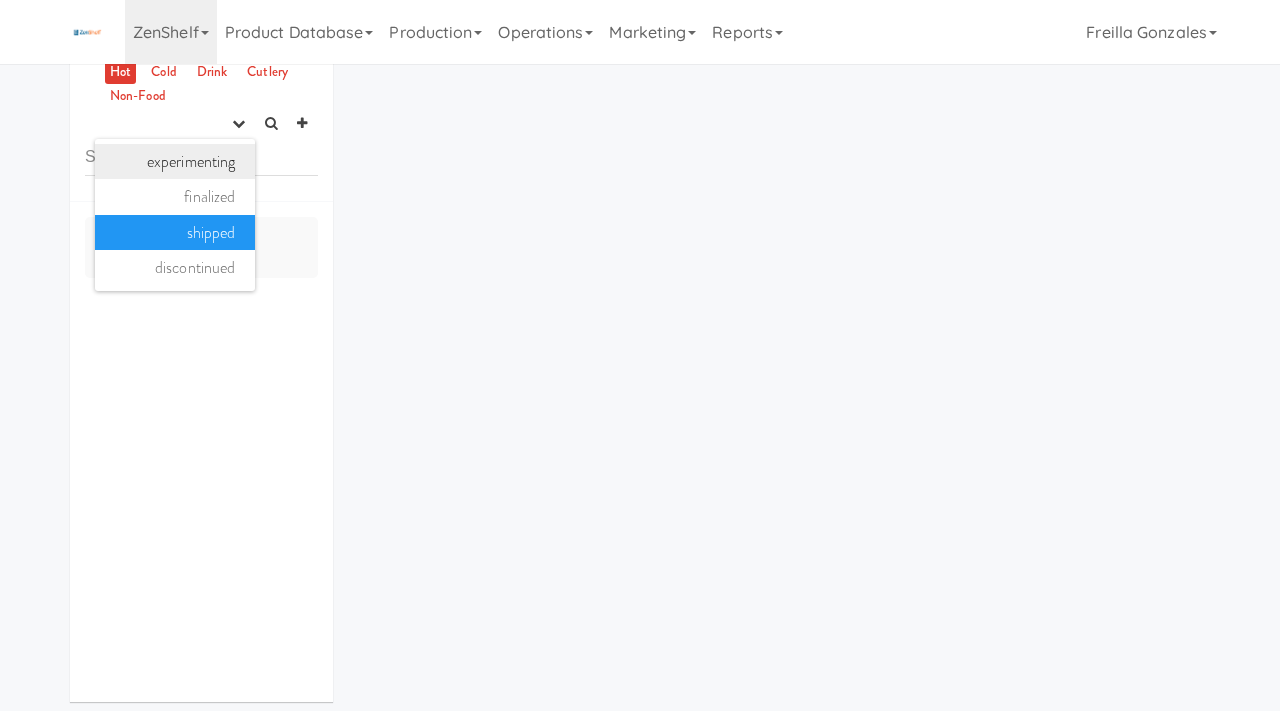 click on "experimenting" at bounding box center [175, 162] 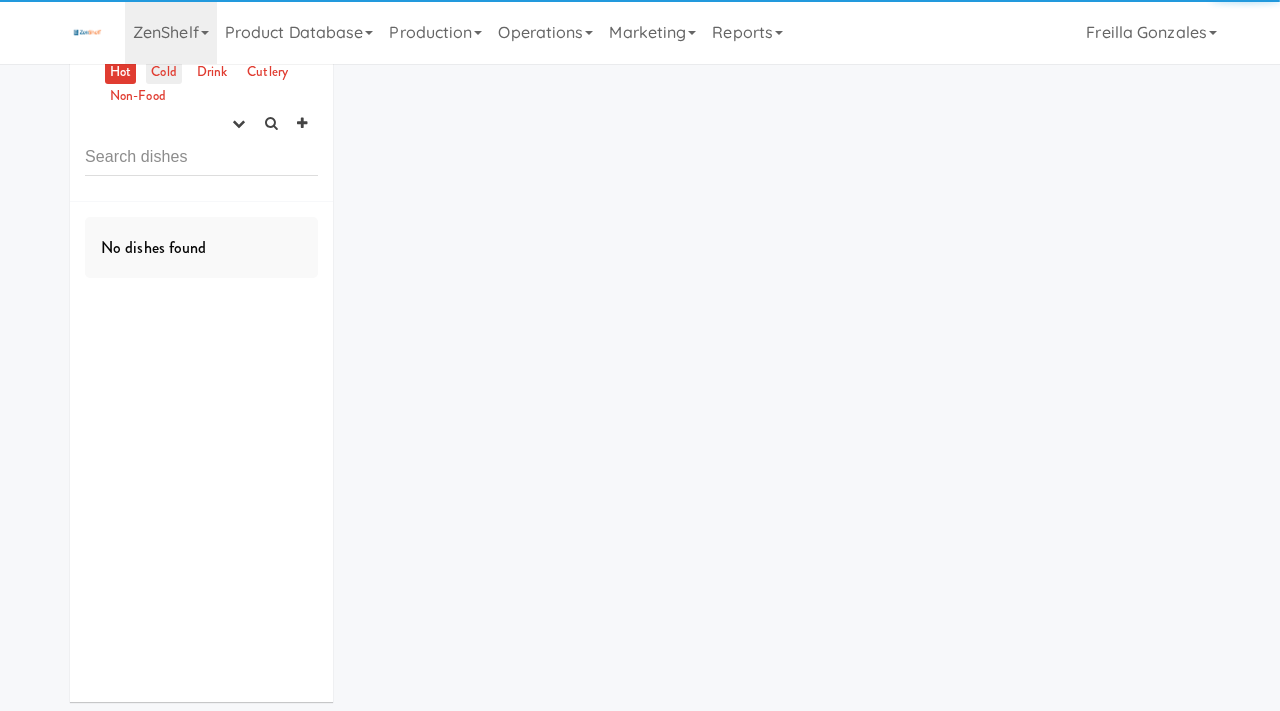 click on "Cold" at bounding box center (163, 72) 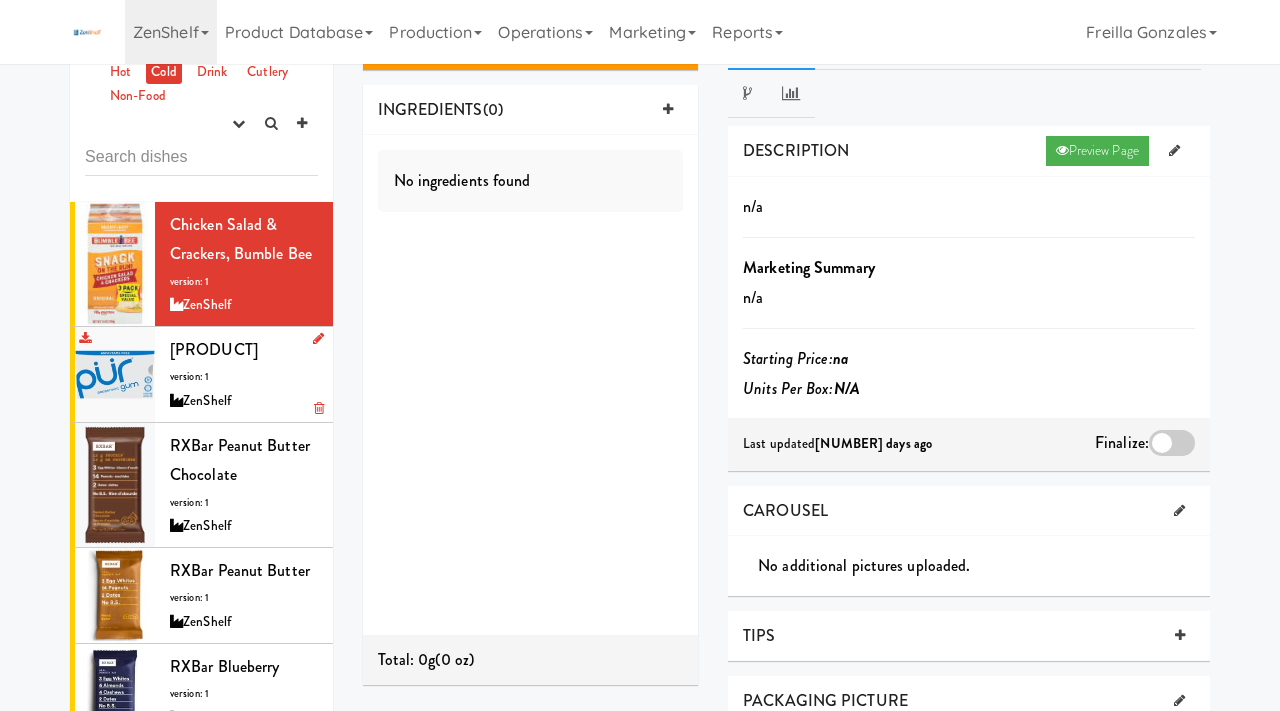 click on "[PRODUCT] [PRODUCT]  version: 1  ZenShelf" at bounding box center (244, 374) 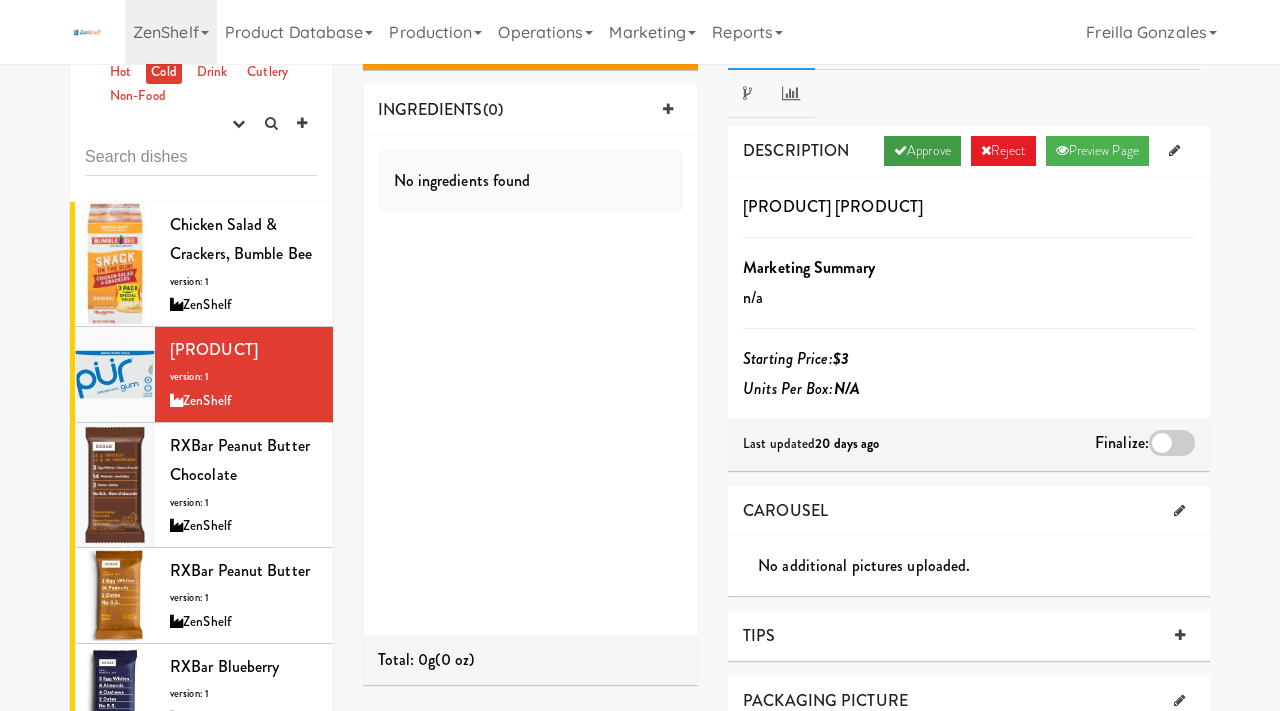 click on "Approve" at bounding box center [922, 151] 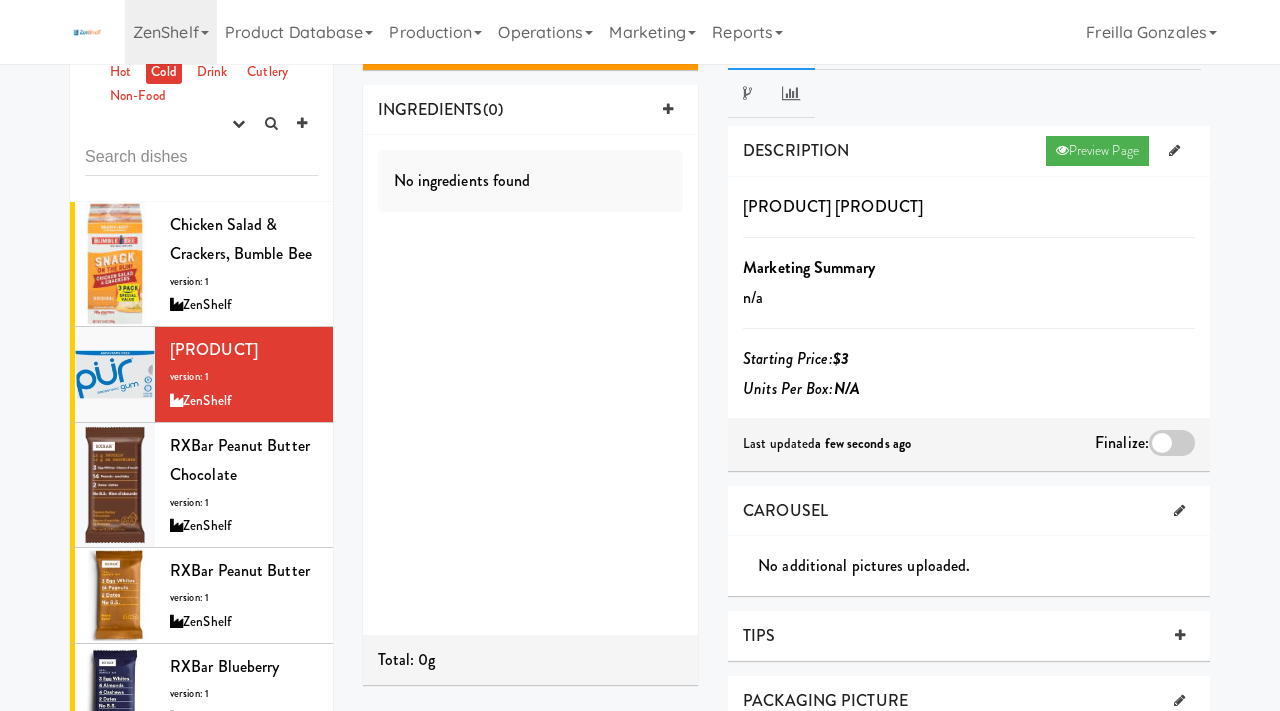 click at bounding box center [1172, 443] 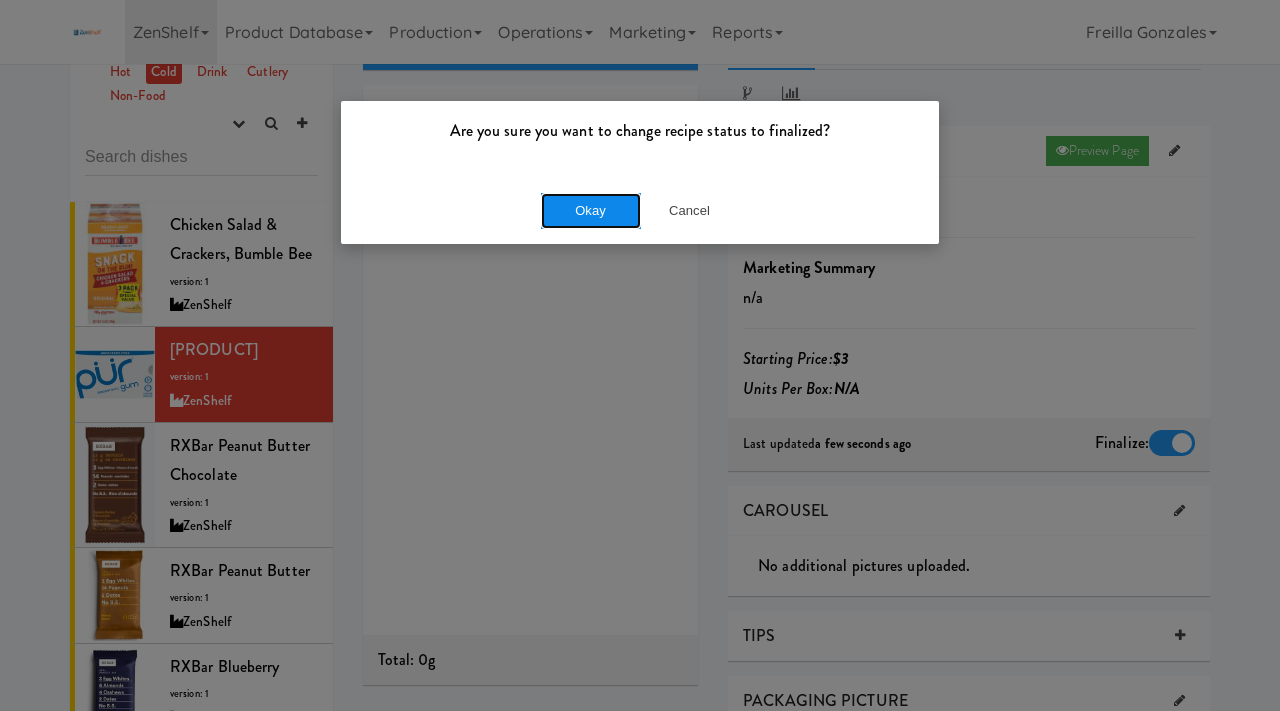click on "Okay" at bounding box center (591, 211) 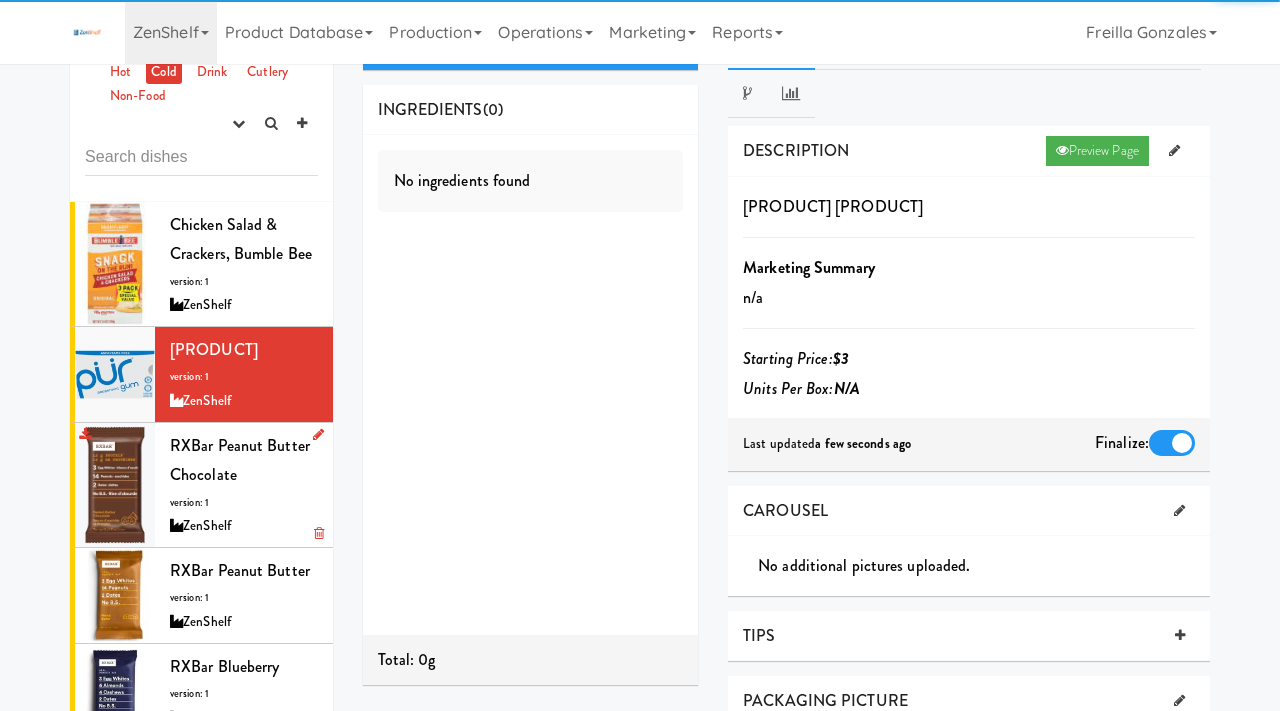 click on "ZenShelf" at bounding box center (244, 526) 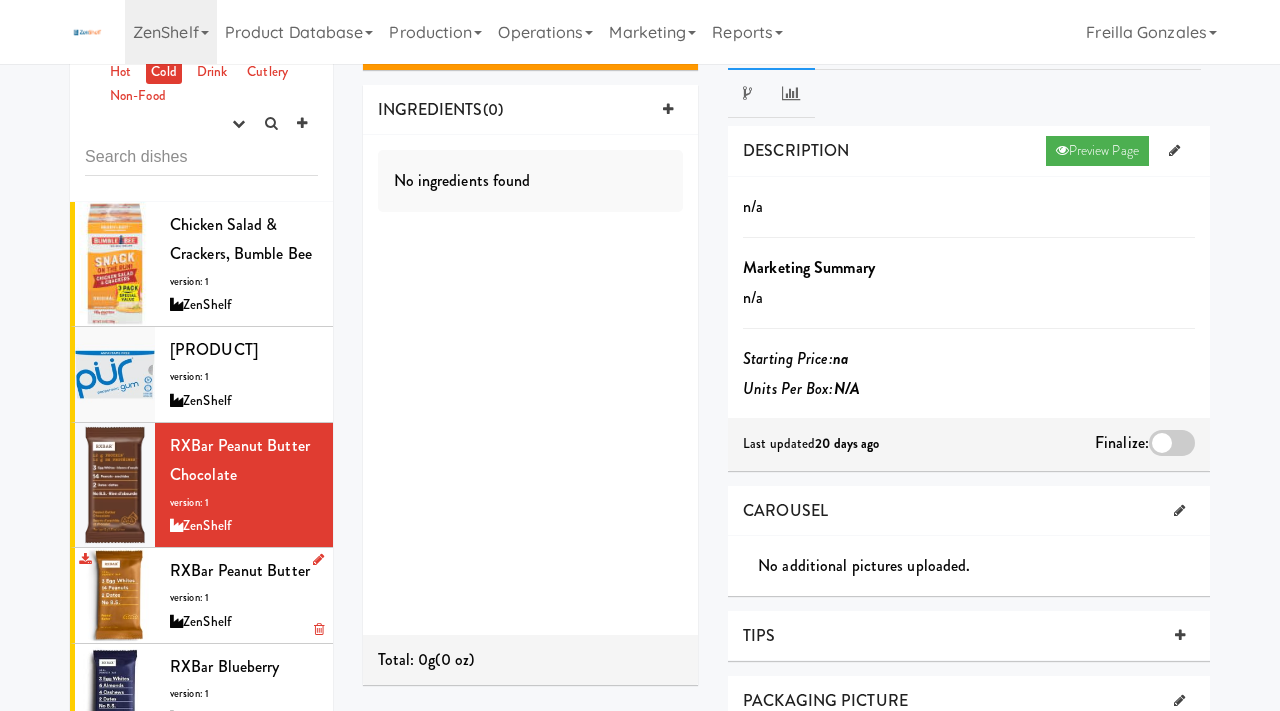 click on "RXBar Peanut Butter  version: 1  ZenShelf" at bounding box center [244, 595] 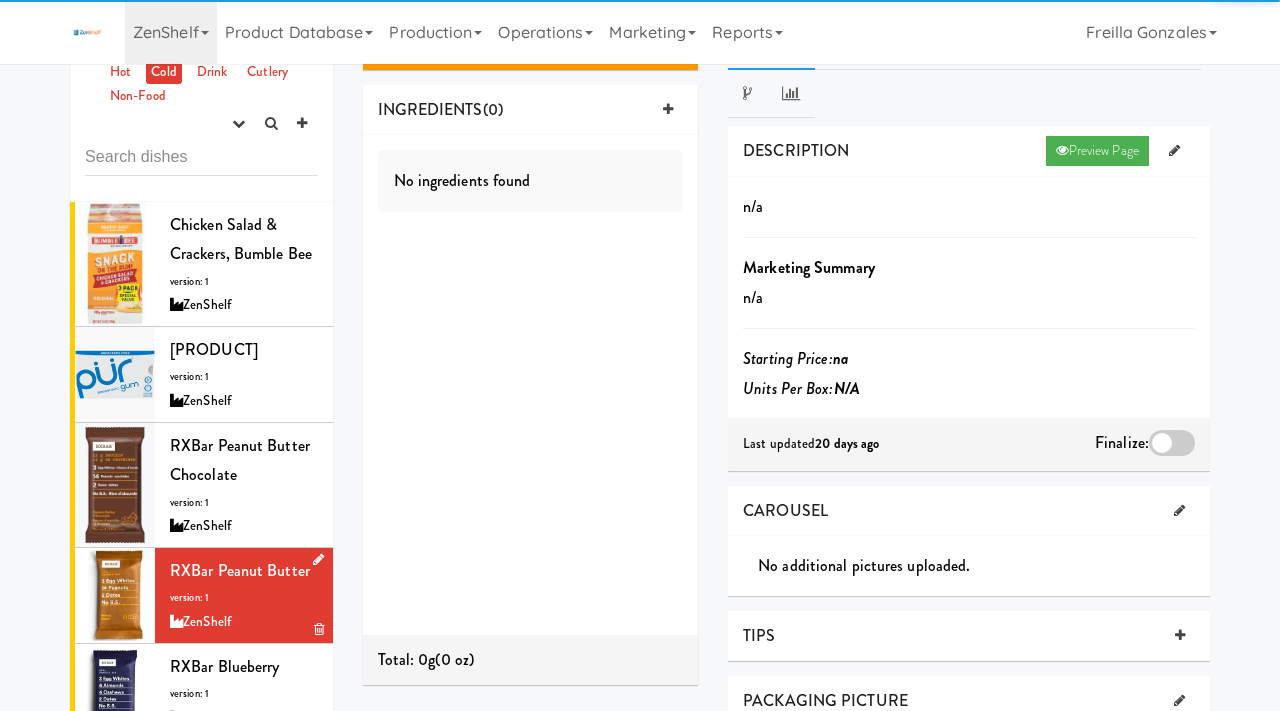 scroll, scrollTop: 62, scrollLeft: 0, axis: vertical 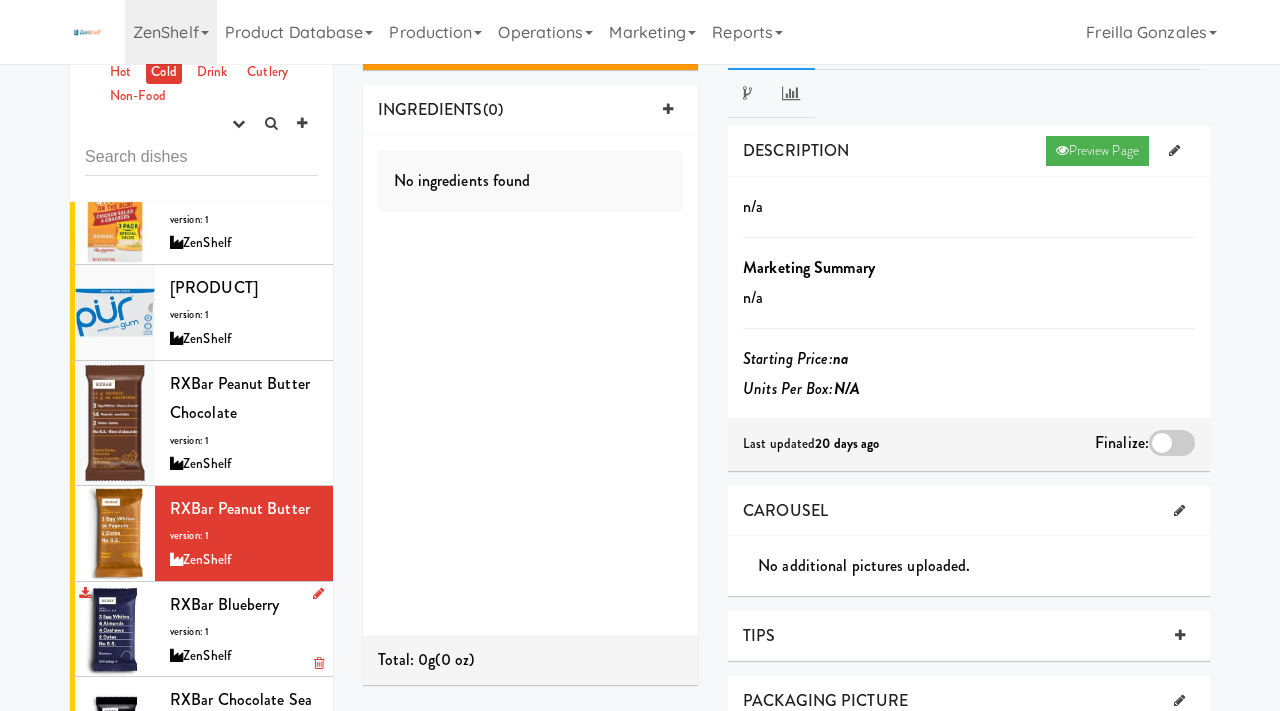 click on "version: 1" at bounding box center (189, 631) 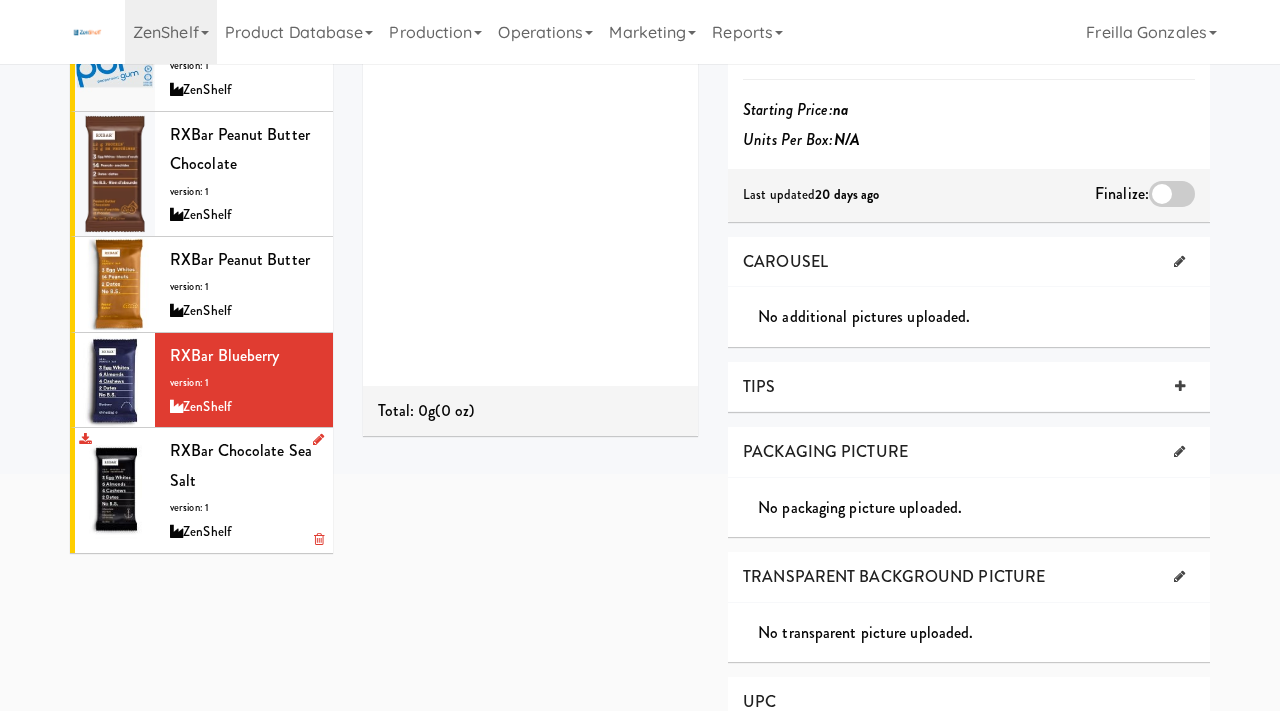 click on "version: 1" at bounding box center [189, 507] 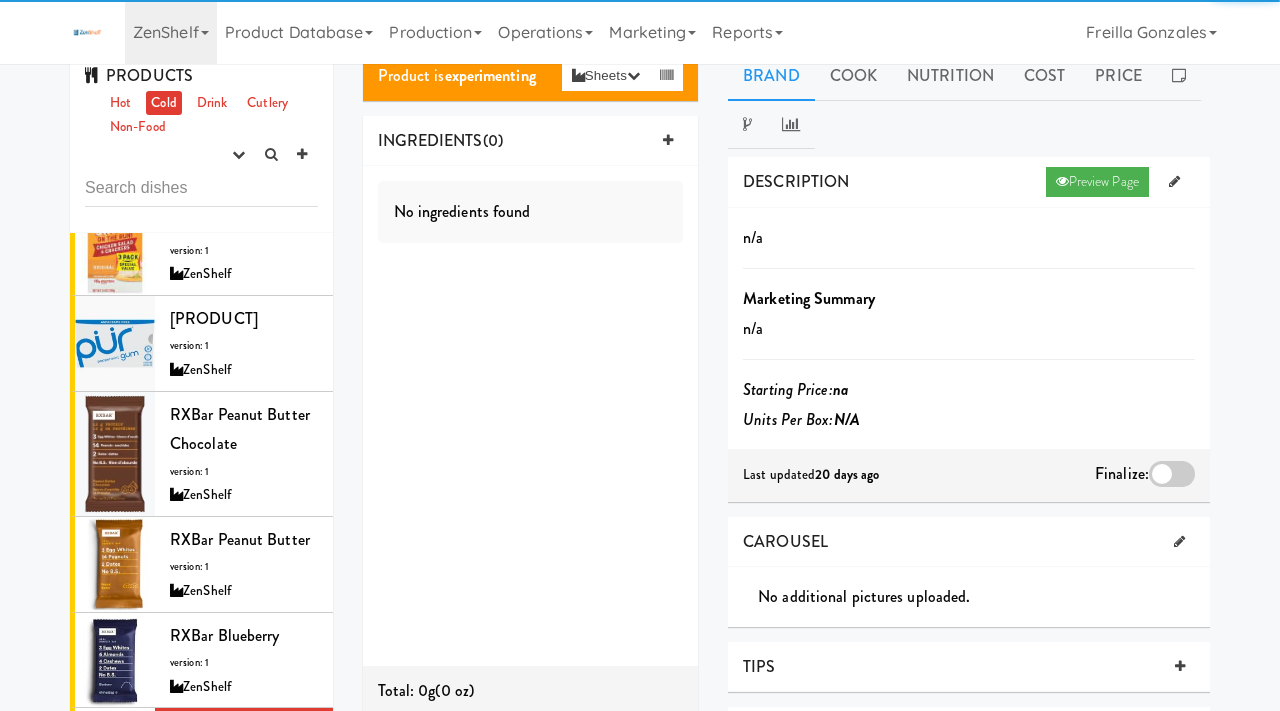 scroll, scrollTop: 0, scrollLeft: 0, axis: both 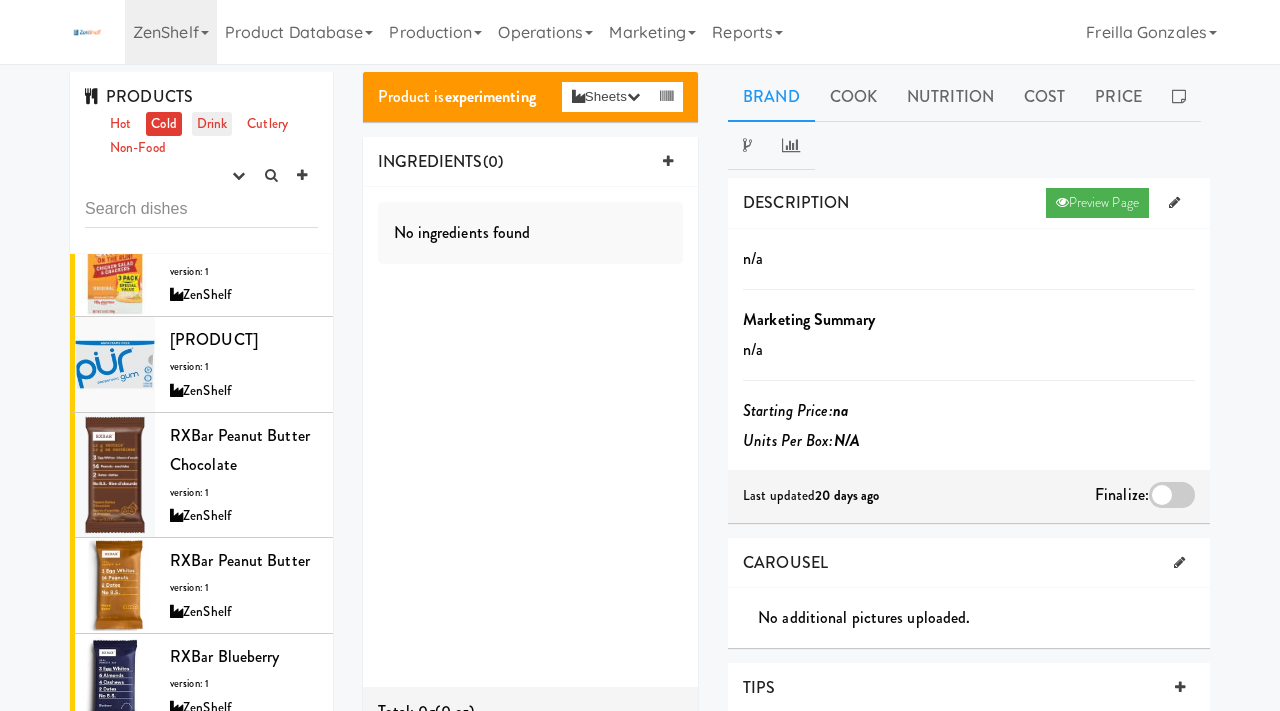click on "Drink" at bounding box center [212, 124] 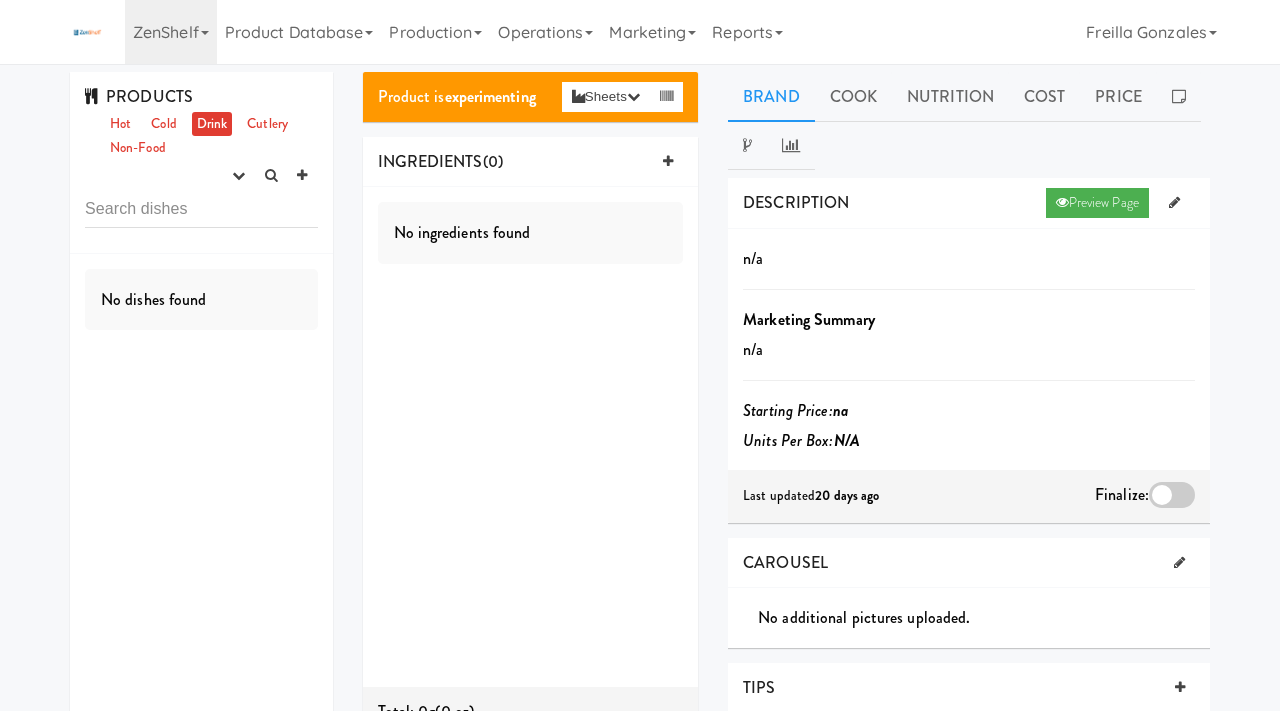 scroll, scrollTop: 0, scrollLeft: 0, axis: both 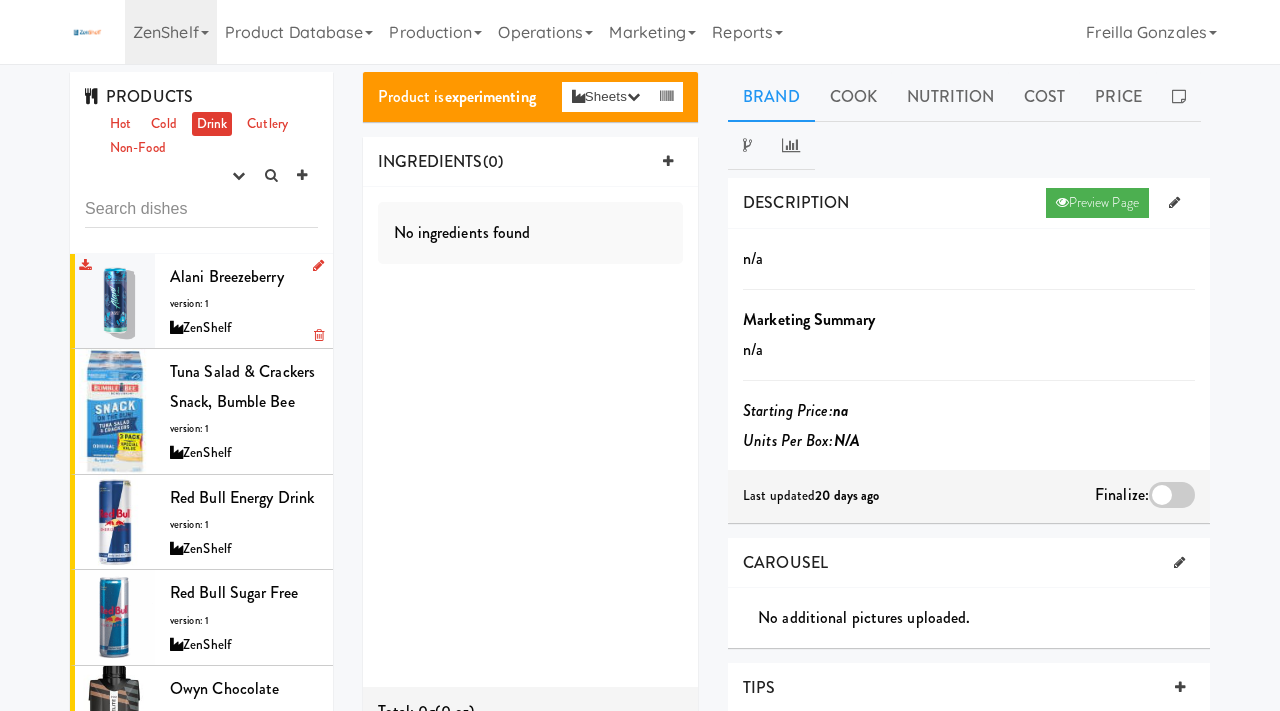 click on "ZenShelf" at bounding box center [244, 328] 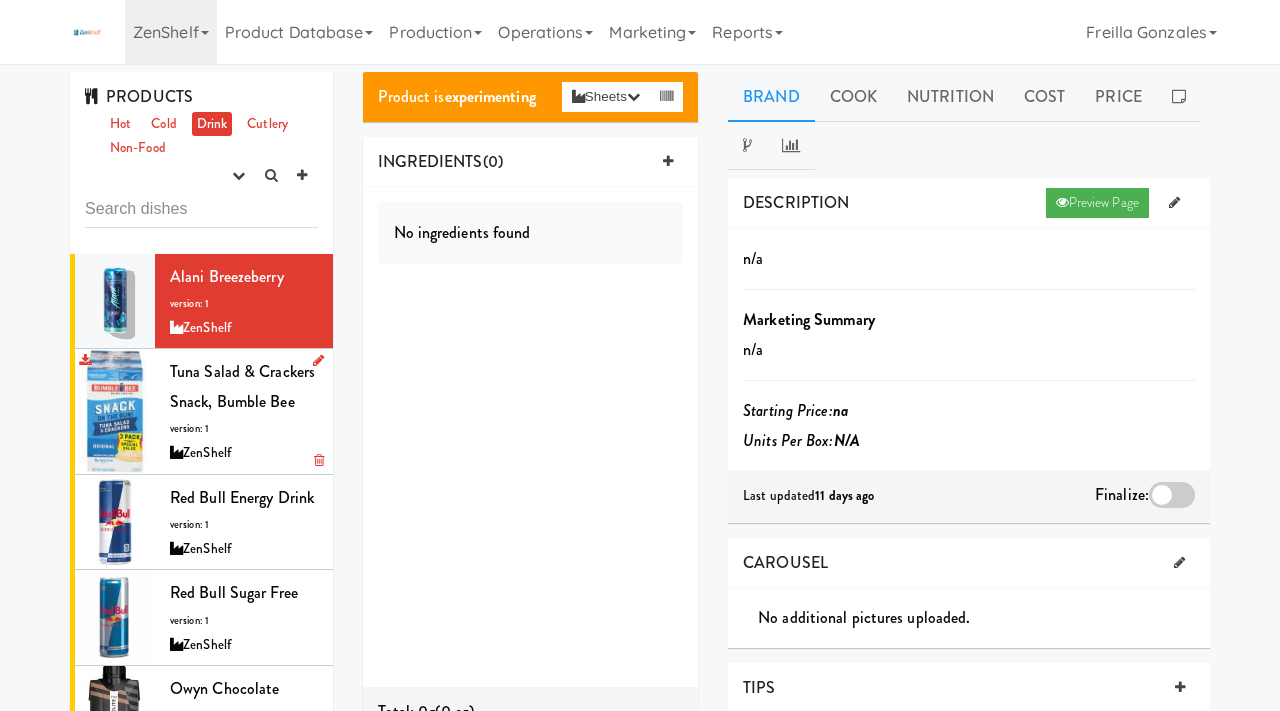 click on "Tuna Salad & Crackers Snack, Bumble Bee  version: 1  ZenShelf" at bounding box center (244, 411) 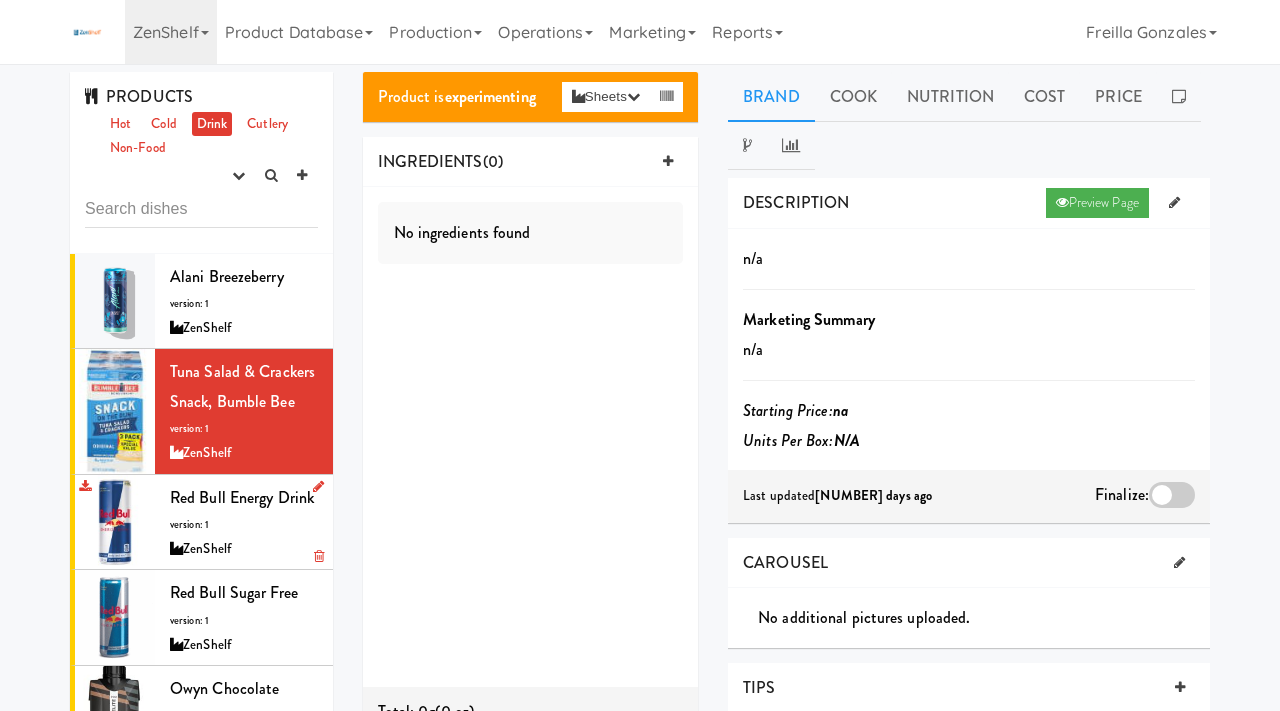 click on "Red Bull Energy Drink  version: 1  ZenShelf" at bounding box center (244, 522) 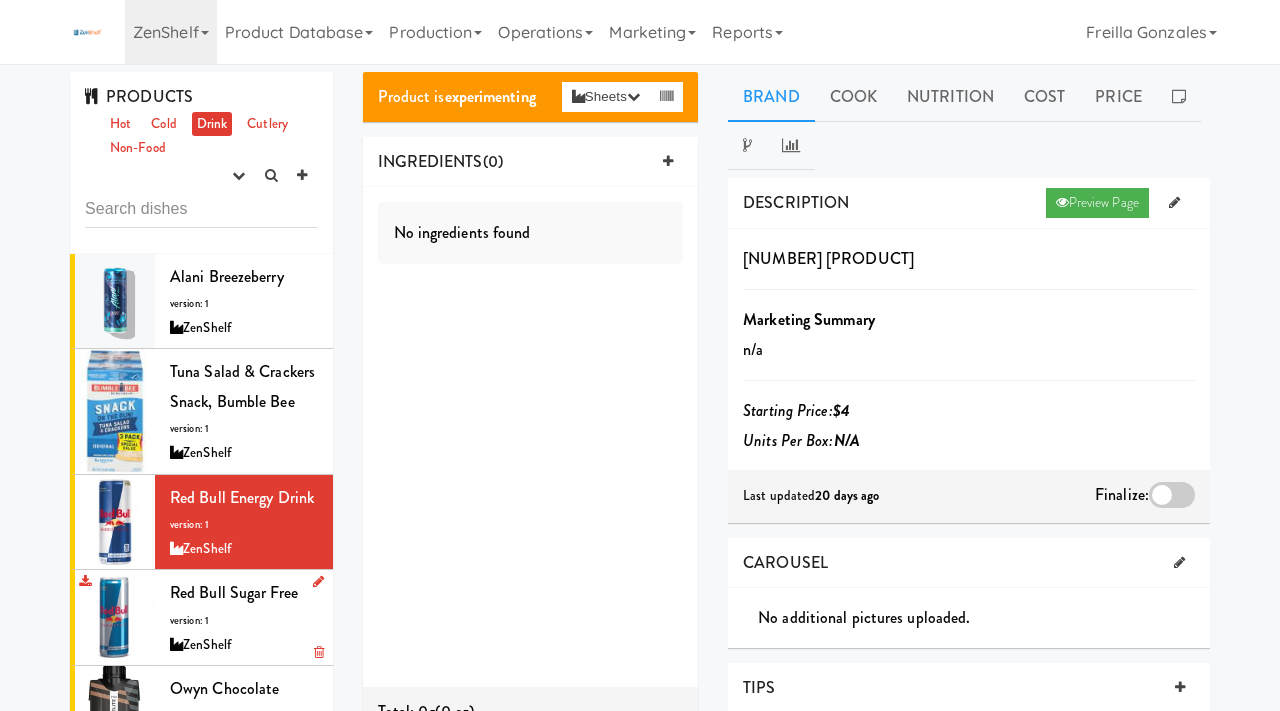 click on "Red Bull Sugar Free  version: 1  ZenShelf" at bounding box center [244, 617] 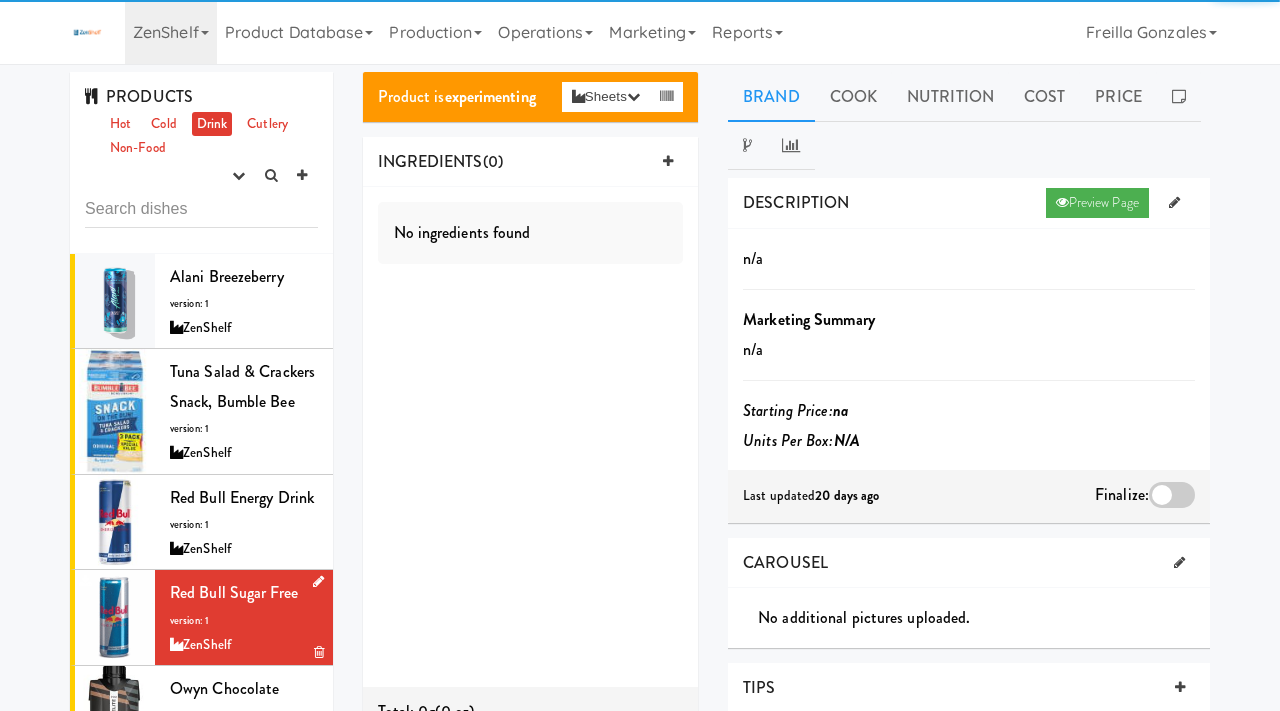 scroll, scrollTop: 128, scrollLeft: 0, axis: vertical 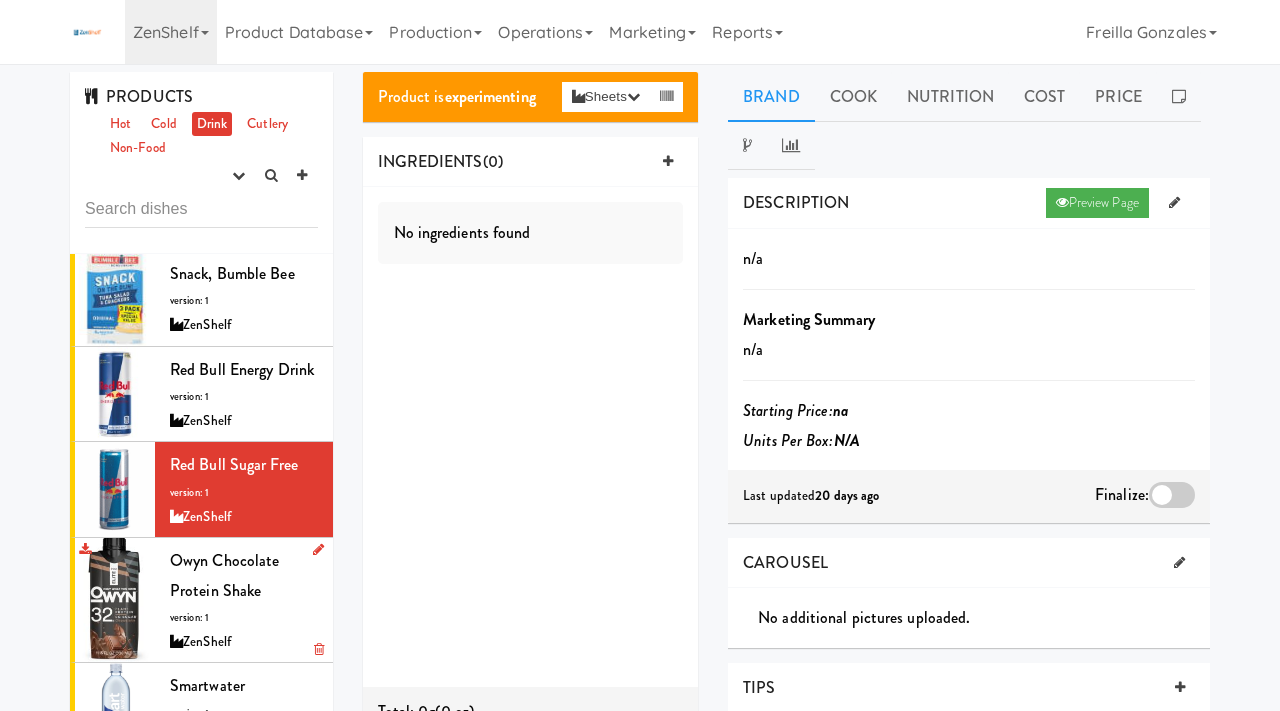 click on "Owyn Chocolate Protein Shake  version: 1  ZenShelf" at bounding box center [244, 600] 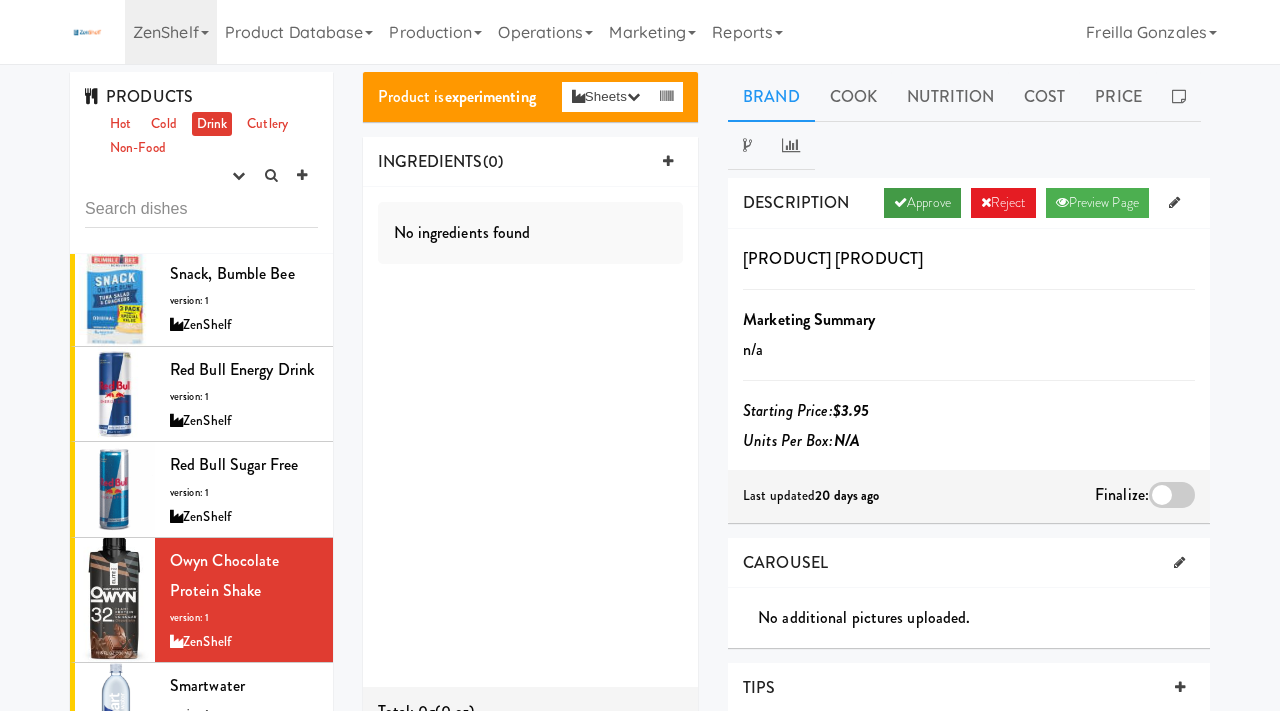 click on "Approve" at bounding box center [922, 203] 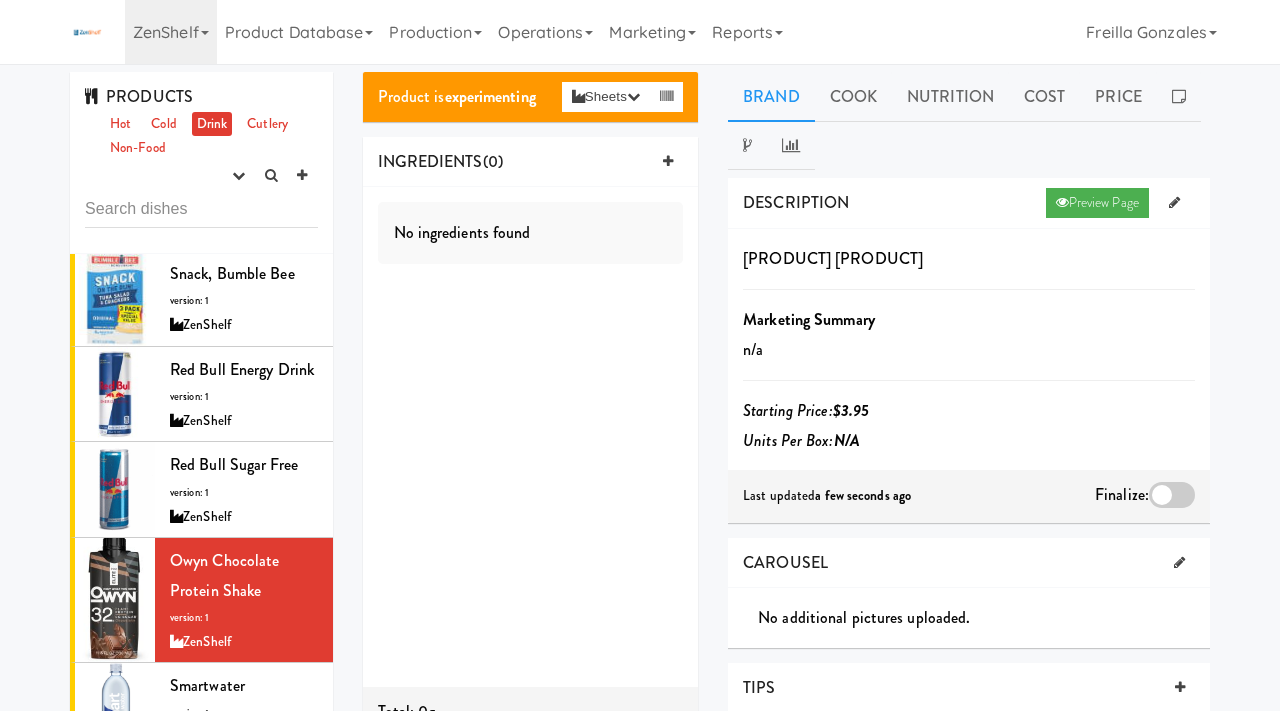 click at bounding box center (1172, 495) 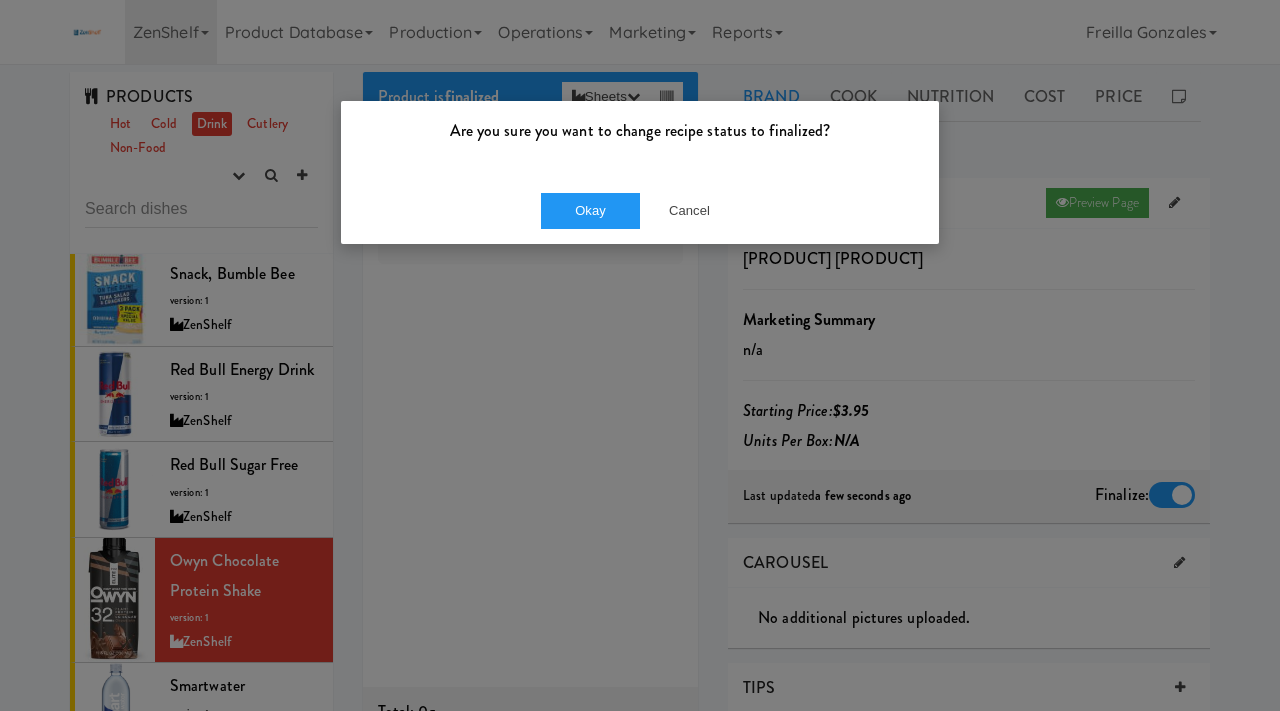 click on "Okay Cancel" at bounding box center [640, 210] 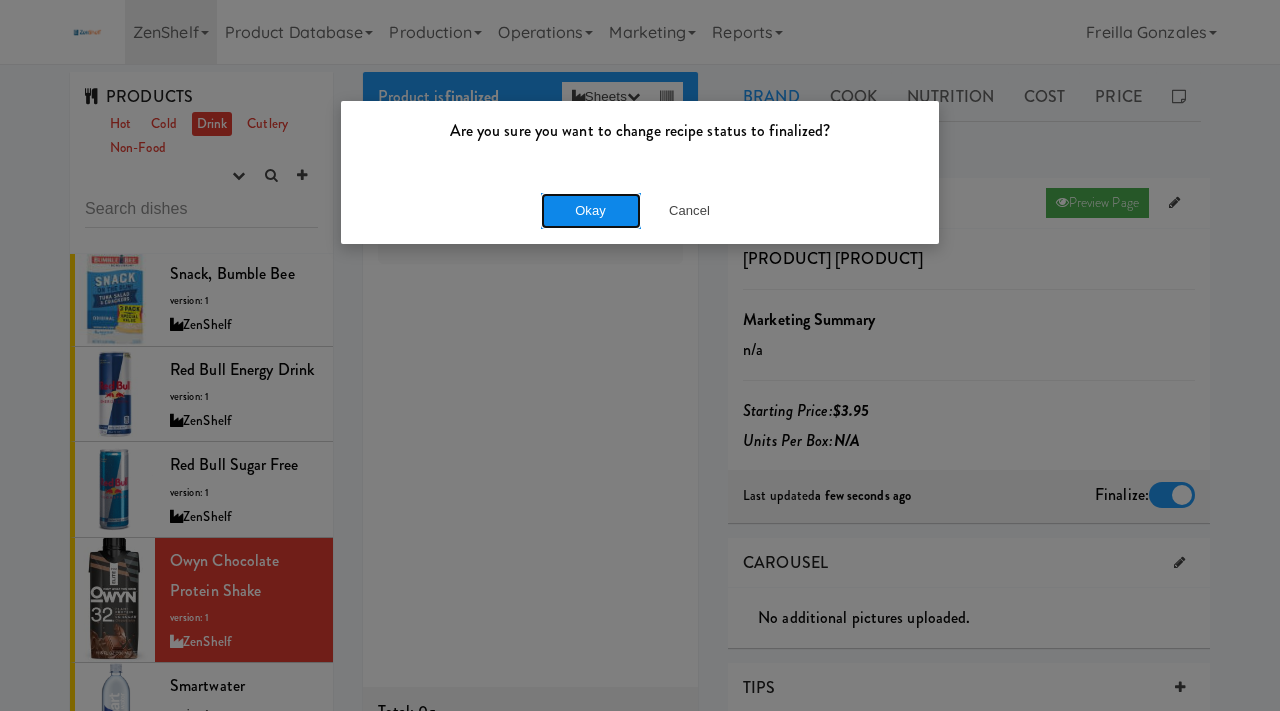 click on "Okay" at bounding box center [591, 211] 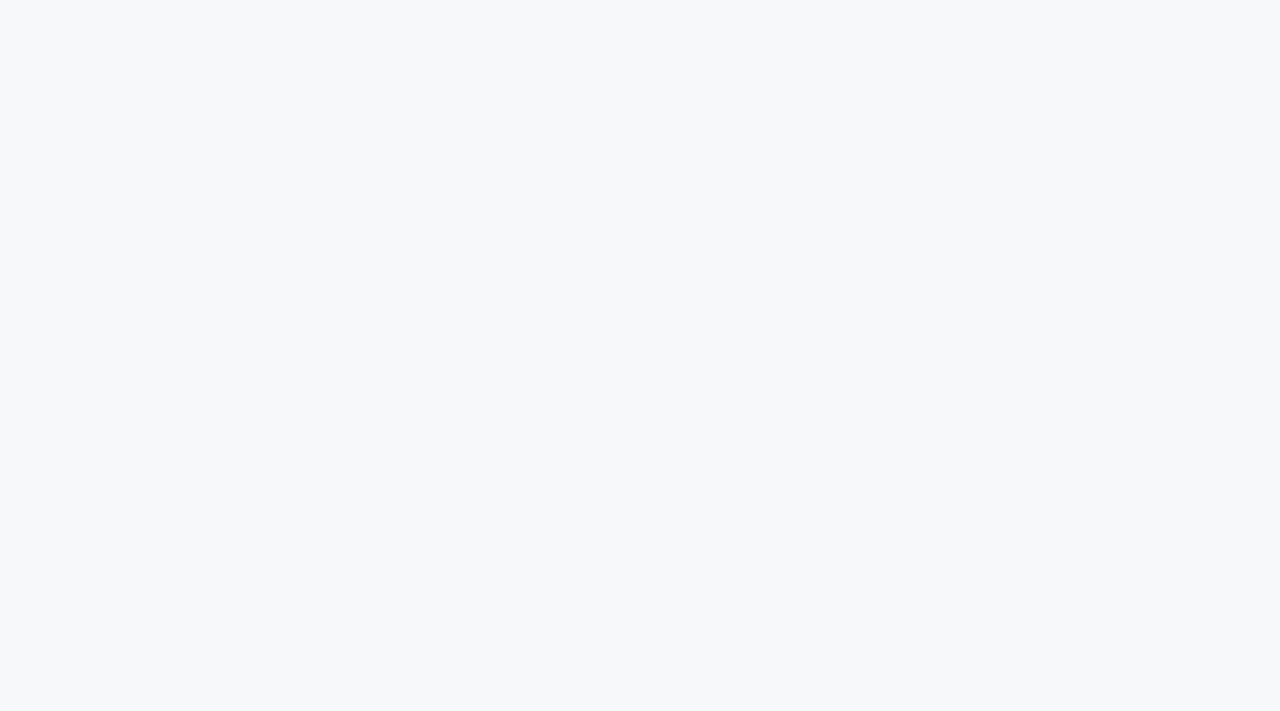 scroll, scrollTop: 0, scrollLeft: 0, axis: both 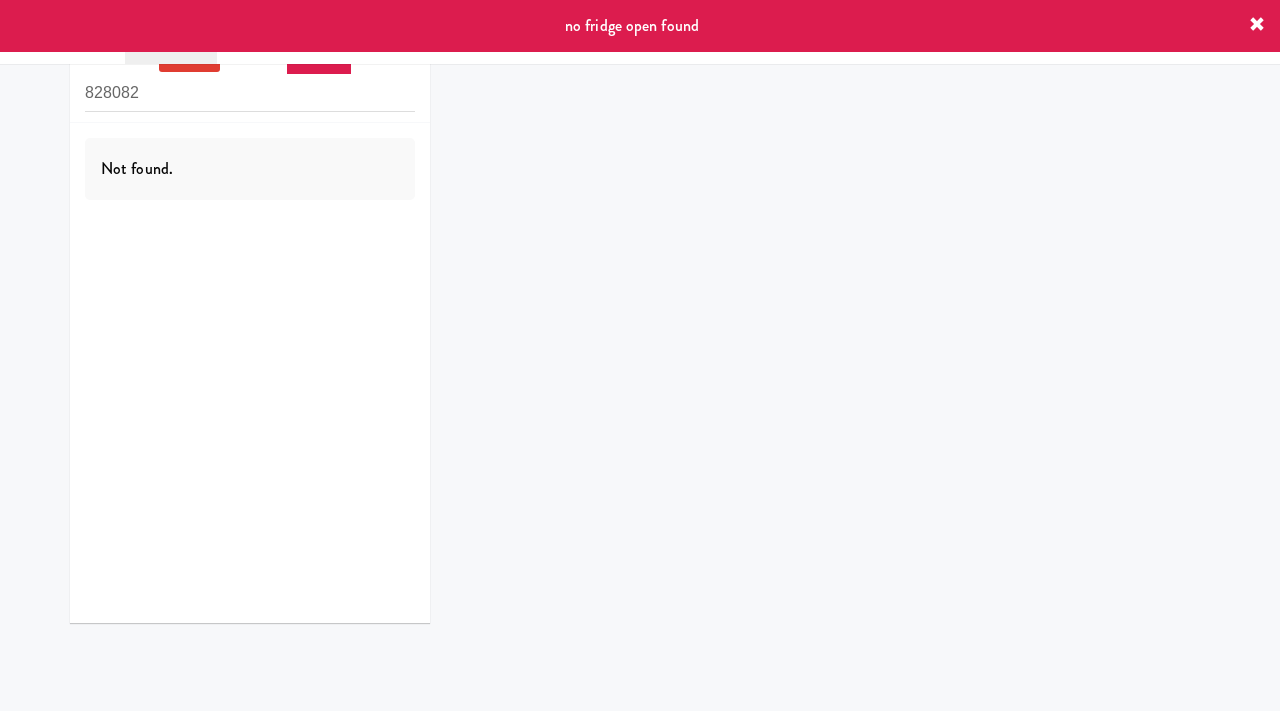click at bounding box center [1257, 25] 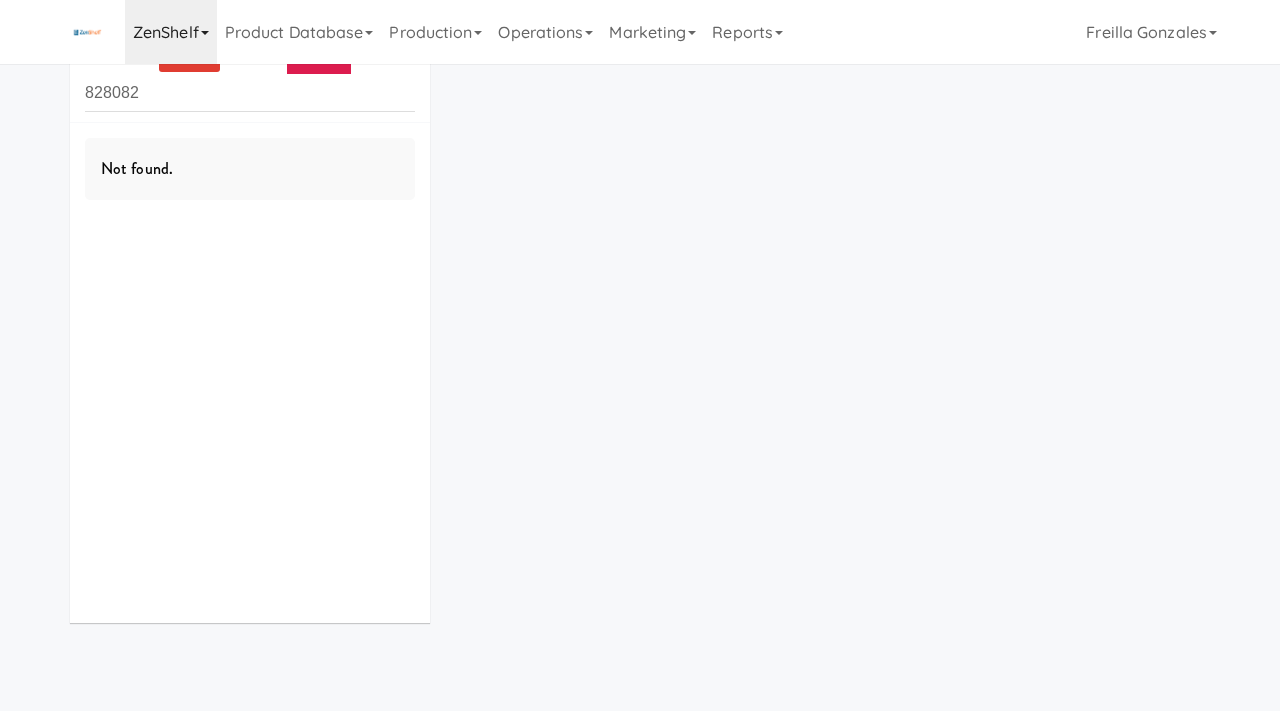 click on "ZenShelf" at bounding box center (171, 32) 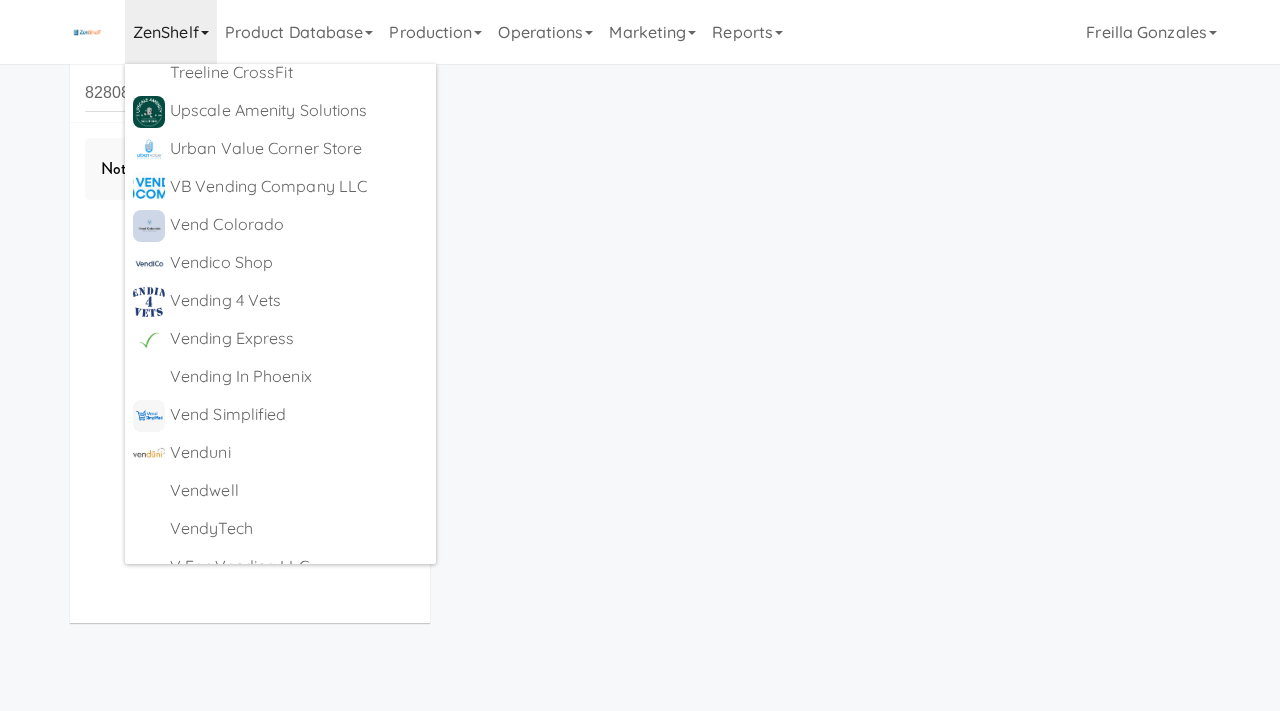 scroll, scrollTop: 9168, scrollLeft: 0, axis: vertical 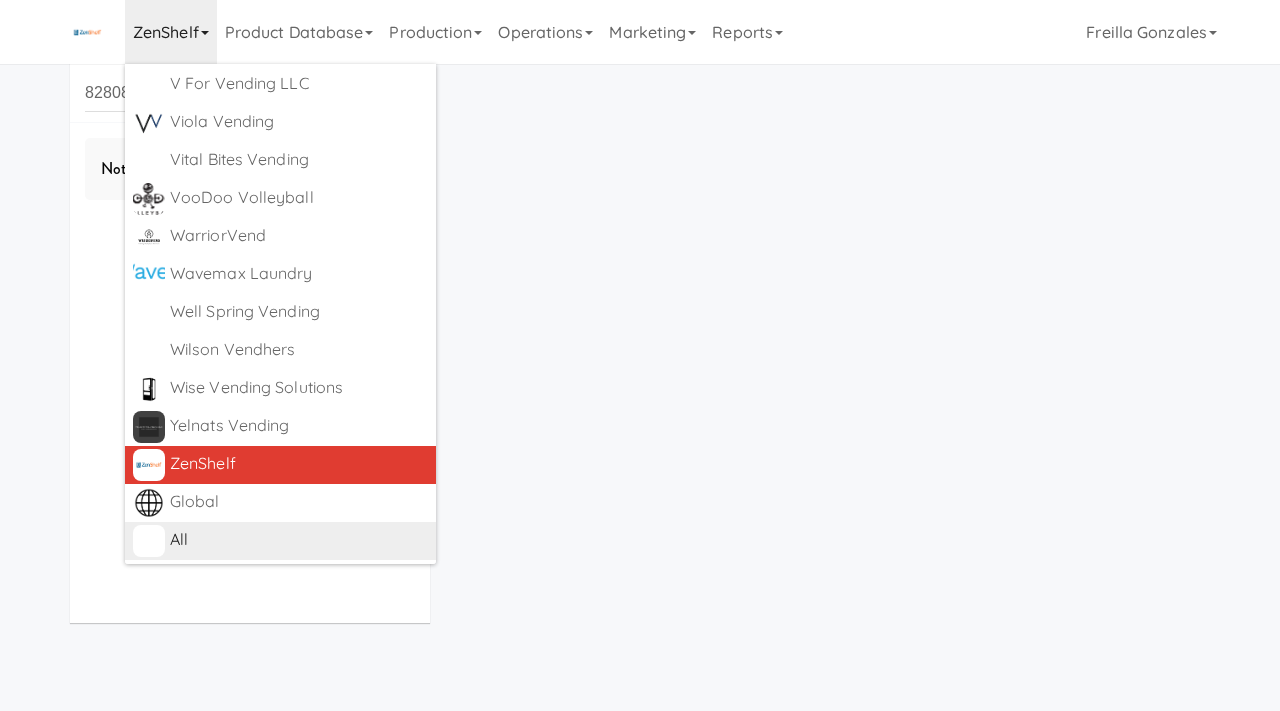 click on "All https://classic.micromart.com/vision-orders/828082" at bounding box center (280, 541) 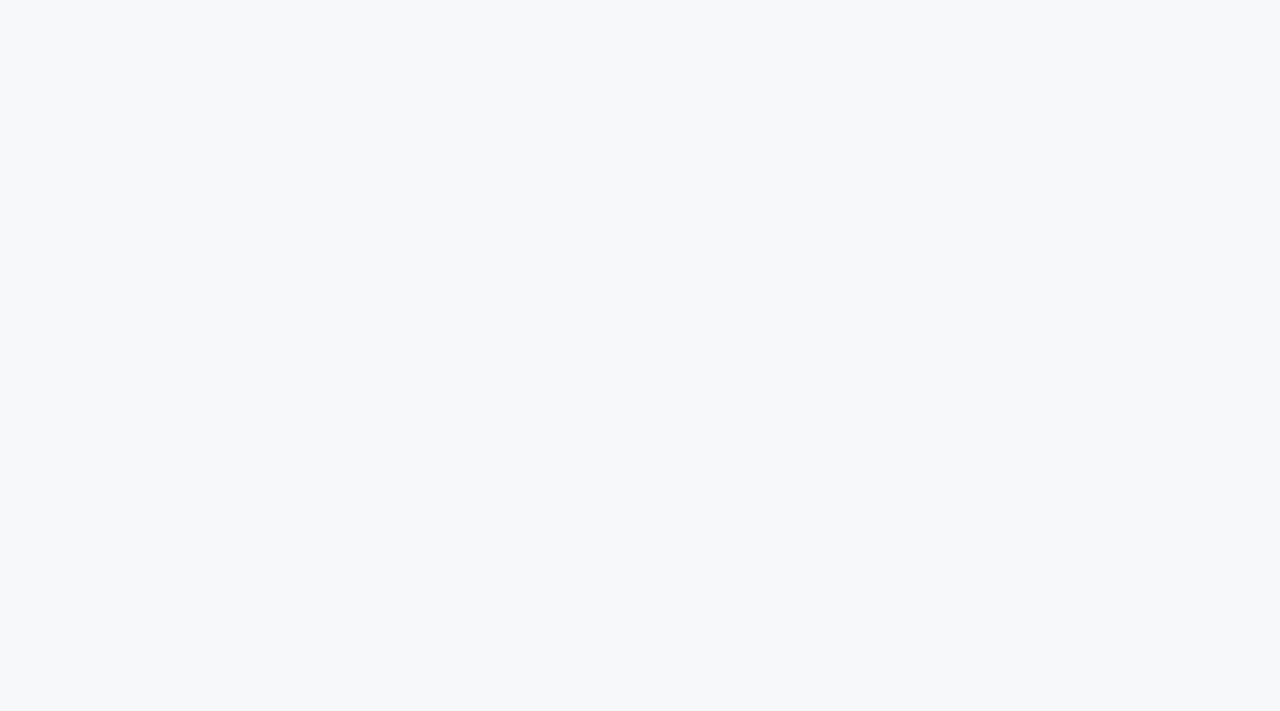 scroll, scrollTop: 39, scrollLeft: 0, axis: vertical 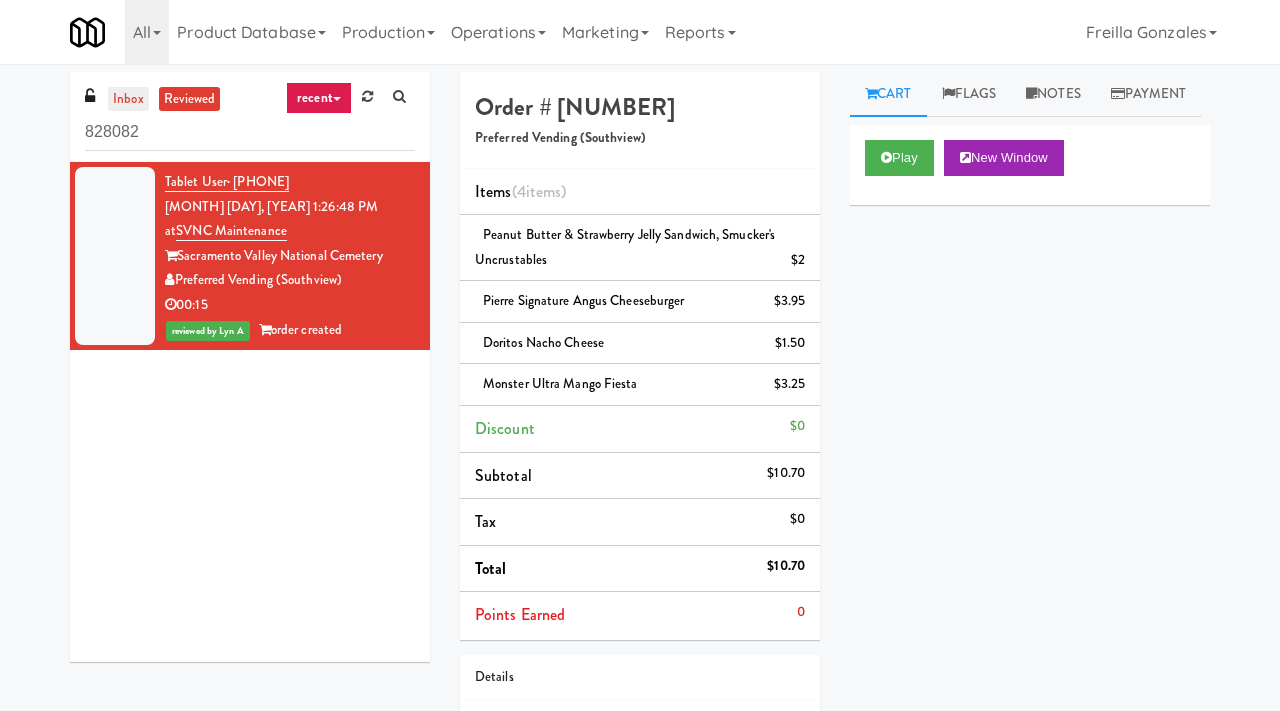 click on "inbox" at bounding box center (128, 99) 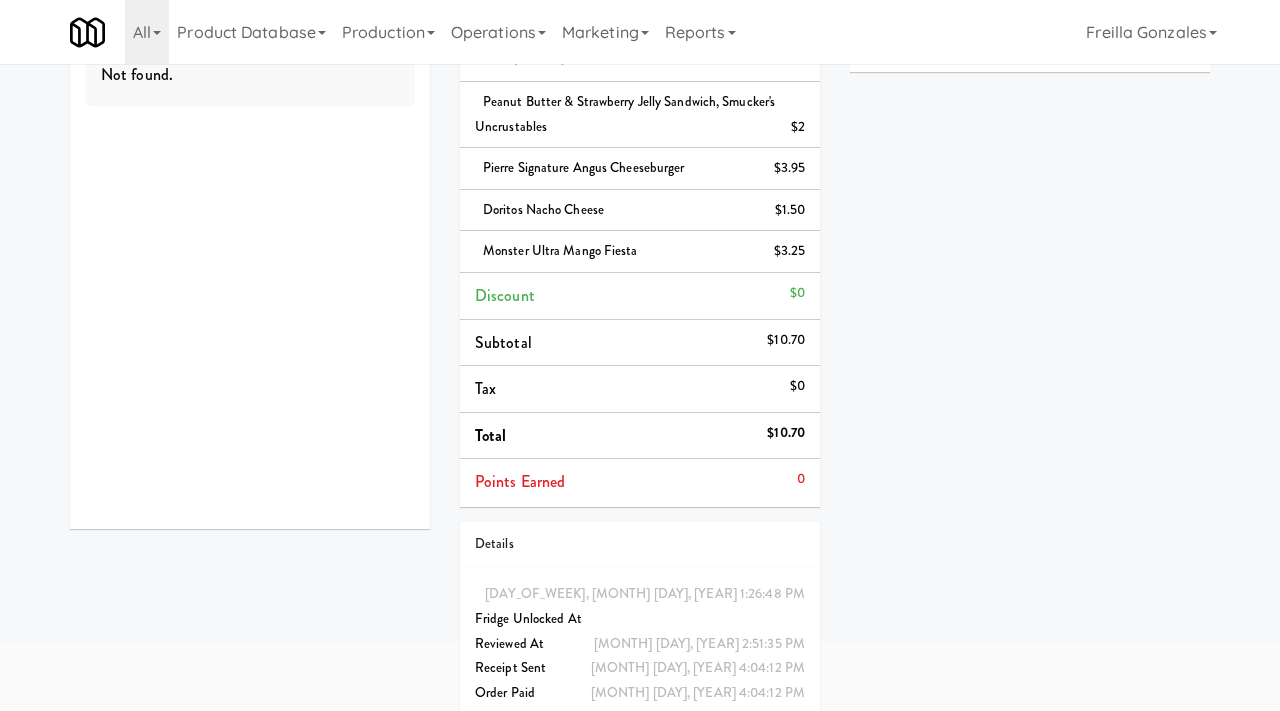scroll, scrollTop: 0, scrollLeft: 0, axis: both 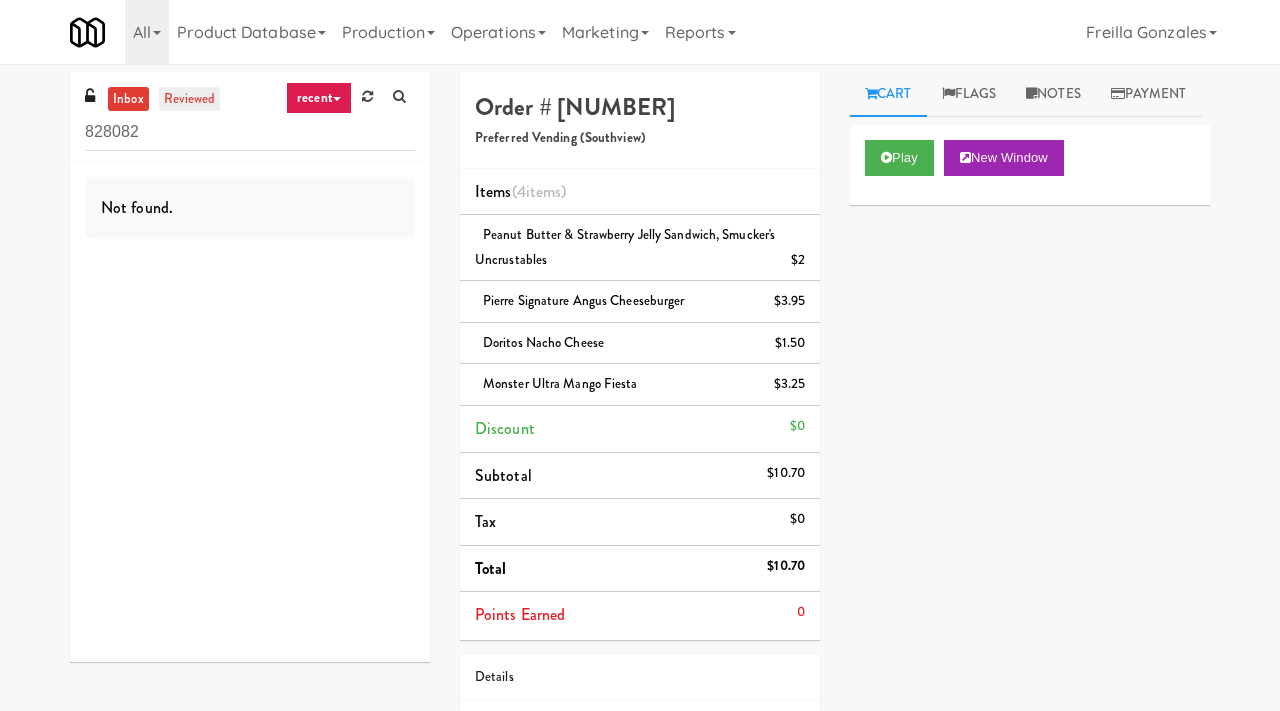 click on "reviewed" at bounding box center (190, 99) 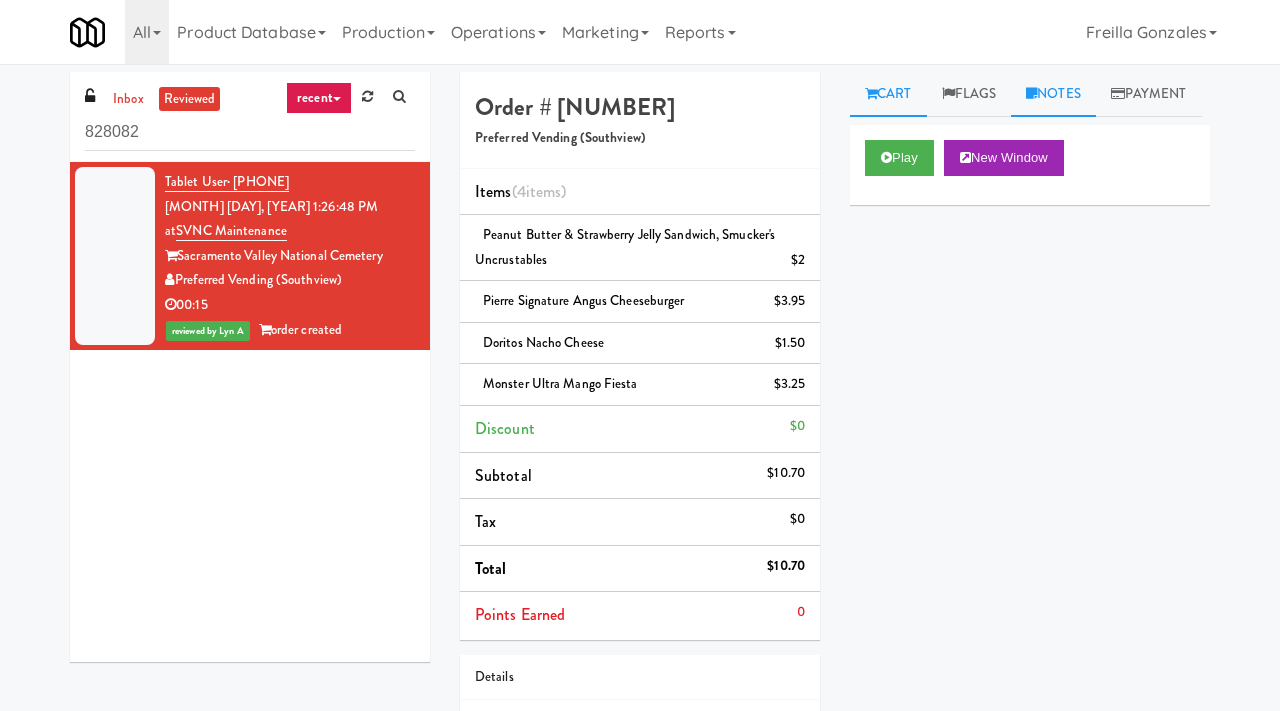click on "Notes" at bounding box center [1053, 94] 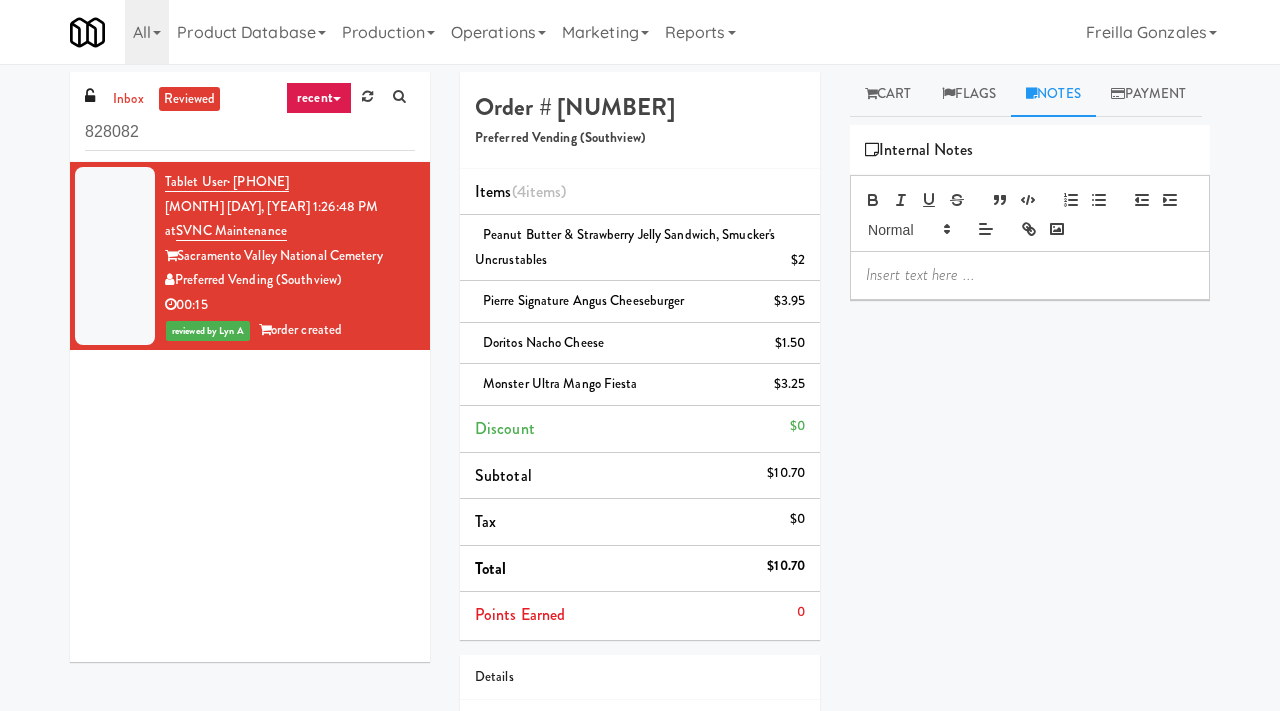 click at bounding box center (1030, 275) 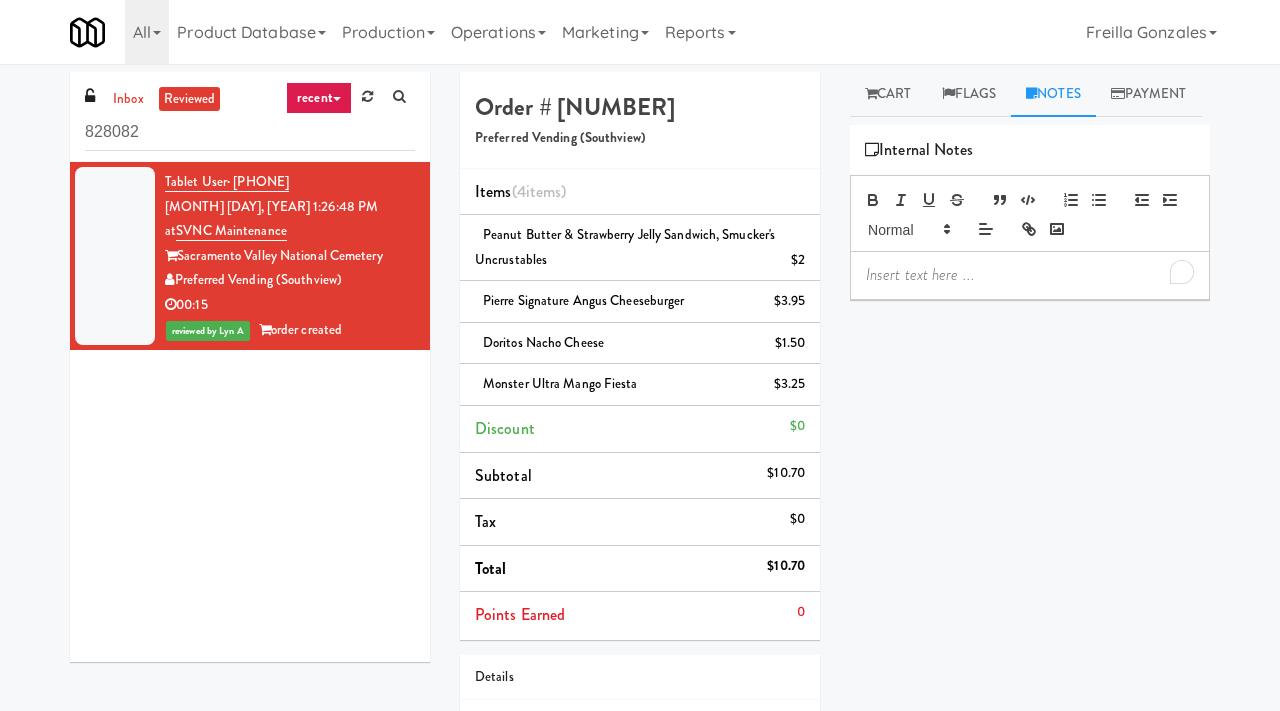 type 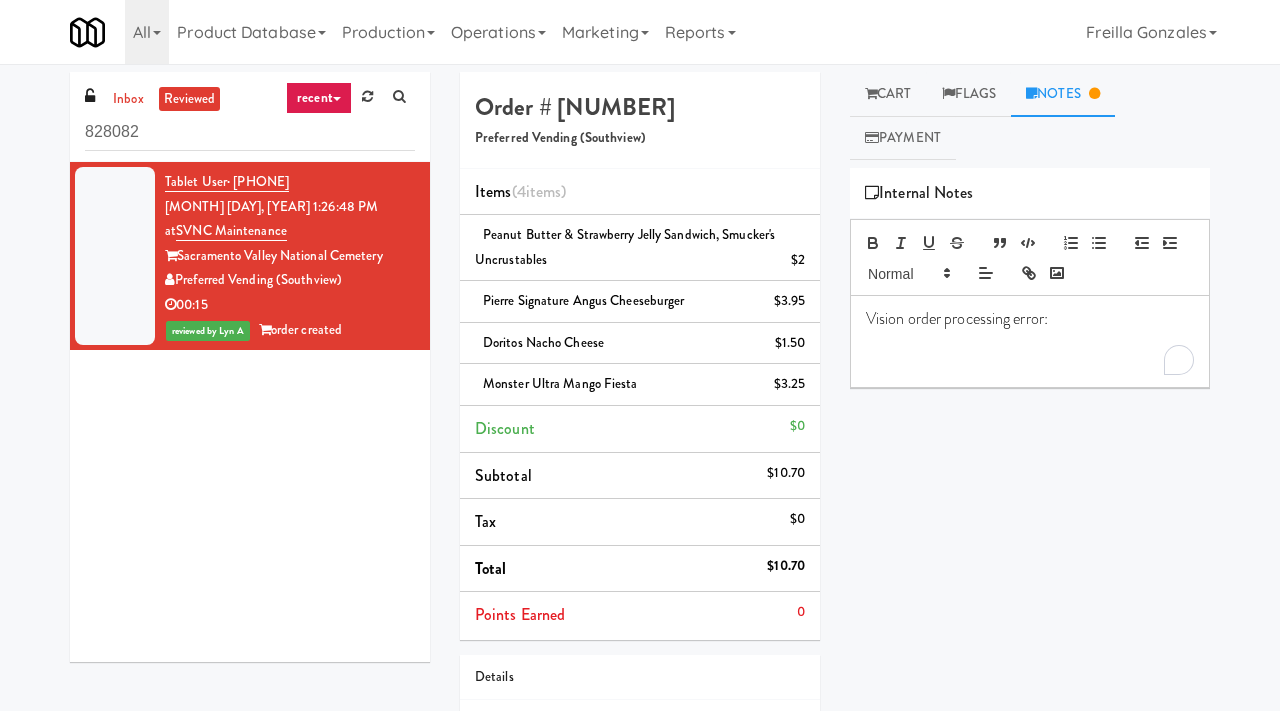 scroll, scrollTop: 0, scrollLeft: 0, axis: both 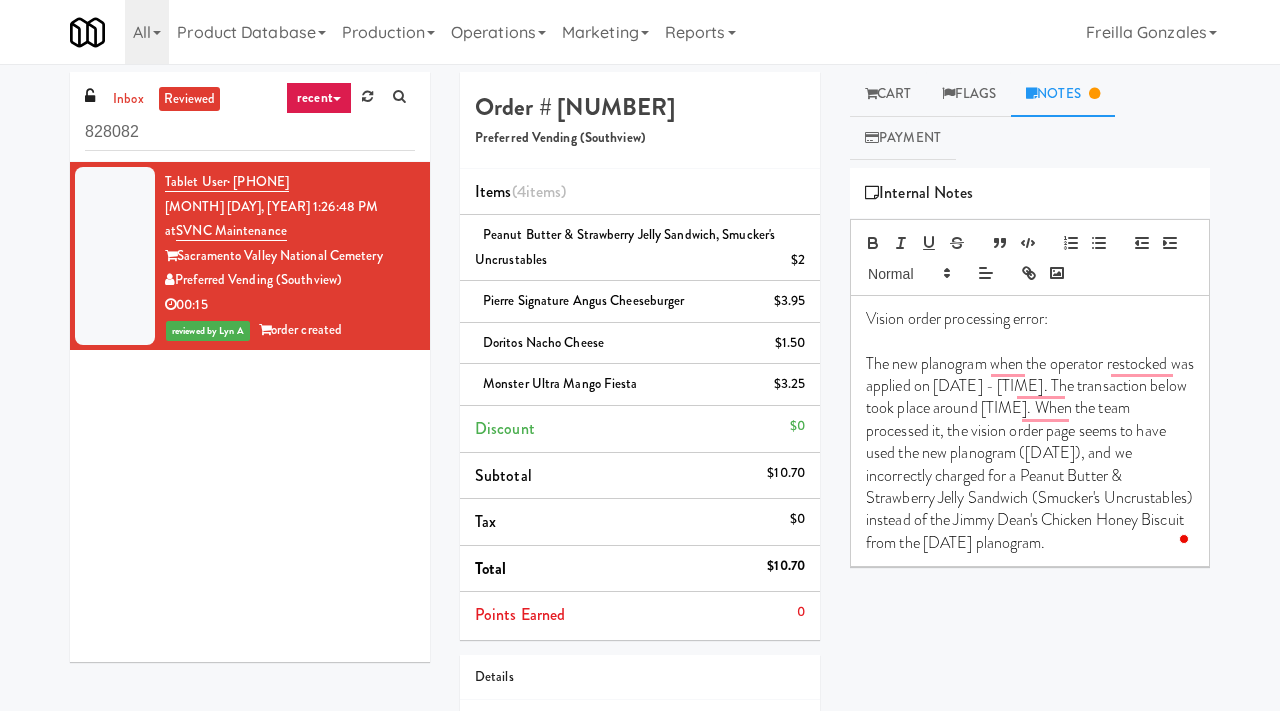 click on "The new planogram when the operator restocked was applied on 07/30 - 1:55pm. The transaction below took place around 1:26pm. When the team processed it, the vision order page seems to have used the new planogram (July 30), and we incorrectly charged for a Peanut Butter & Strawberry Jelly Sandwich (Smucker's Uncrustables) instead of the Jimmy Dean's Chicken Honey Biscuit from the July 28 planogram." at bounding box center [1030, 454] 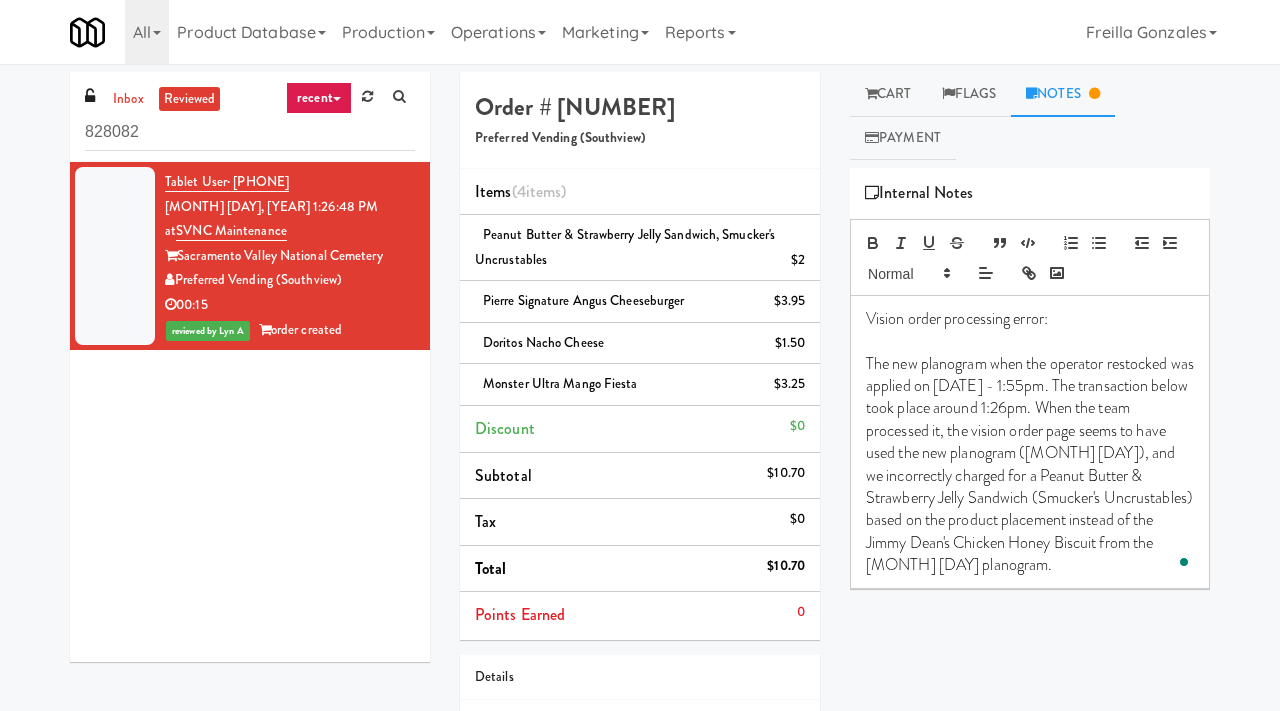 click on "The new planogram when the operator restocked was applied on 07/30 - 1:55pm. The transaction below took place around 1:26pm. When the team processed it, the vision order page seems to have used the new planogram (July 30), and we incorrectly charged for a Peanut Butter & Strawberry Jelly Sandwich (Smucker's Uncrustables) based on the product placement instead of the Jimmy Dean's Chicken Honey Biscuit from the July 28 planogram." at bounding box center [1030, 465] 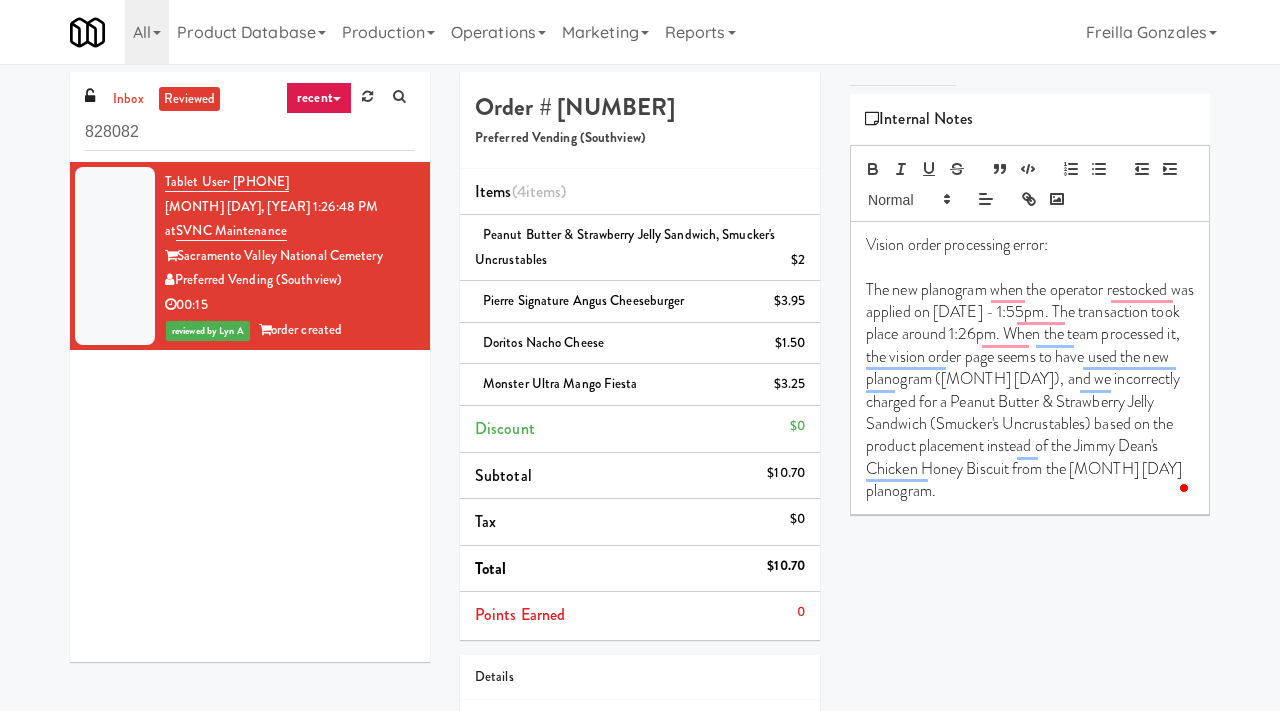 scroll, scrollTop: 82, scrollLeft: 0, axis: vertical 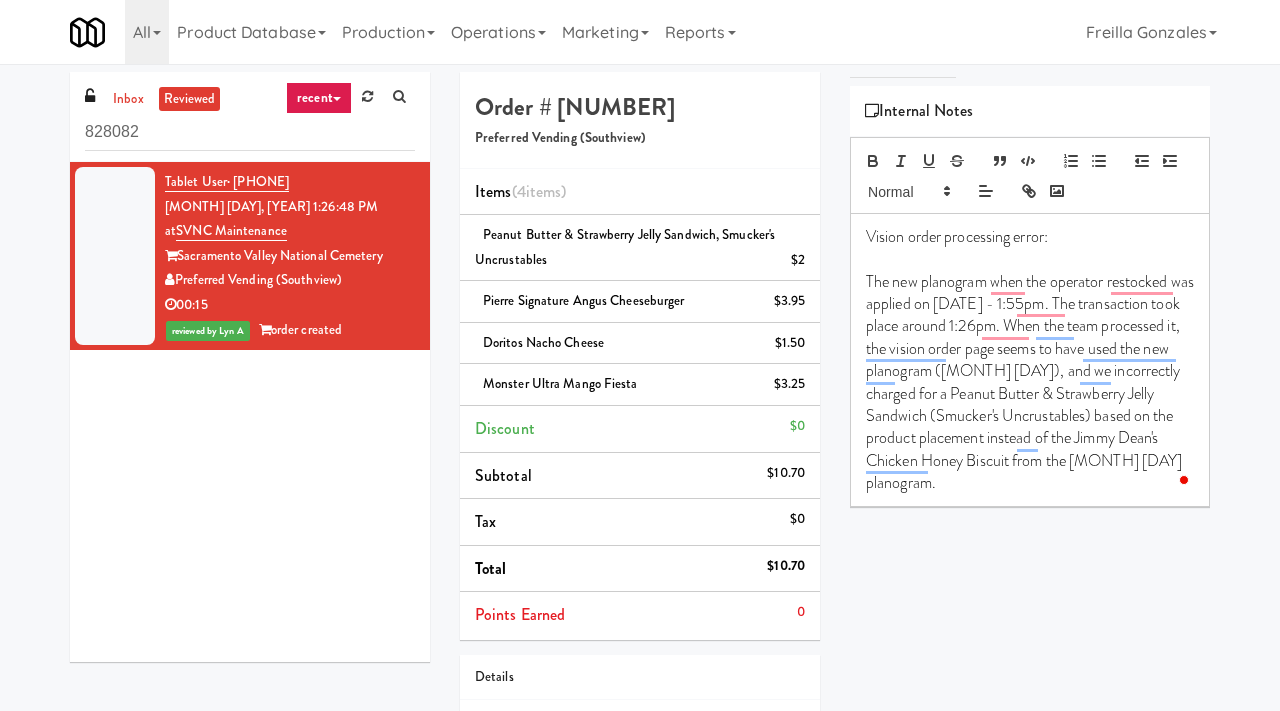 click on "Vision order processing error: The new planogram when the operator restocked was applied on 07/30 - 1:55pm. The transaction took place around 1:26pm. When the team processed it, the vision order page seems to have used the new planogram (July 30), and we incorrectly charged for a Peanut Butter & Strawberry Jelly Sandwich (Smucker's Uncrustables) based on the product placement instead of the Jimmy Dean's Chicken Honey Biscuit from the July 28 planogram." at bounding box center (1030, 360) 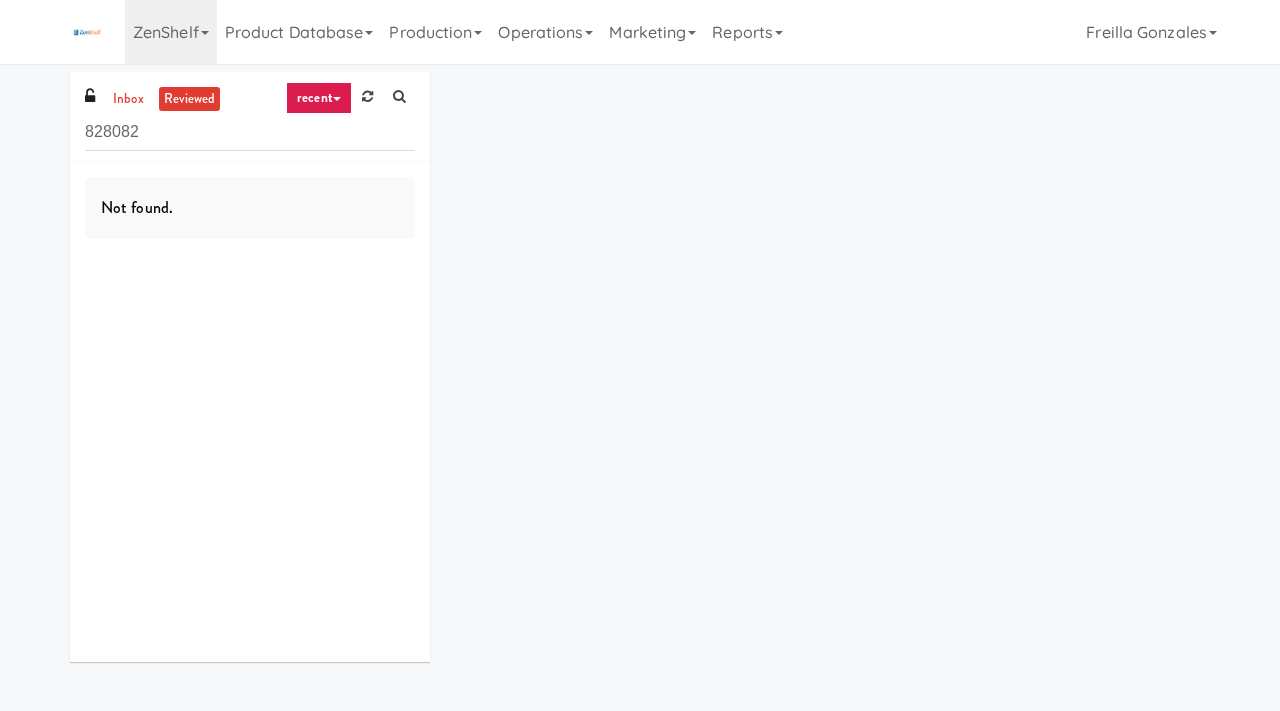 scroll, scrollTop: 0, scrollLeft: 0, axis: both 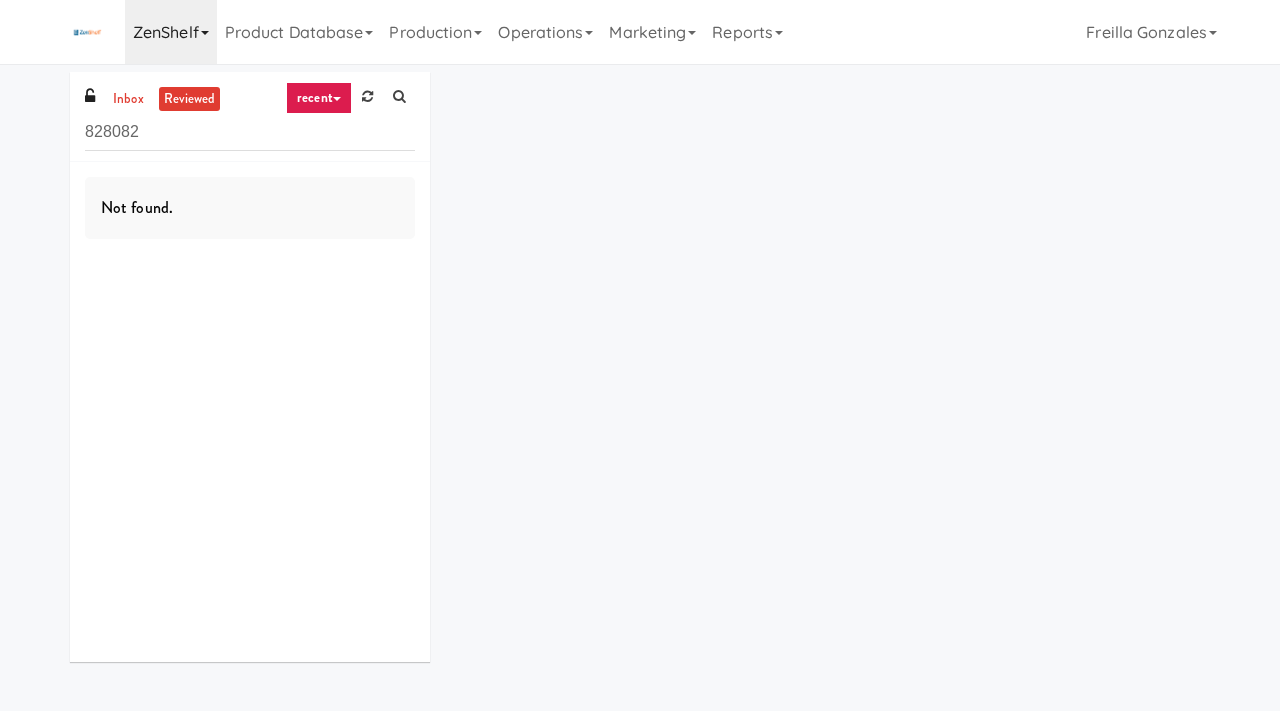 click on "ZenShelf" at bounding box center [171, 32] 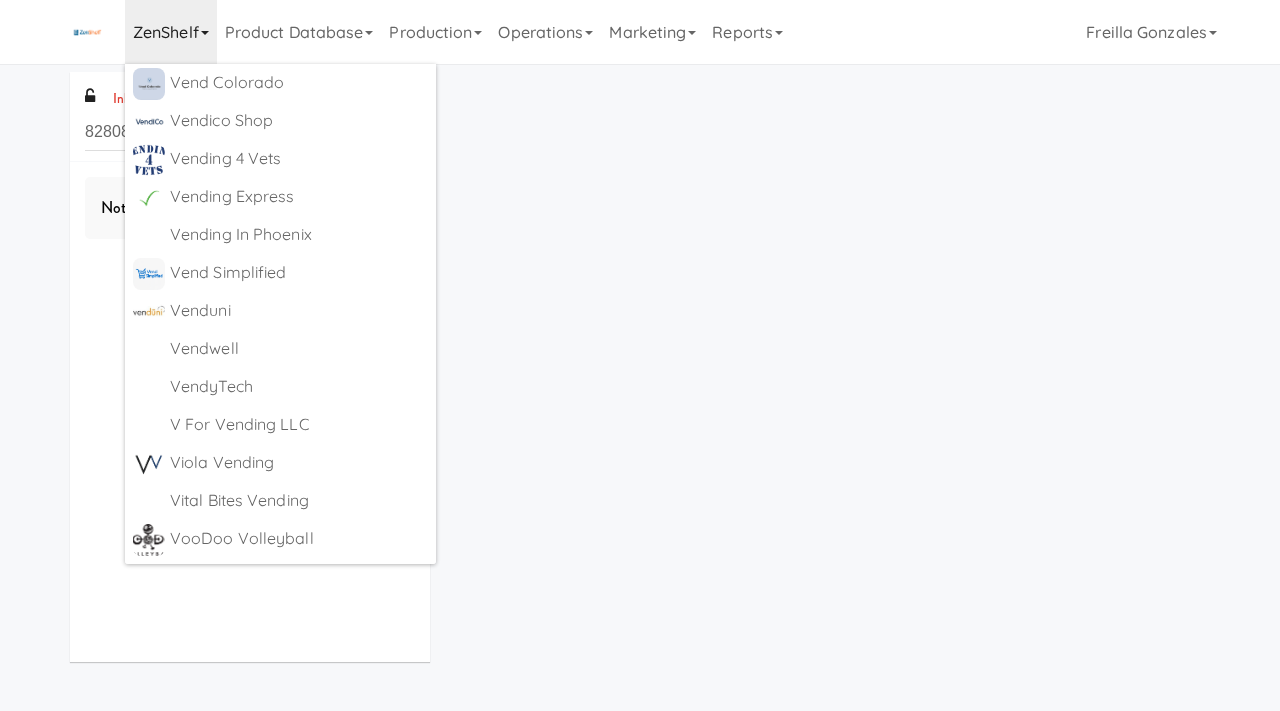 scroll, scrollTop: 9168, scrollLeft: 0, axis: vertical 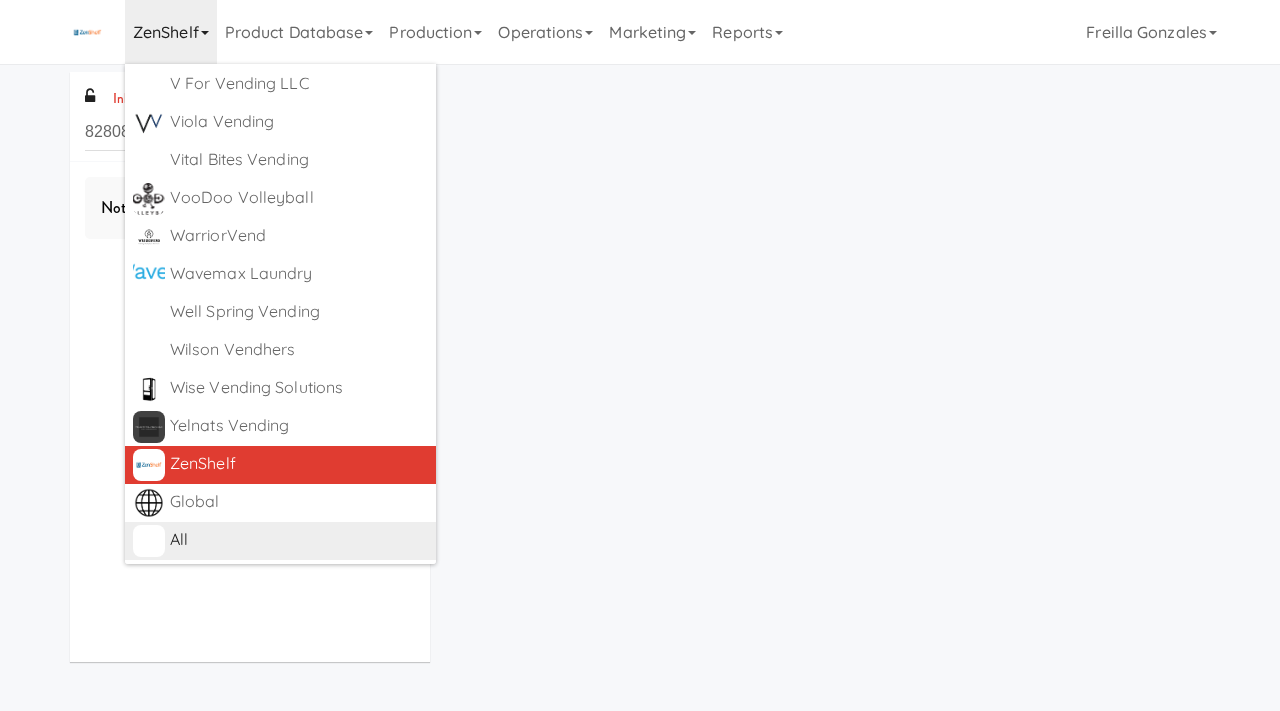 click on "All" at bounding box center [299, 540] 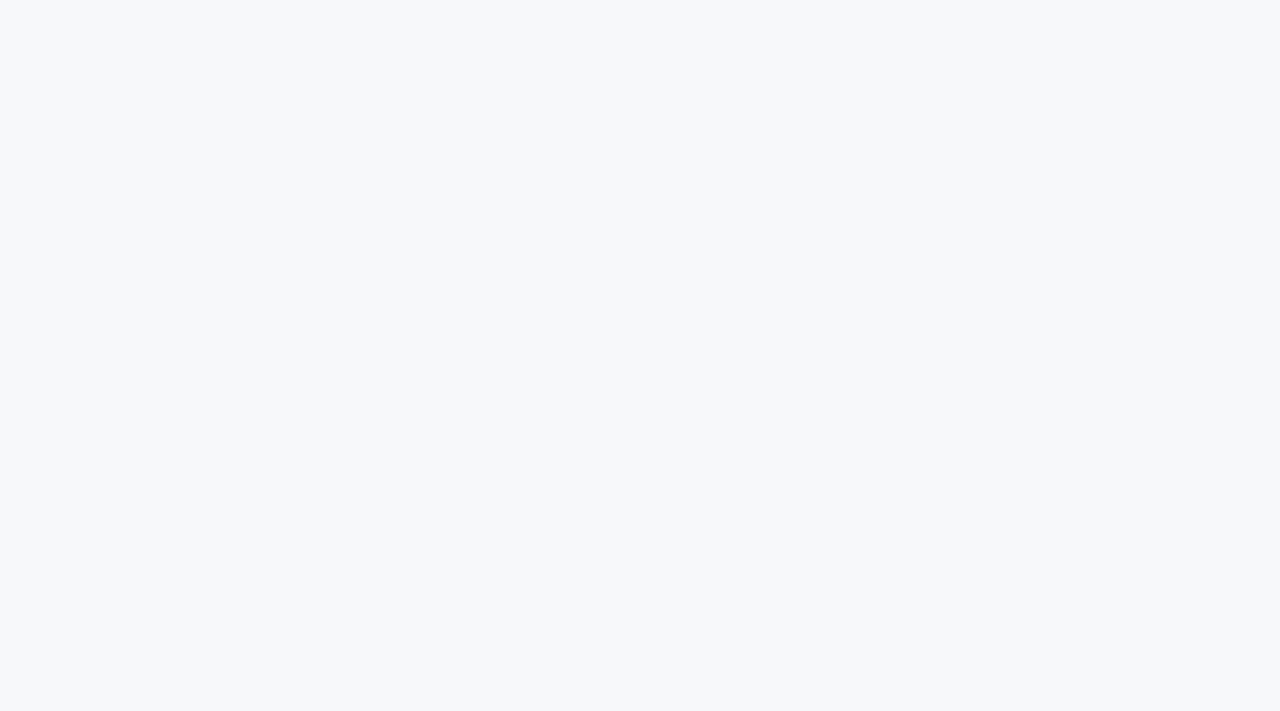 scroll, scrollTop: 0, scrollLeft: 0, axis: both 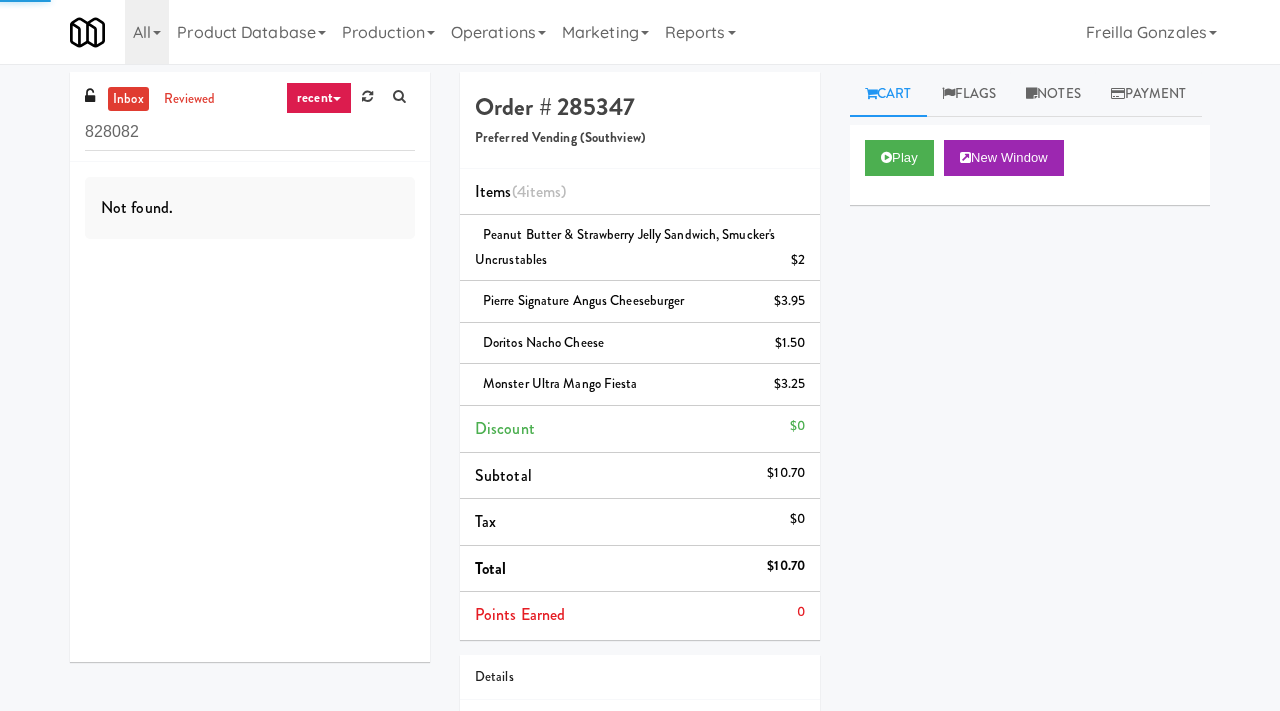 click on "Operations" at bounding box center [498, 32] 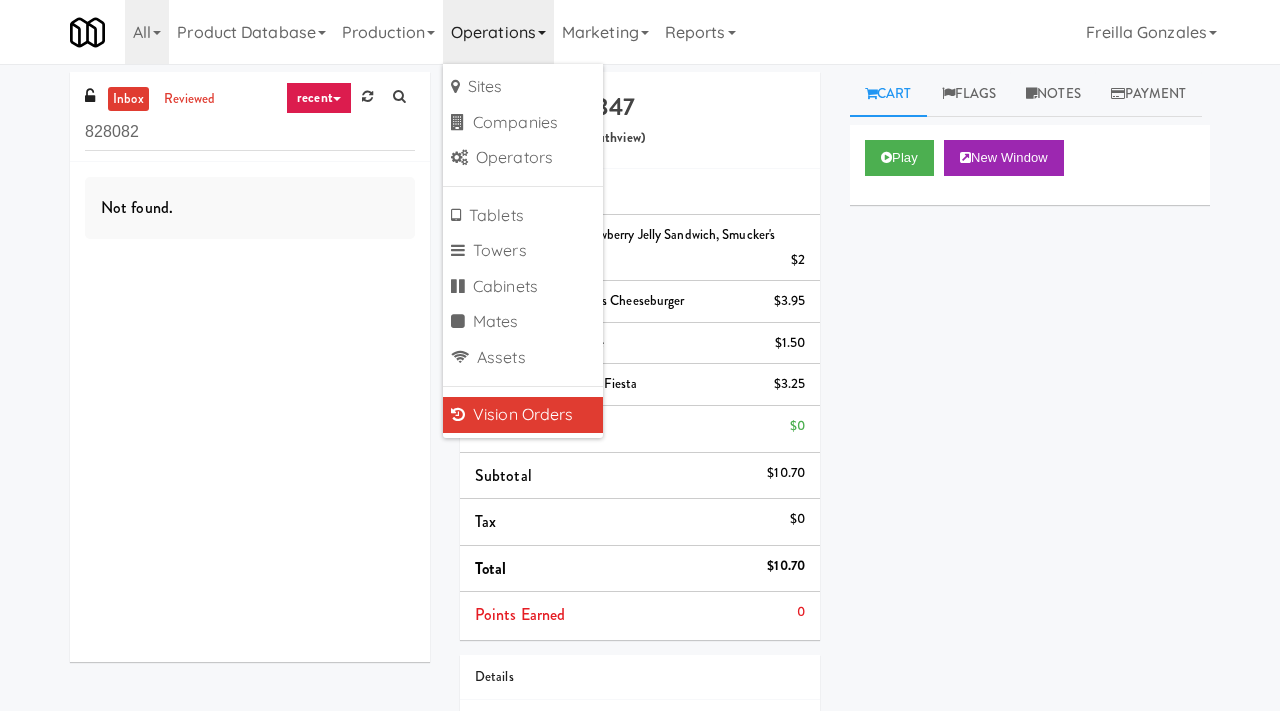 click on "Vision Orders" at bounding box center (523, 415) 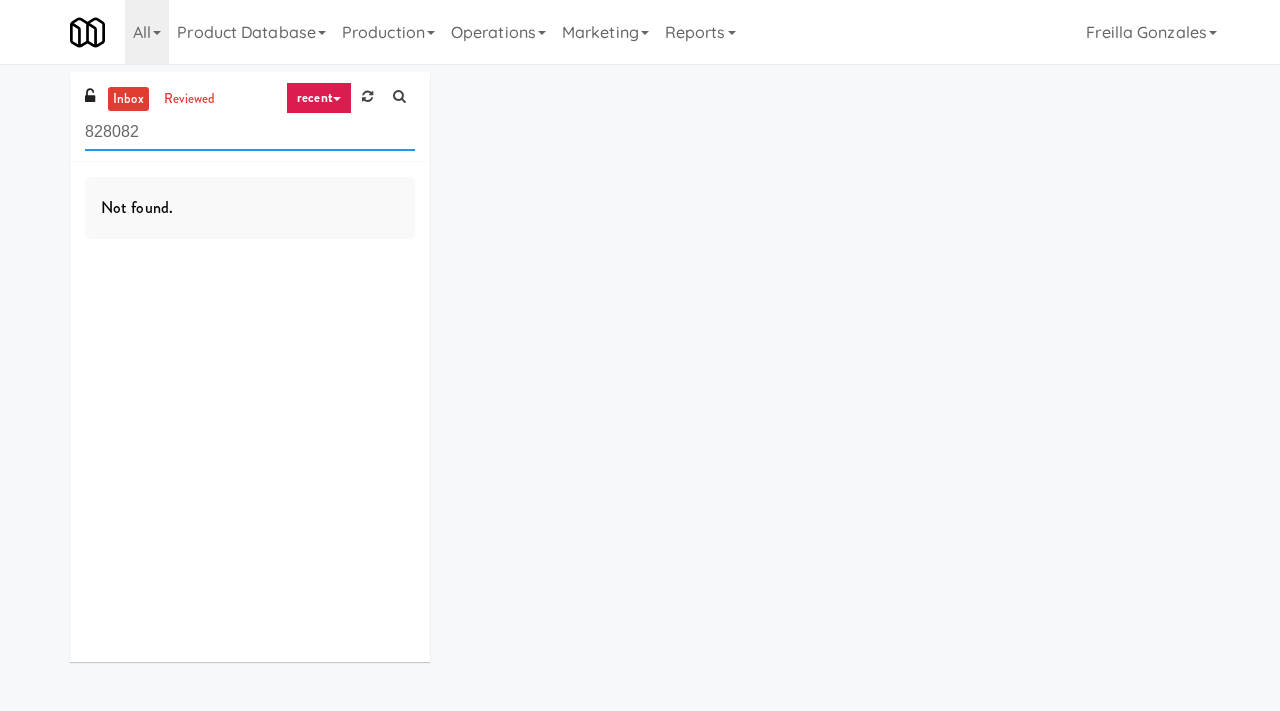 click on "828082" at bounding box center (250, 132) 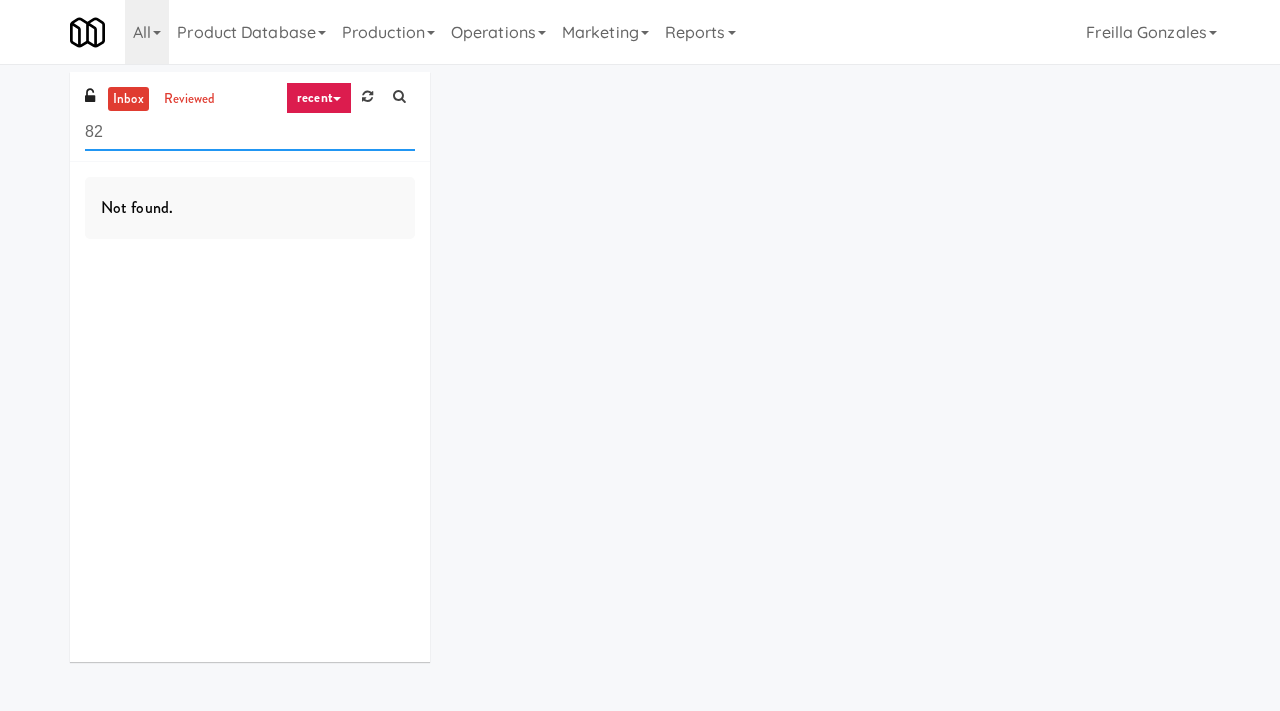 type on "8" 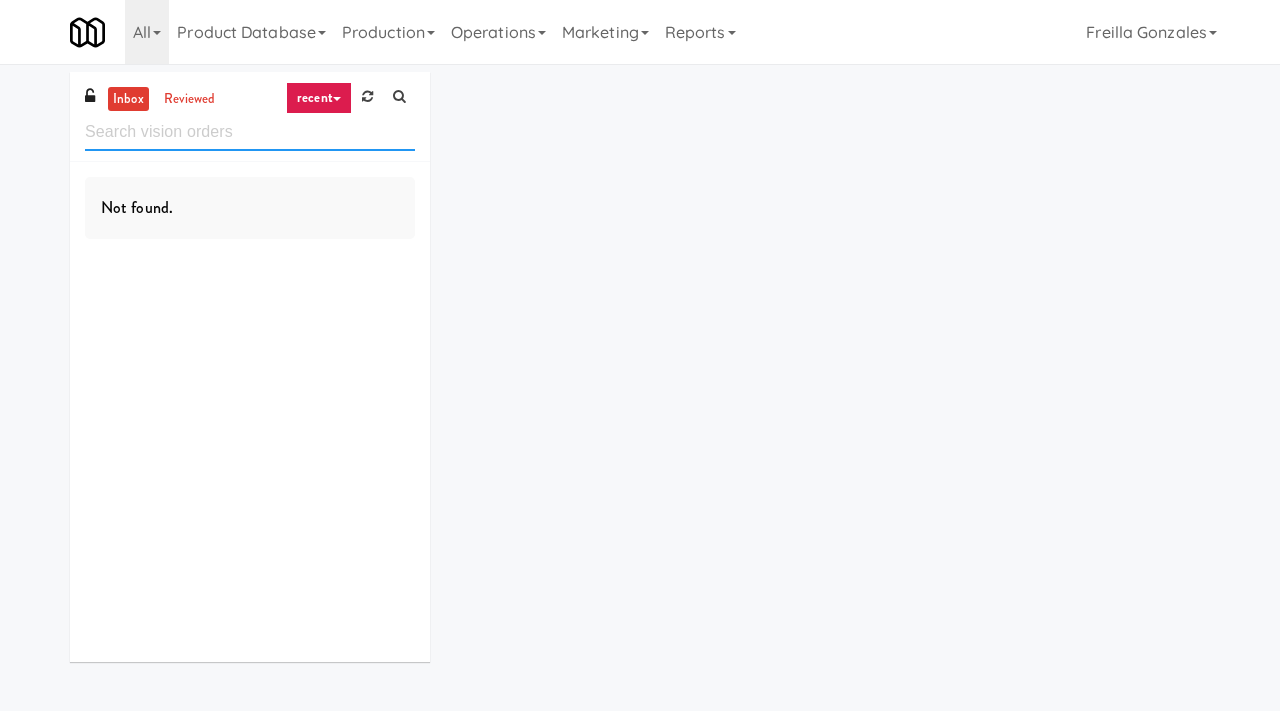 type 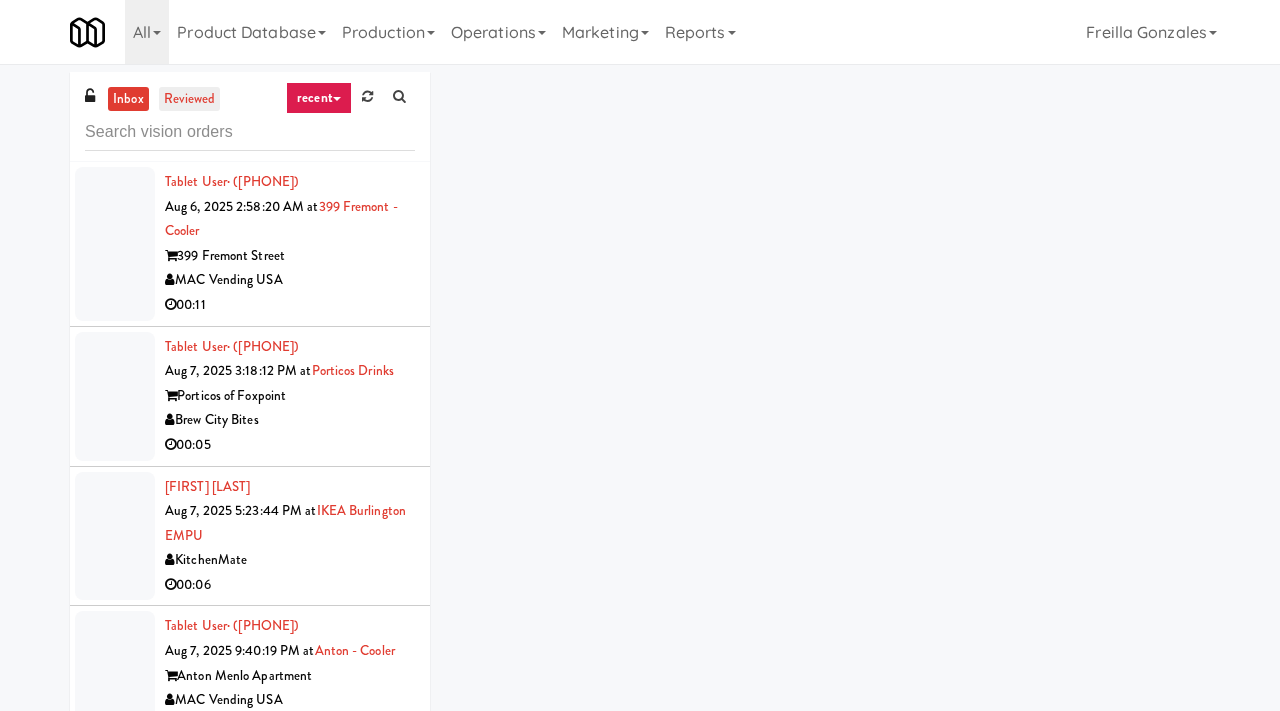 click on "reviewed" at bounding box center [190, 99] 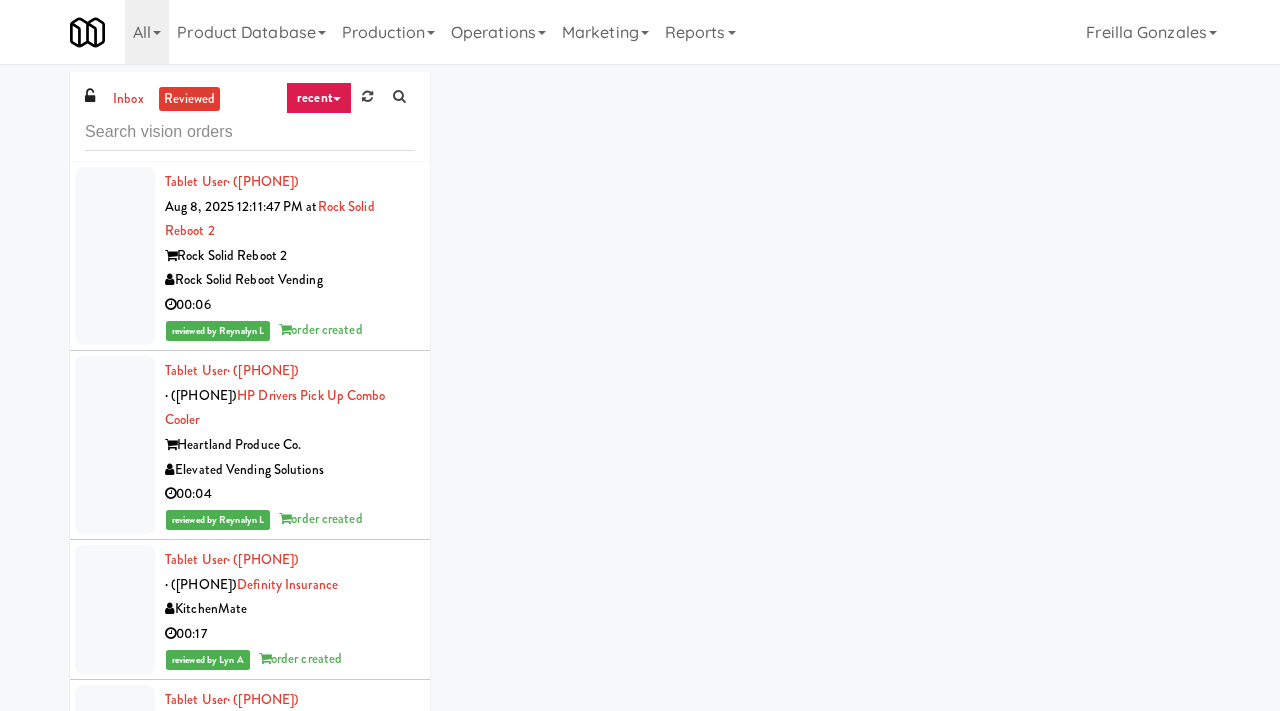 click on "Rock Solid Reboot 2" at bounding box center [290, 256] 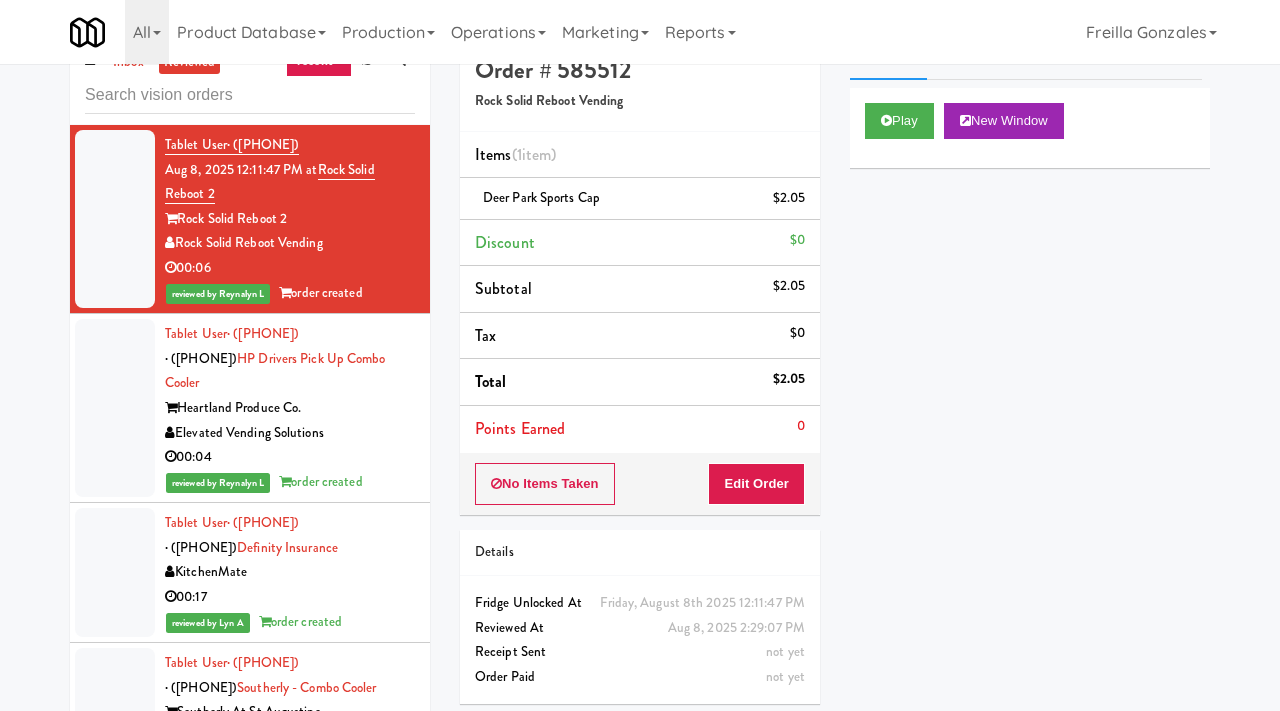 scroll, scrollTop: 66, scrollLeft: 0, axis: vertical 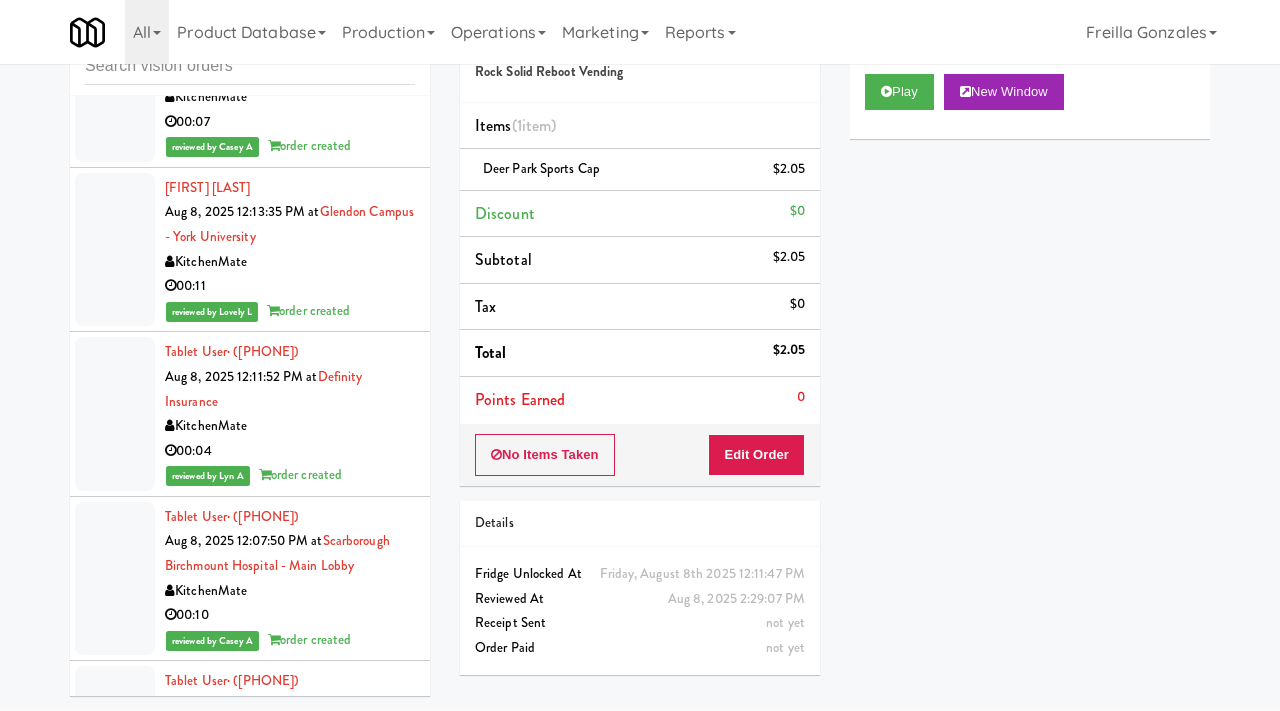 click on "KitchenMate" at bounding box center (290, 262) 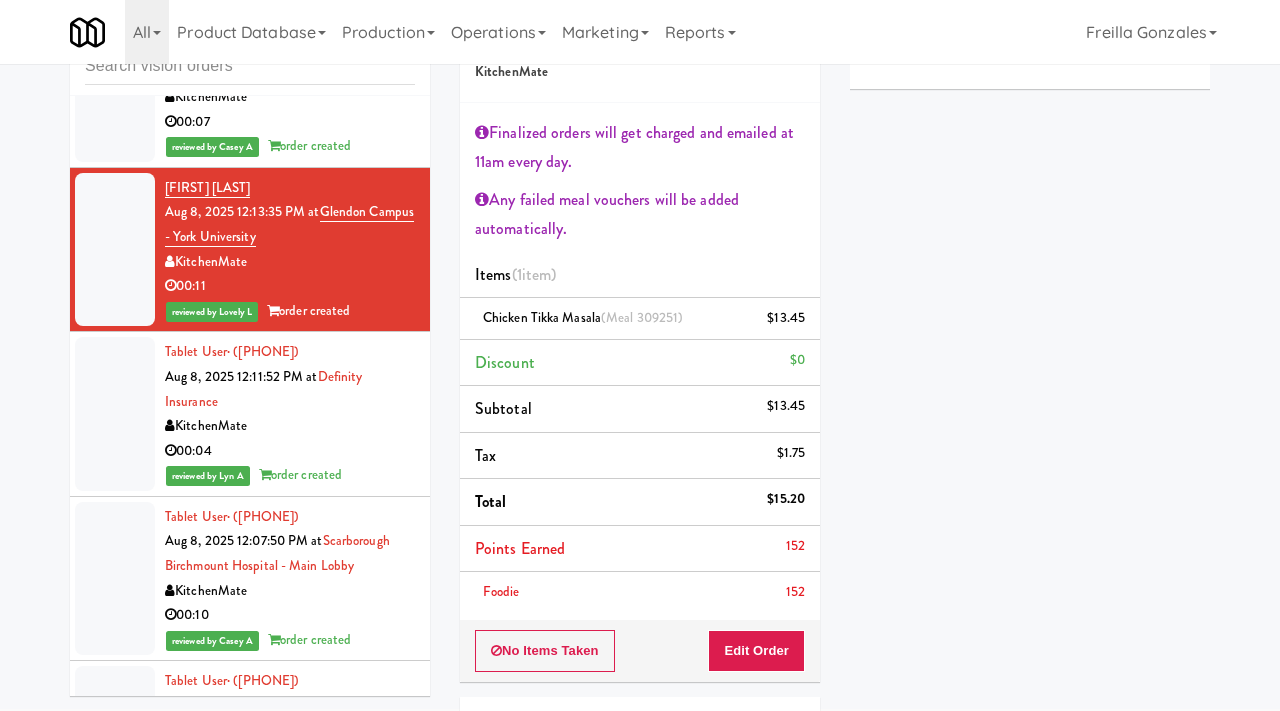 scroll, scrollTop: 241, scrollLeft: 0, axis: vertical 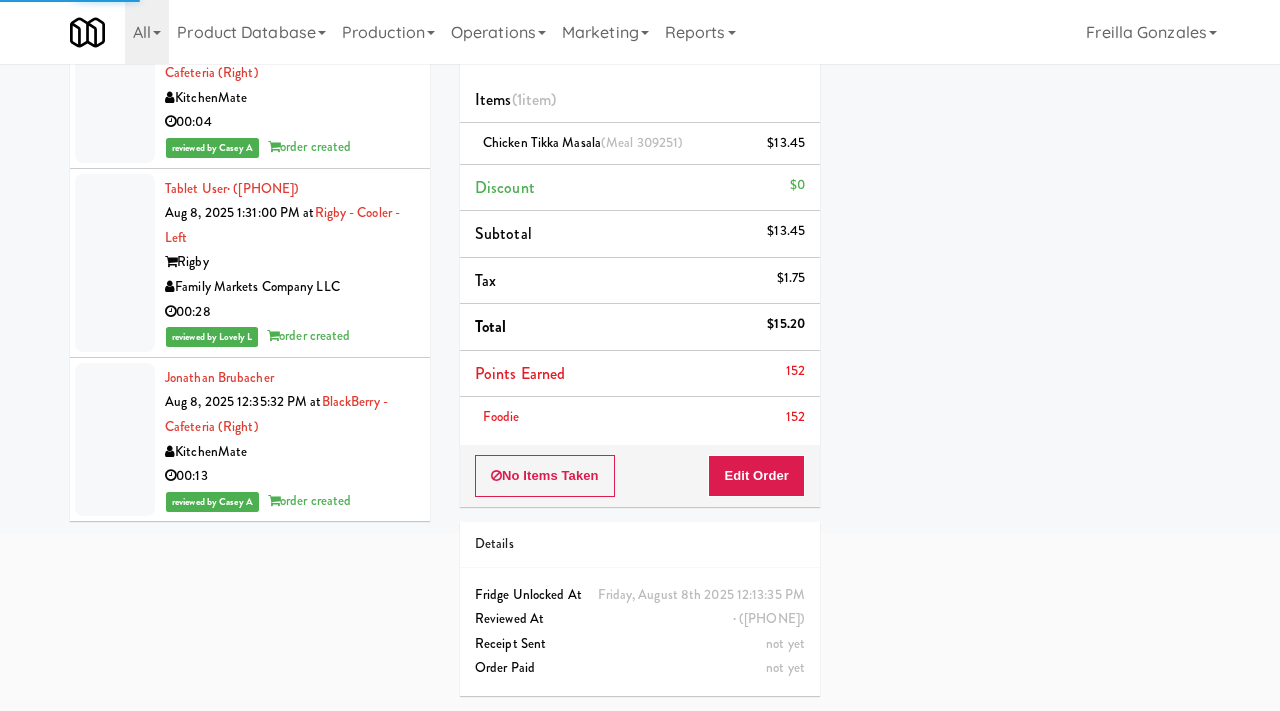 click on "00:13" at bounding box center [290, 476] 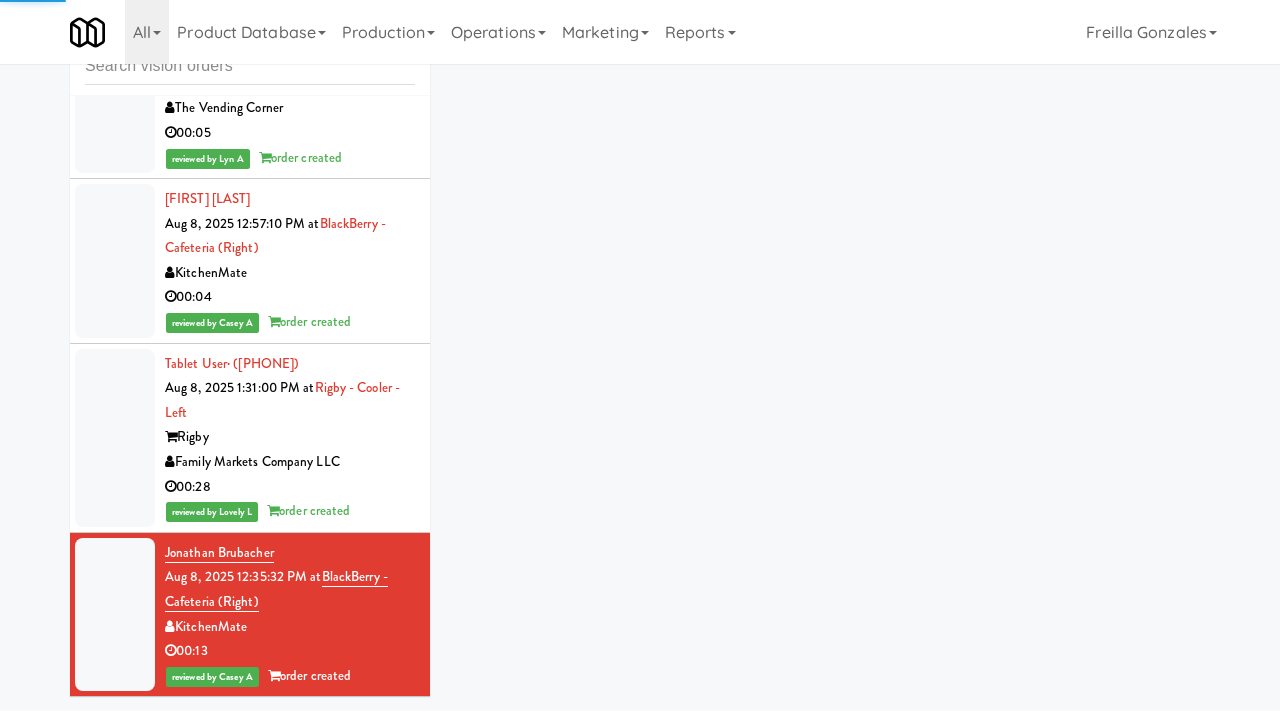 scroll, scrollTop: 241, scrollLeft: 0, axis: vertical 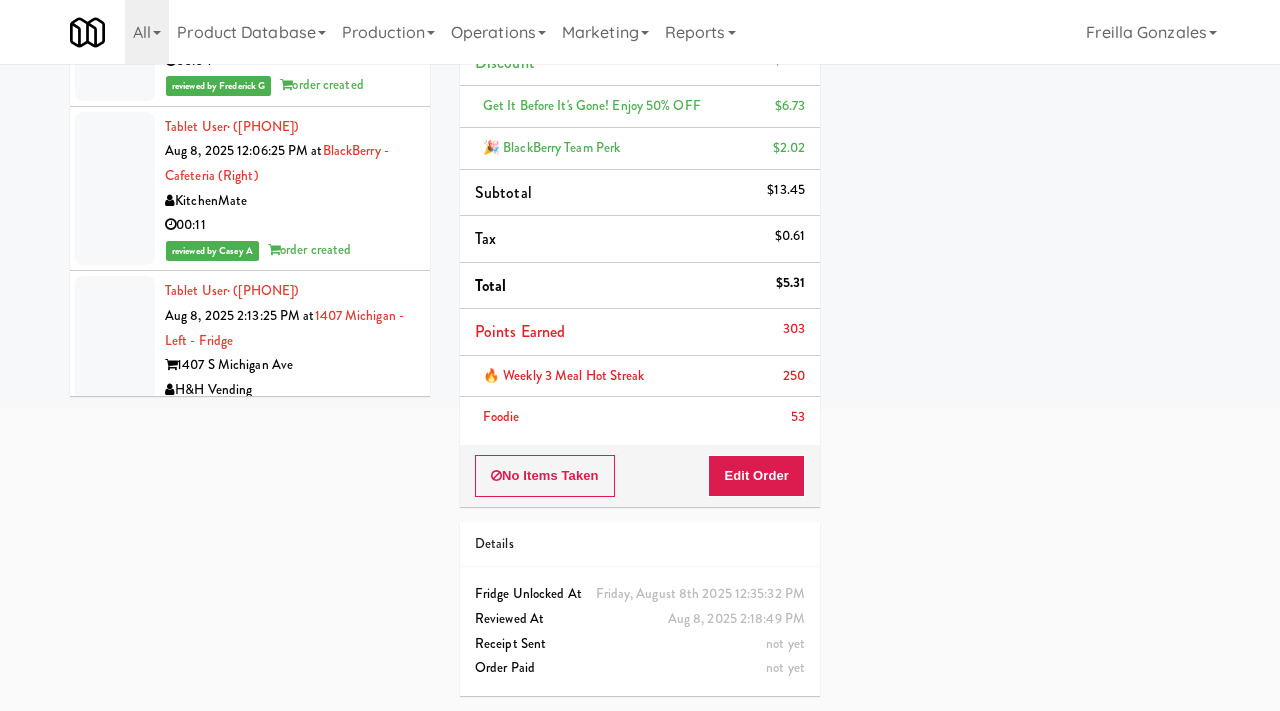 click on "KitchenMate" at bounding box center [290, 36] 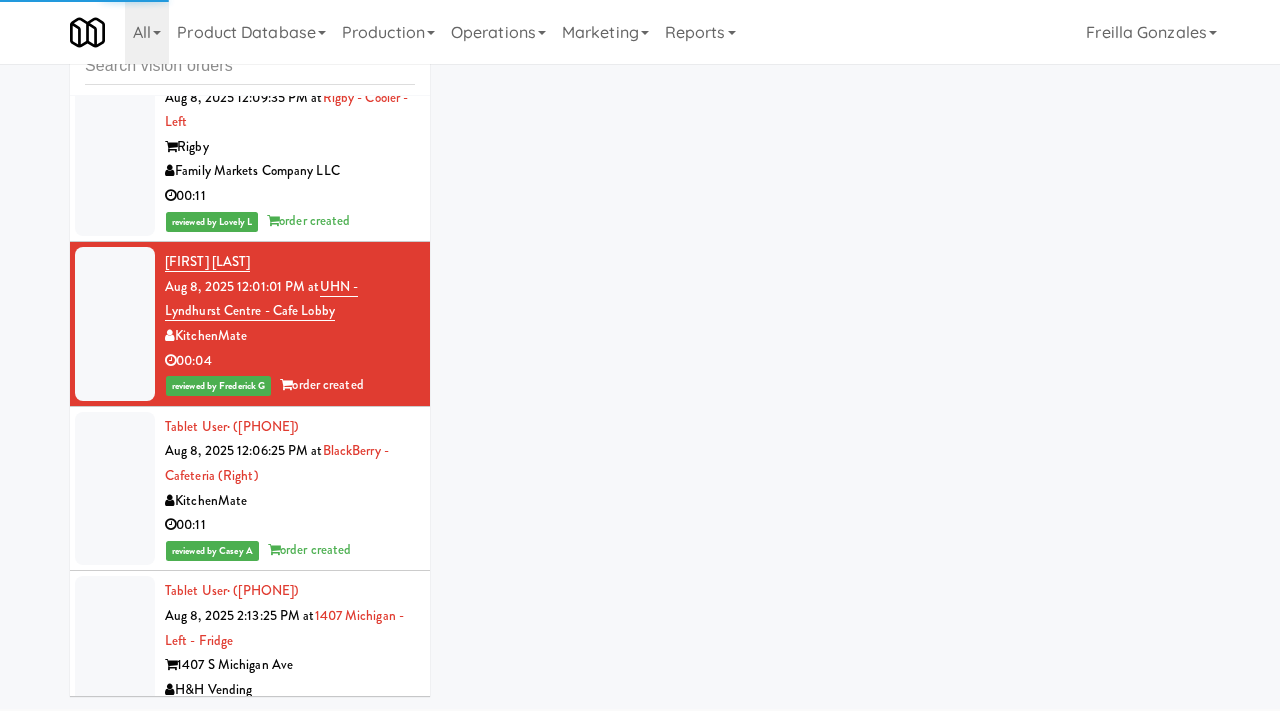 scroll, scrollTop: 283, scrollLeft: 0, axis: vertical 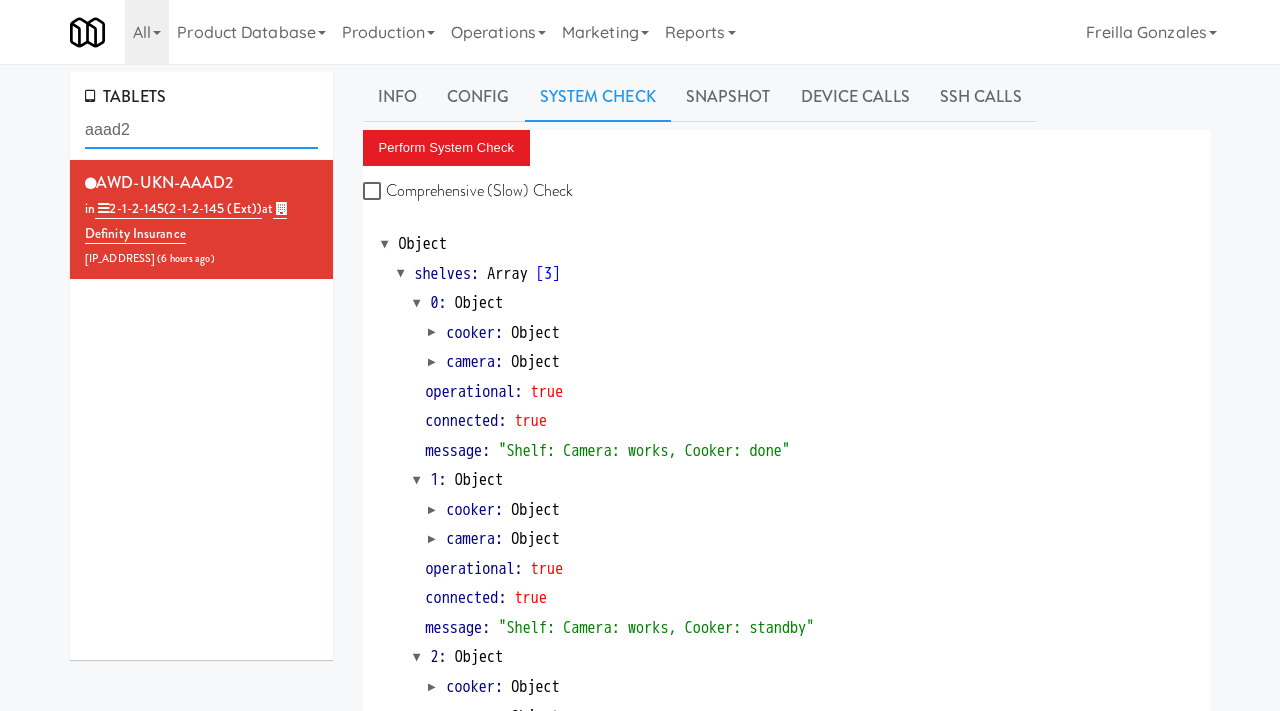 click on "aaad2" at bounding box center (201, 130) 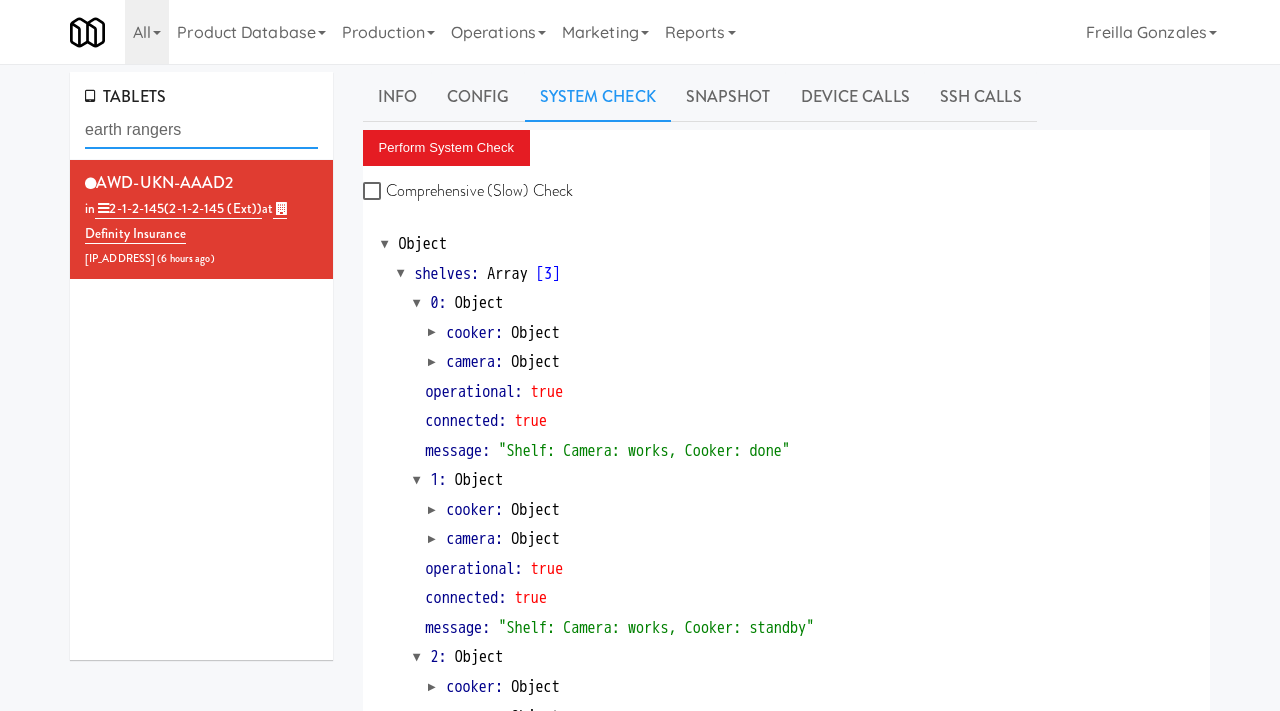 type on "earth rangers" 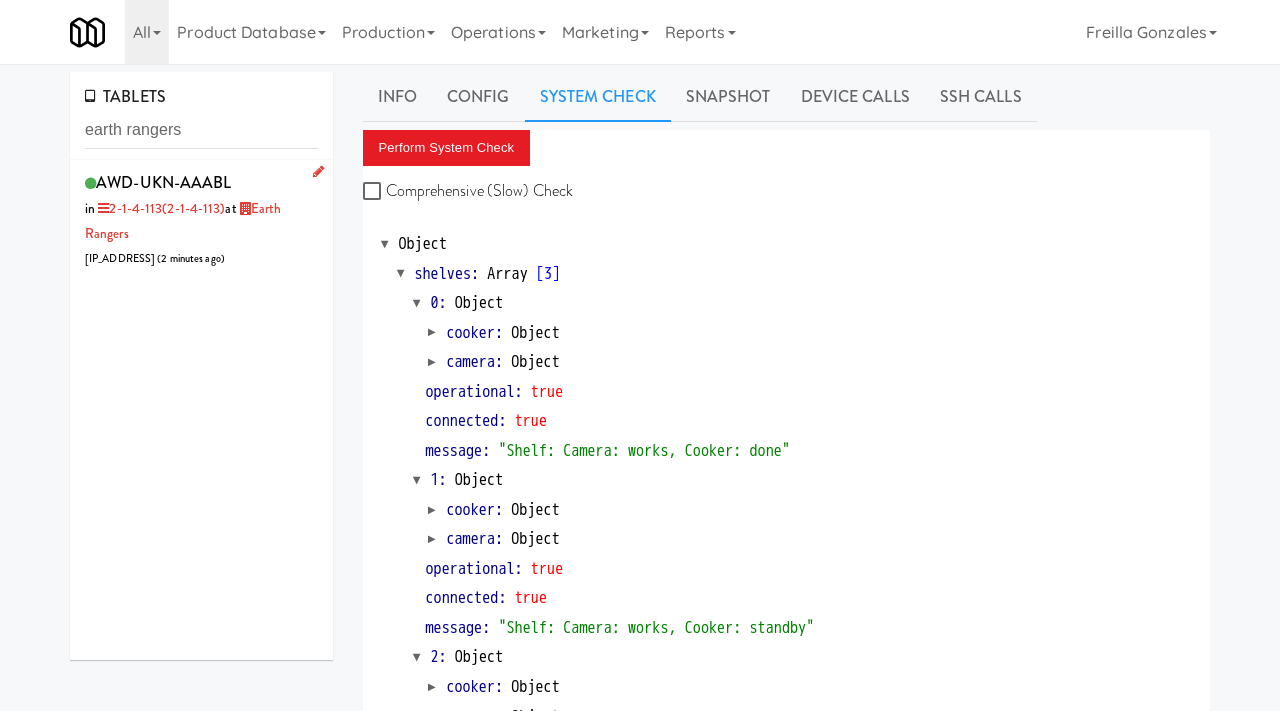 click on "AWD-UKN-AAABL   in     2-1-4-113  (2-1-4-113)  at     Earth Rangers [IP_ADDRESS] ( [TIME] )" at bounding box center (201, 219) 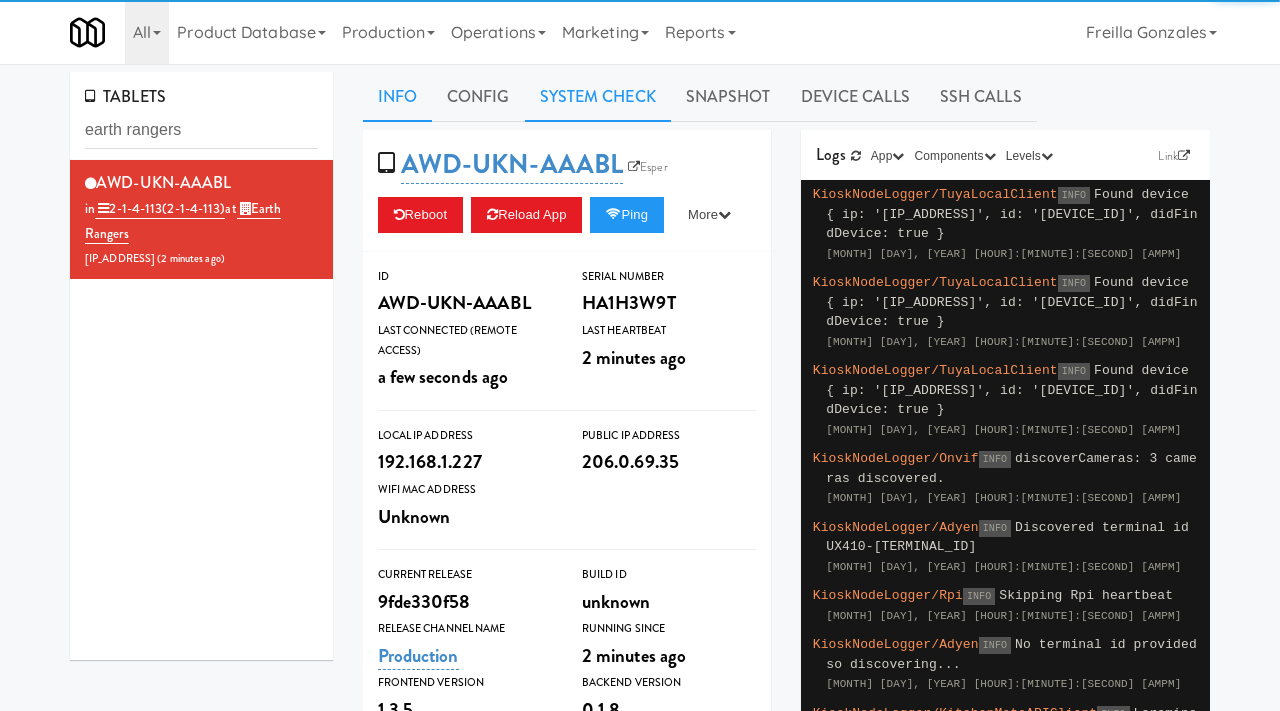 click on "System Check" at bounding box center [598, 97] 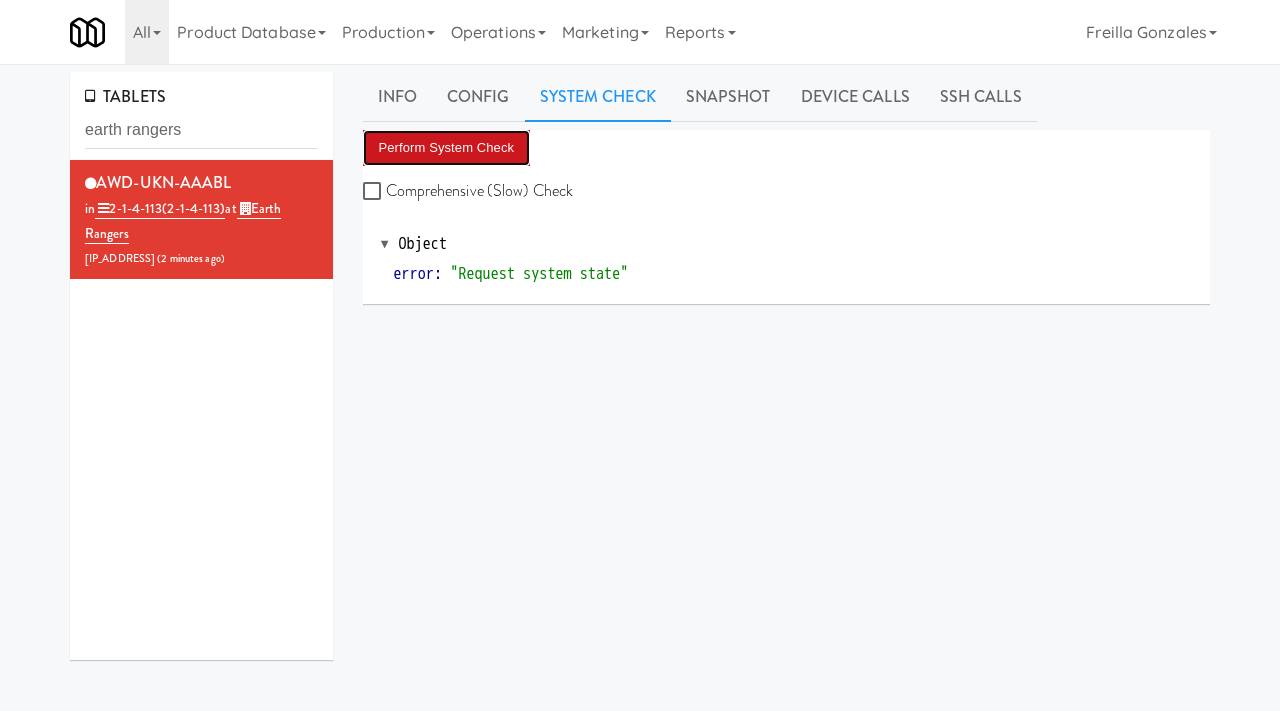 click on "Perform System Check" at bounding box center (447, 148) 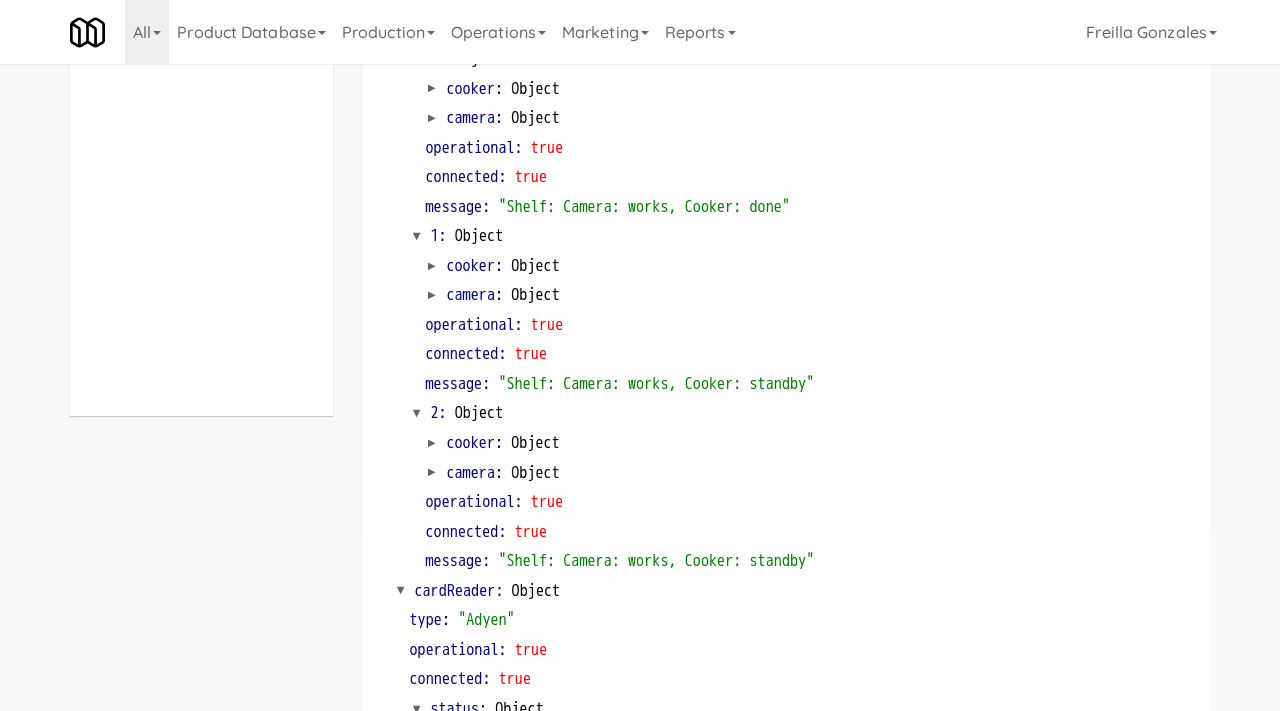 scroll, scrollTop: 0, scrollLeft: 0, axis: both 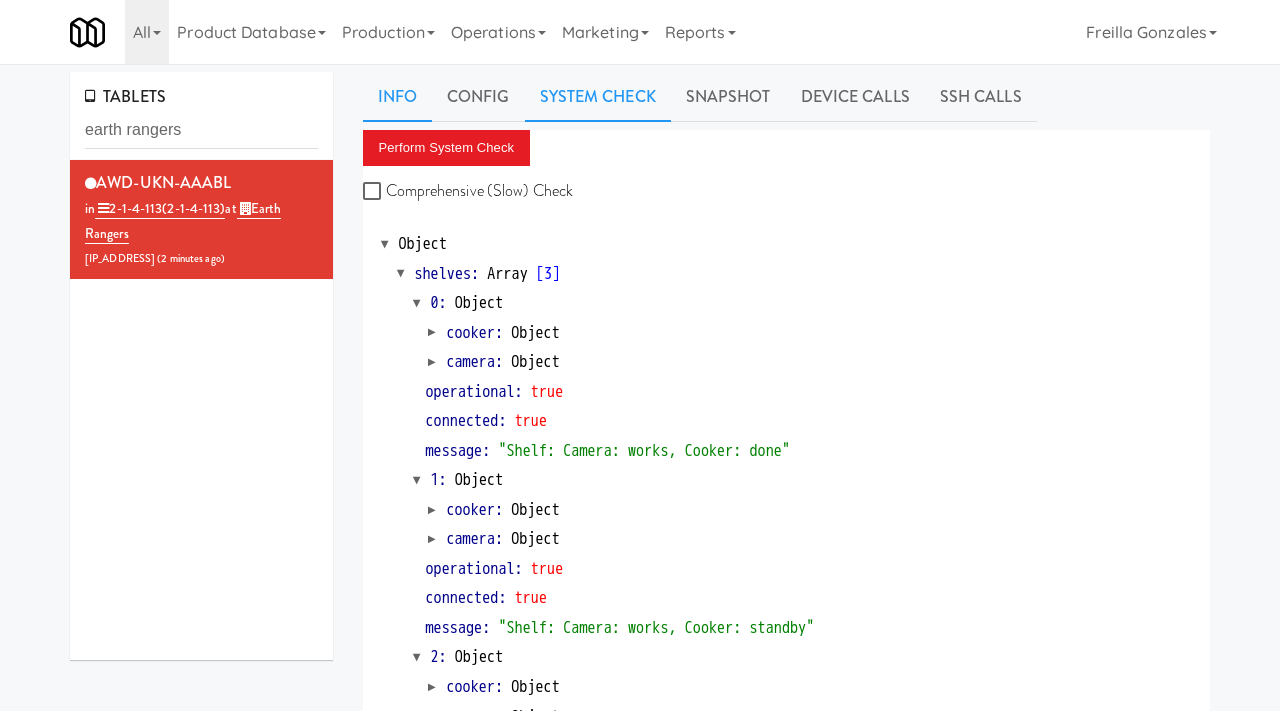 click on "Info" at bounding box center [397, 97] 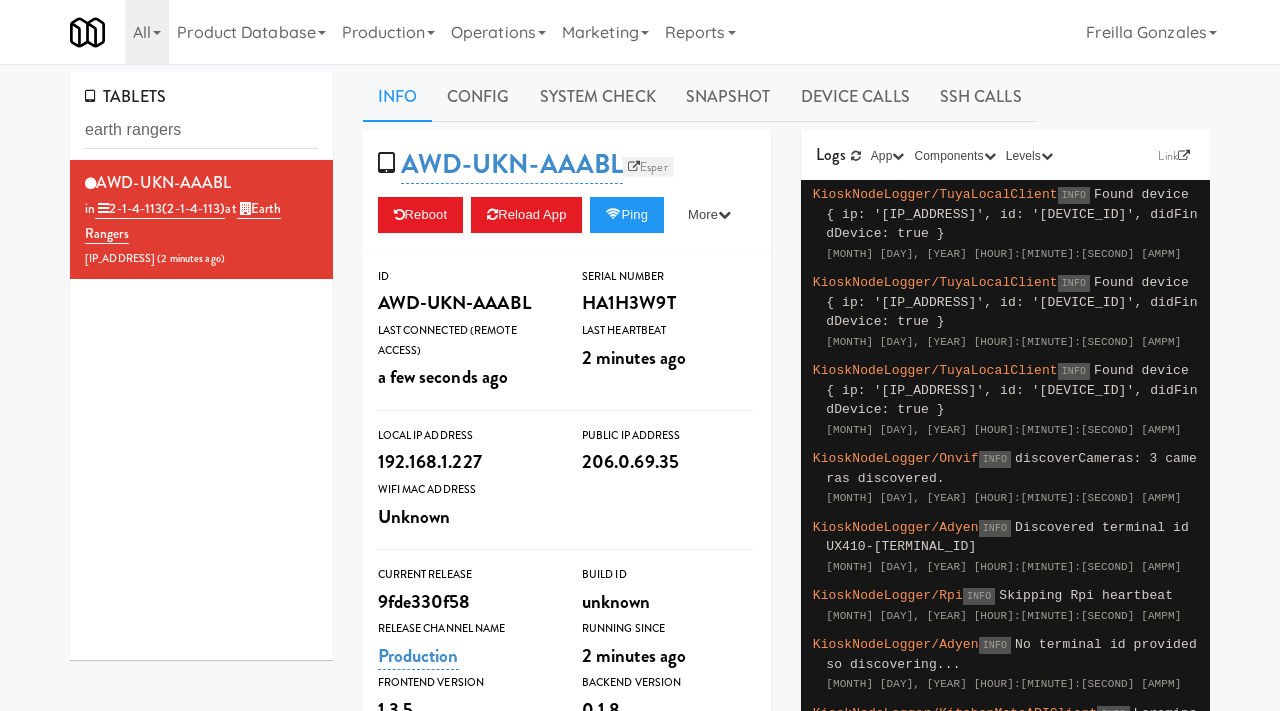 click on "Esper" at bounding box center [648, 167] 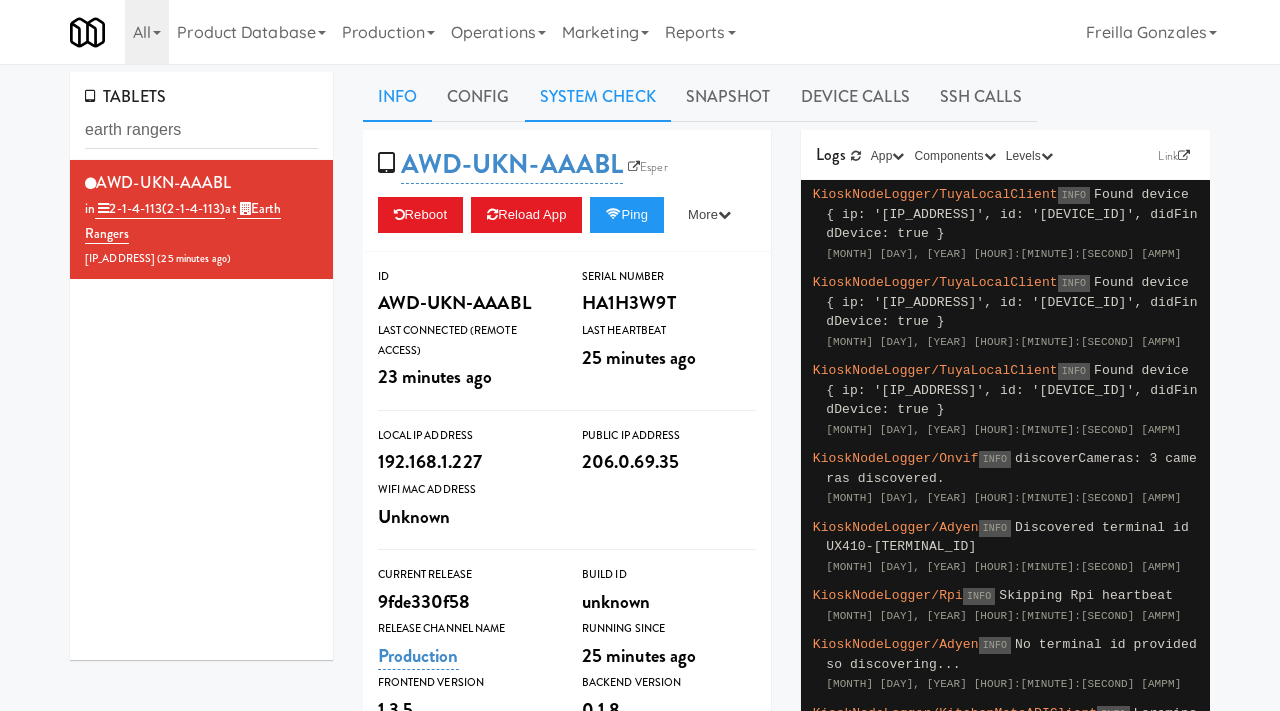click on "System Check" at bounding box center [598, 97] 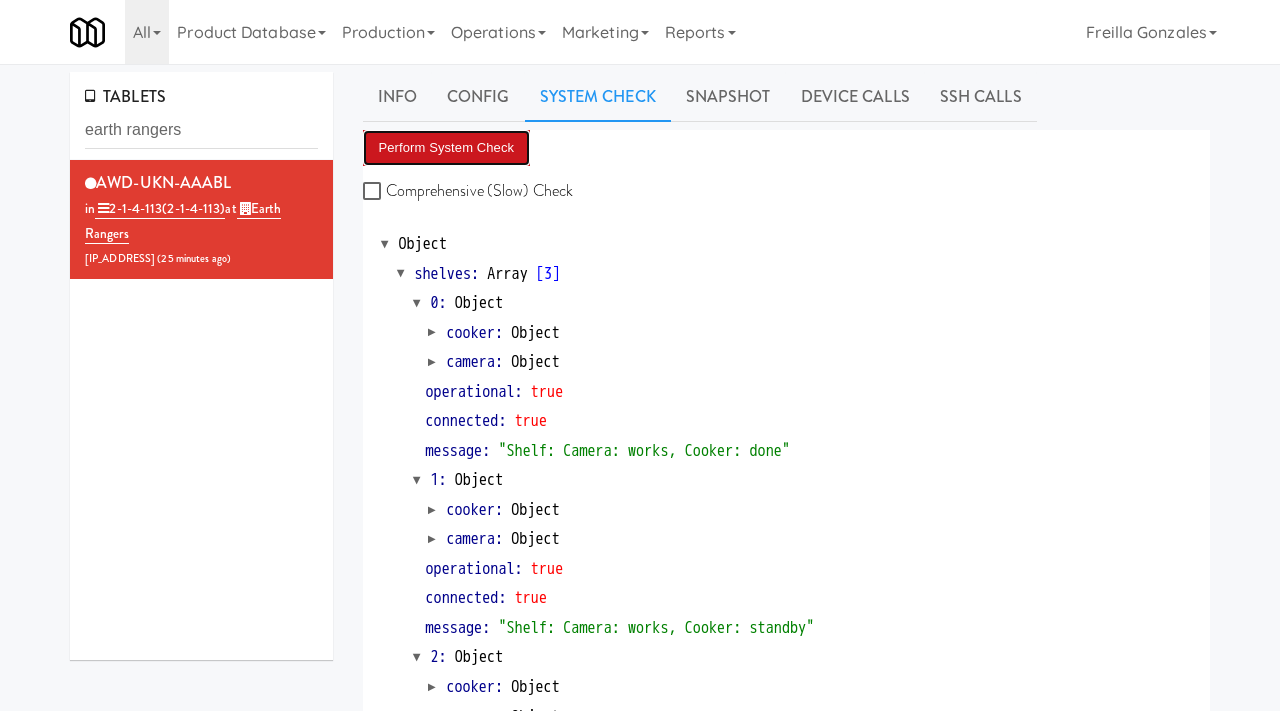 click on "Perform System Check" at bounding box center (447, 148) 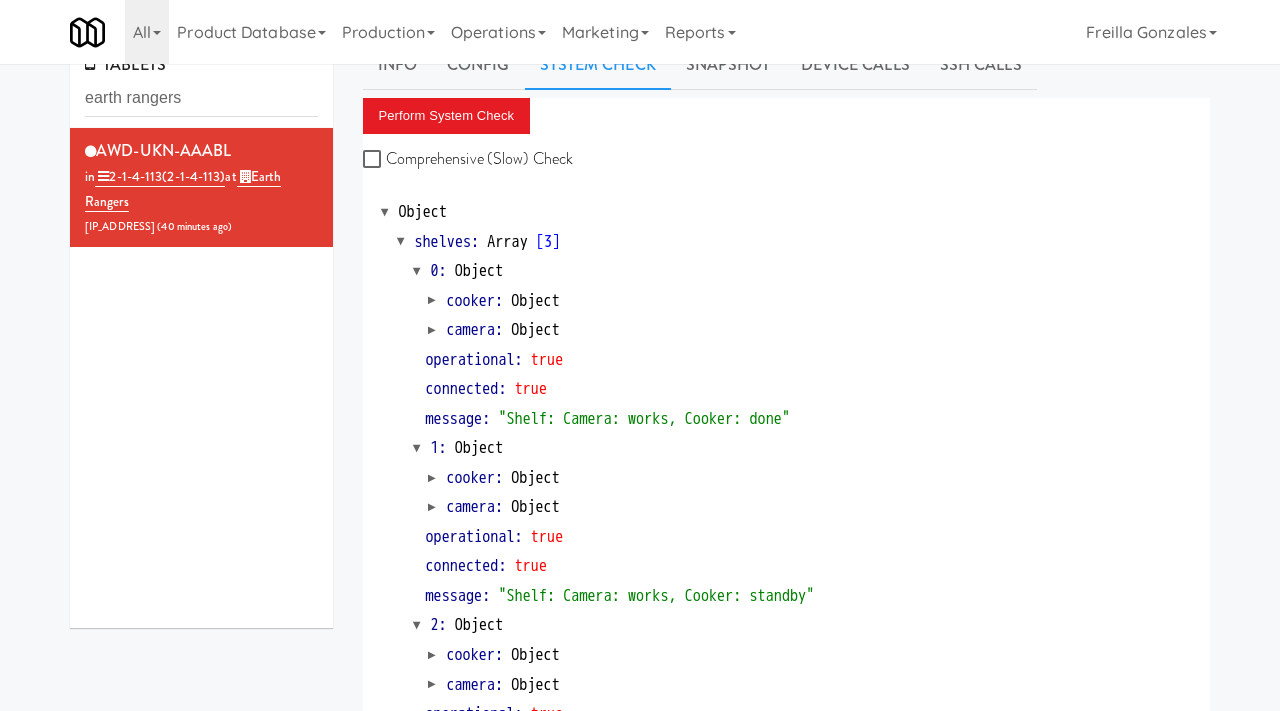 scroll, scrollTop: 0, scrollLeft: 0, axis: both 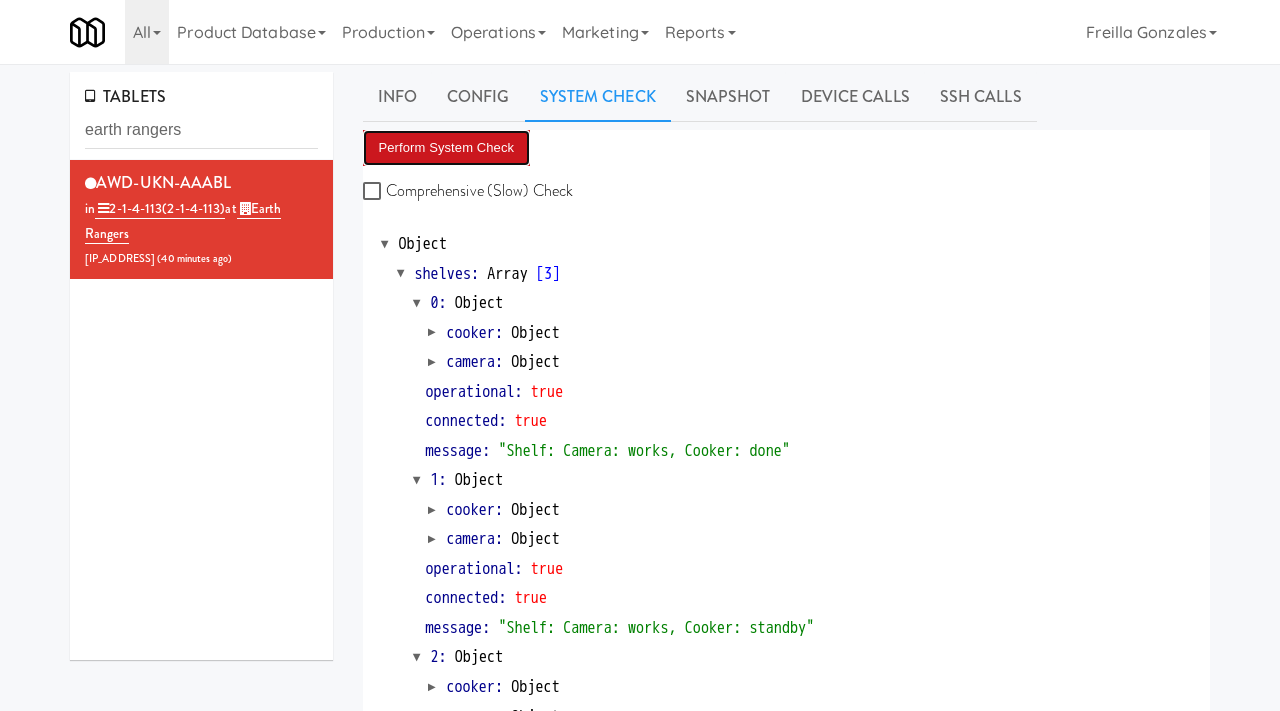 click on "Perform System Check" at bounding box center [447, 148] 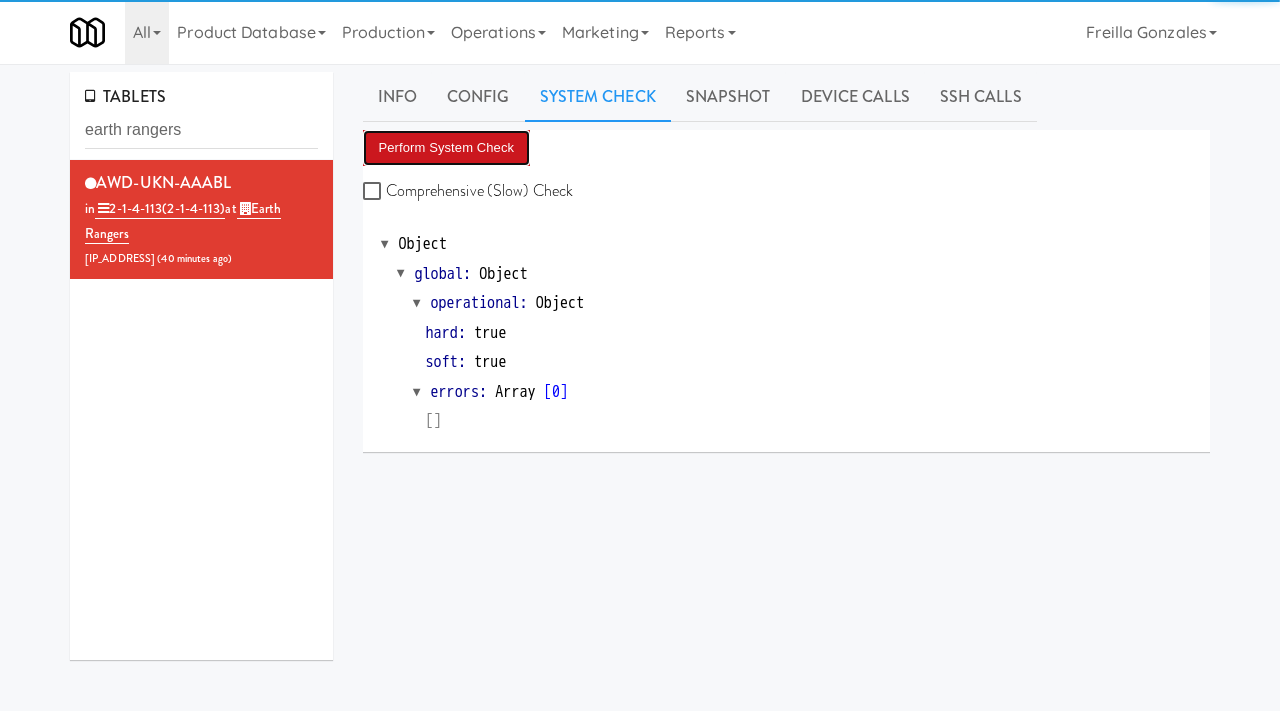 click on "Perform System Check" at bounding box center [447, 148] 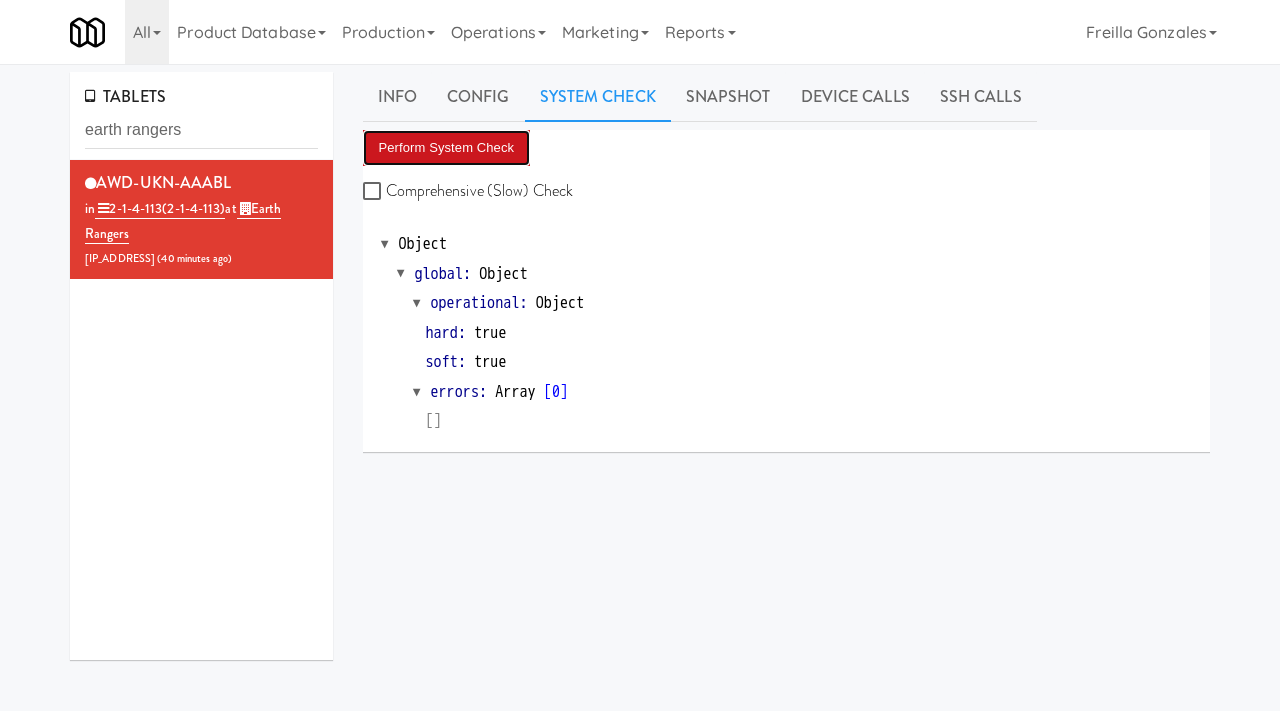 click on "Perform System Check" at bounding box center (447, 148) 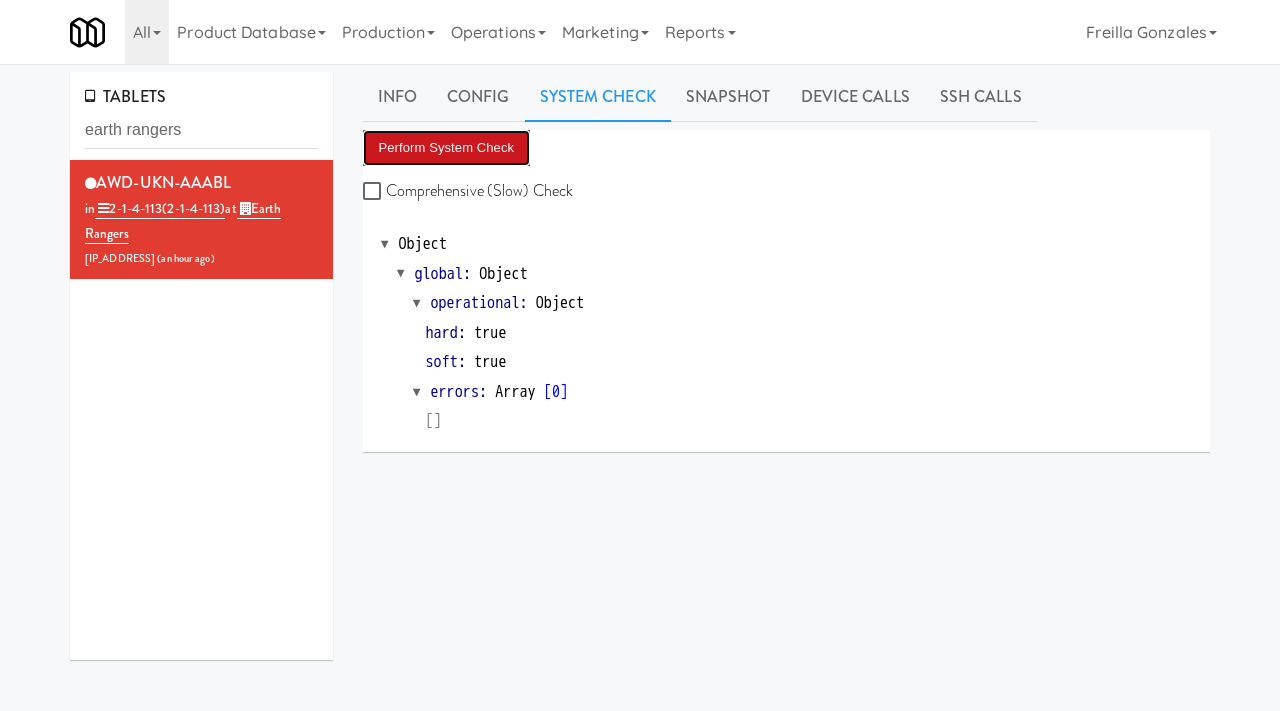 click on "Perform System Check" at bounding box center (447, 148) 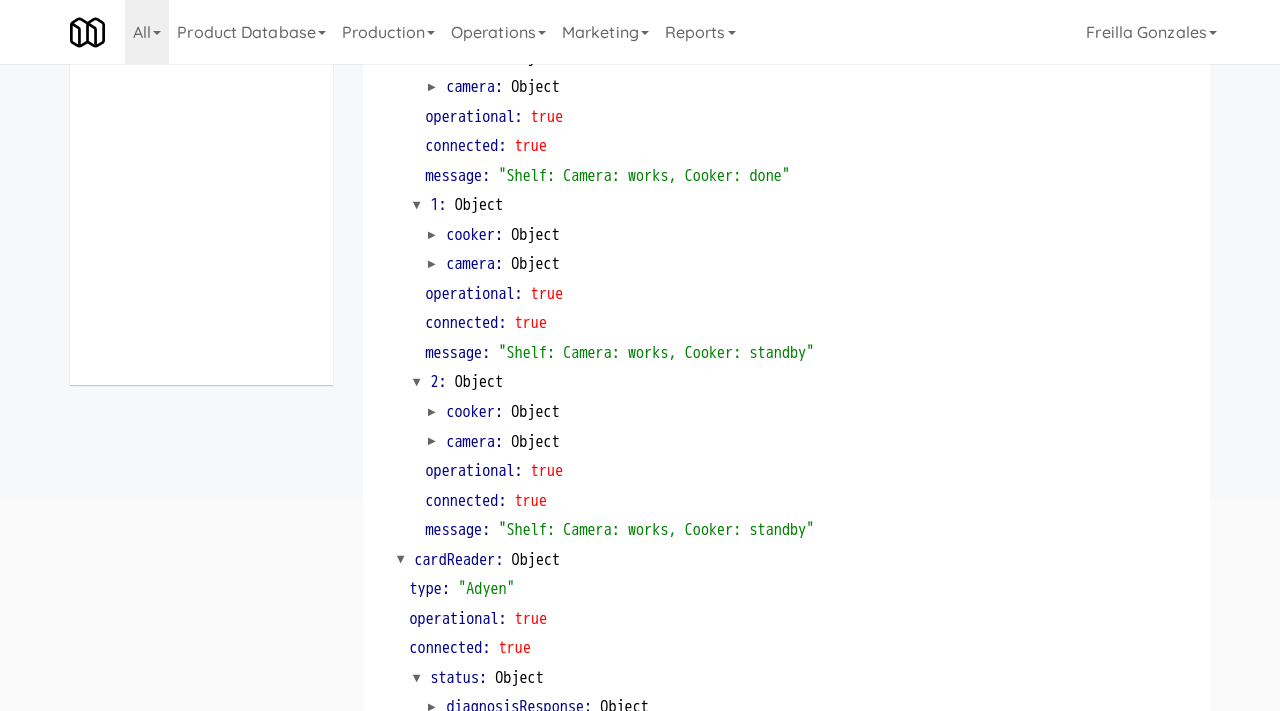 scroll, scrollTop: 878, scrollLeft: 0, axis: vertical 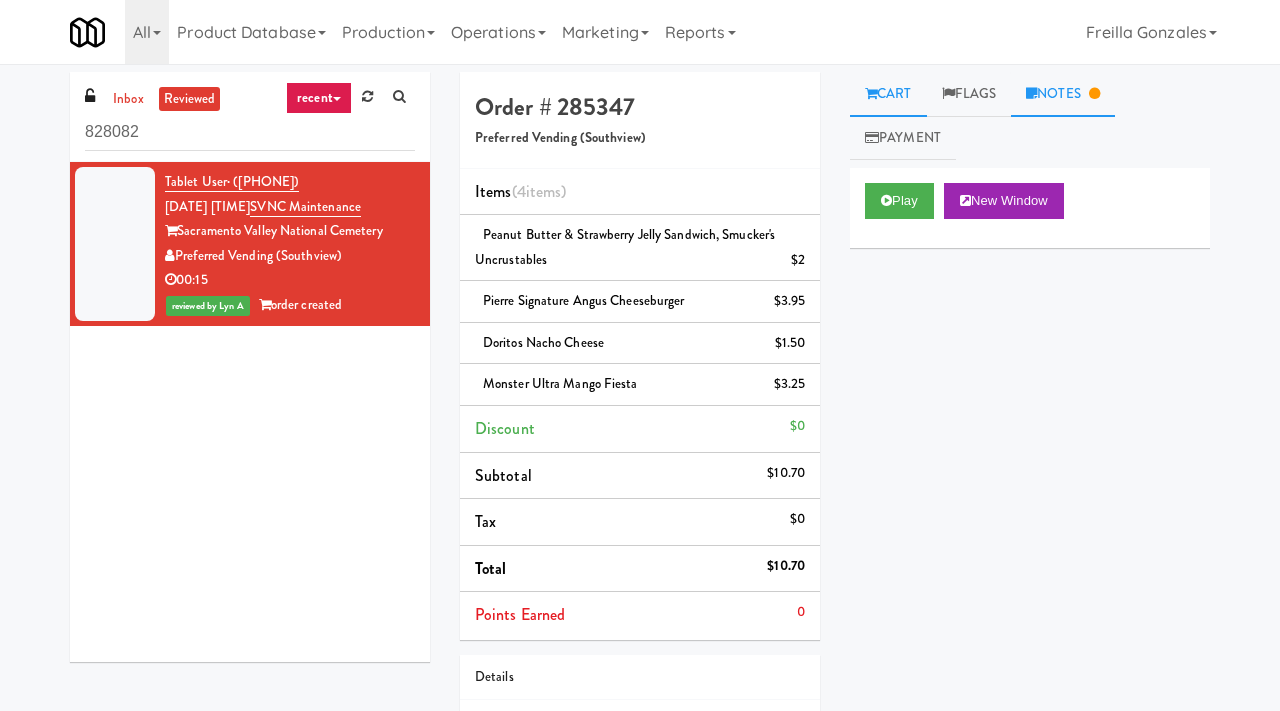 click on "Notes" at bounding box center [1063, 94] 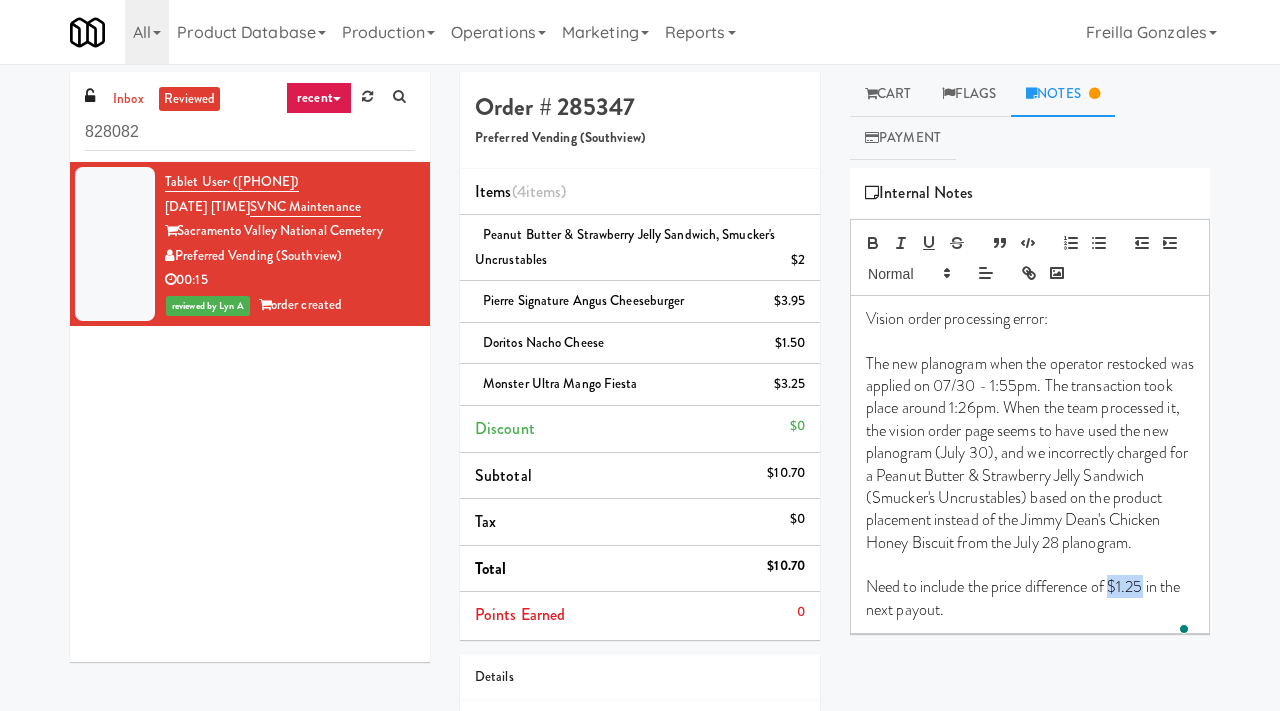 drag, startPoint x: 1149, startPoint y: 613, endPoint x: 1117, endPoint y: 610, distance: 32.140316 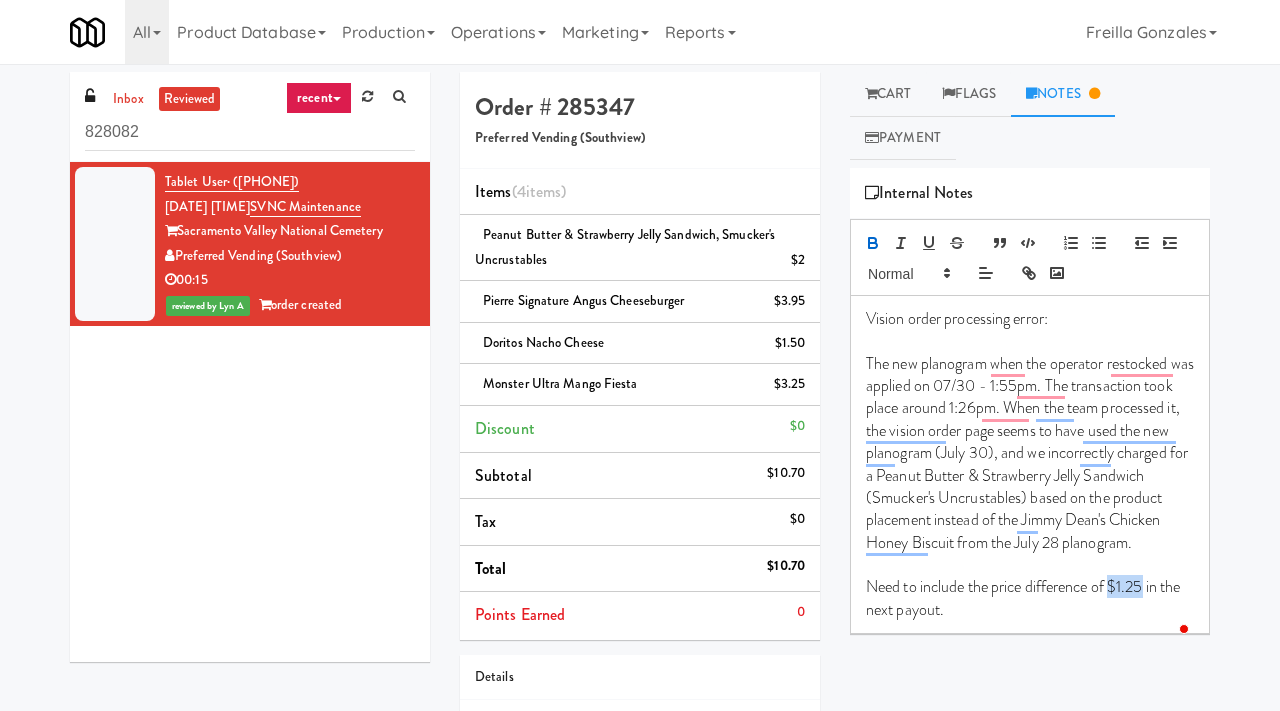 click 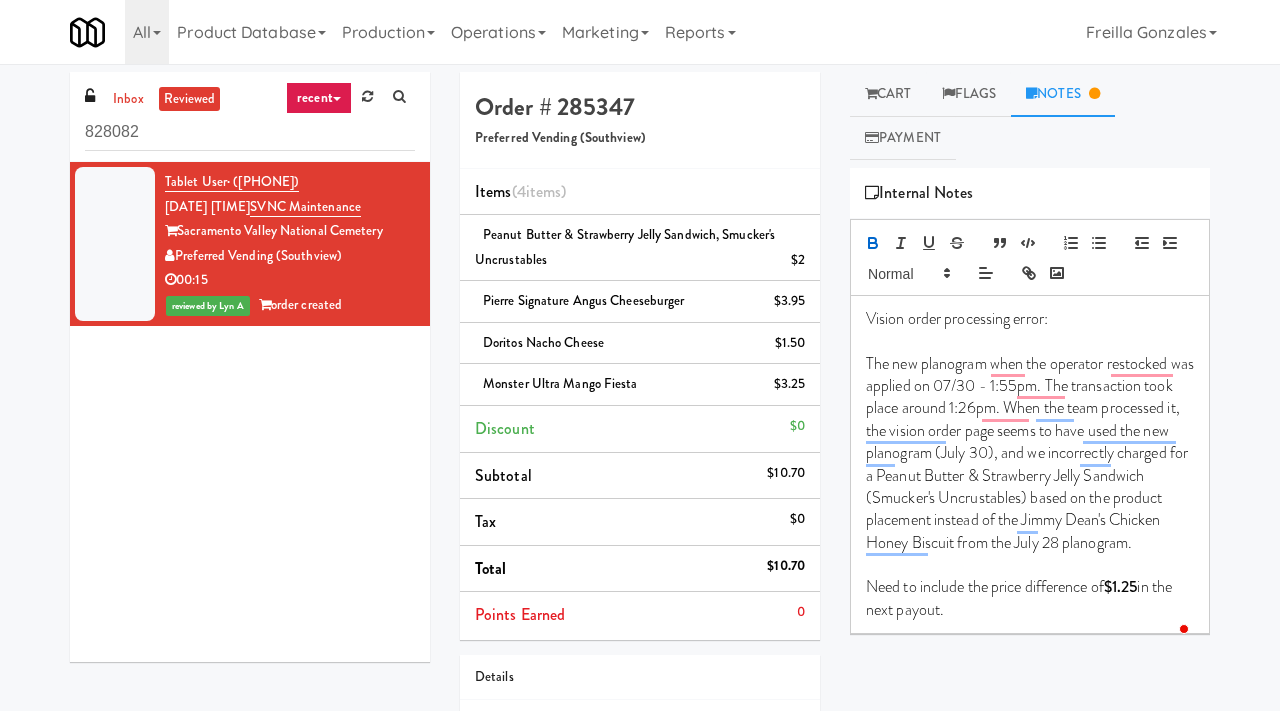 click on "Tablet User  · (626) 422-7974 Jul 30, 2025 1:26:48 PM at  SVNC Maintenance  Sacramento Valley National Cemetery  Preferred Vending (Southview)  00:15 reviewed by Lyn A  order created" at bounding box center (250, 412) 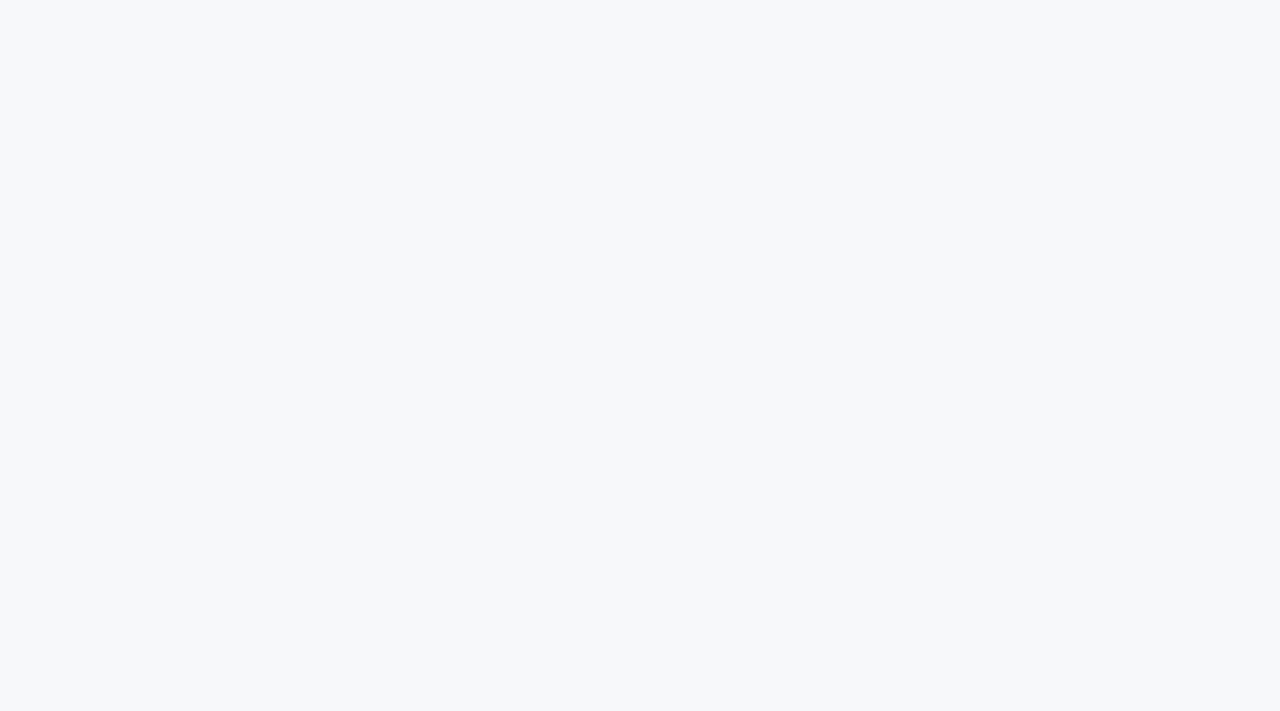 scroll, scrollTop: 0, scrollLeft: 0, axis: both 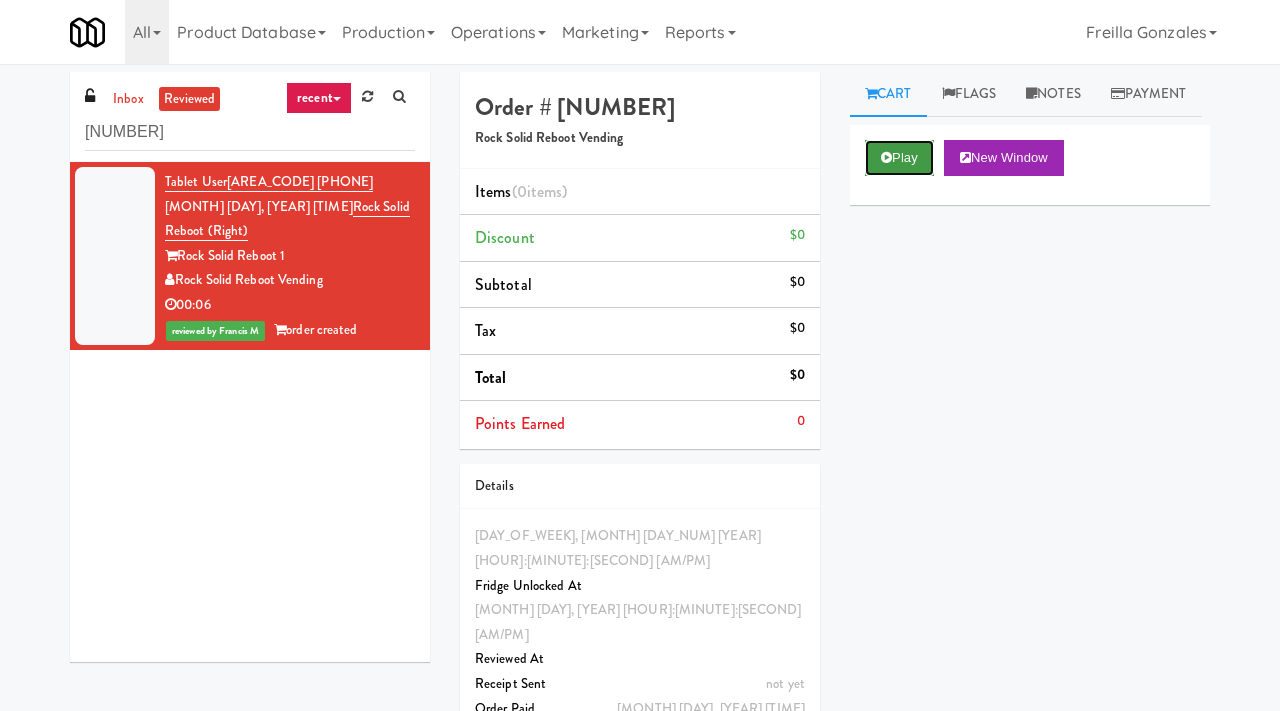 click on "Play" at bounding box center [899, 158] 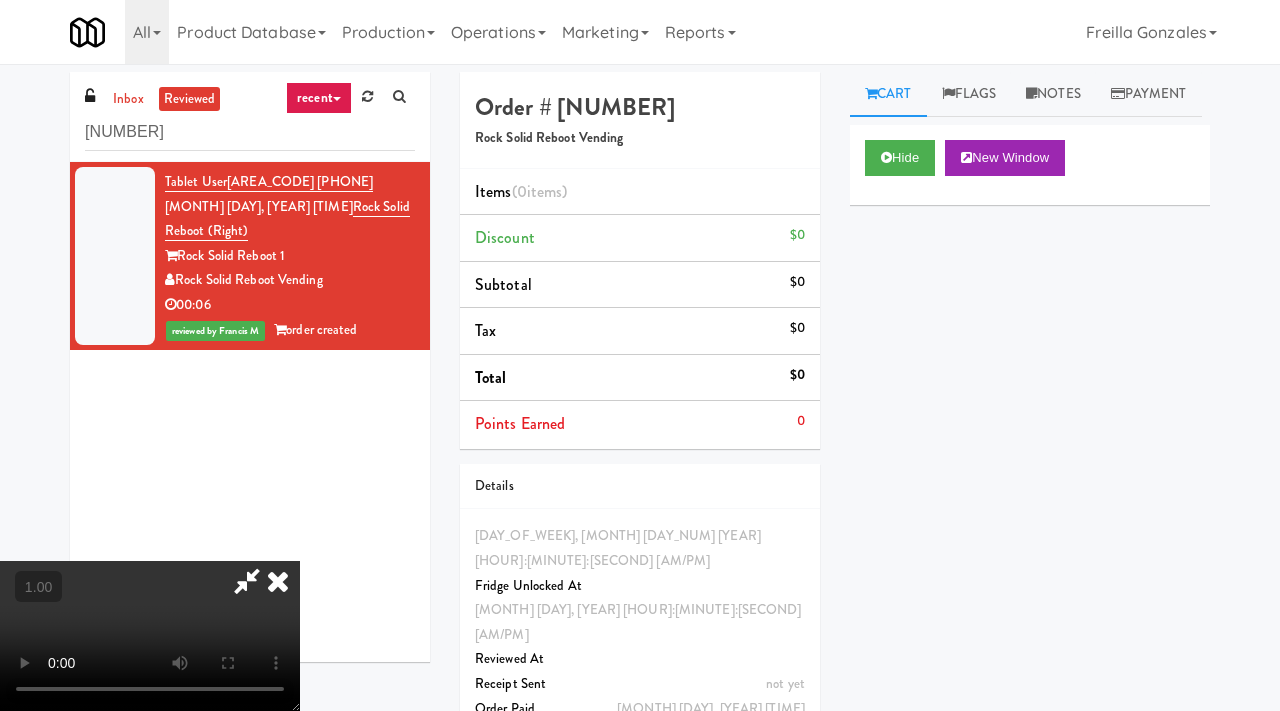 click at bounding box center [278, 581] 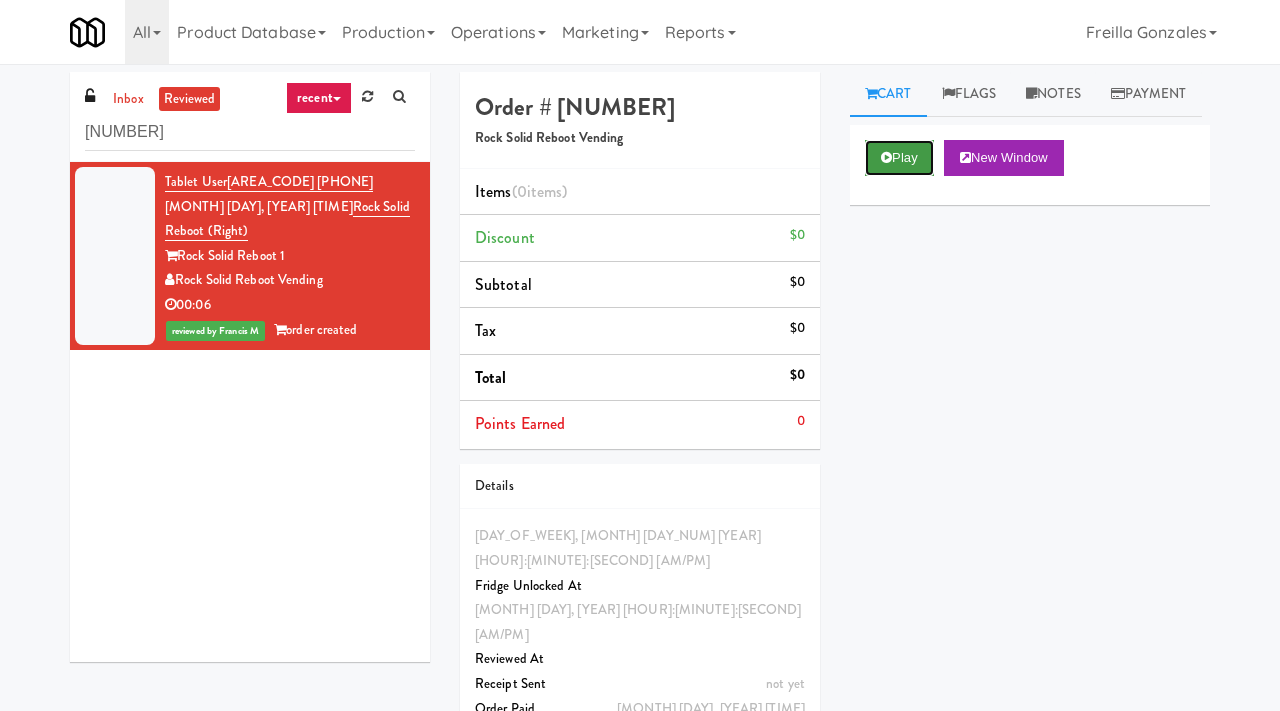 click on "Play" at bounding box center (899, 158) 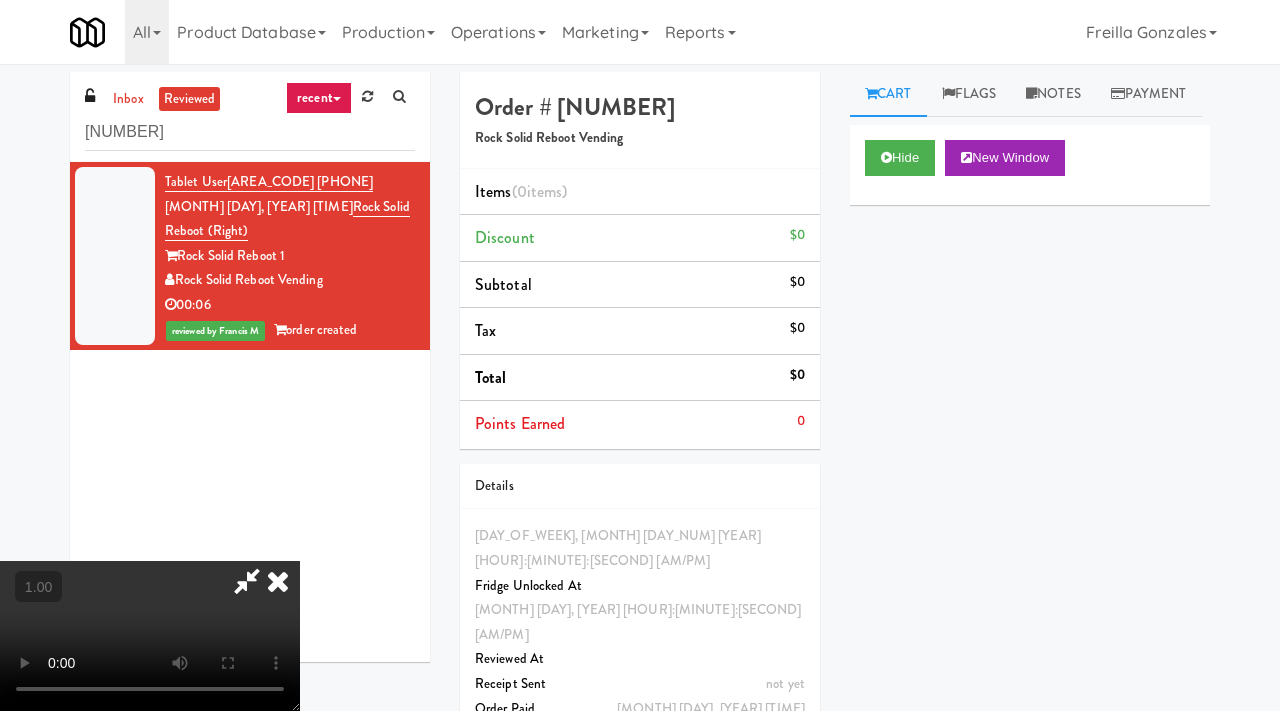 click at bounding box center [278, 581] 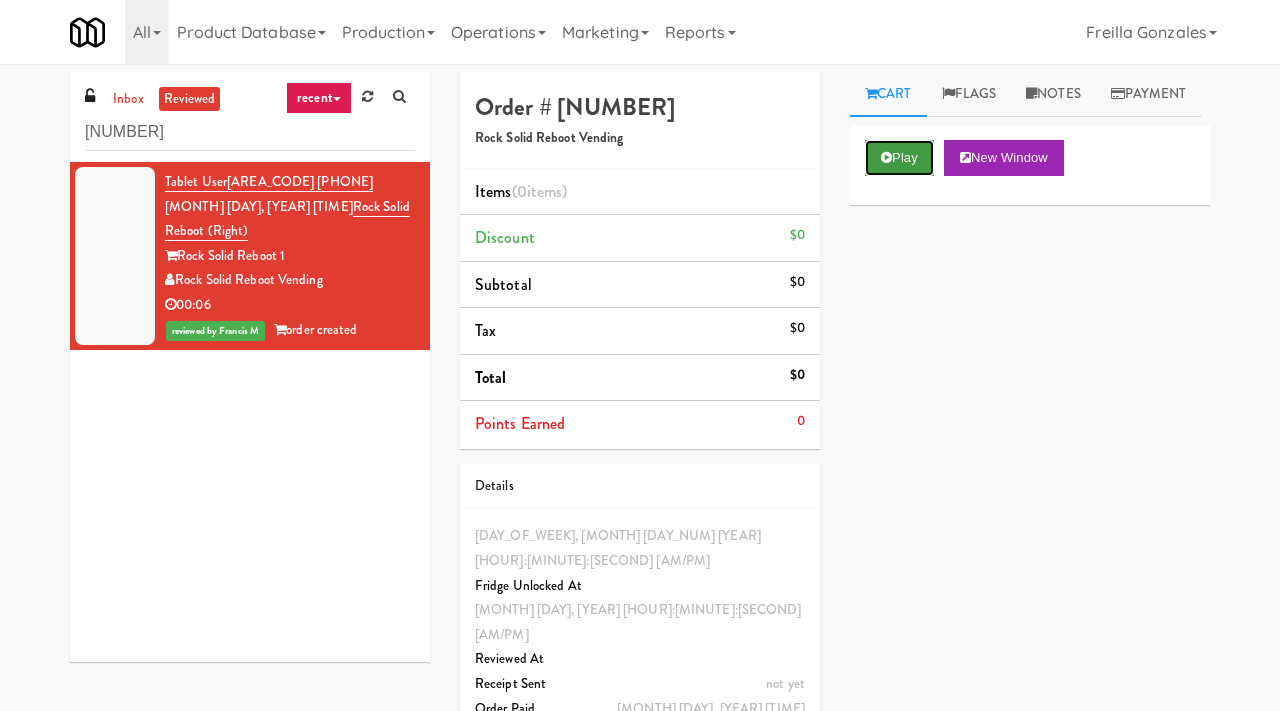 click on "Play" at bounding box center [899, 158] 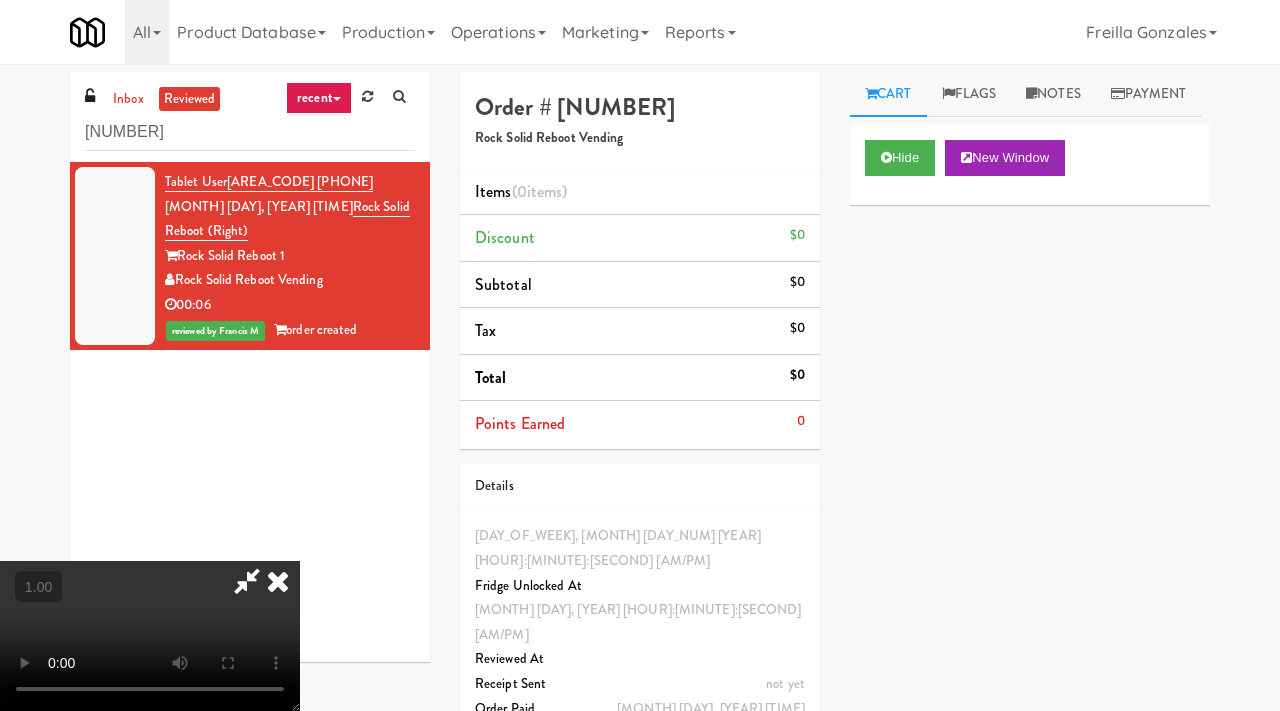 click at bounding box center [150, 636] 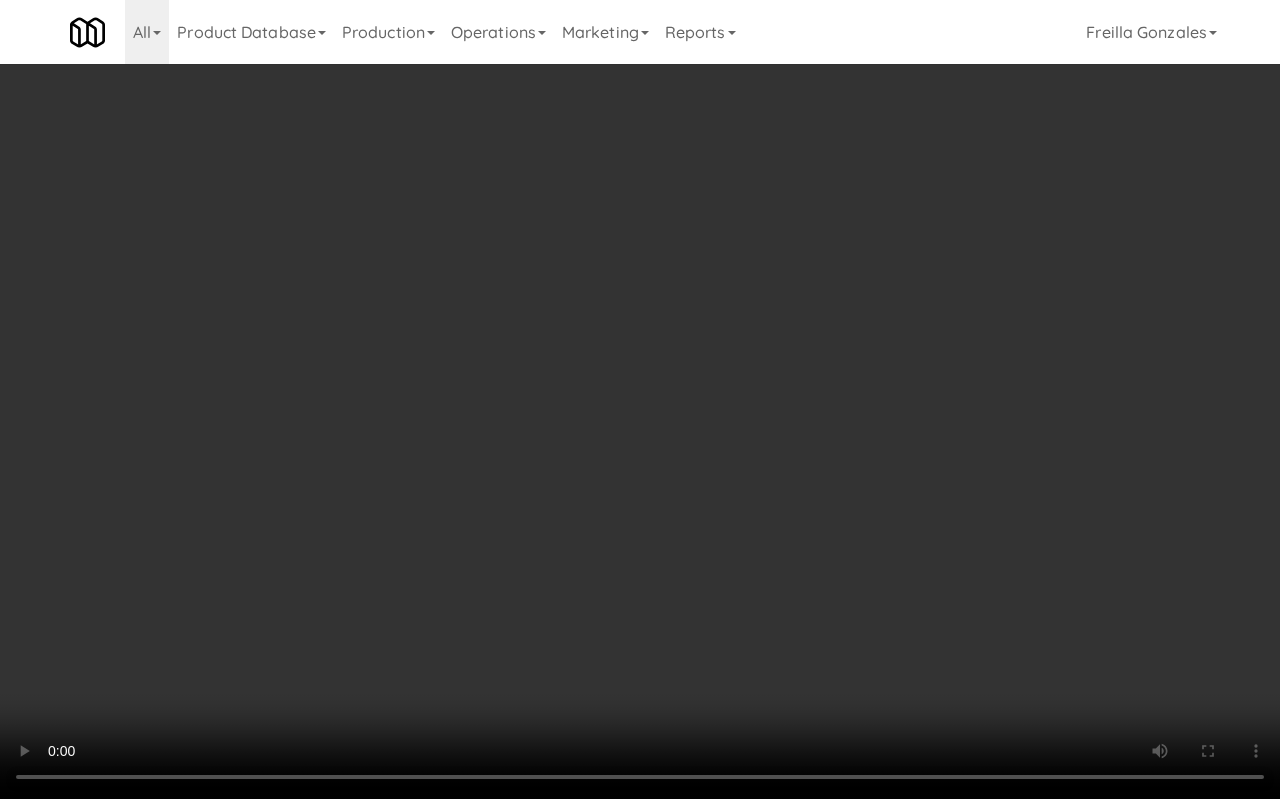 click at bounding box center (640, 399) 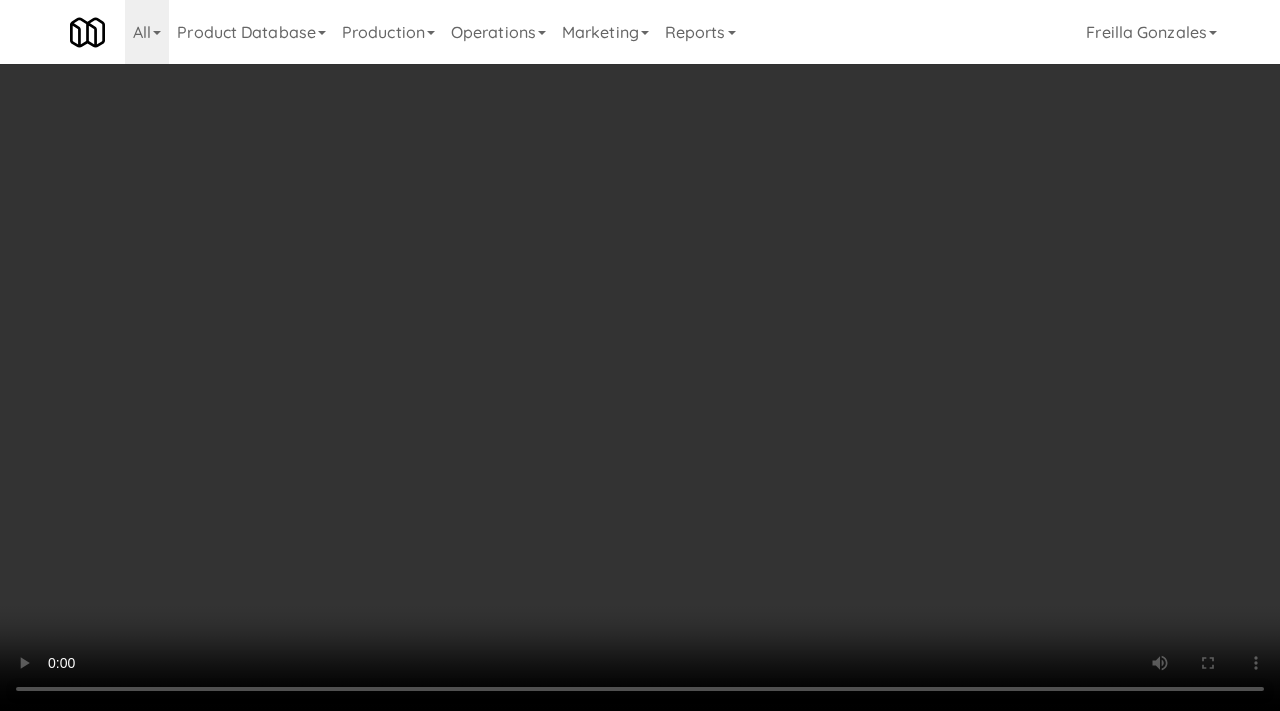 scroll, scrollTop: 215, scrollLeft: 0, axis: vertical 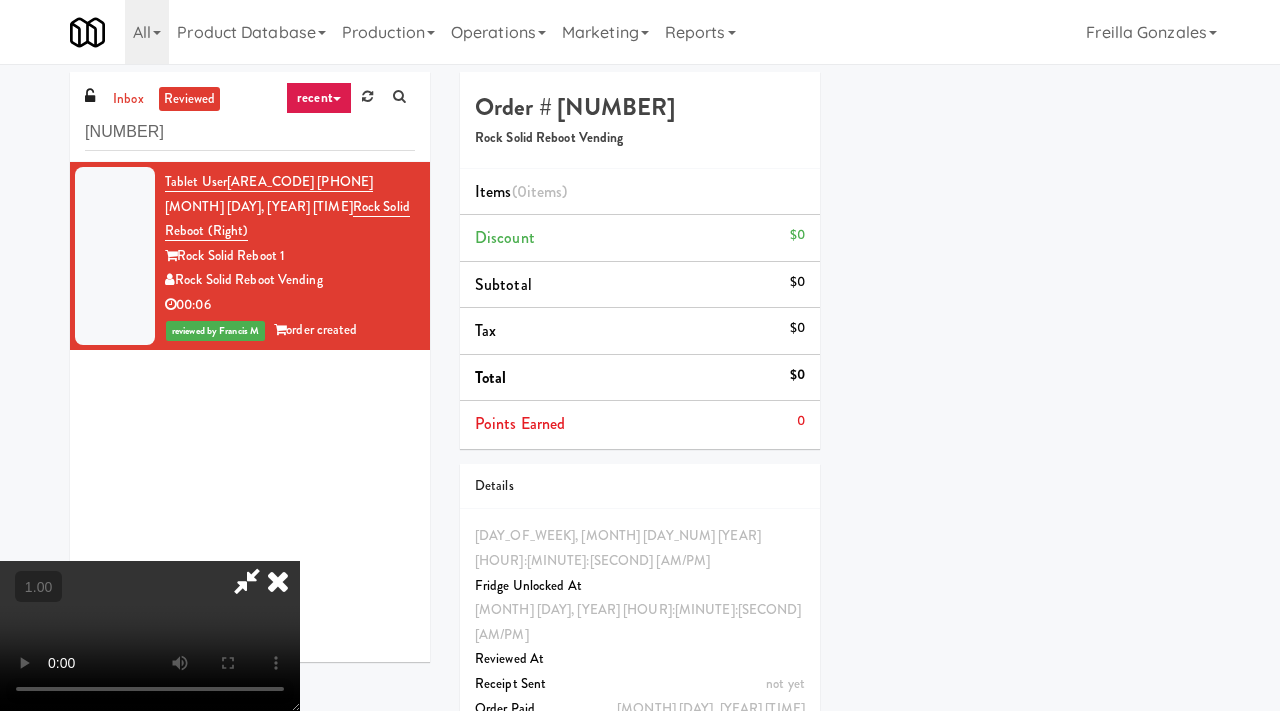 click at bounding box center [278, 581] 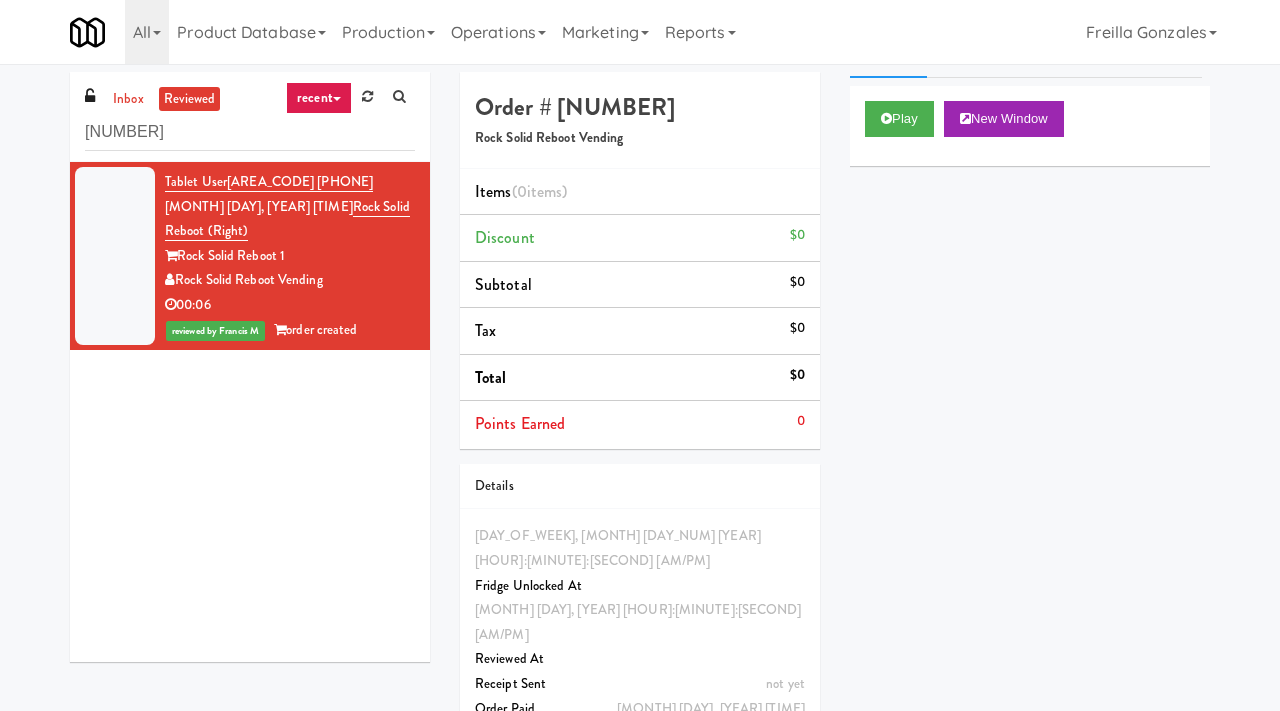 scroll, scrollTop: 0, scrollLeft: 0, axis: both 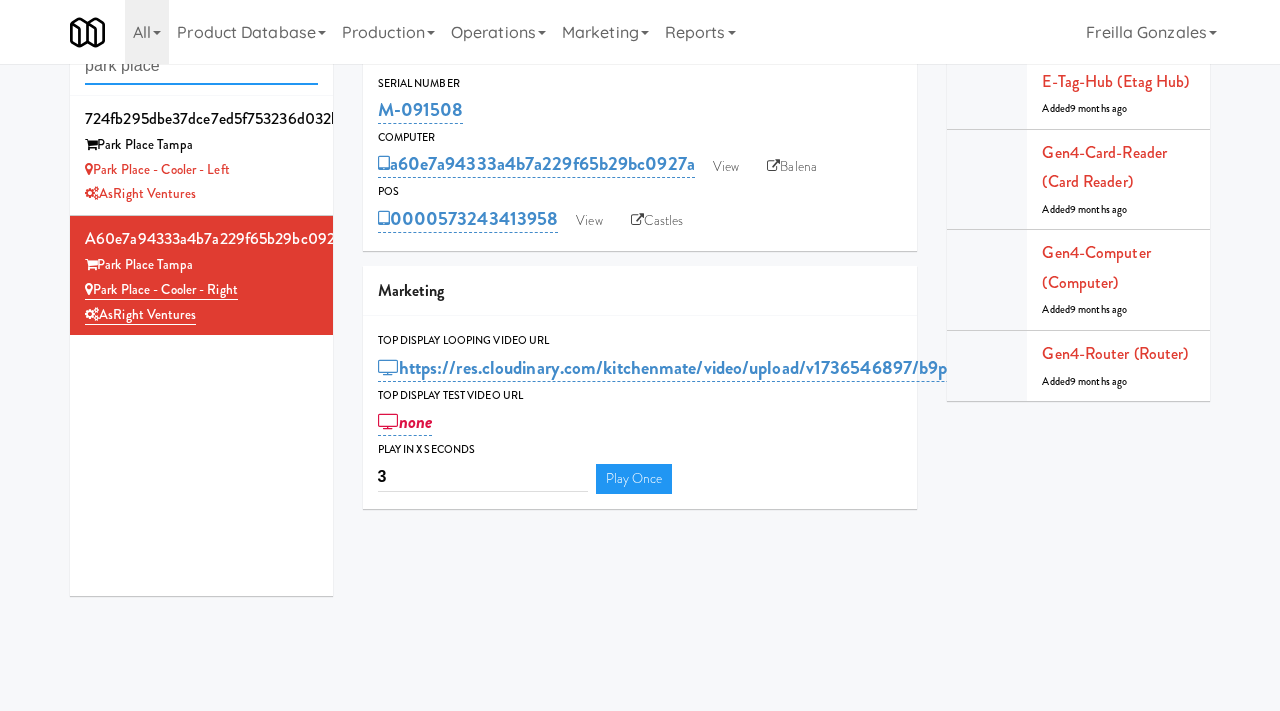 click on "park place" at bounding box center (201, 66) 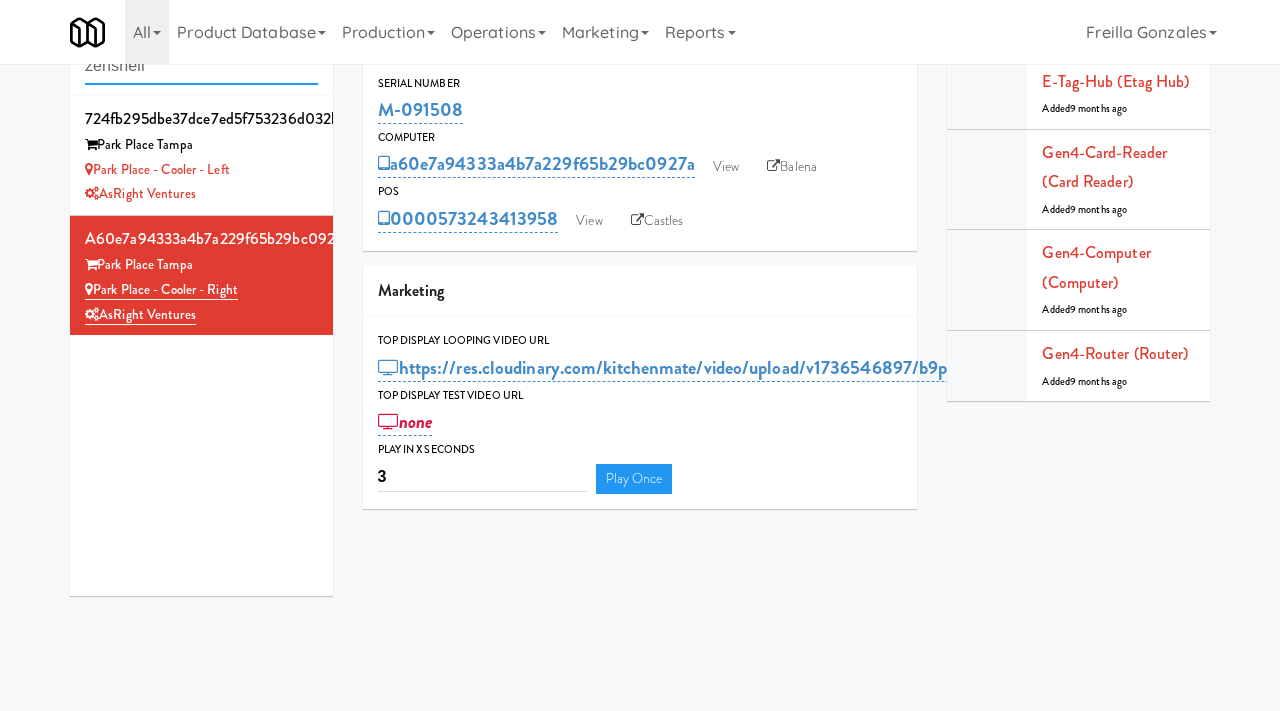 type on "zenshelf" 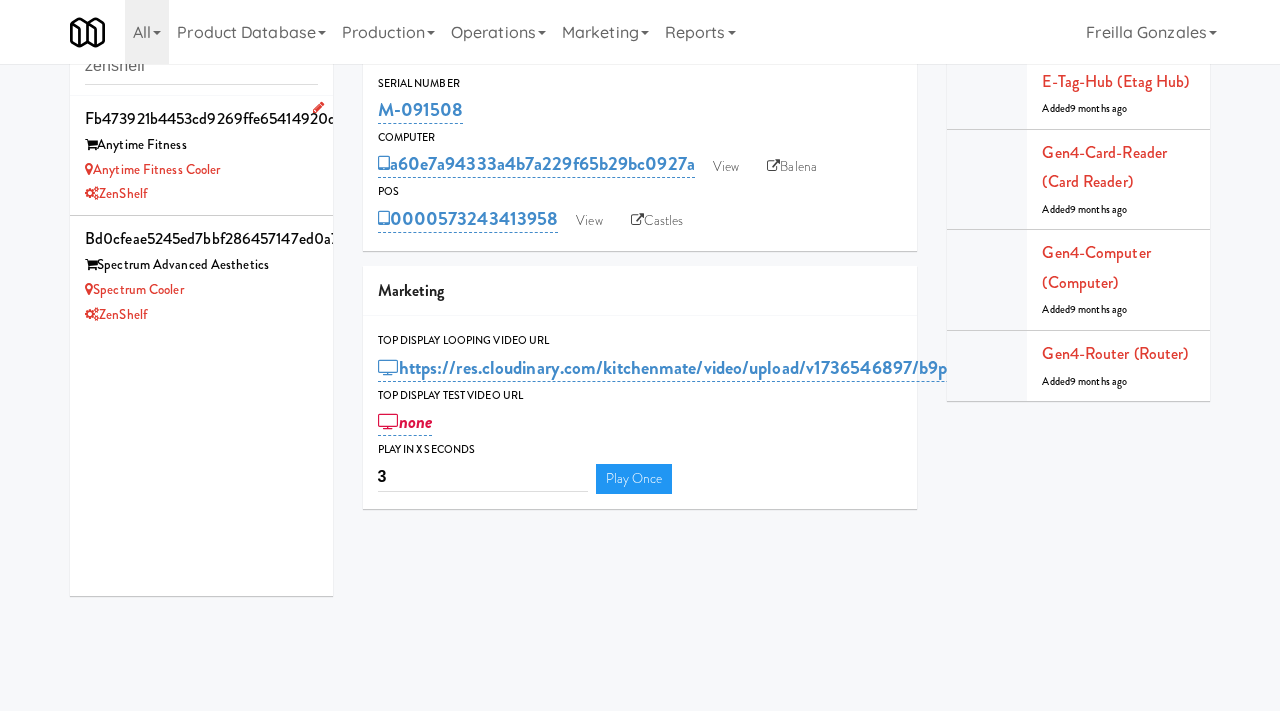 click on "Anytime Fitness Cooler" at bounding box center (201, 170) 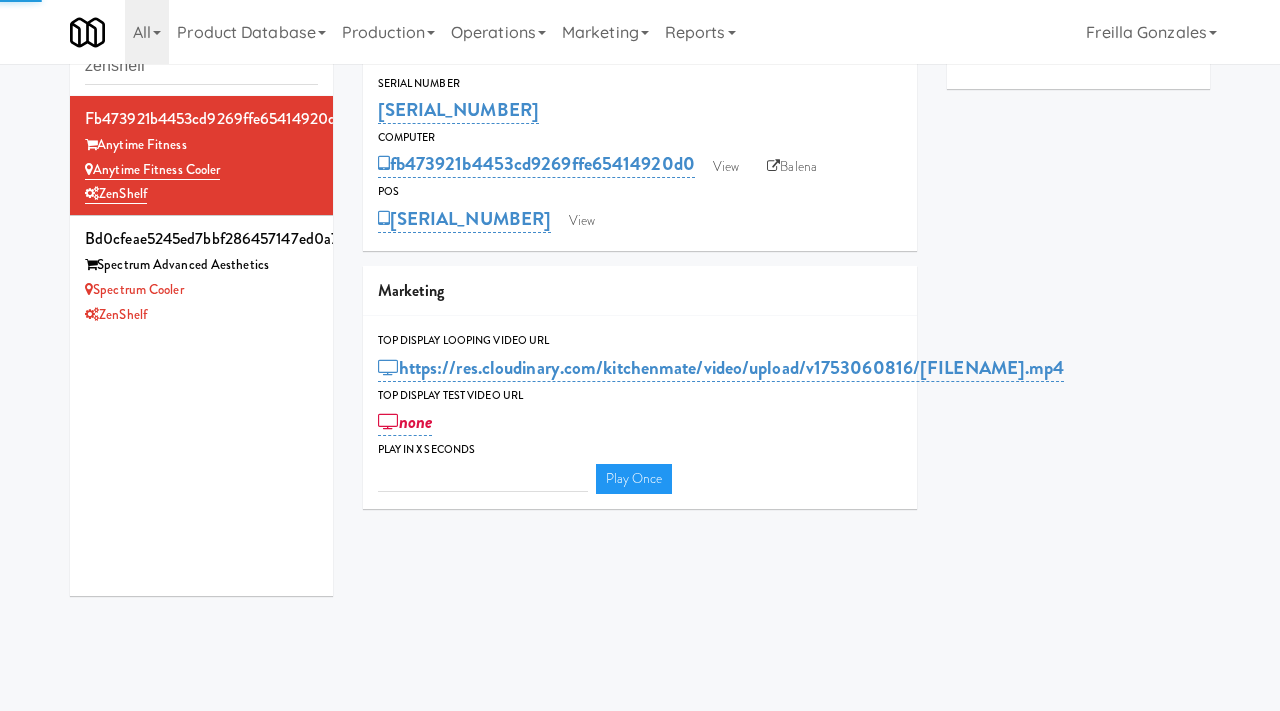 type on "3" 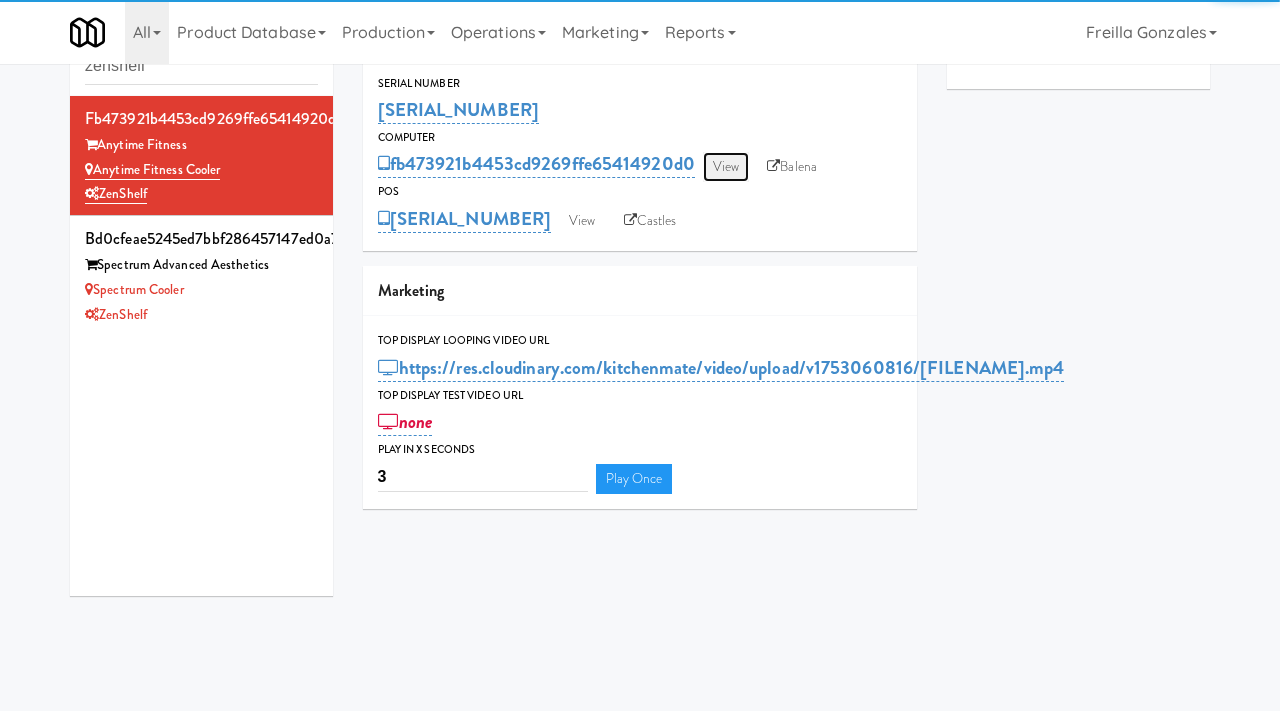click on "View" at bounding box center (726, 167) 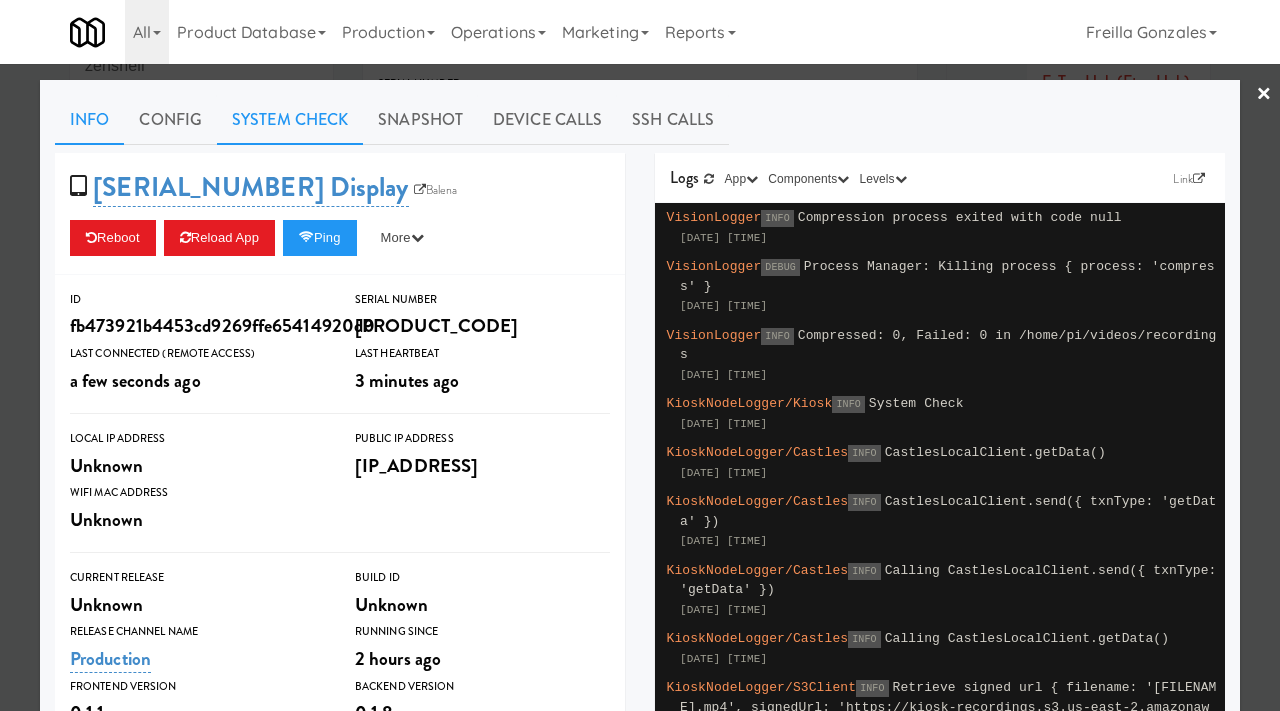 click on "System Check" at bounding box center (290, 120) 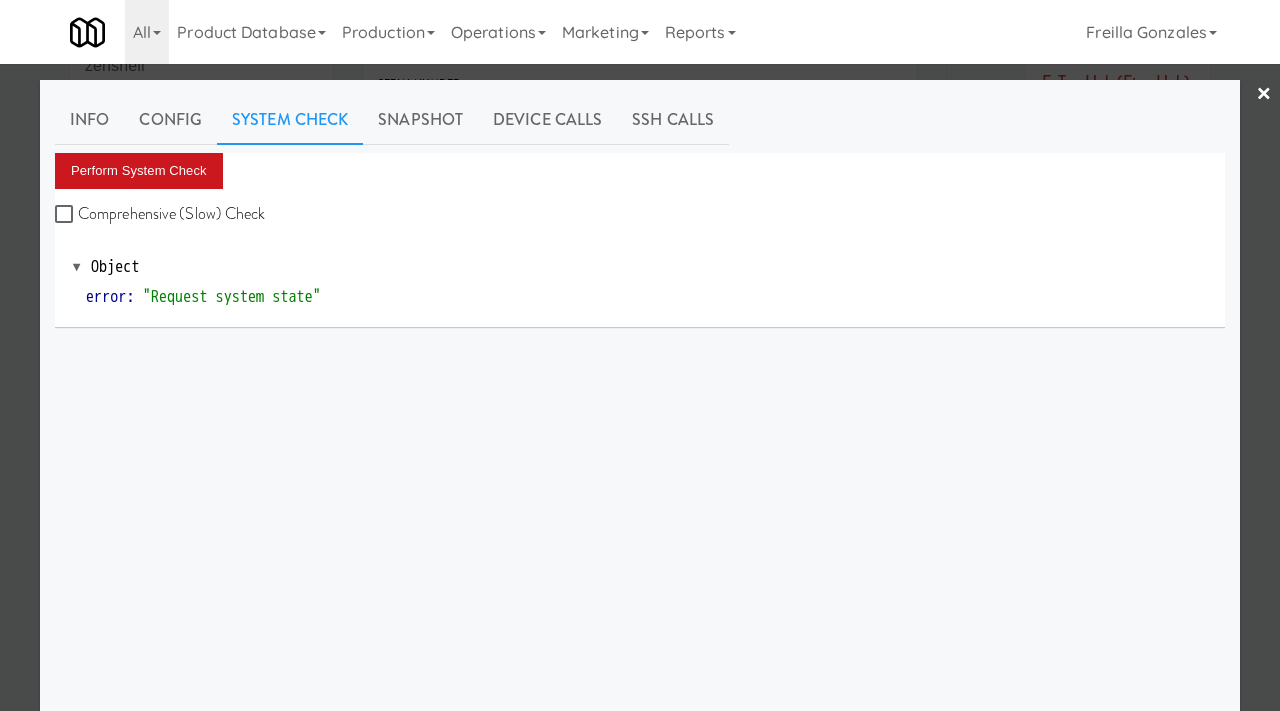 click on "Perform System Check" at bounding box center (139, 171) 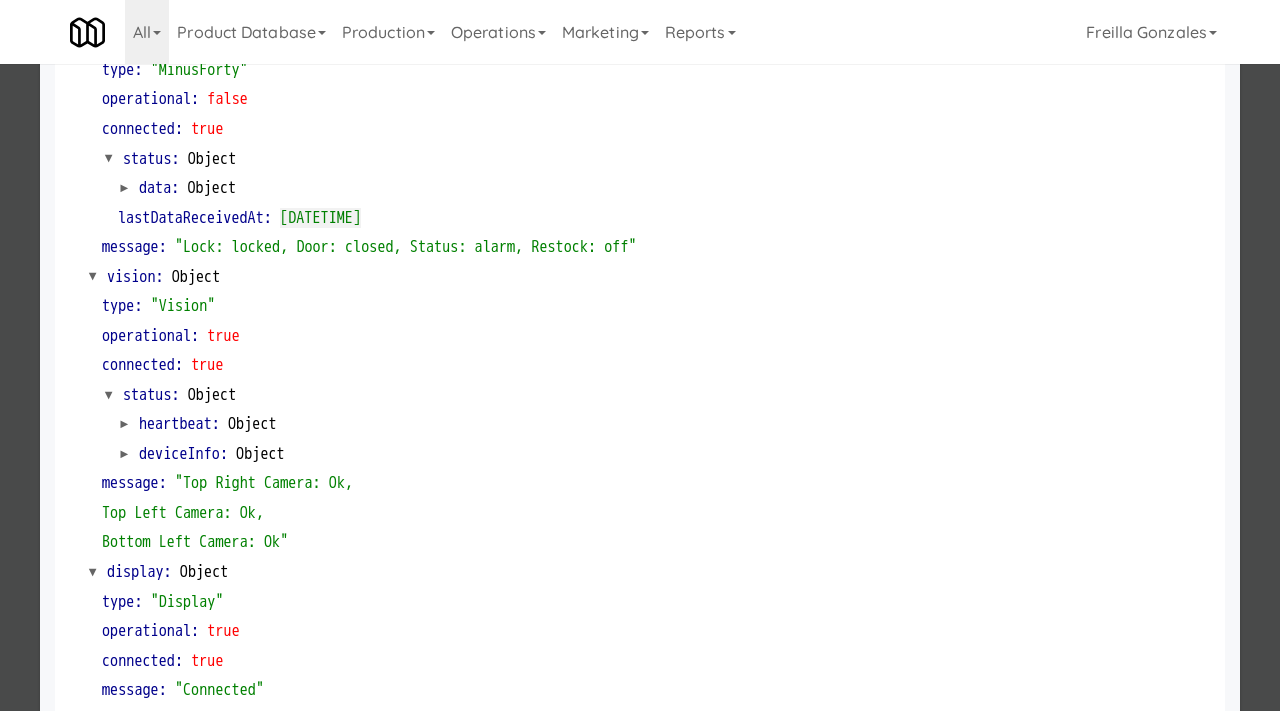 scroll, scrollTop: 842, scrollLeft: 0, axis: vertical 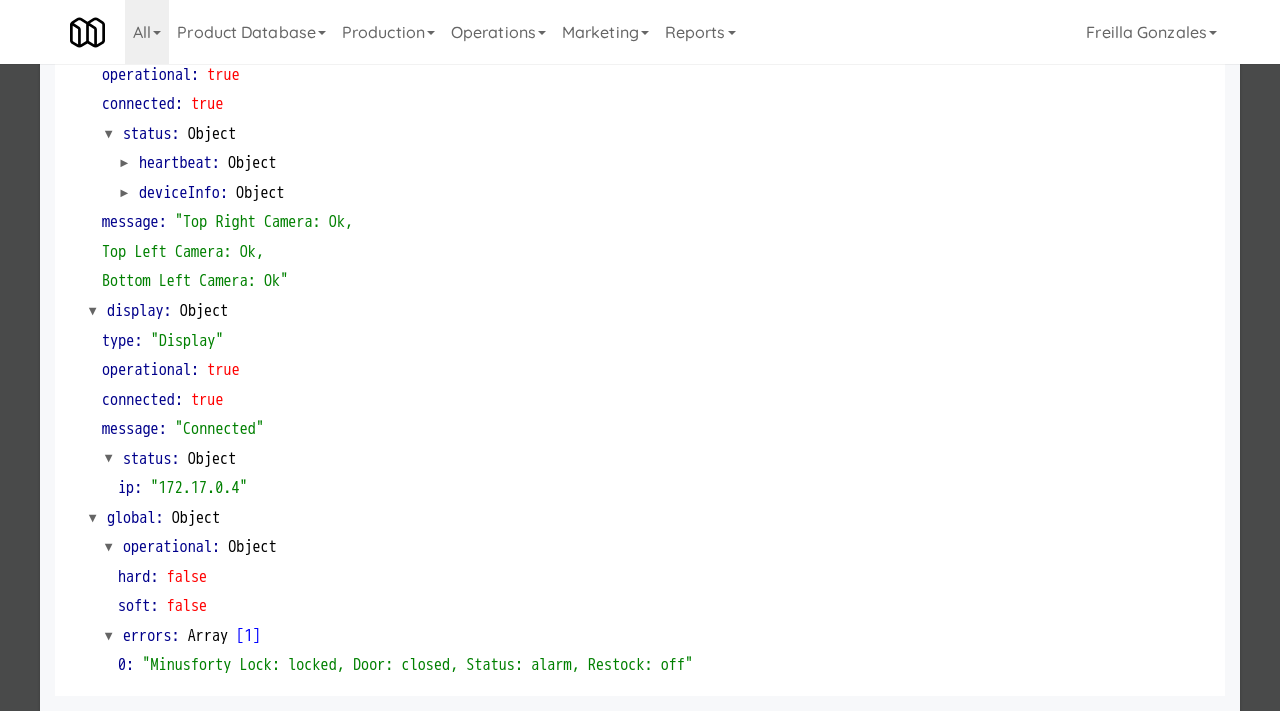 click at bounding box center (640, 355) 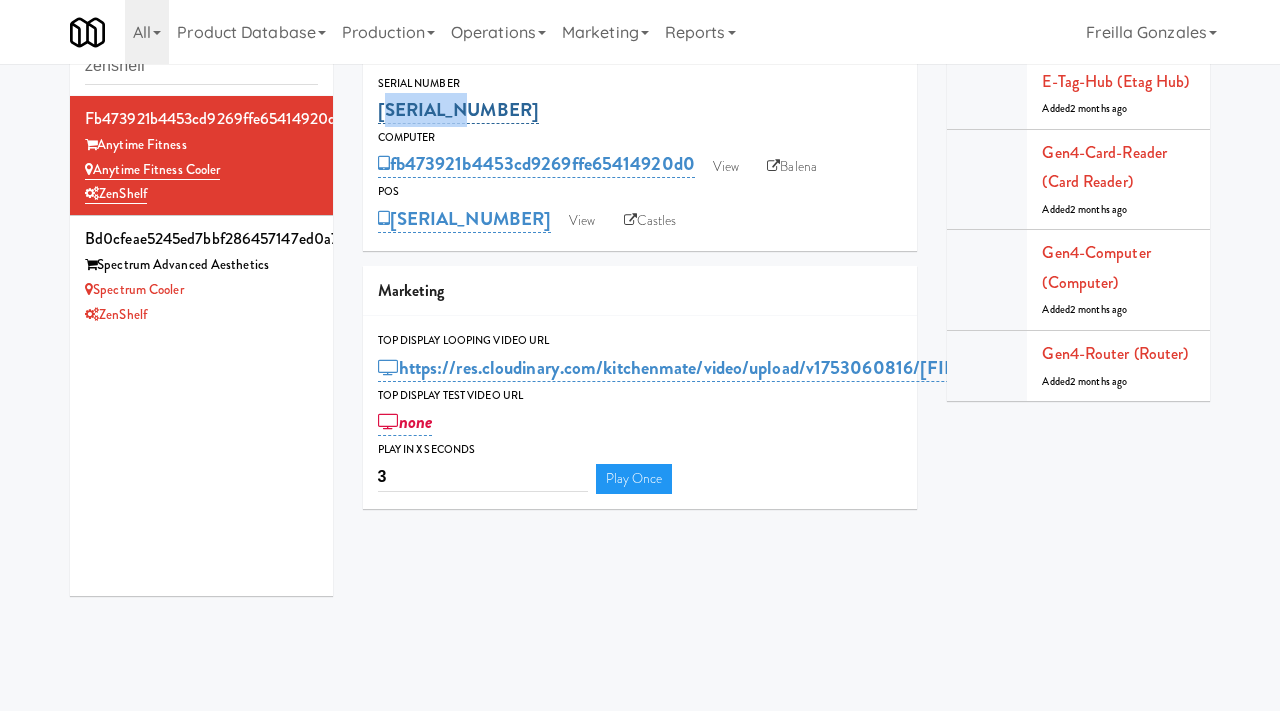 drag, startPoint x: 465, startPoint y: 108, endPoint x: 379, endPoint y: 108, distance: 86 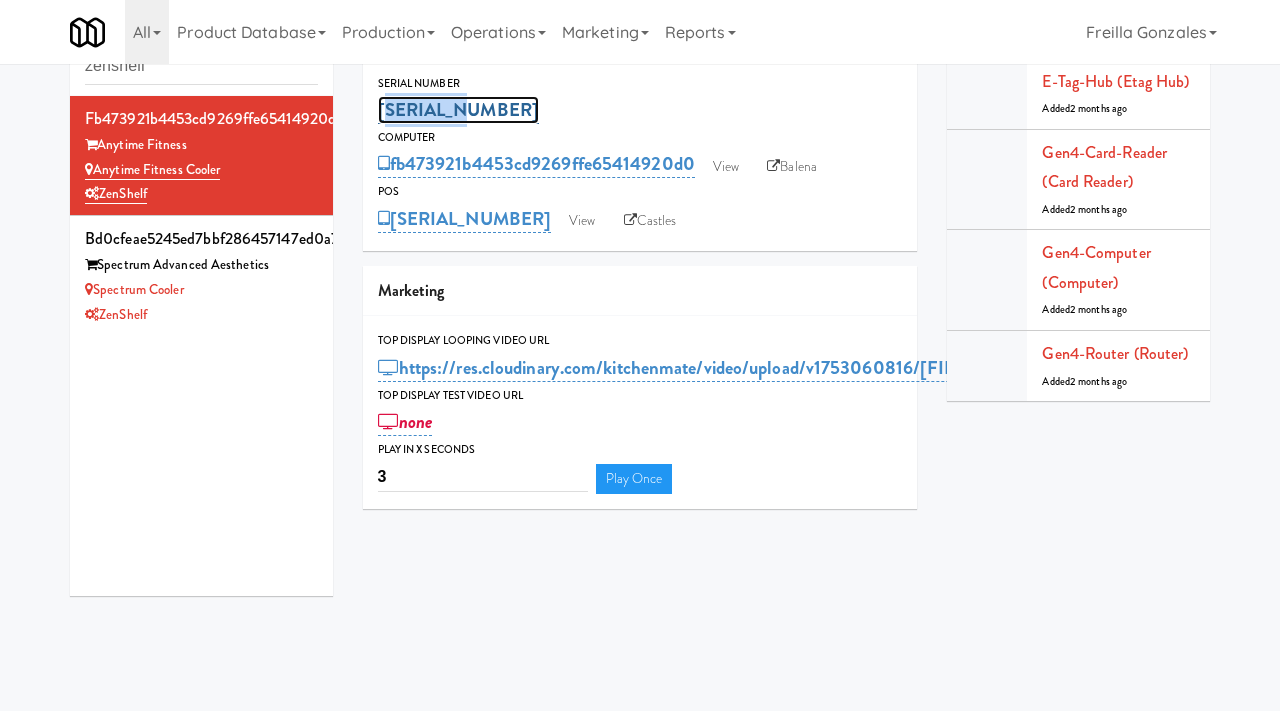copy on "[SERIAL_NUMBER]" 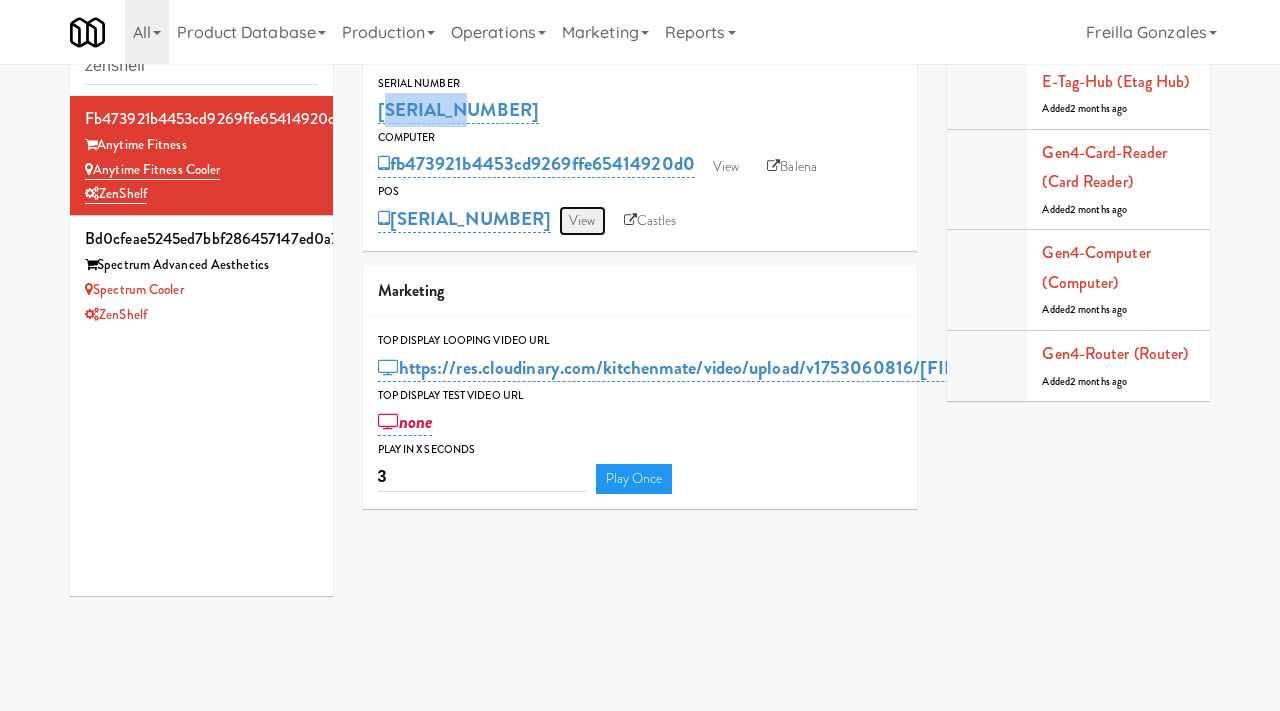 click on "View" at bounding box center [582, 221] 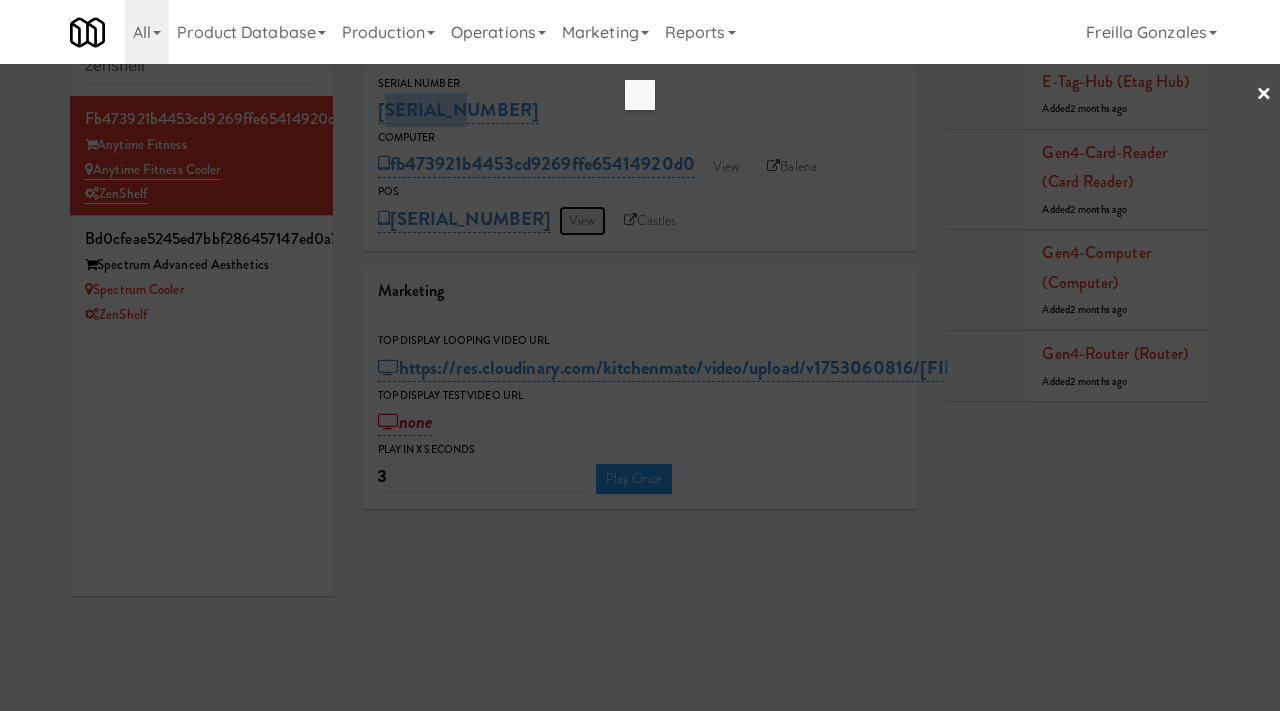 scroll, scrollTop: 0, scrollLeft: 0, axis: both 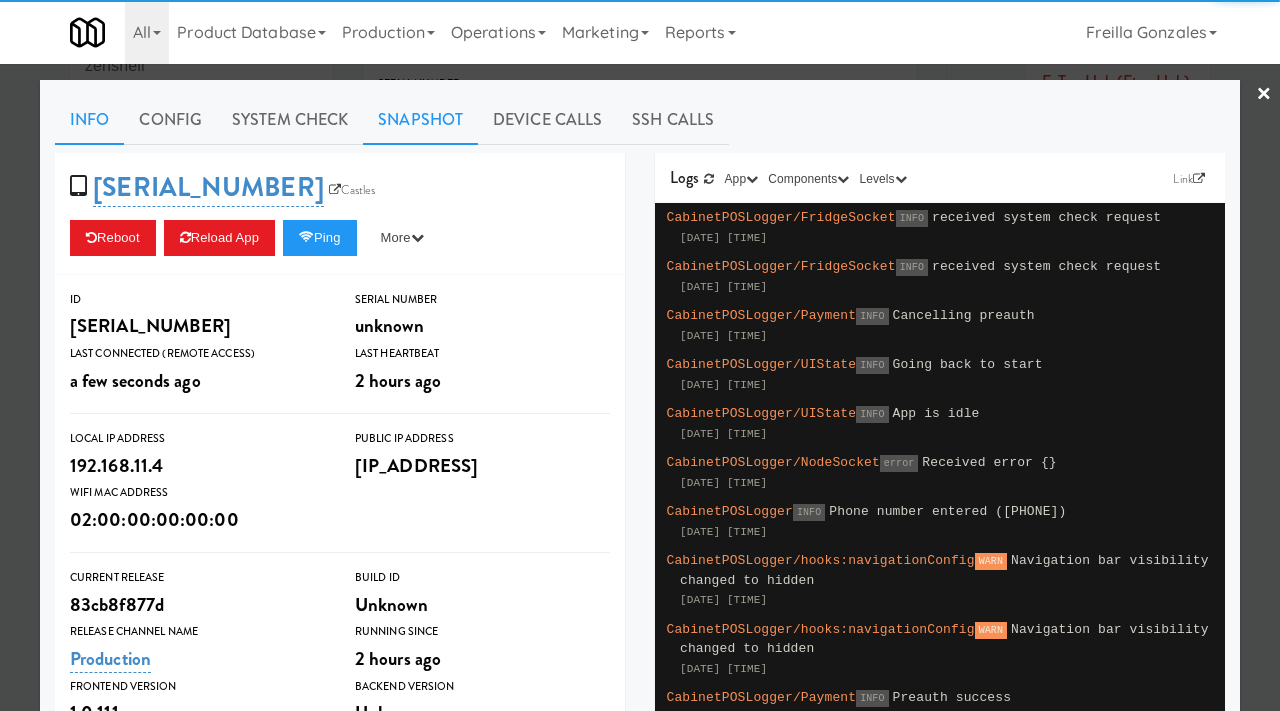 click on "Snapshot" at bounding box center [420, 120] 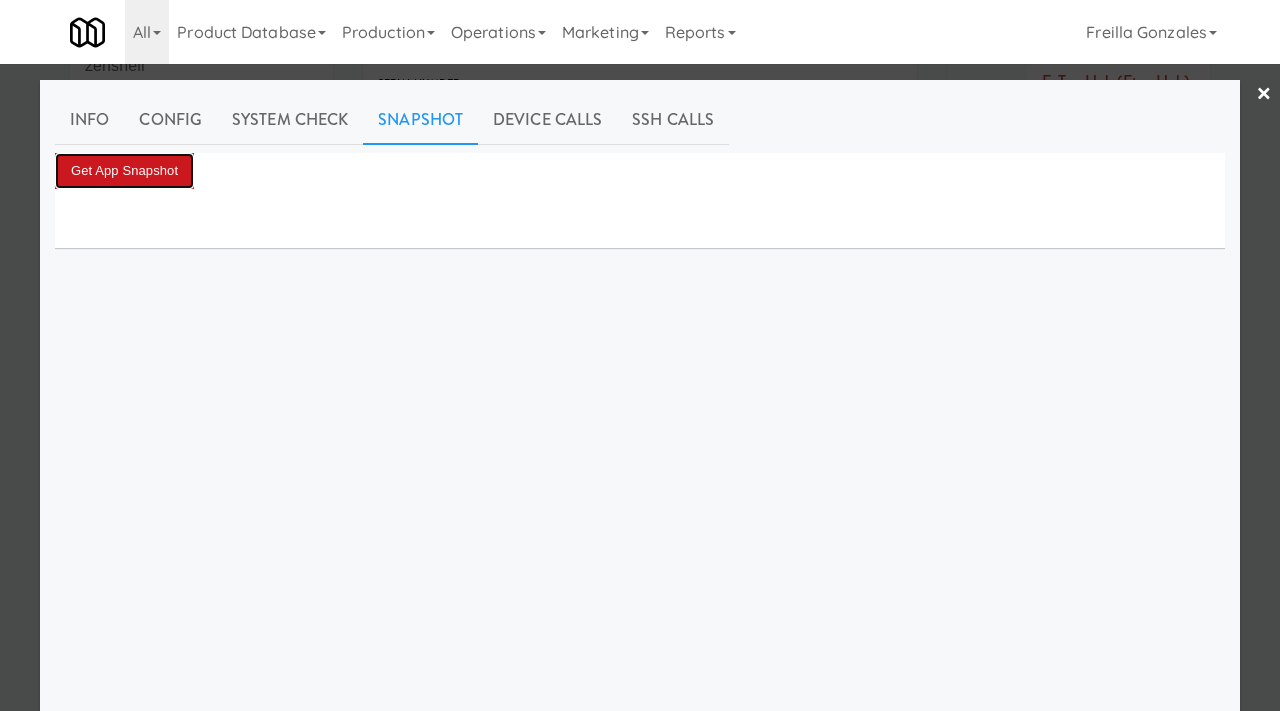 click on "Get App Snapshot" at bounding box center [124, 171] 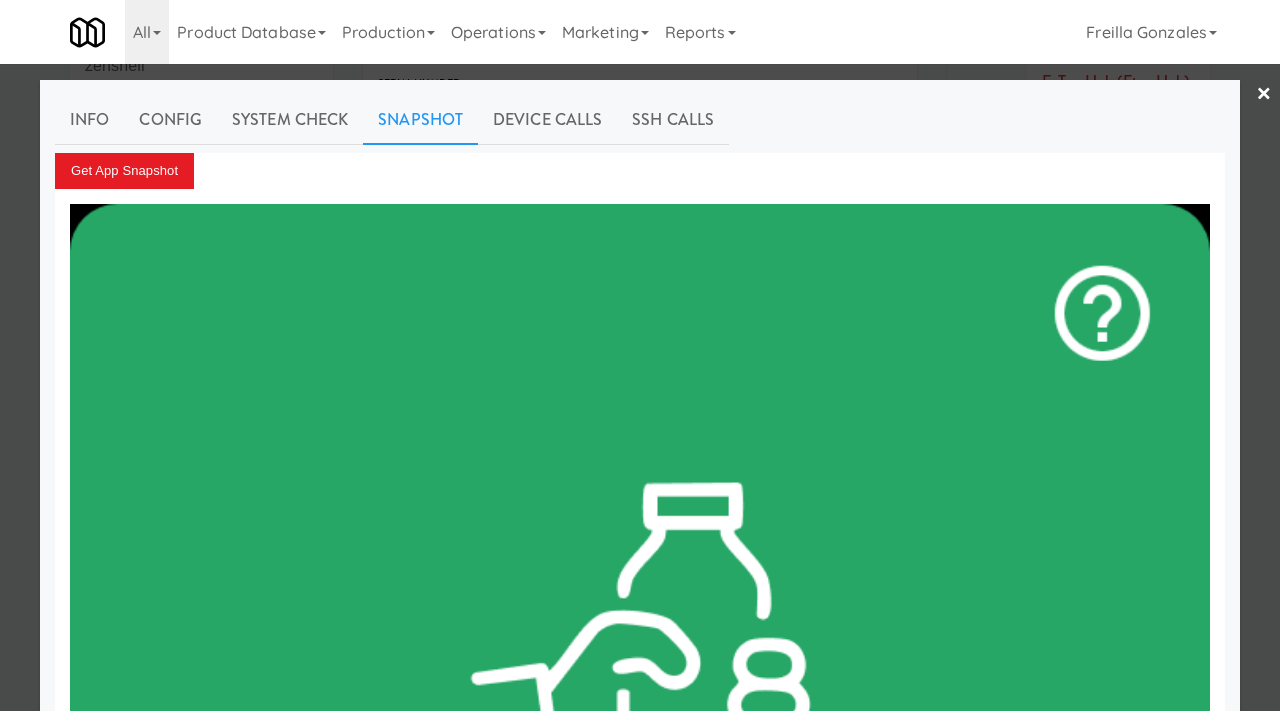 click at bounding box center [640, 355] 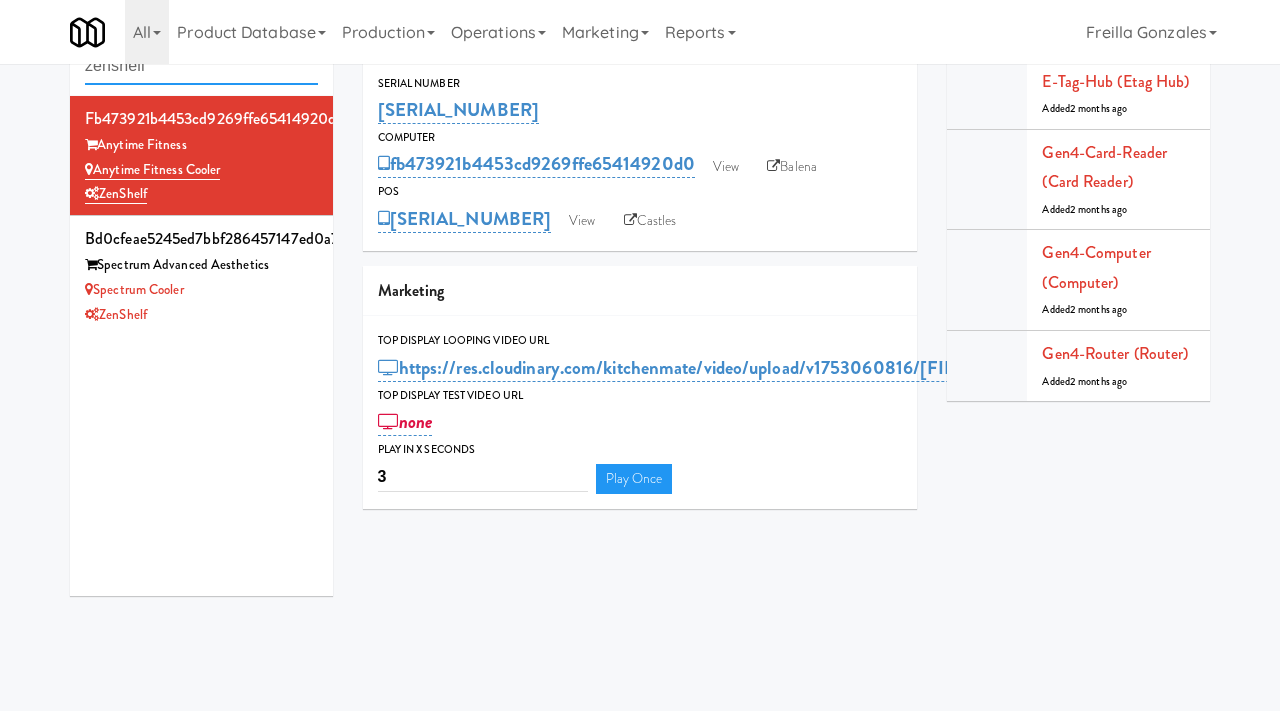 click on "zenshelf" at bounding box center [201, 66] 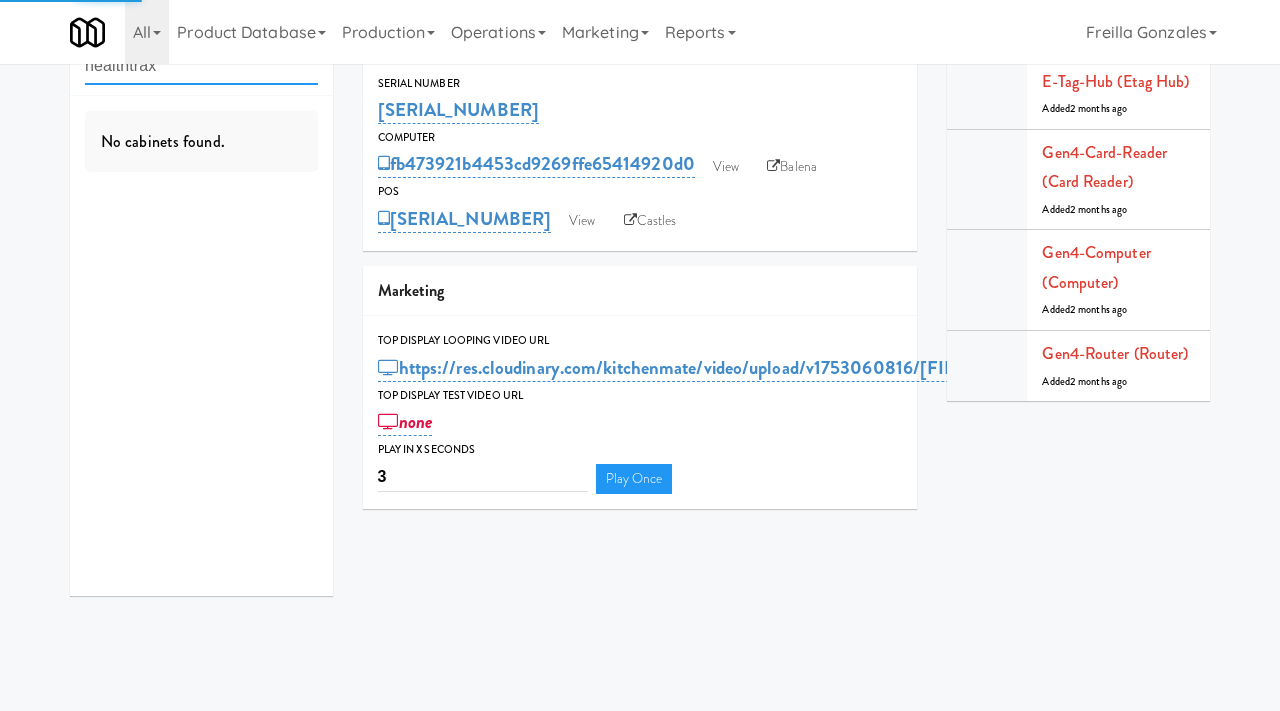 type on "healthtrax" 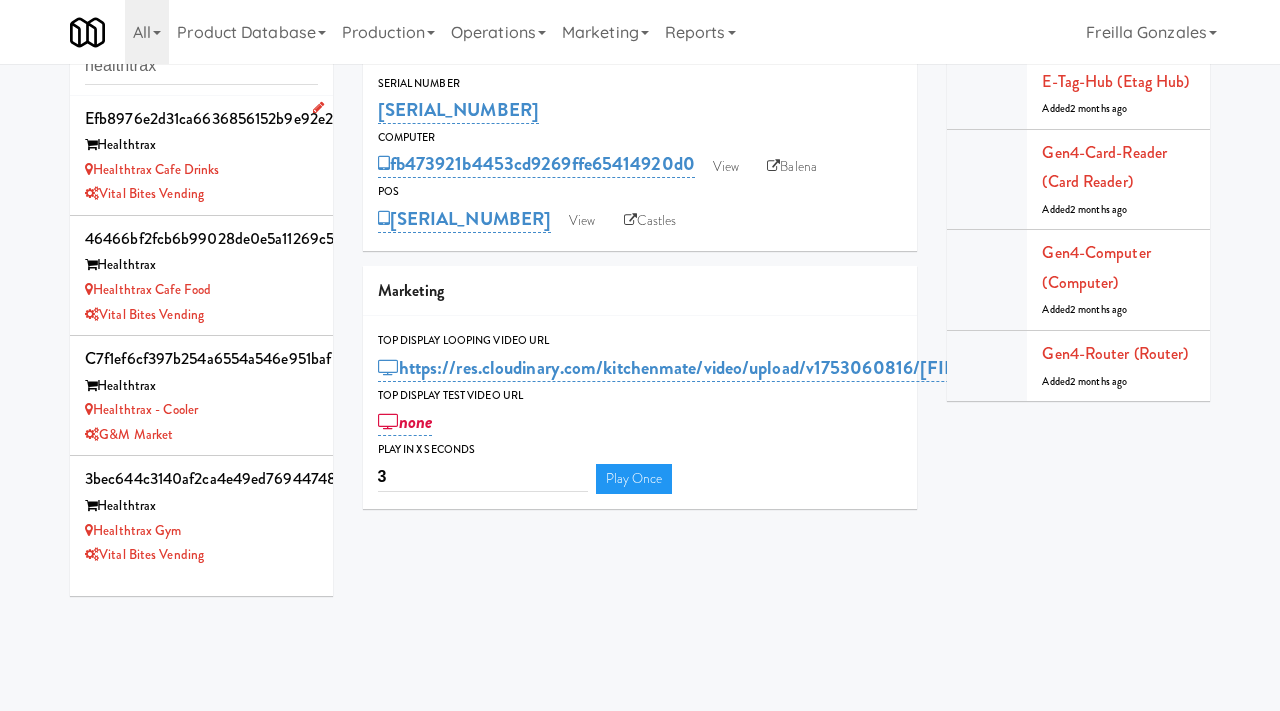 click on "Healthtrax Cafe Drinks" at bounding box center (201, 170) 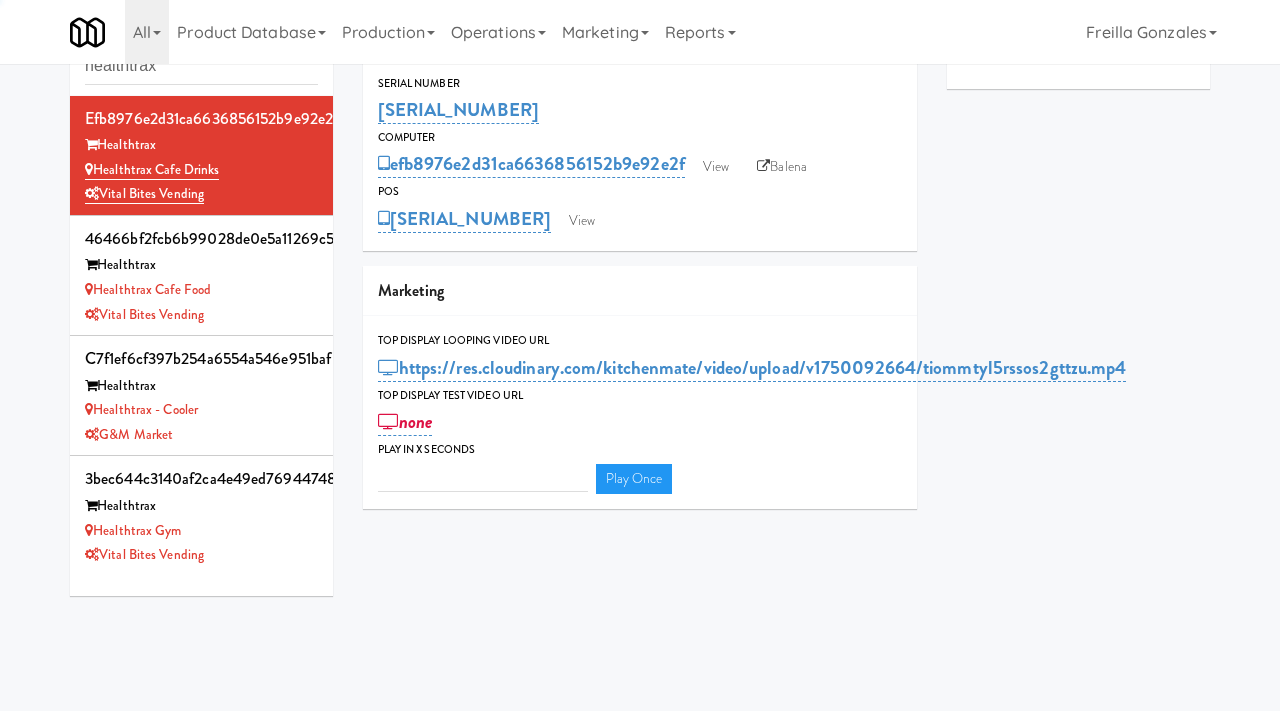 type on "3" 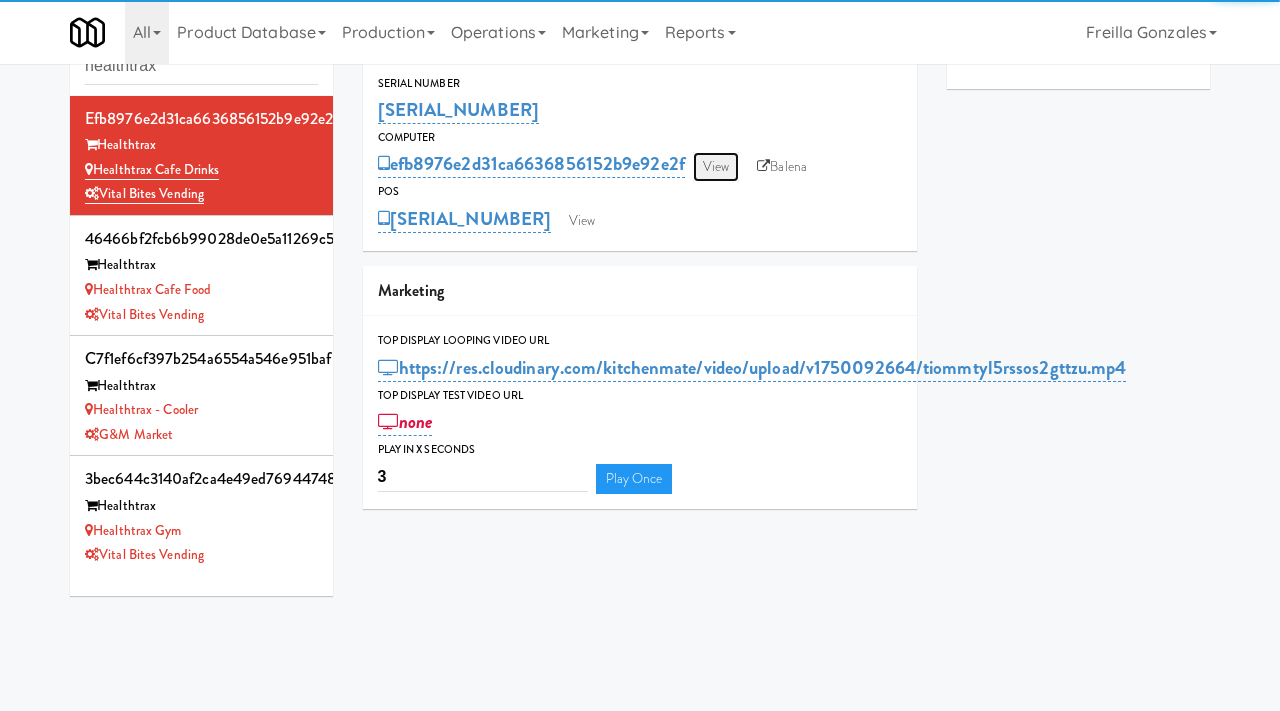 click on "View" at bounding box center (716, 167) 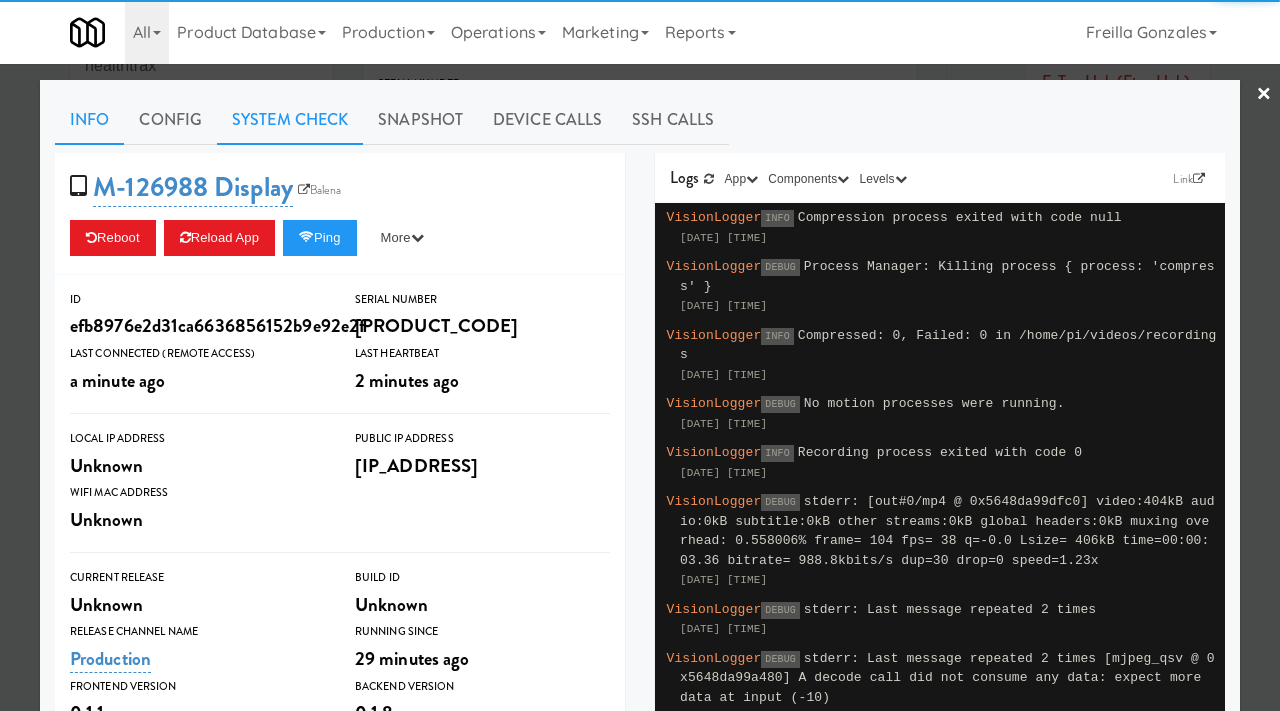 click on "System Check" at bounding box center (290, 120) 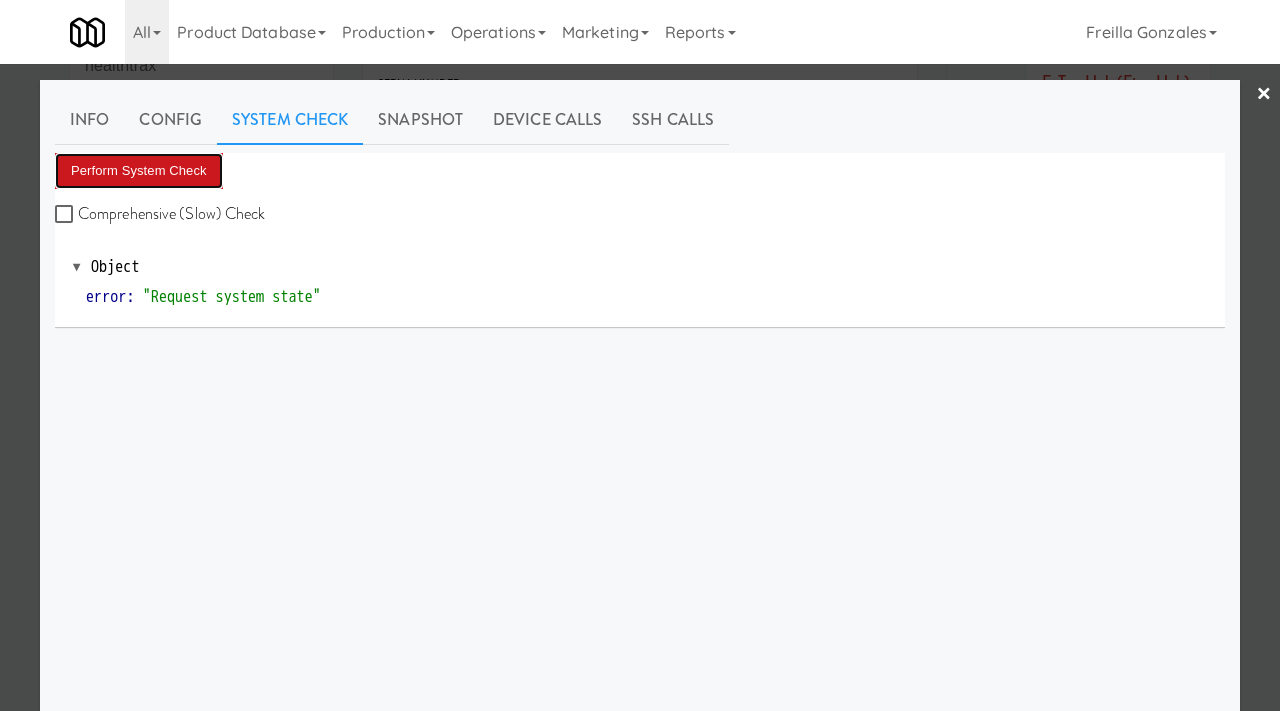 click on "Perform System Check" at bounding box center [139, 171] 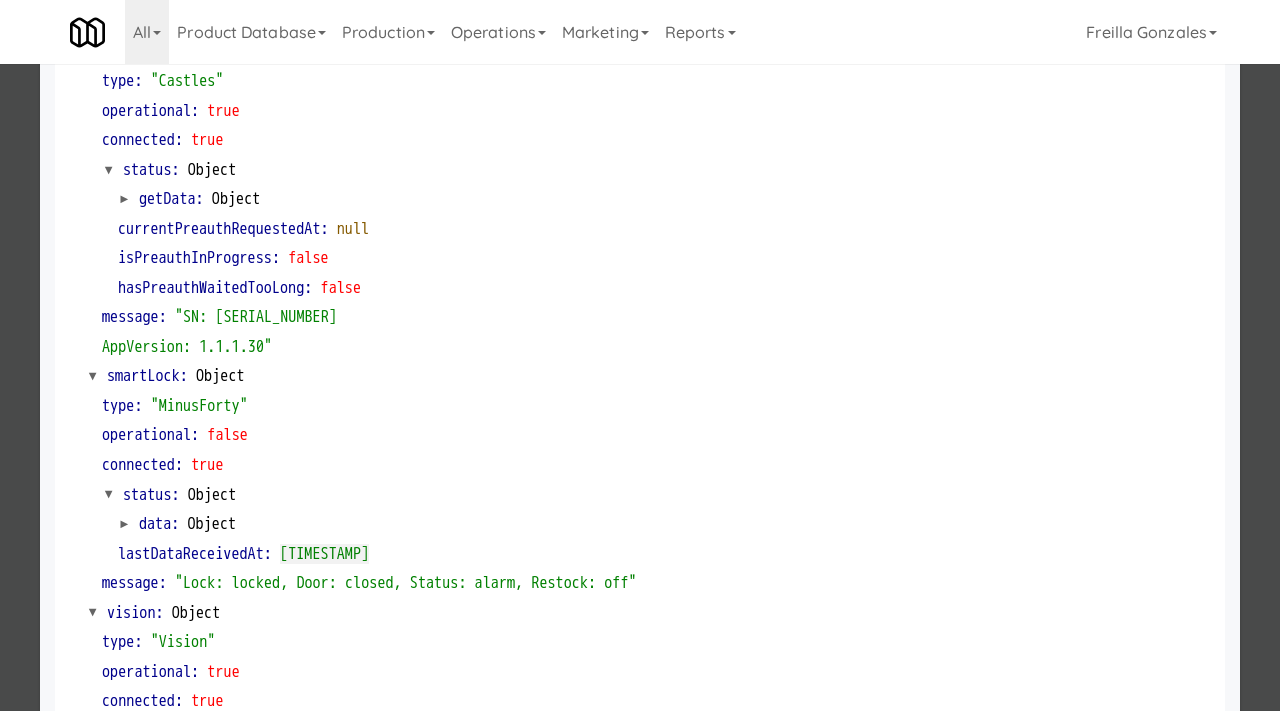 scroll, scrollTop: 247, scrollLeft: 0, axis: vertical 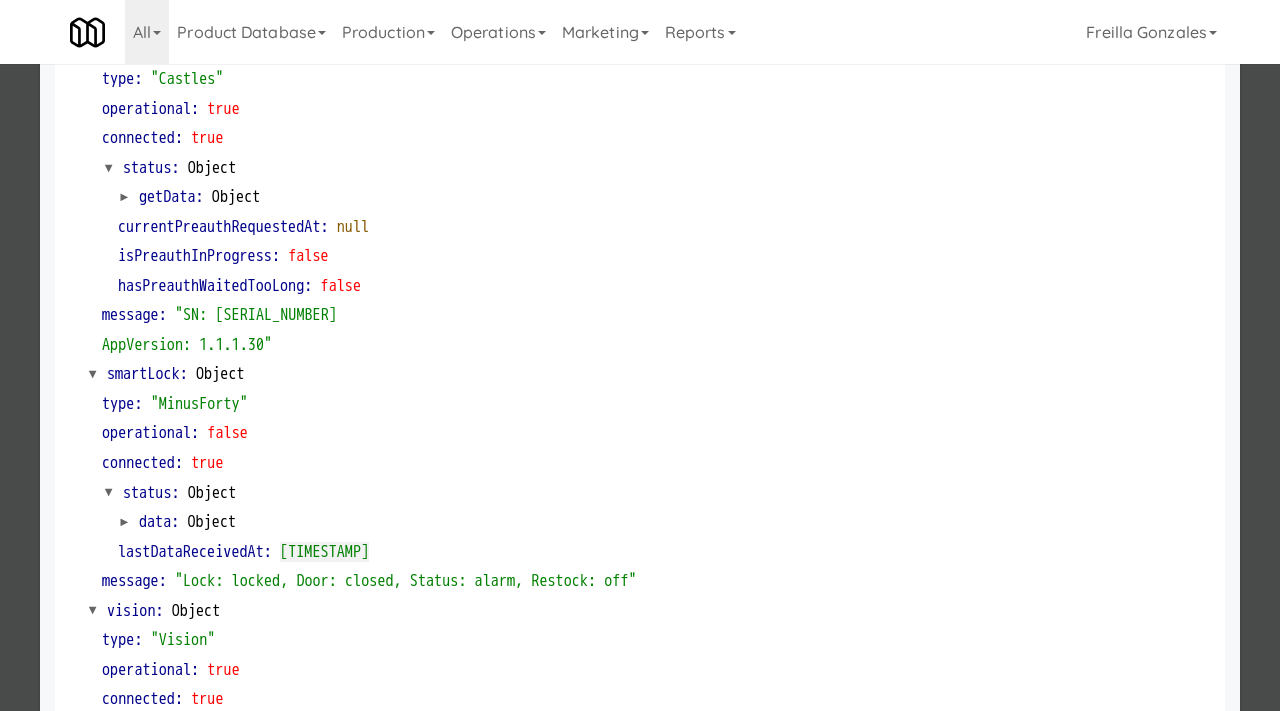 click at bounding box center (640, 355) 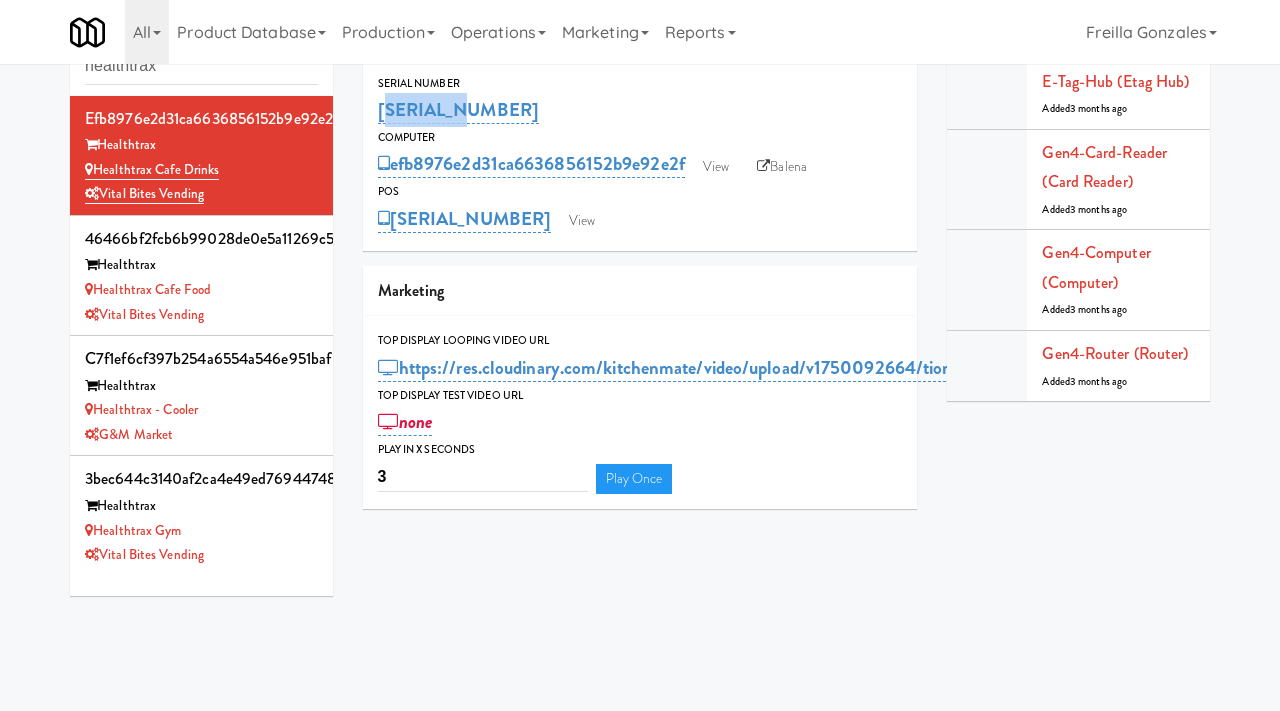 drag, startPoint x: 467, startPoint y: 103, endPoint x: 364, endPoint y: 108, distance: 103.121284 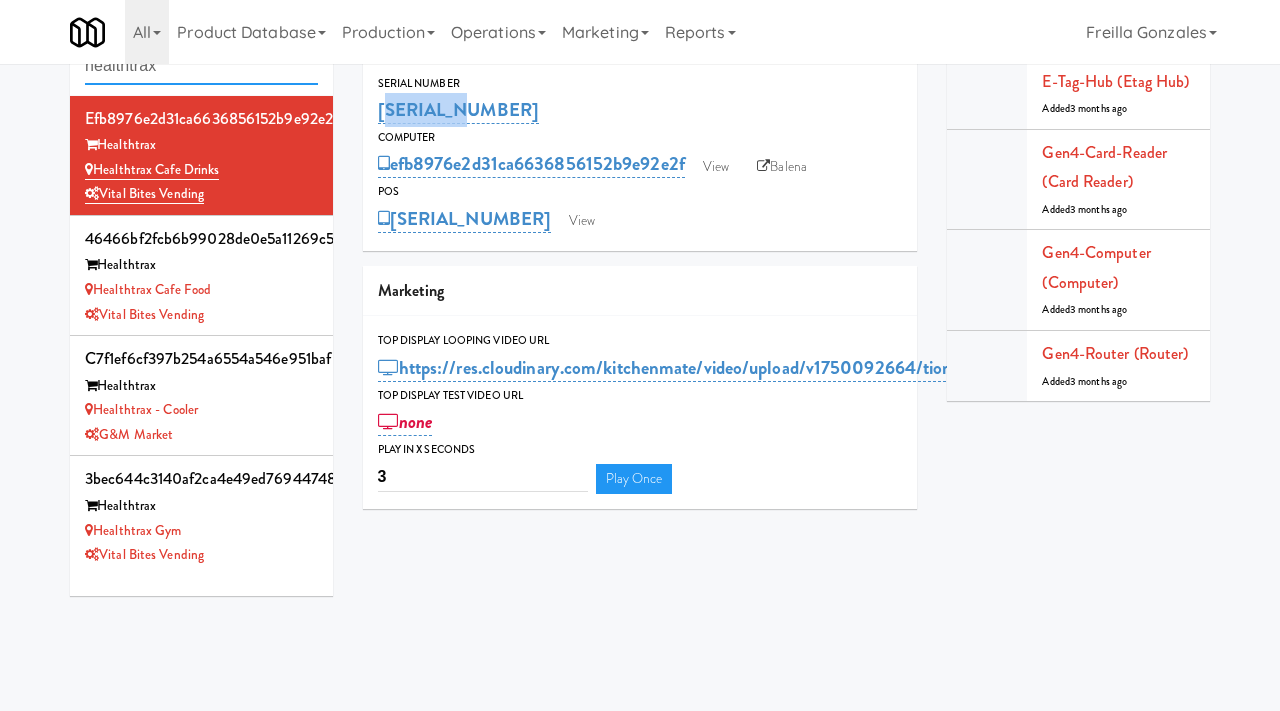 click on "healthtrax" at bounding box center [201, 66] 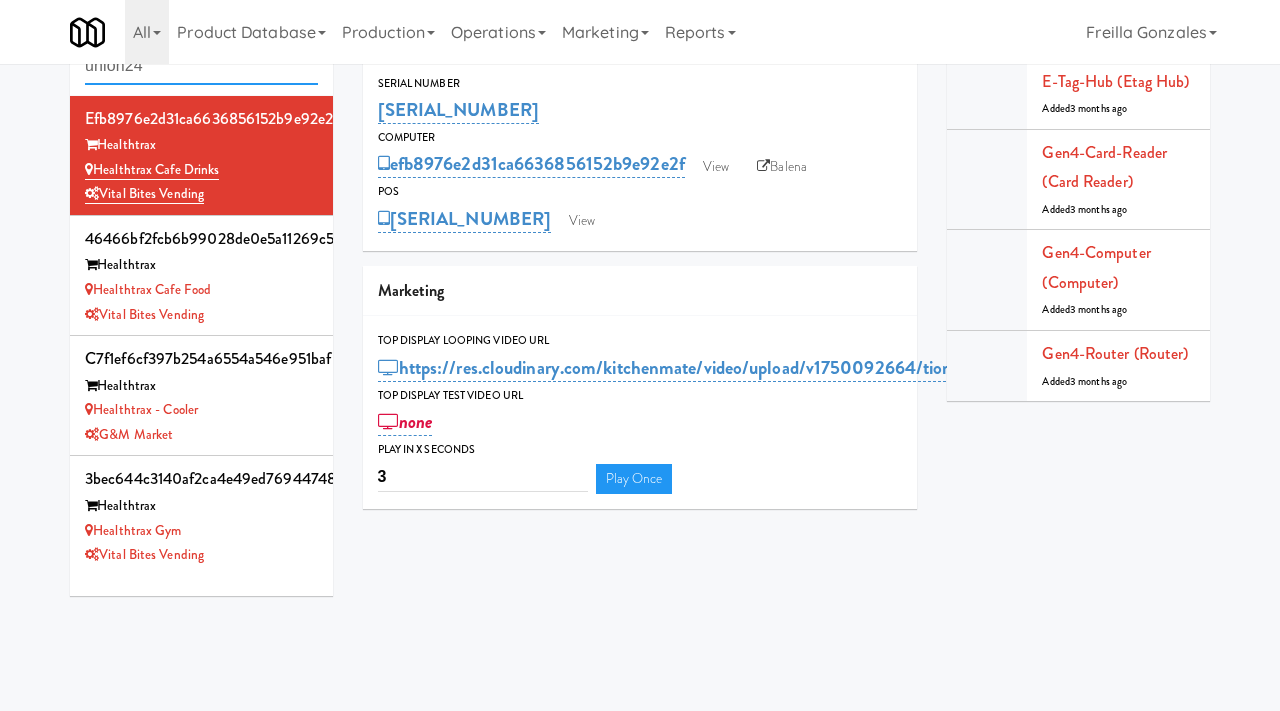 type on "union24" 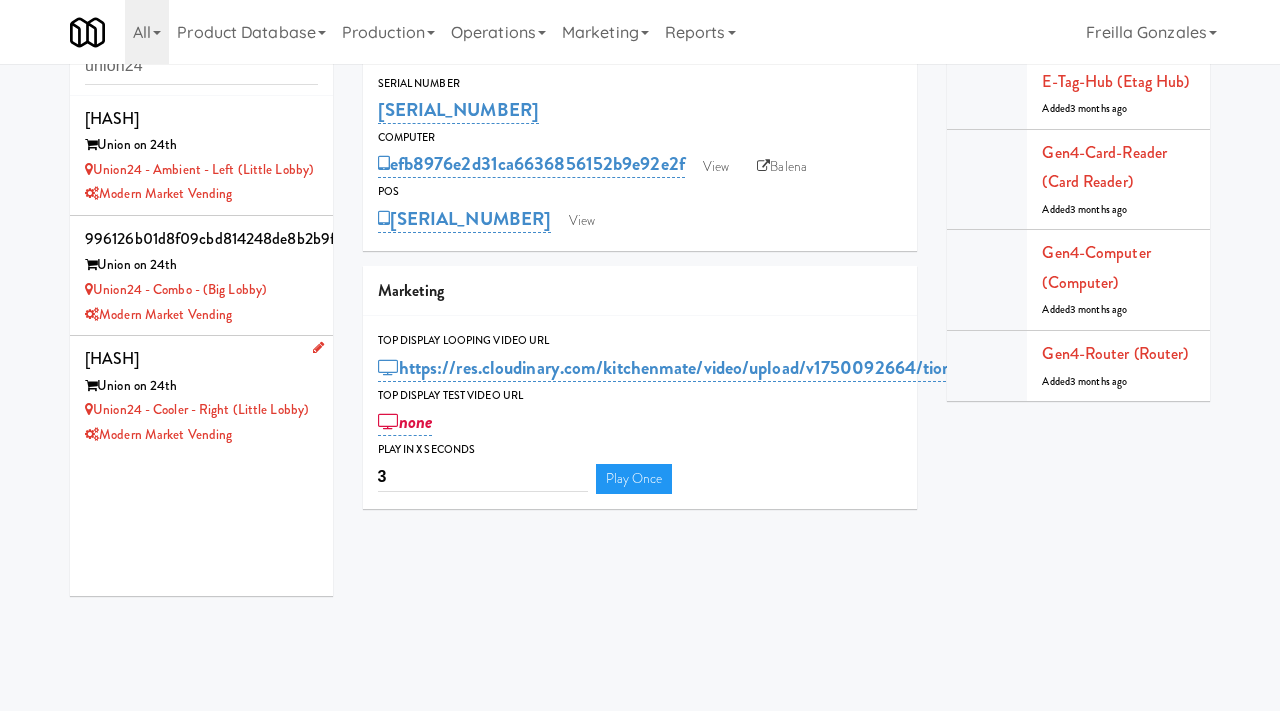 click on "Modern Market Vending" at bounding box center (201, 435) 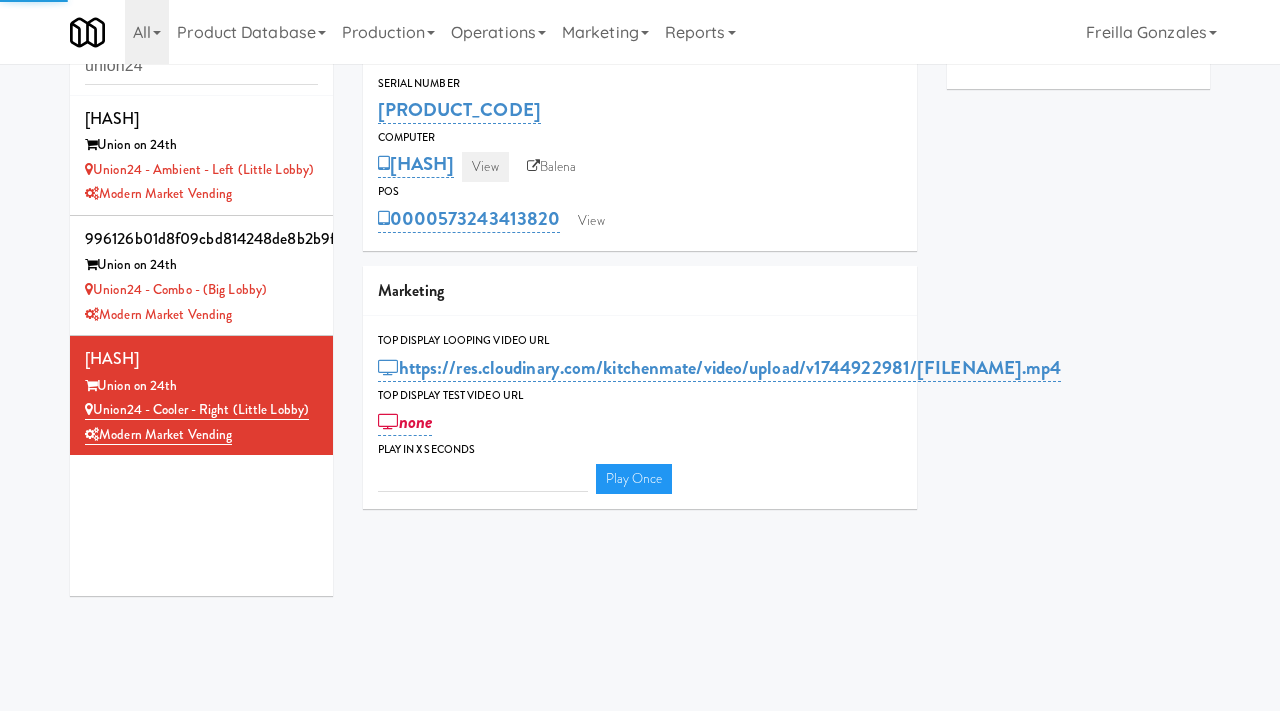 type on "3" 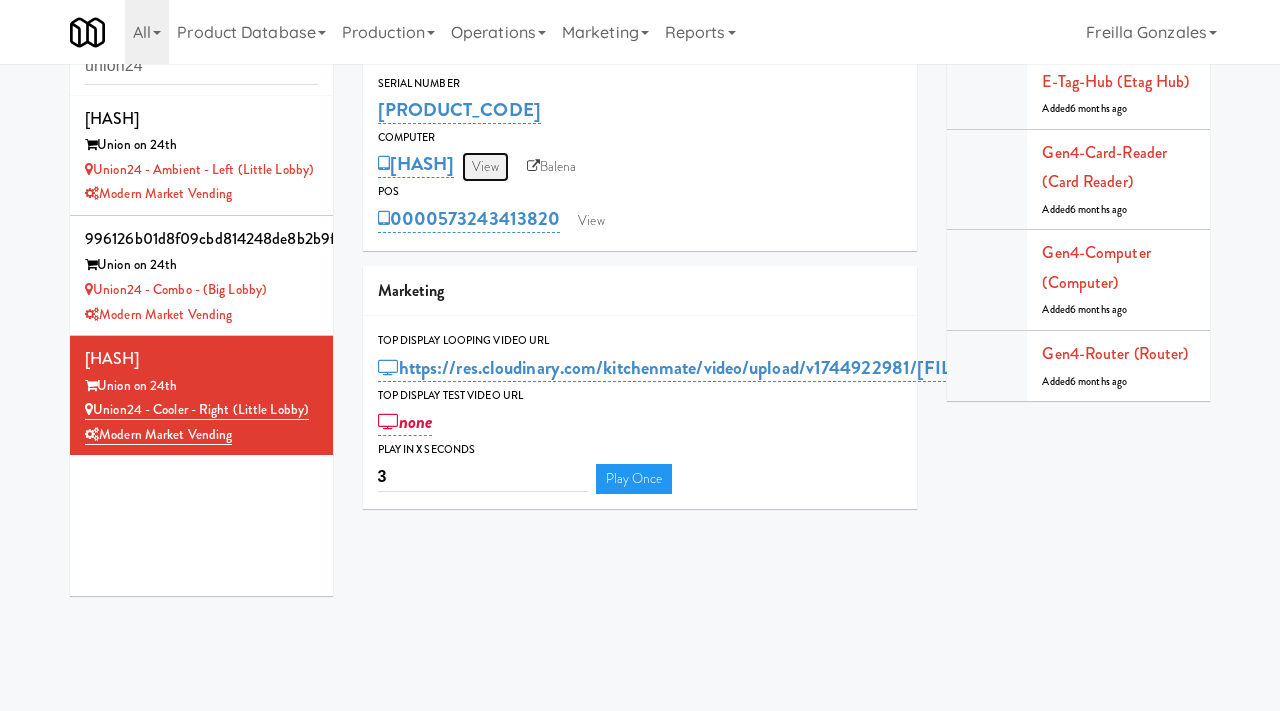 click on "View" at bounding box center (485, 167) 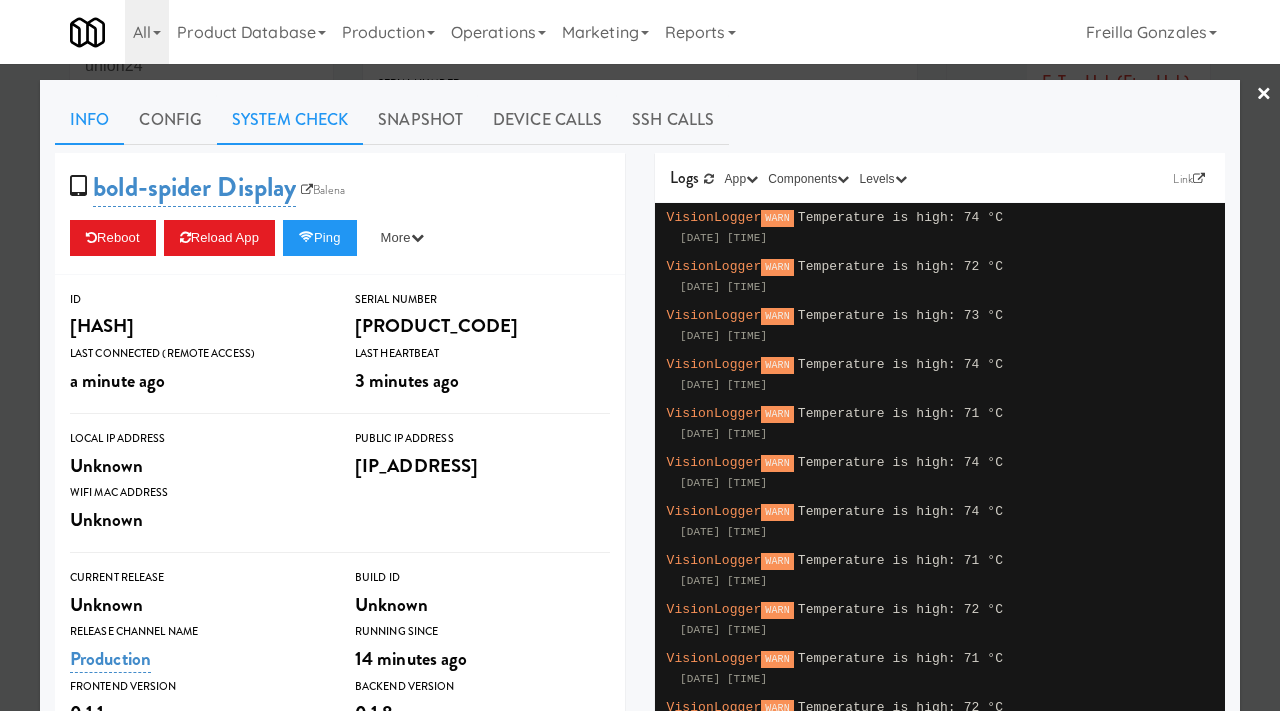 click on "System Check" at bounding box center (290, 120) 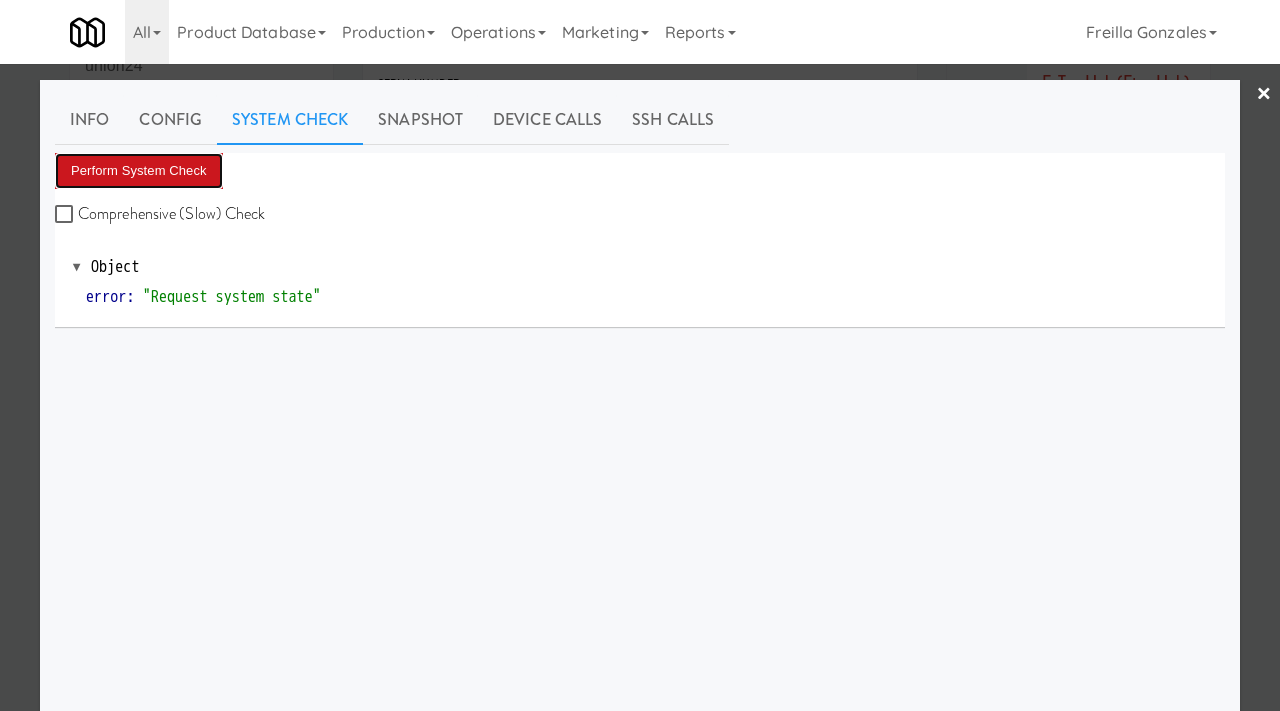 click on "Perform System Check" at bounding box center (139, 171) 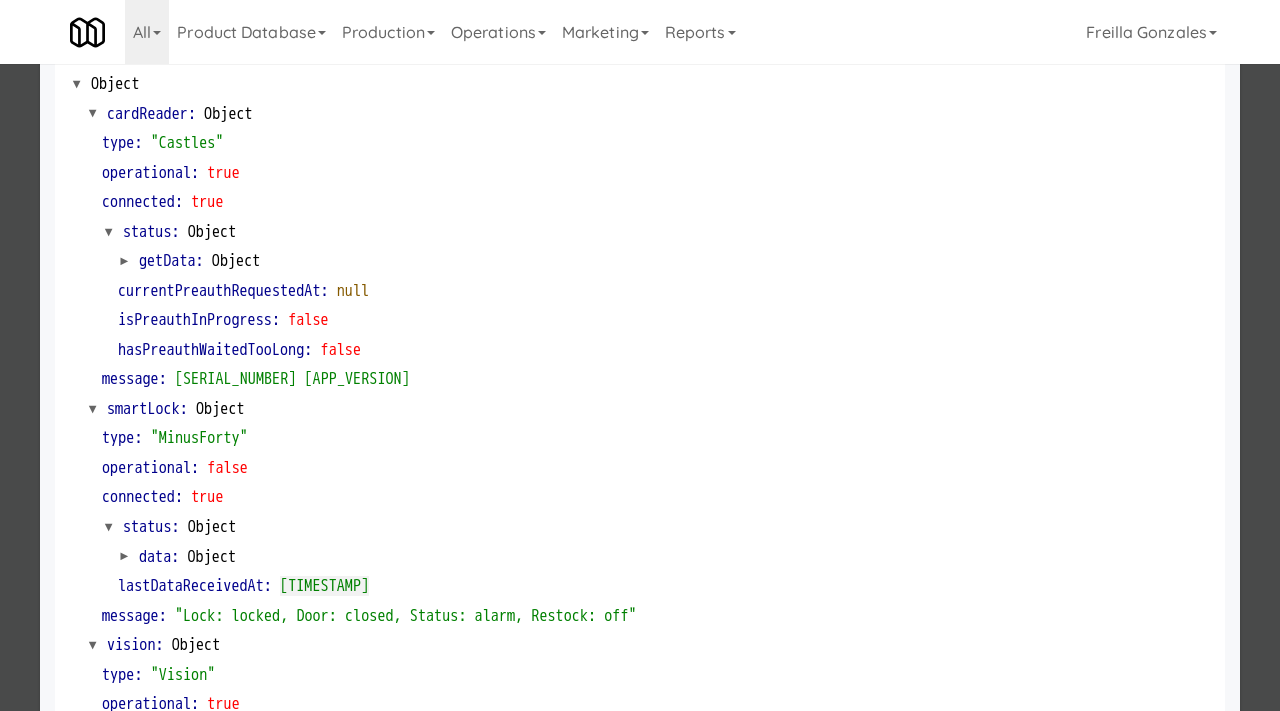 scroll, scrollTop: 0, scrollLeft: 0, axis: both 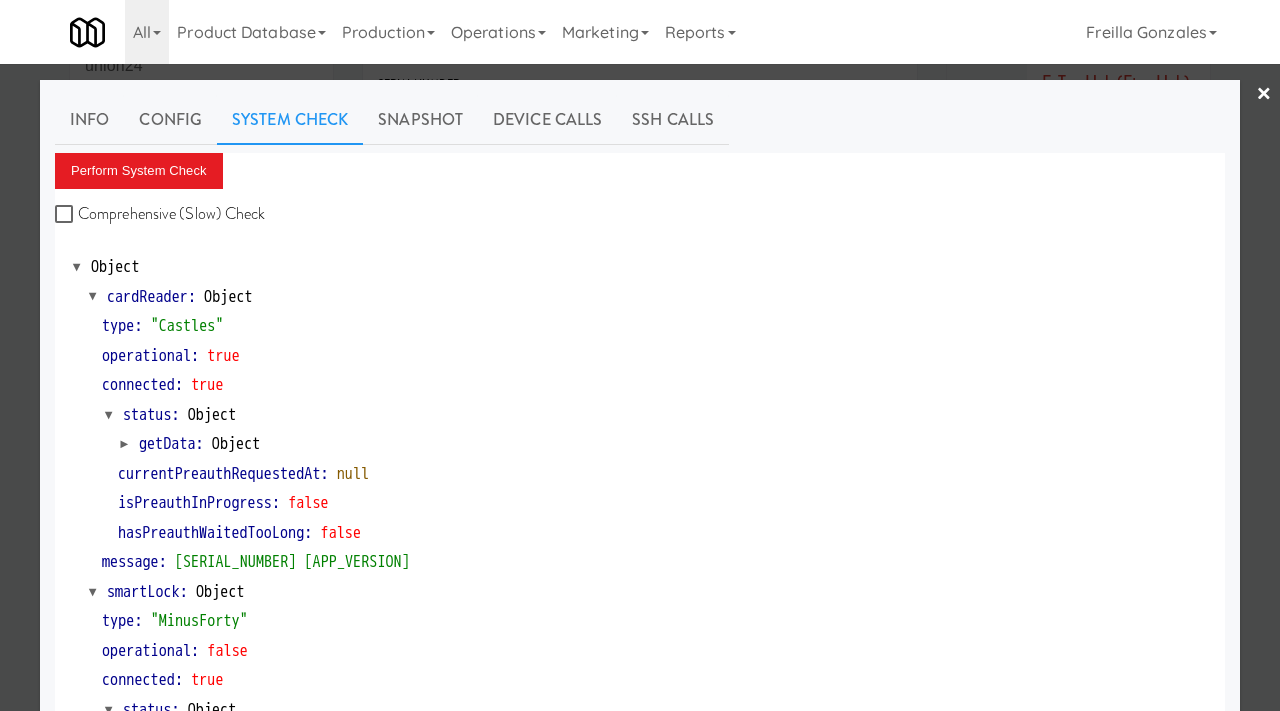 click at bounding box center (640, 355) 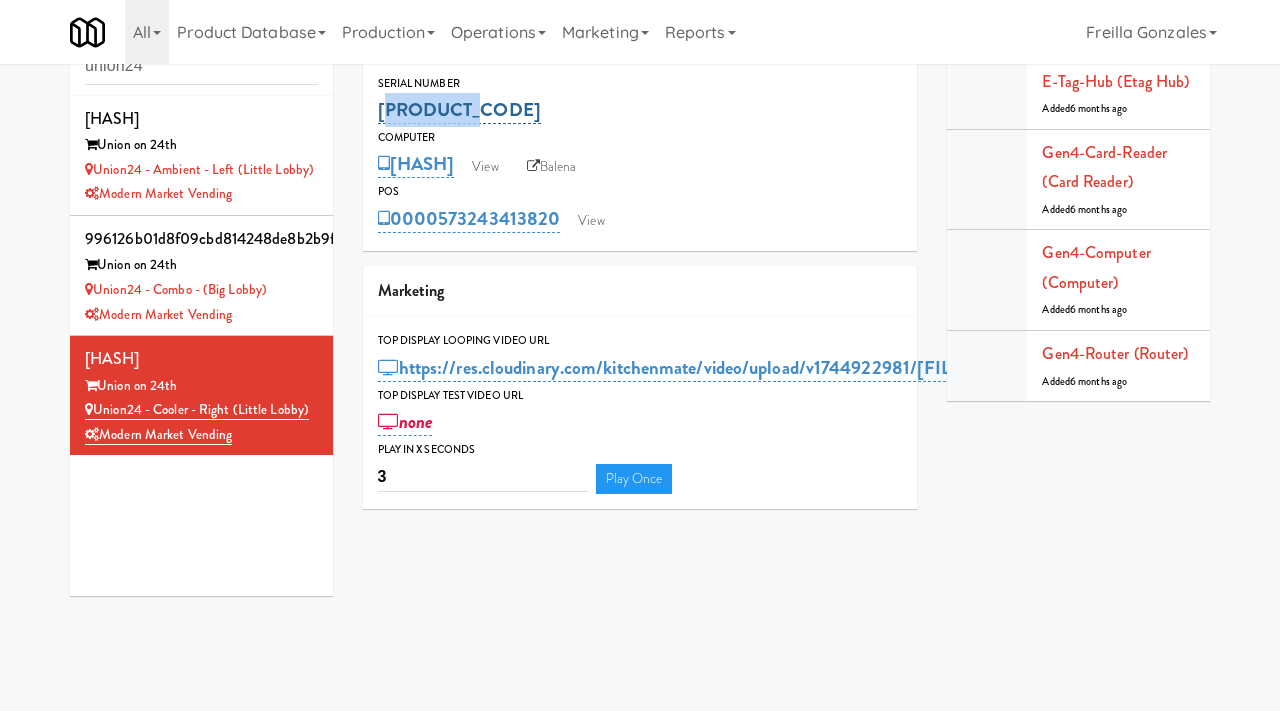 drag, startPoint x: 466, startPoint y: 115, endPoint x: 378, endPoint y: 106, distance: 88.45903 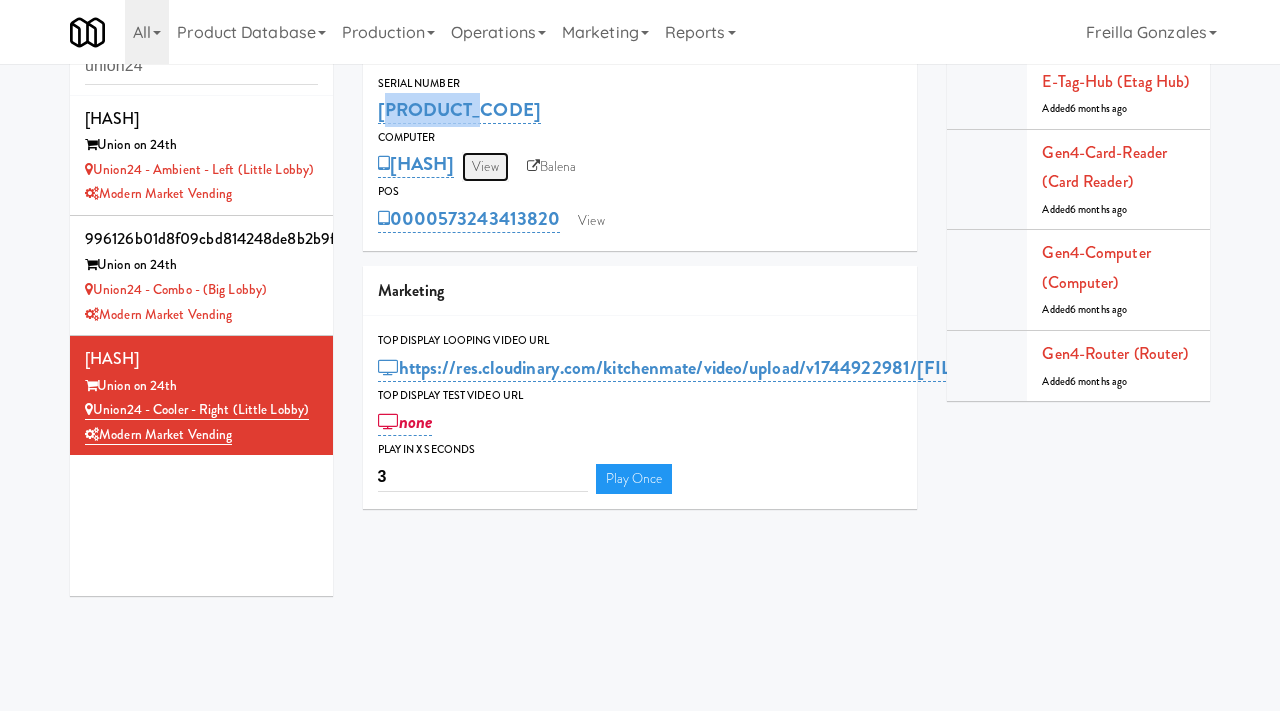 click on "View" at bounding box center (485, 167) 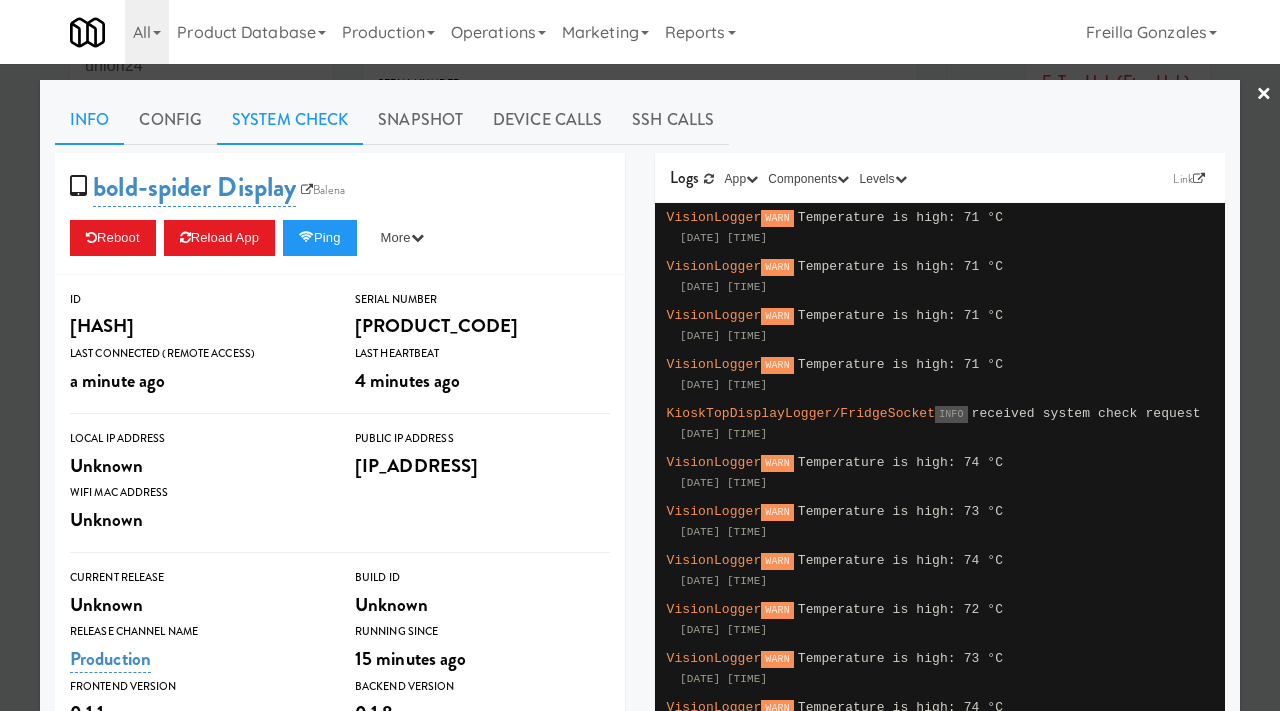 click on "System Check" at bounding box center [290, 120] 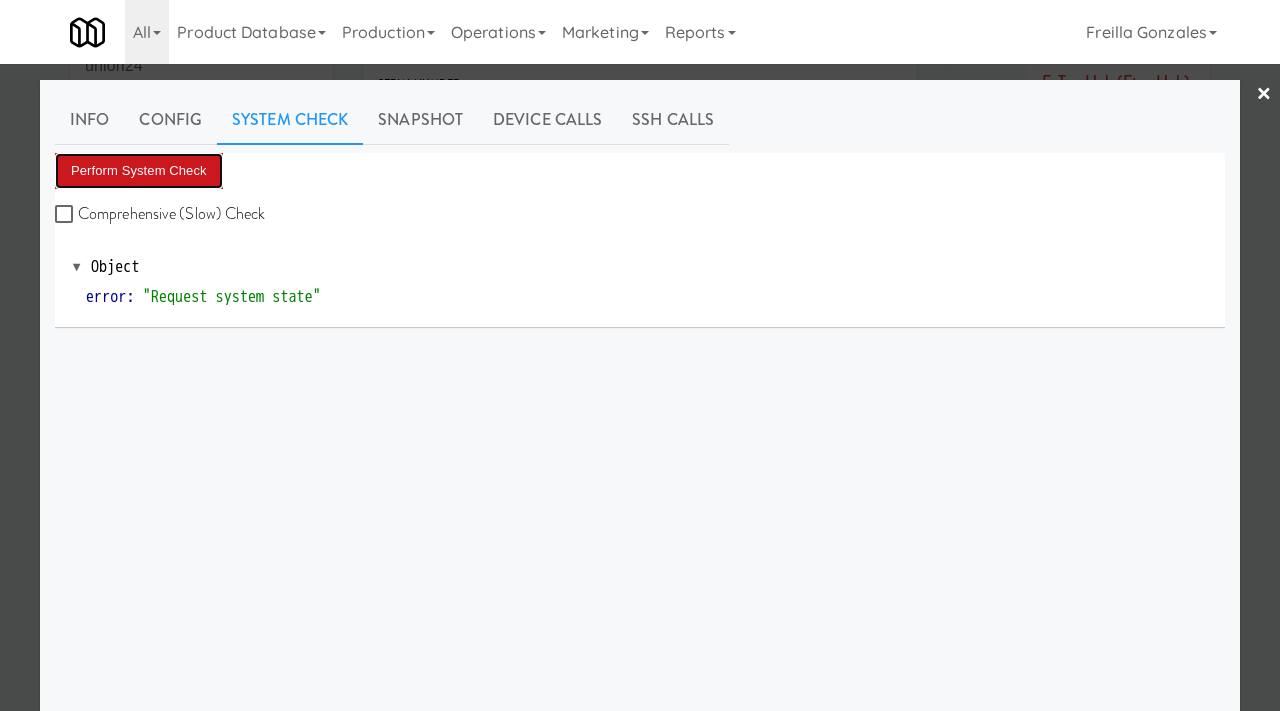 click on "Perform System Check" at bounding box center [139, 171] 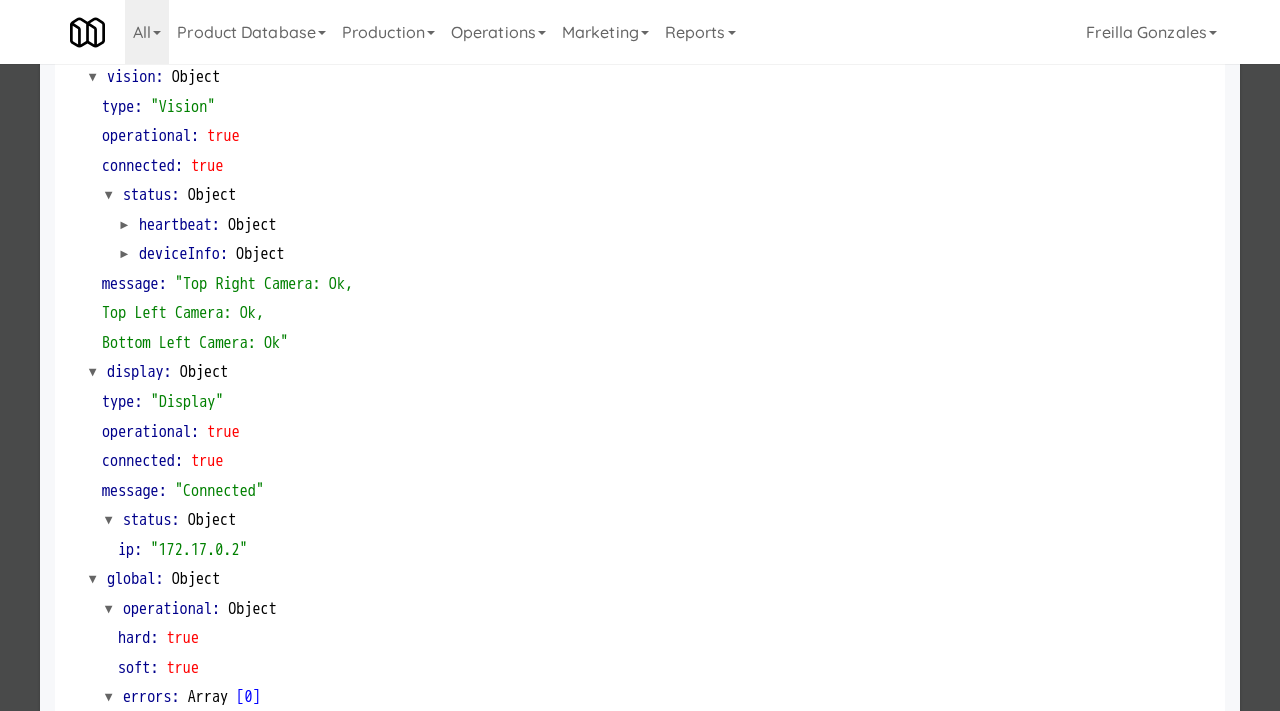 scroll, scrollTop: 842, scrollLeft: 0, axis: vertical 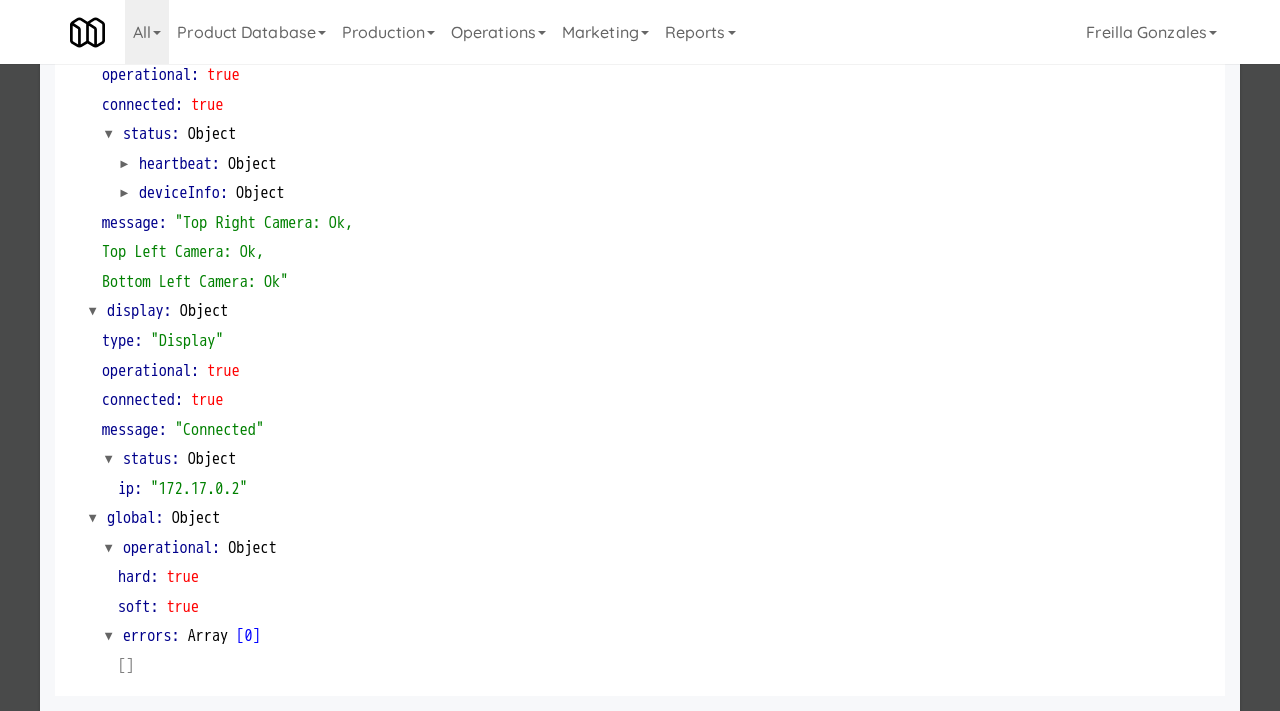 click at bounding box center [640, 355] 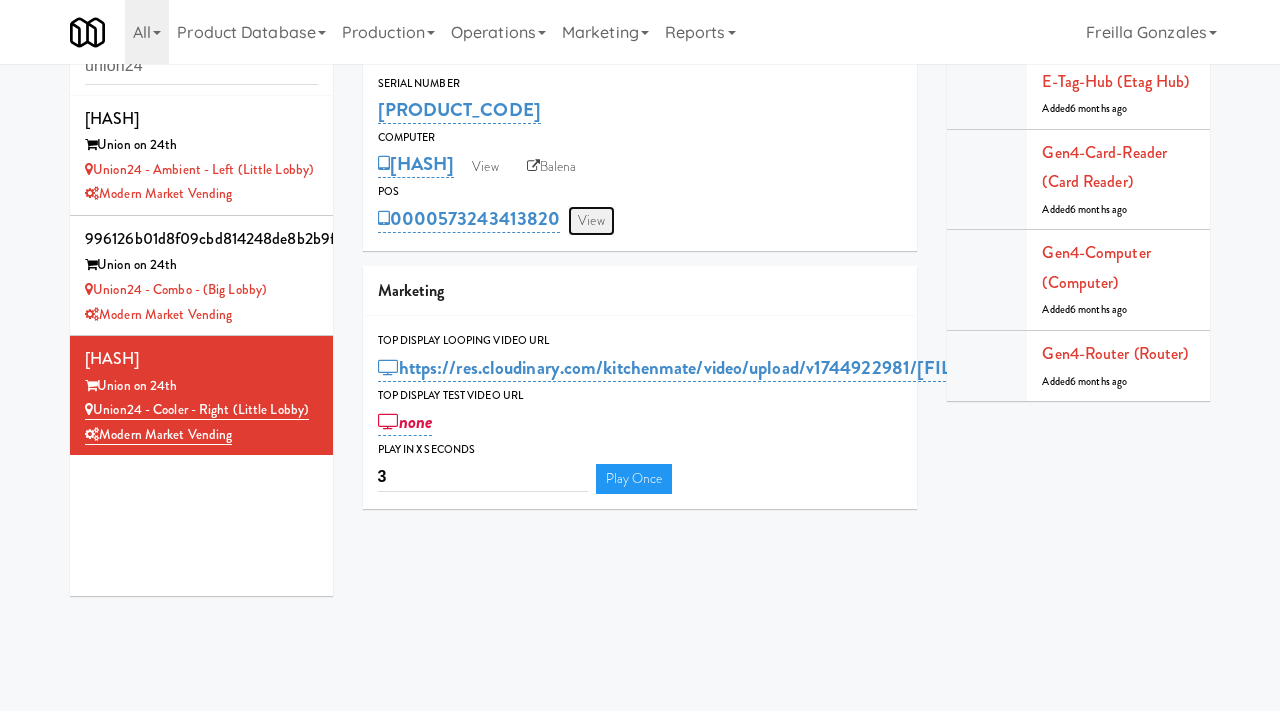 click on "View" at bounding box center [591, 221] 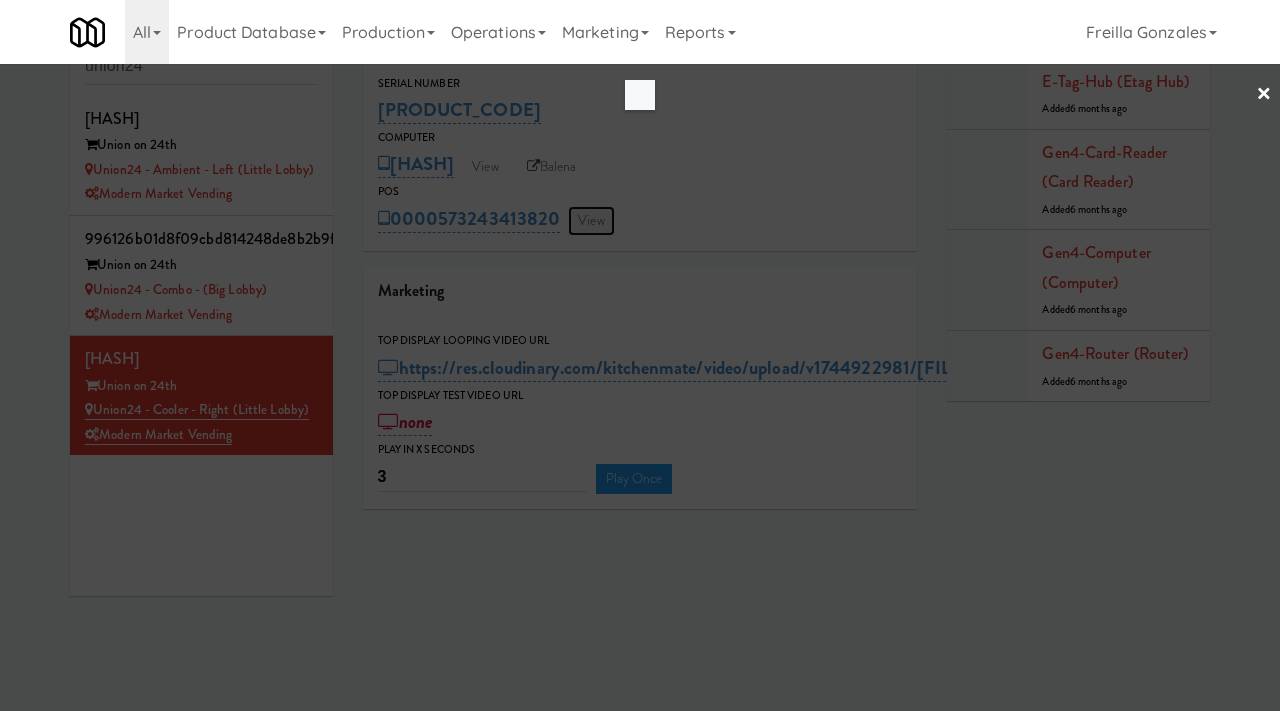 scroll, scrollTop: 0, scrollLeft: 0, axis: both 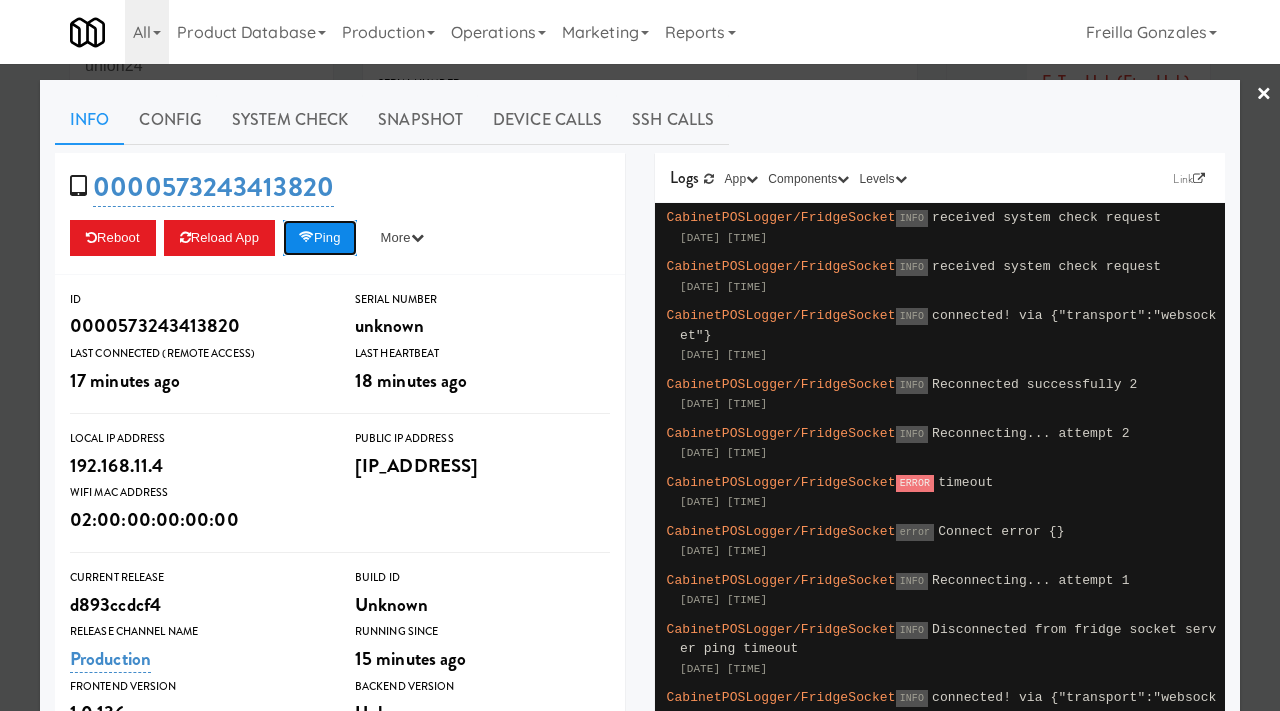 click on "Ping" at bounding box center [320, 238] 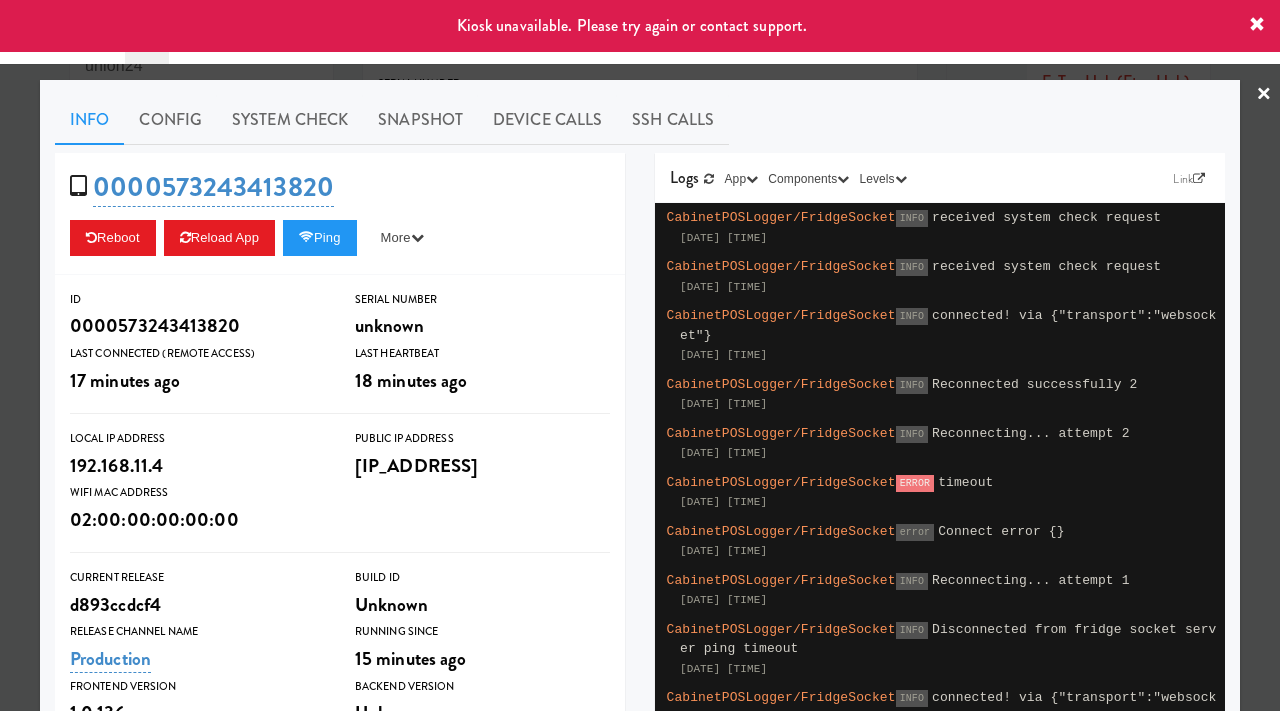 click at bounding box center (640, 355) 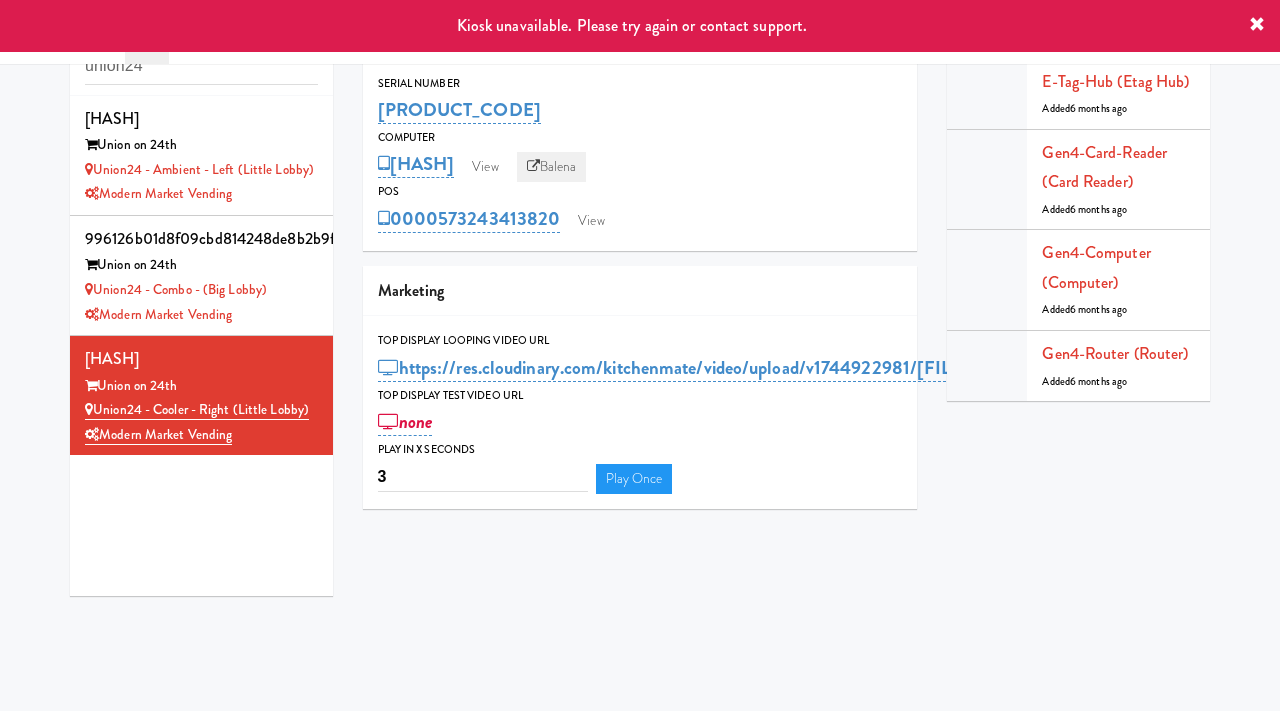 click on "Balena" at bounding box center (552, 167) 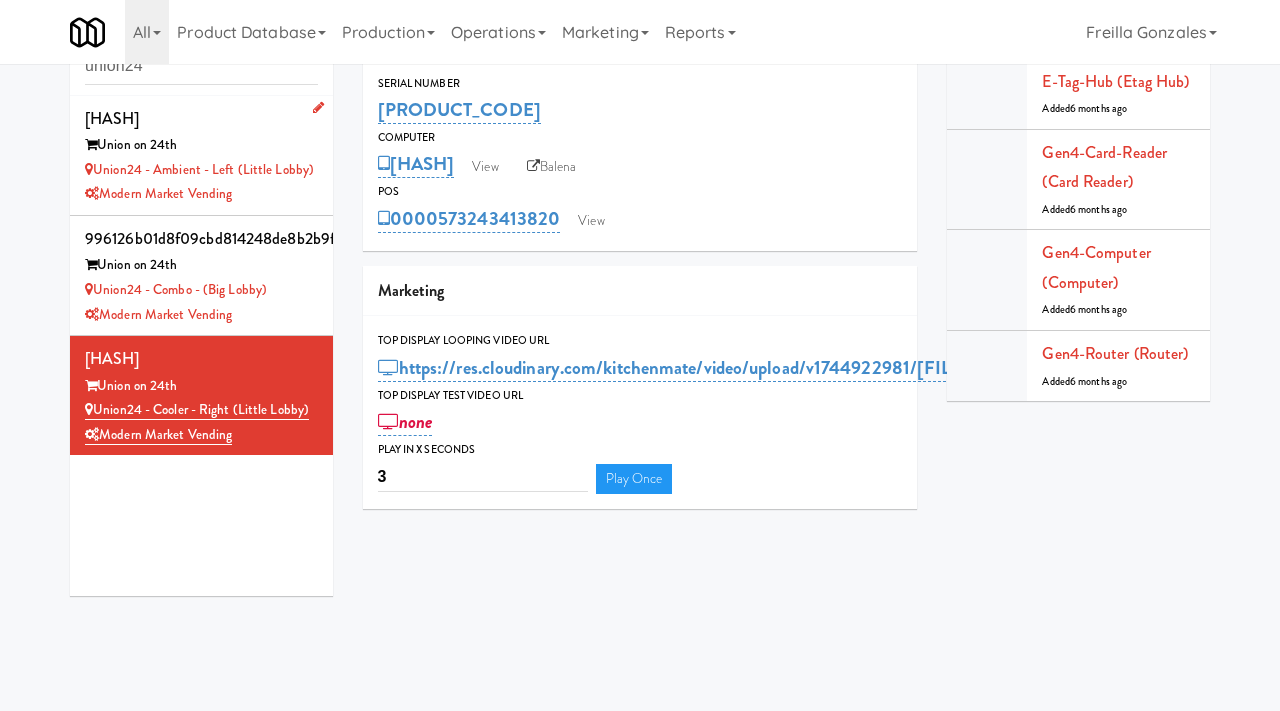 click on "Modern Market Vending" at bounding box center (201, 194) 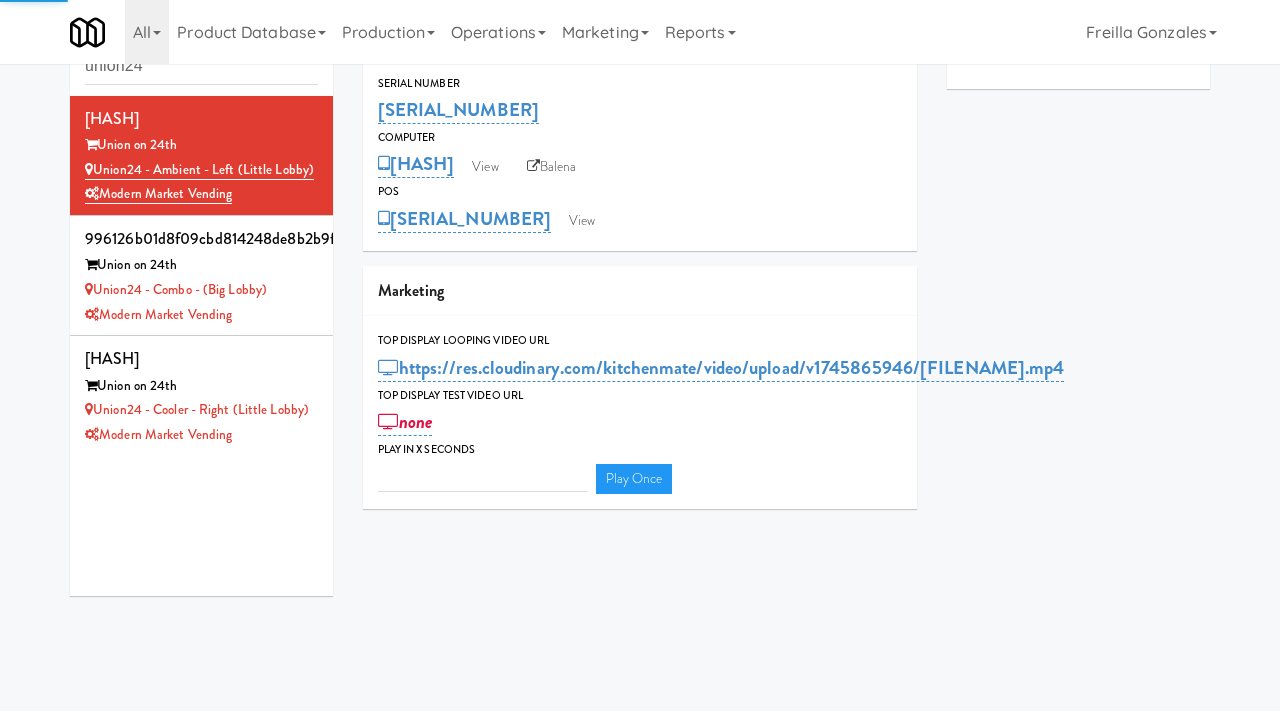 type on "3" 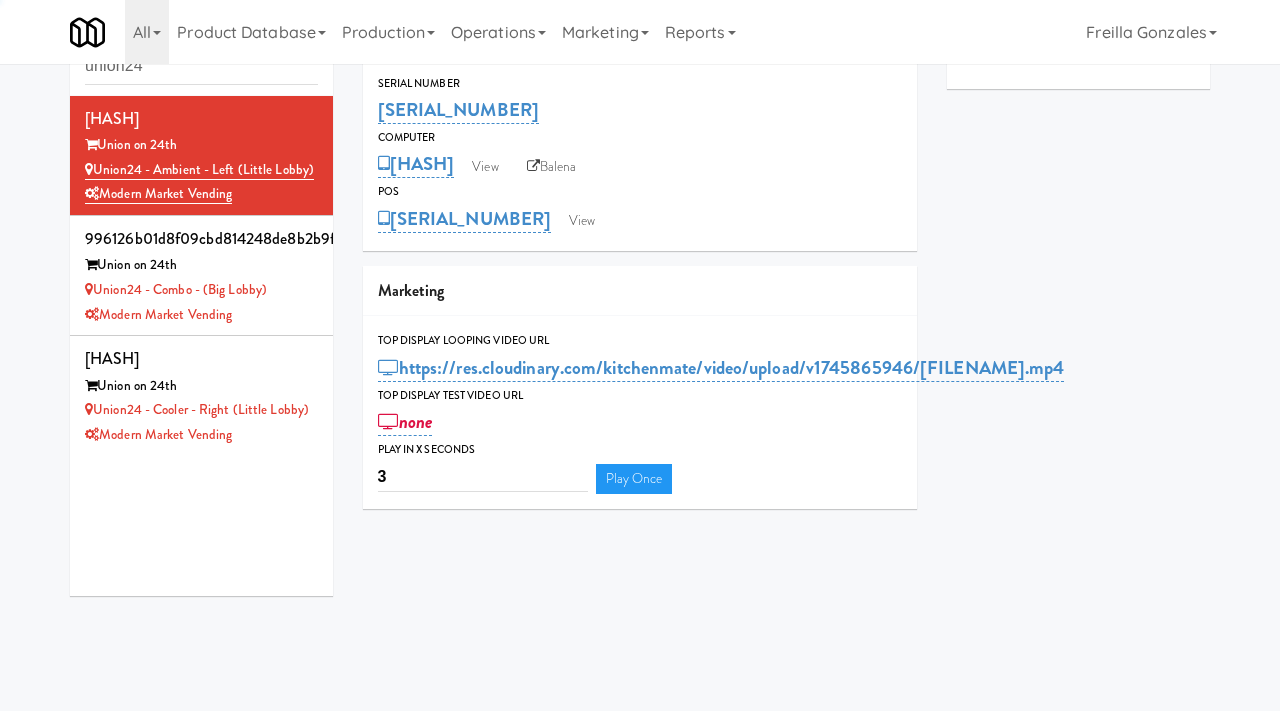 click on "POS" at bounding box center (640, 192) 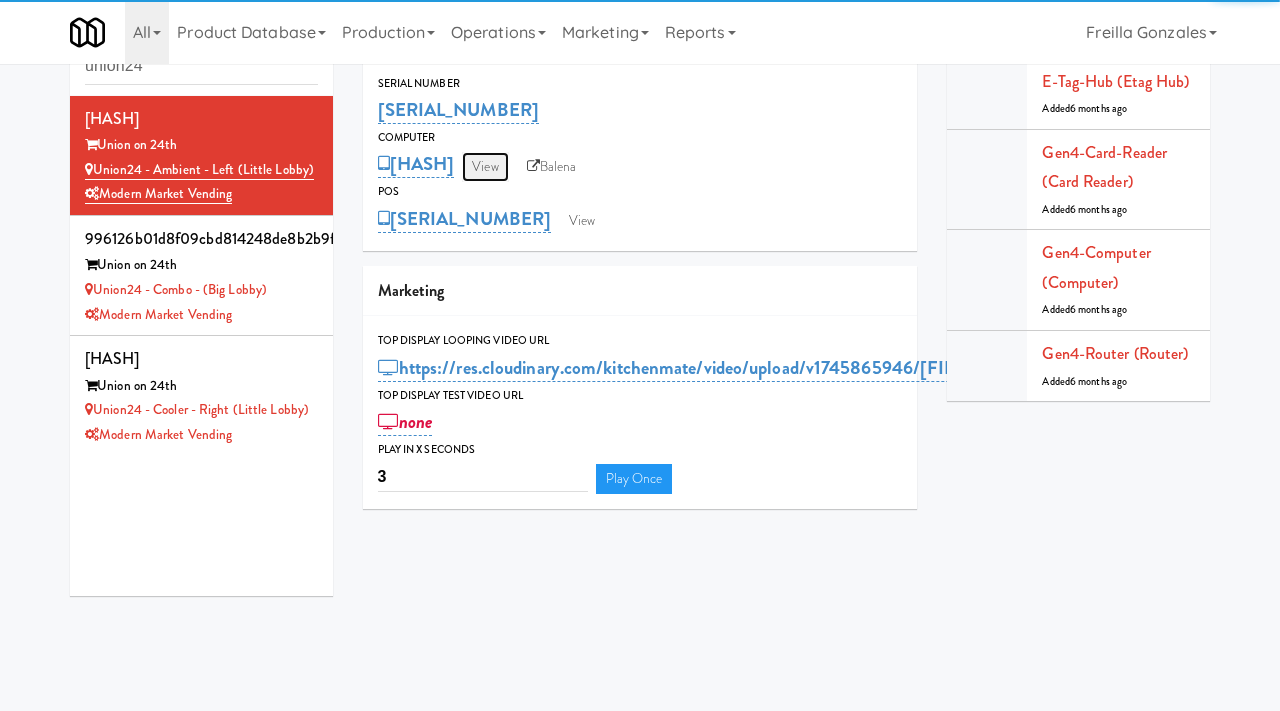 click on "View" at bounding box center (485, 167) 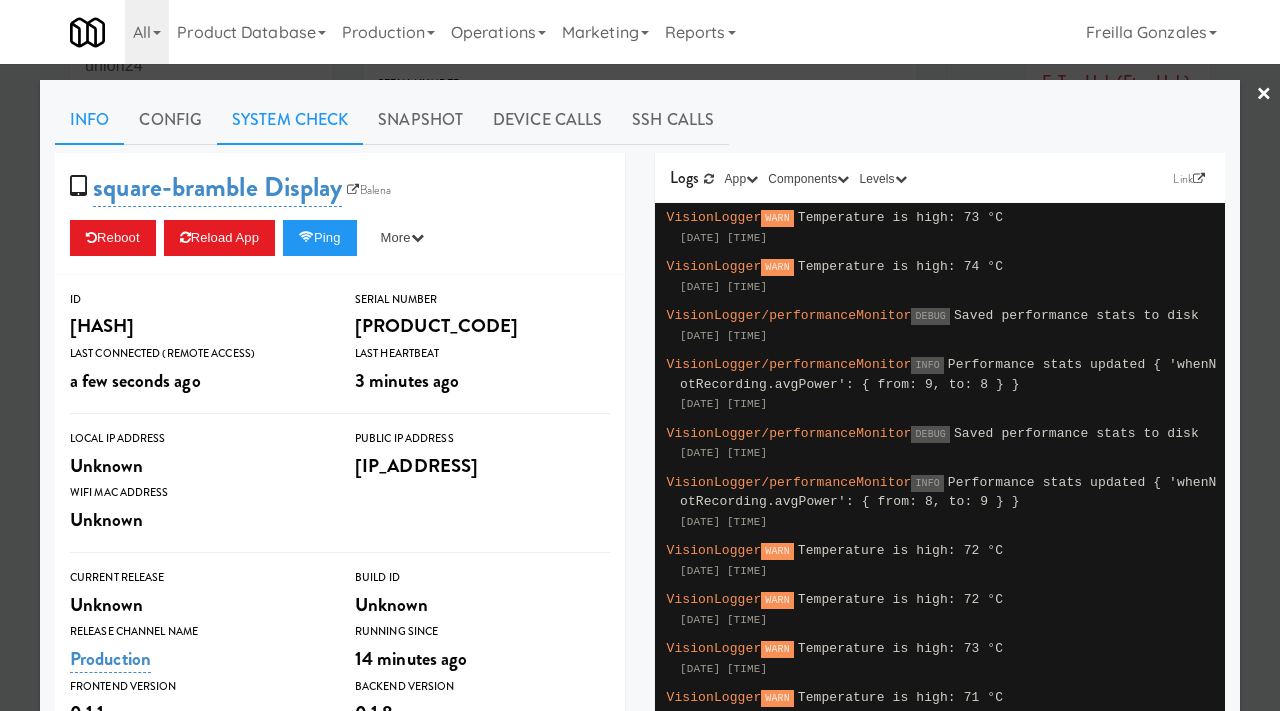 click on "System Check" at bounding box center [290, 120] 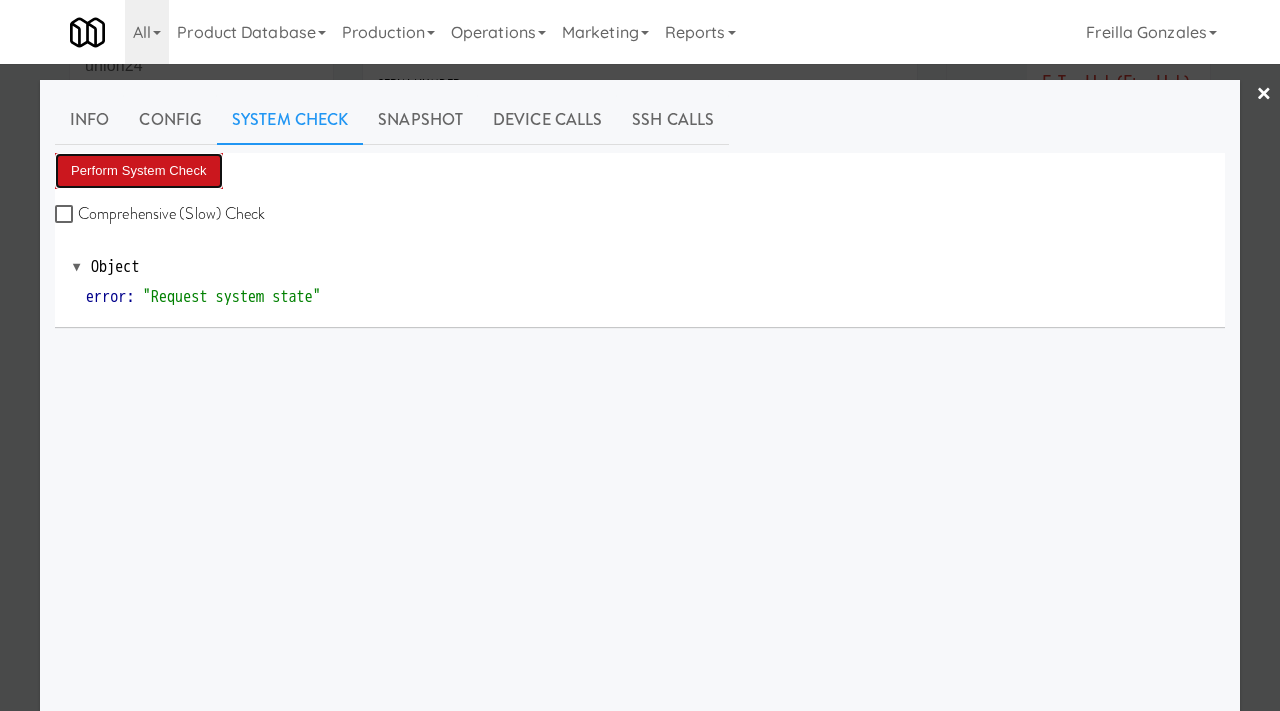 click on "Perform System Check" at bounding box center [139, 171] 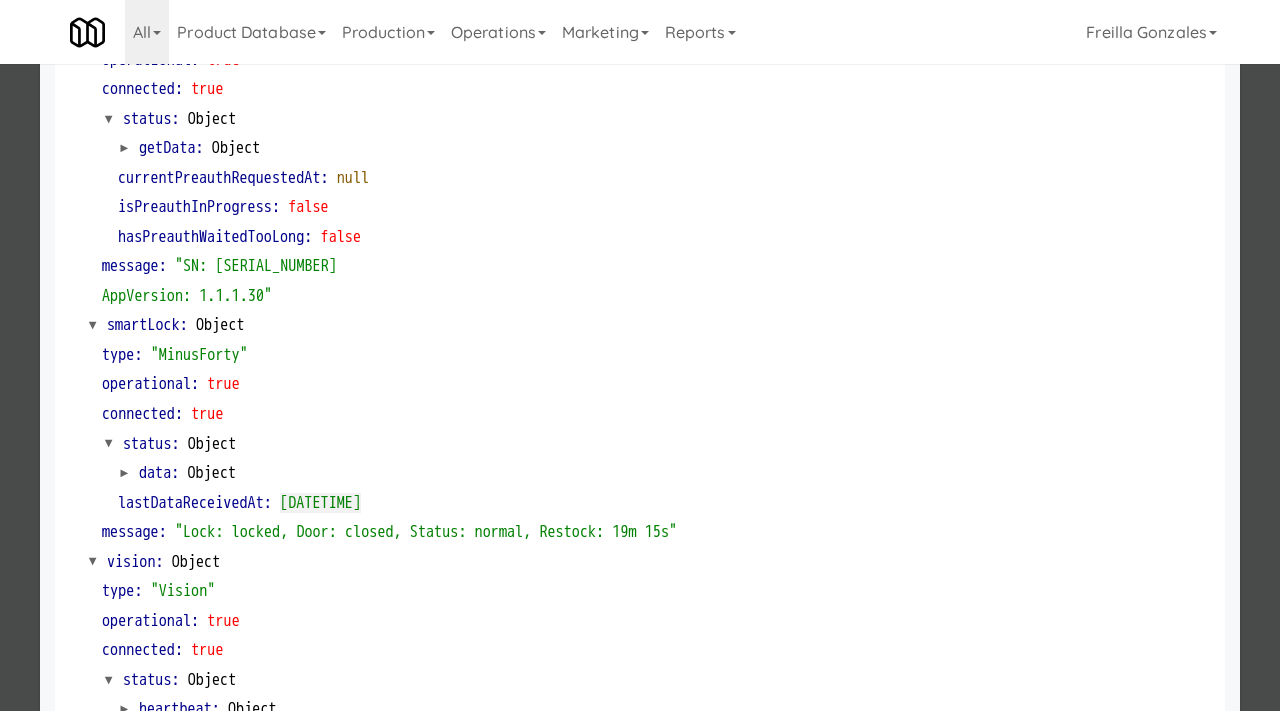 scroll, scrollTop: 0, scrollLeft: 0, axis: both 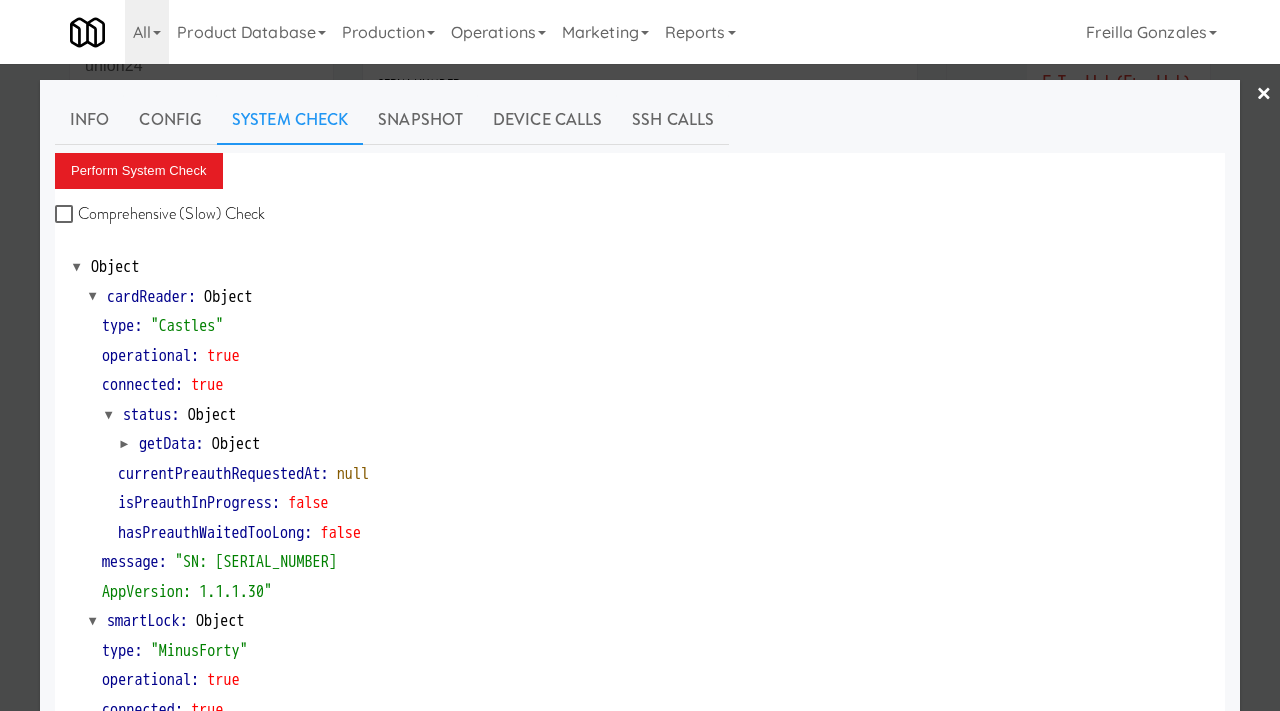 click at bounding box center (640, 355) 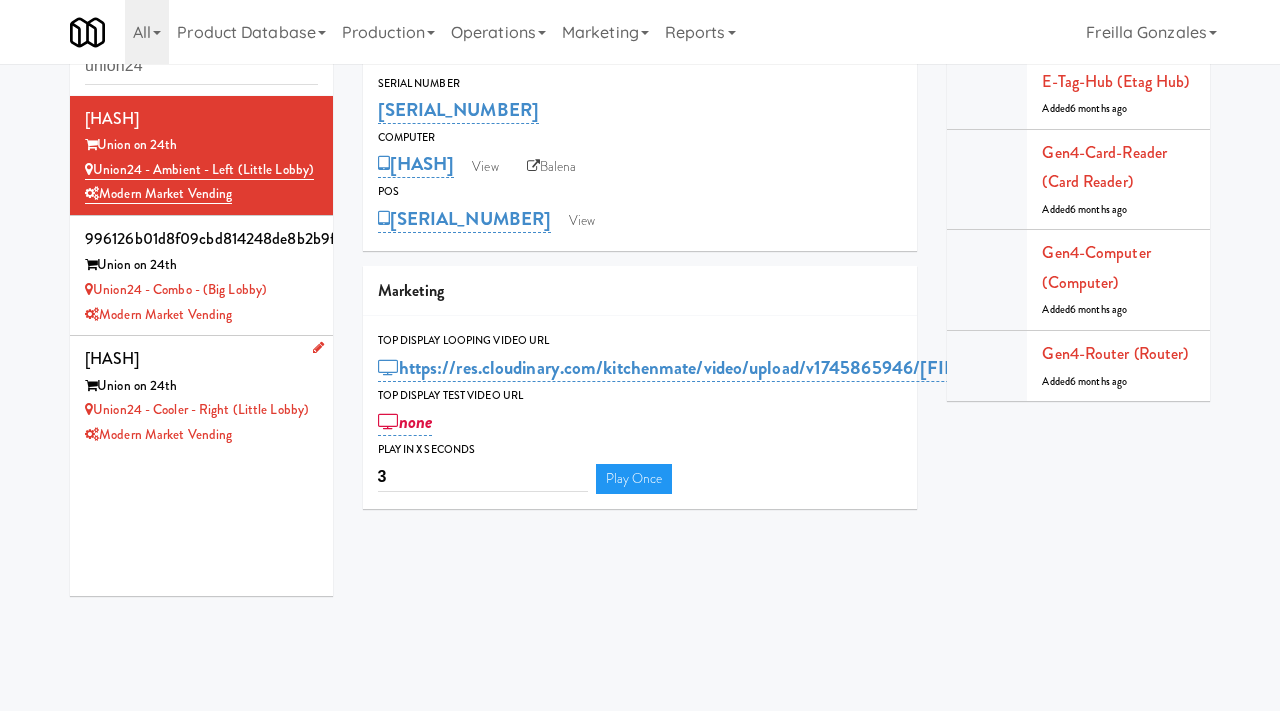 click on "Modern Market Vending" at bounding box center (201, 435) 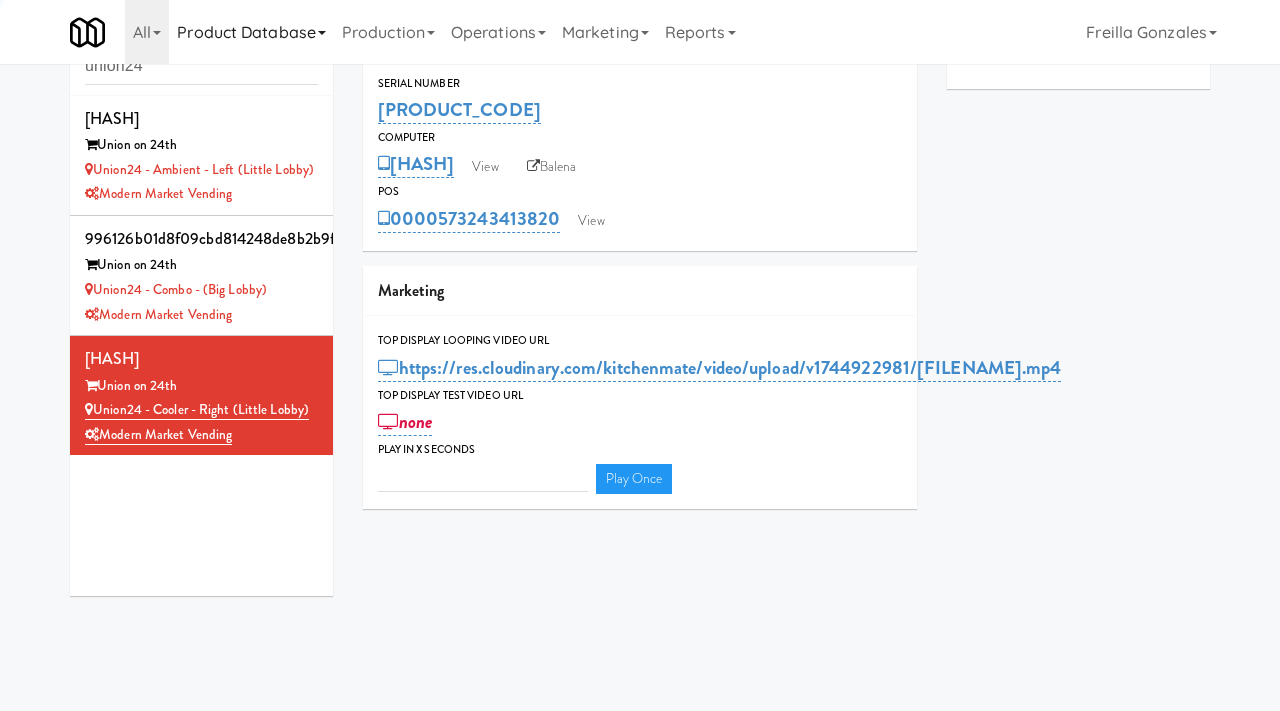 type on "3" 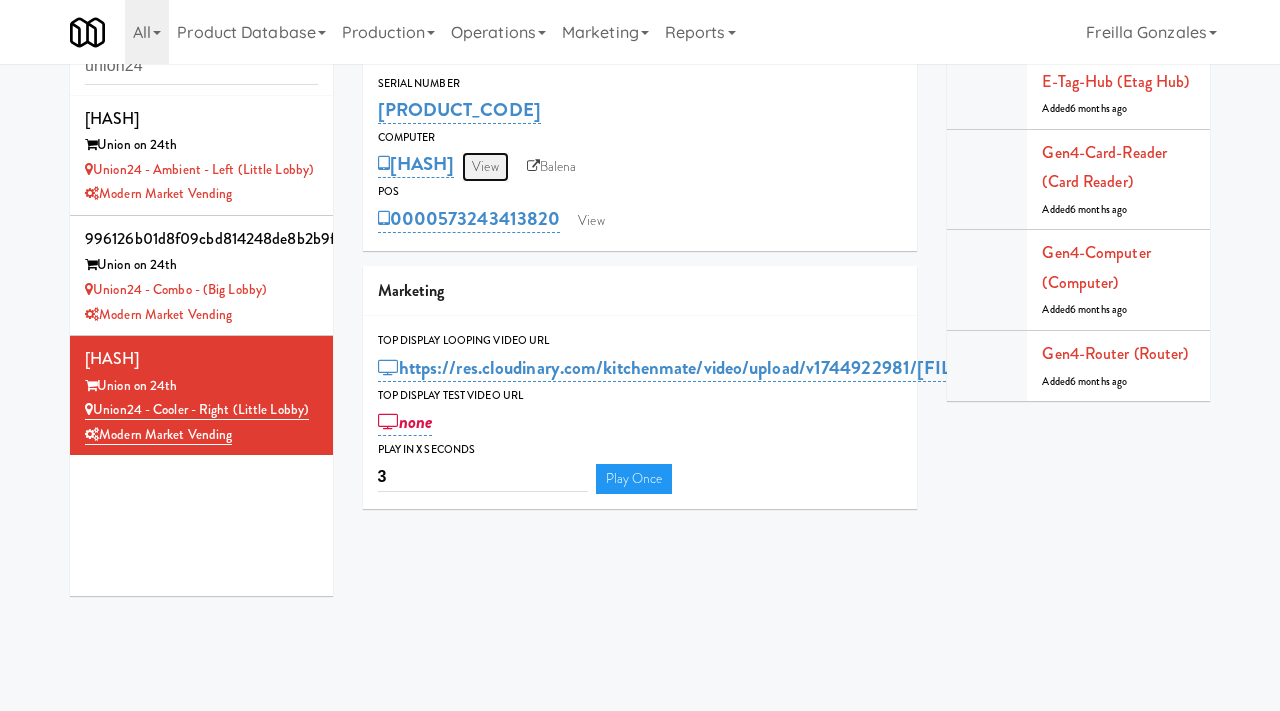 click on "View" at bounding box center [485, 167] 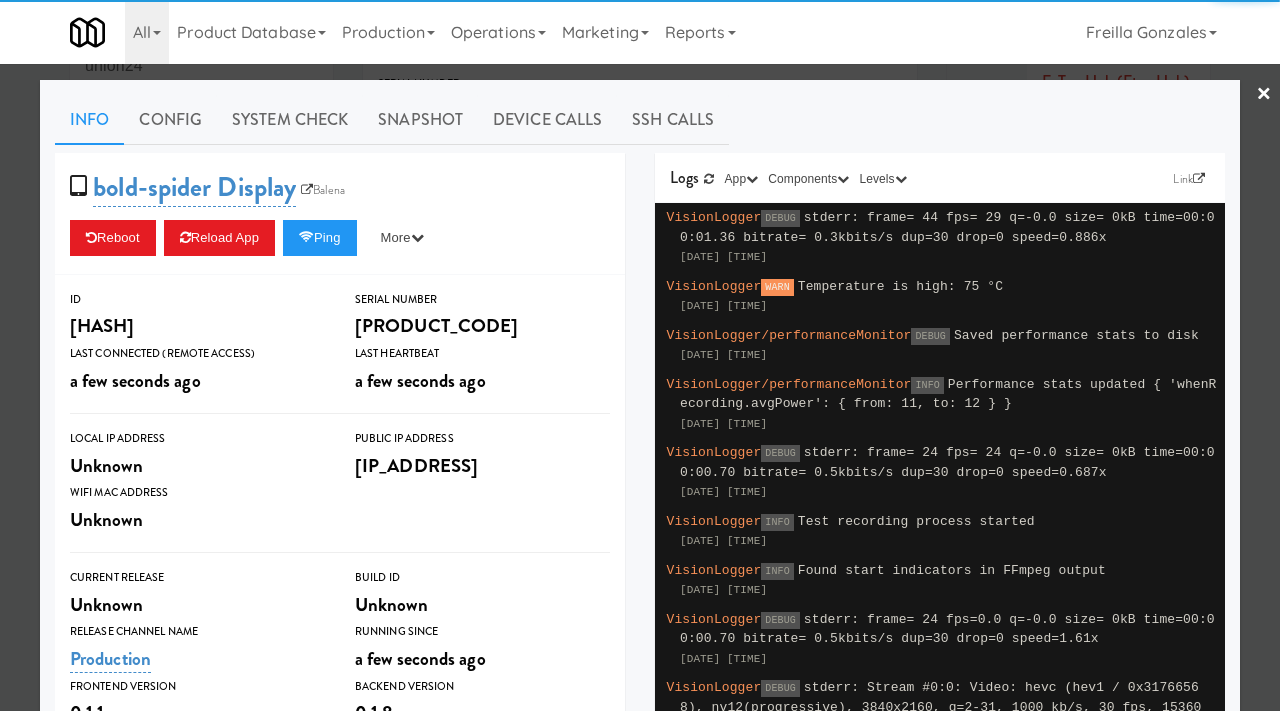click on "All   901 Smrt Mrkt https://classic.micromart.com/tablets/479?operator_id=142   9518002 Canada https://classic.micromart.com/tablets/479?operator_id=259   A&A Vending https://classic.micromart.com/tablets/479?operator_id=450   AA Vending https://classic.micromart.com/tablets/479?operator_id=374   Abrom Vending https://classic.micromart.com/tablets/479?operator_id=294   Access Amenities https://classic.micromart.com/tablets/479?operator_id=194   Ace Plus Vending https://classic.micromart.com/tablets/479?operator_id=300   ADN Vending https://classic.micromart.com/tablets/479?operator_id=449   AetherTek, Inc. https://classic.micromart.com/tablets/479?operator_id=183   AI Vending https://classic.micromart.com/tablets/479?operator_id=276   Allgood Provisions https://classic.micromart.com/tablets/479?operator_id=309   Alligator Arms Vending https://classic.micromart.com/tablets/479?operator_id=159   All Things Vending https://classic.micromart.com/tablets/479?operator_id=178   Alpine Modern Vending" at bounding box center (640, 32) 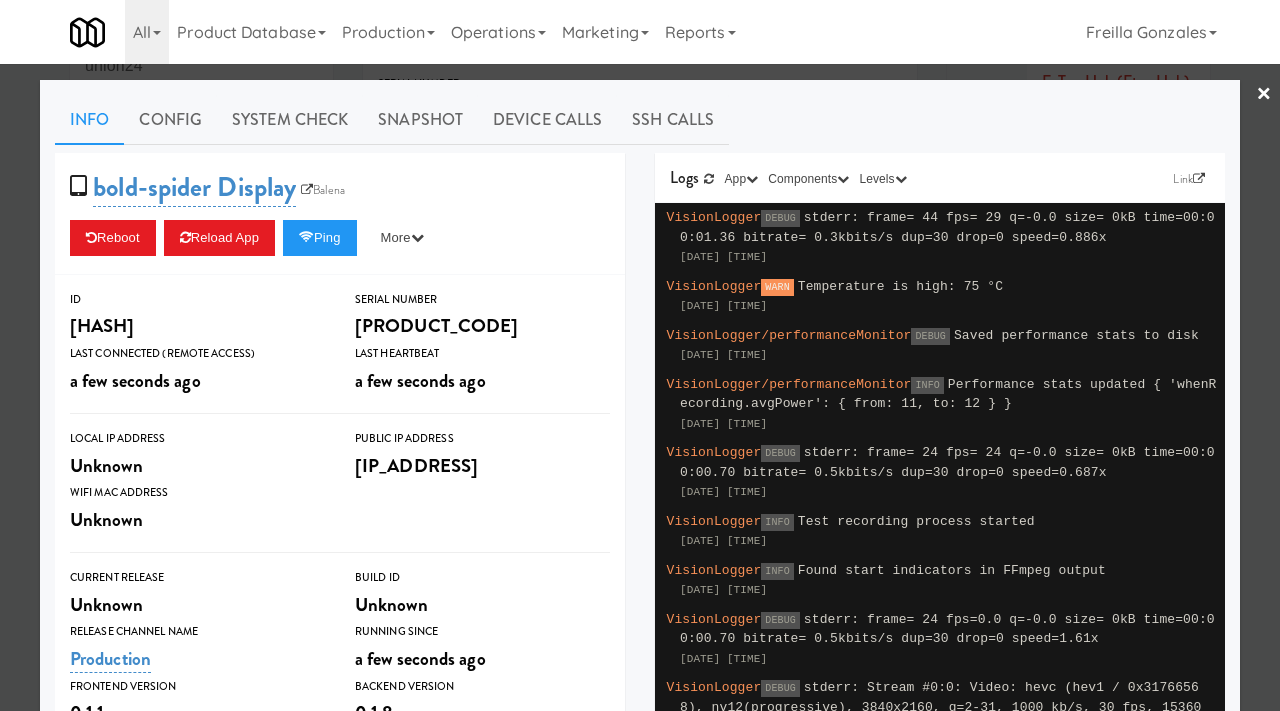 click at bounding box center (640, 355) 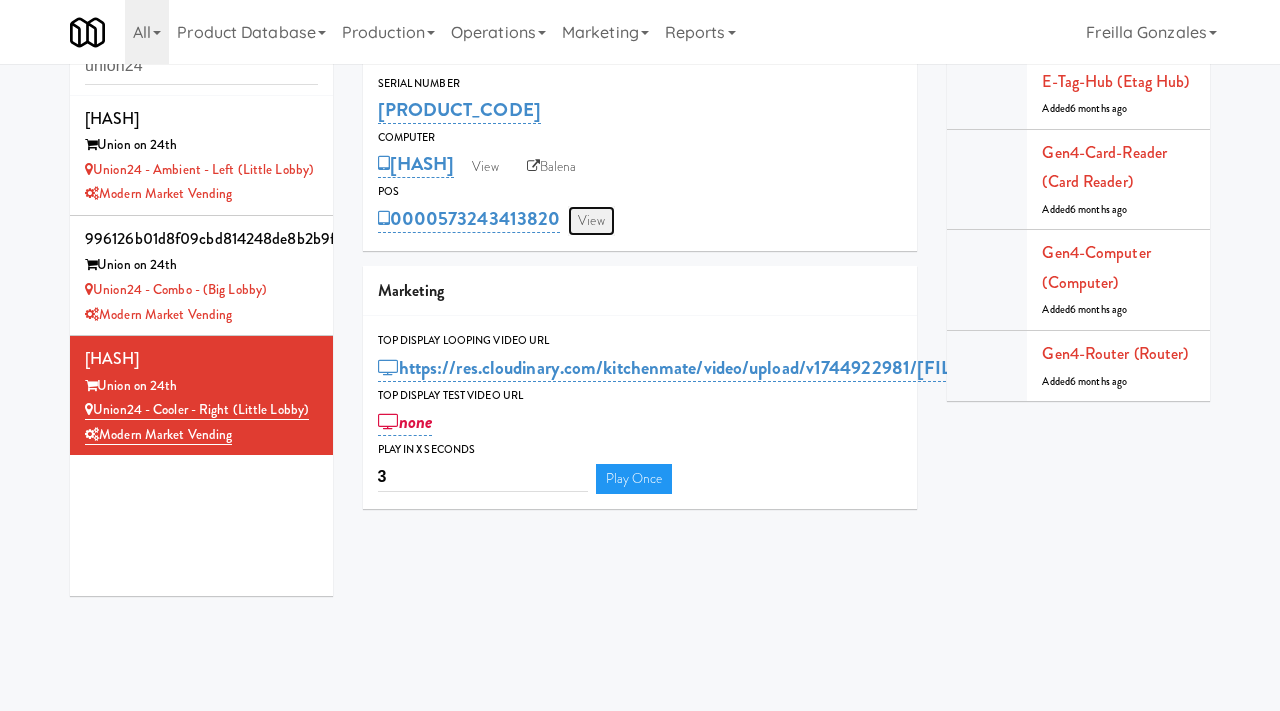 click on "View" at bounding box center (591, 221) 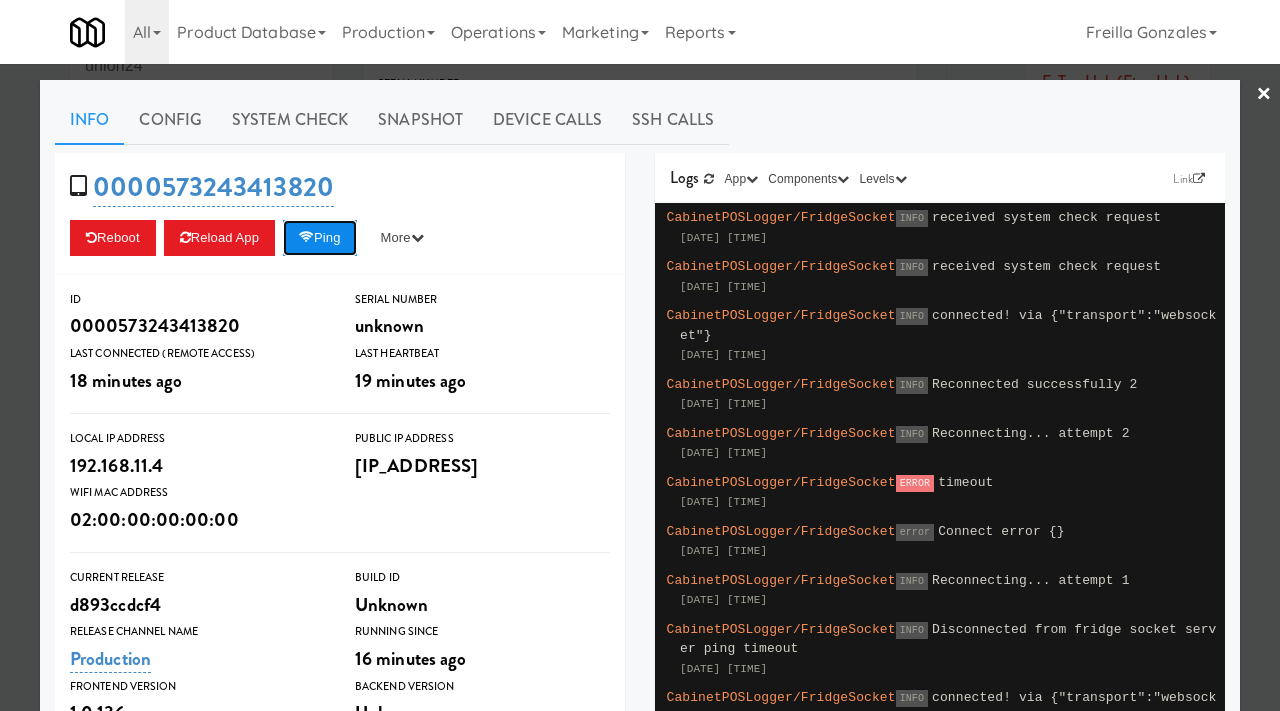 click on "Ping" at bounding box center (320, 238) 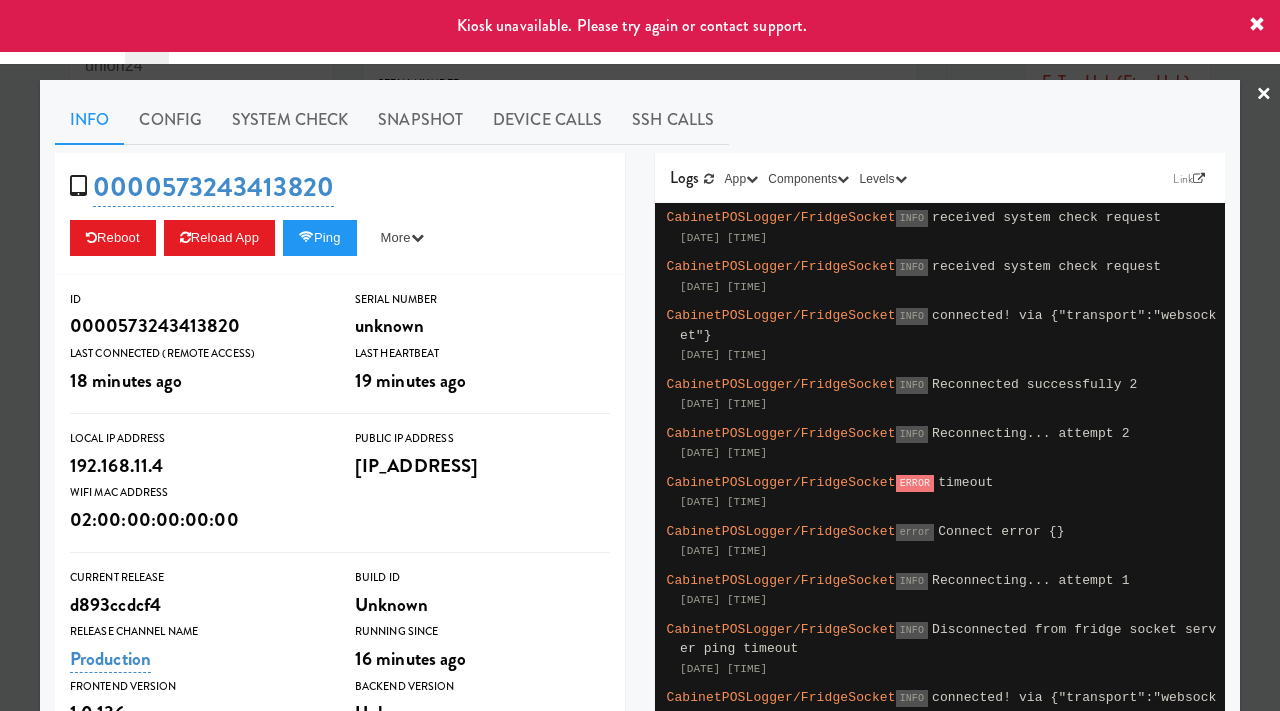 click on "Info Config System Check Snapshot Device Calls SSH Calls     [SERIAL_NUMBER]  Reboot   Reload App  Ping More  Ping Server  Restart Server   Force Reload App Unlock Fridge Turn ON Maintenance Enter Admin Section ID [SERIAL_NUMBER] Serial Number unknown Last Connected (Remote Access) 18 minutes ago Last Heartbeat 19 minutes ago Local IP Address [IP_ADDRESS] Public IP Address [IP_ADDRESS] Wifi Mac Address 02:00:00:00:00:00 Current Release d893ccdcf4 Build Id Unknown Release Channel Name Production Running Since 16 minutes ago Frontend Version 1.0.136 Backend Version Unknown Maintenance Mode Maintenance Mode   OFF   Use Custom Text System Status Clear Error No Error    View User  FullStory Logs Link  App    KioskNodeLogger   KioskBrowserLogger   CabinetPOSLogger Components    Kiosk   Cooler   Cooker   Imbera   Camera   Sandstar   AdyenWebhooks   SandstarWebhooks   Proxy   S3Client   KitchenMateAPIClient   Update   TuyaLocalClient   FridgeSocket   NodeSocket   Device Levels    debug   info   warn   error" at bounding box center [640, 584] 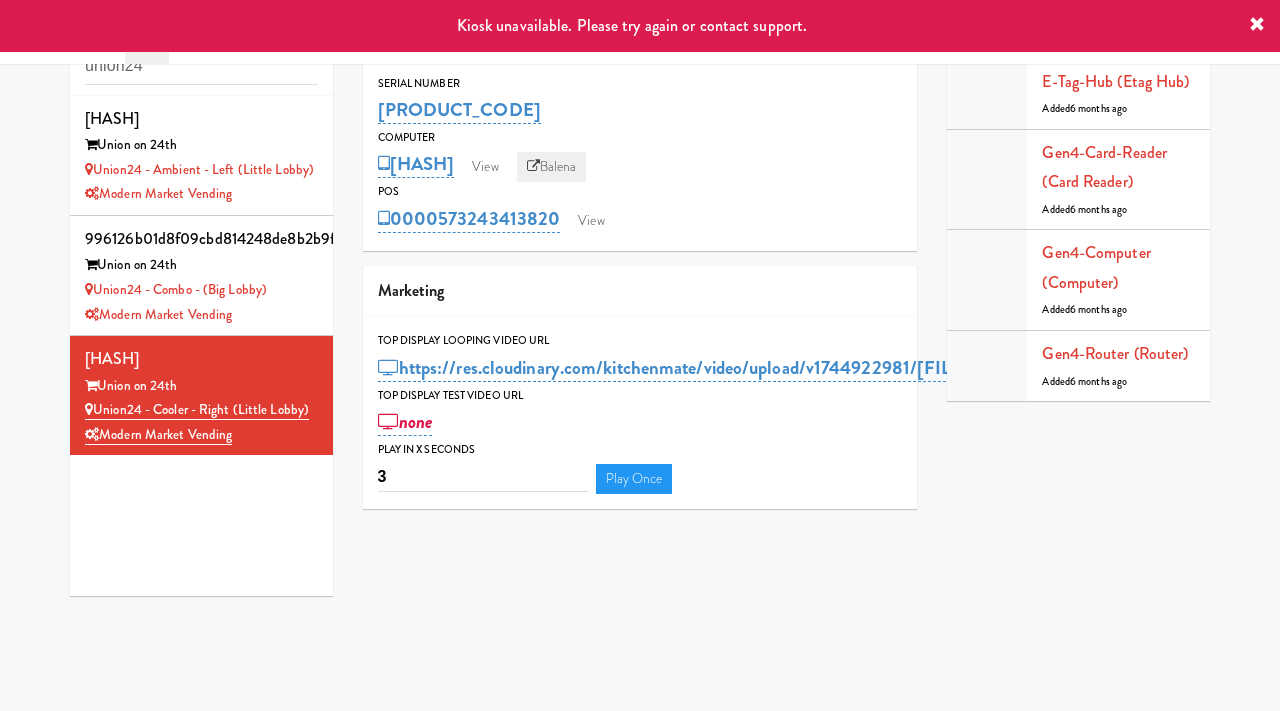 click on "Balena" at bounding box center [552, 167] 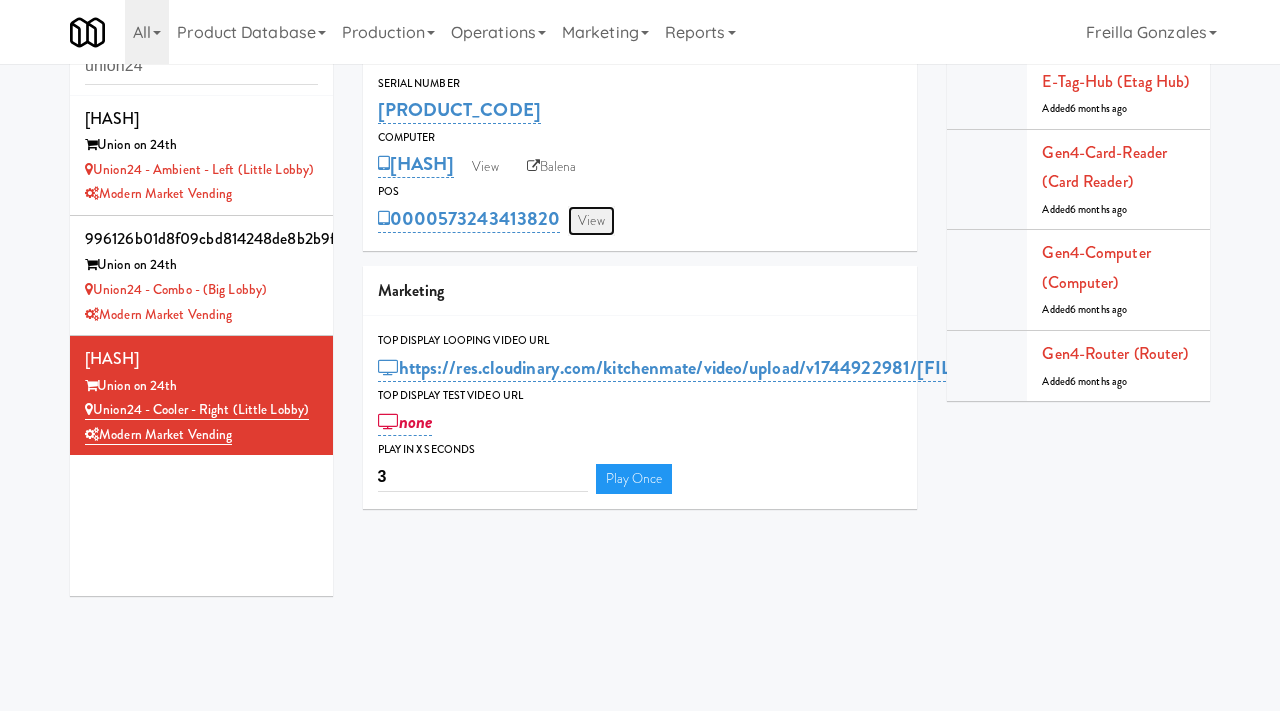 click on "View" at bounding box center (591, 221) 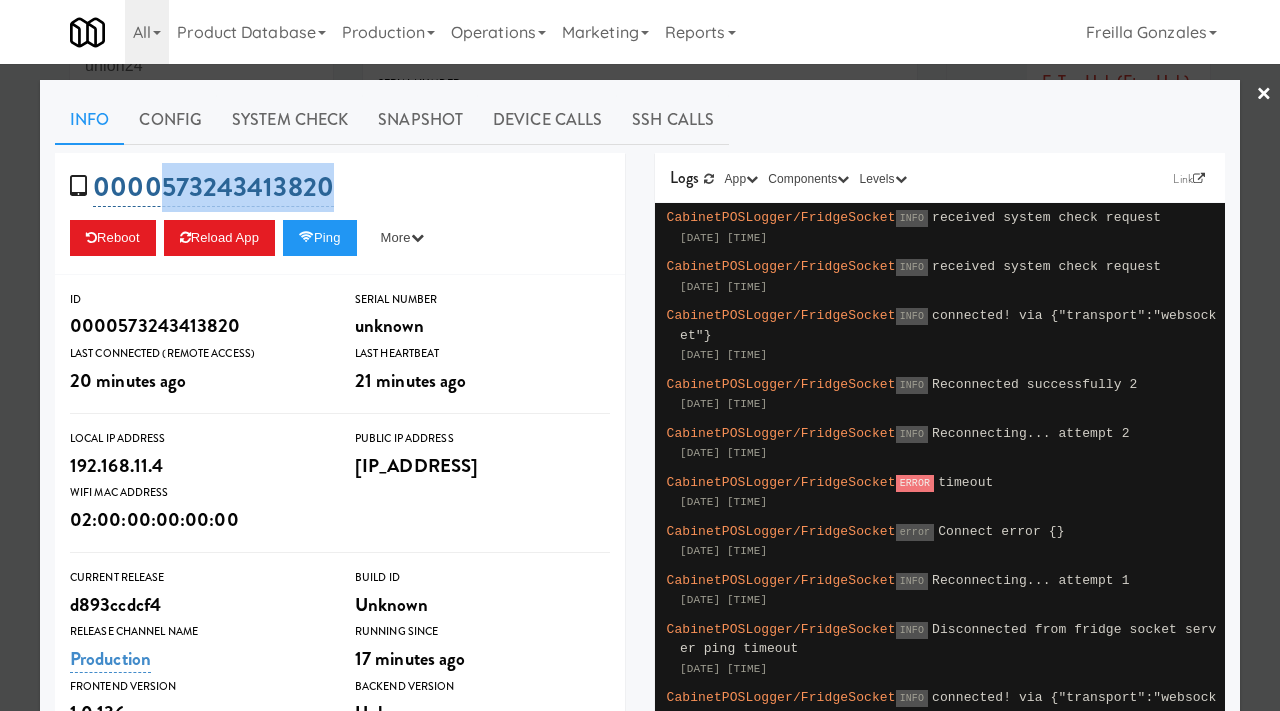 drag, startPoint x: 350, startPoint y: 192, endPoint x: 170, endPoint y: 175, distance: 180.801 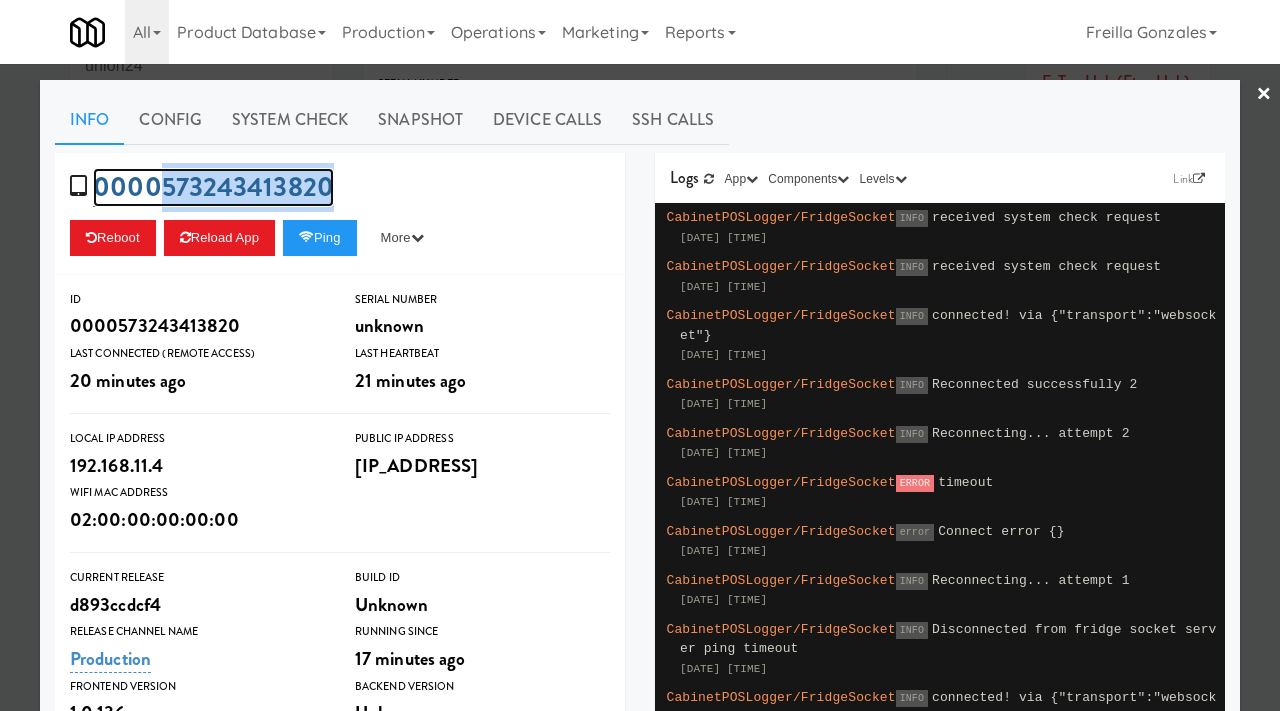copy on "[SERIAL_NUMBER]" 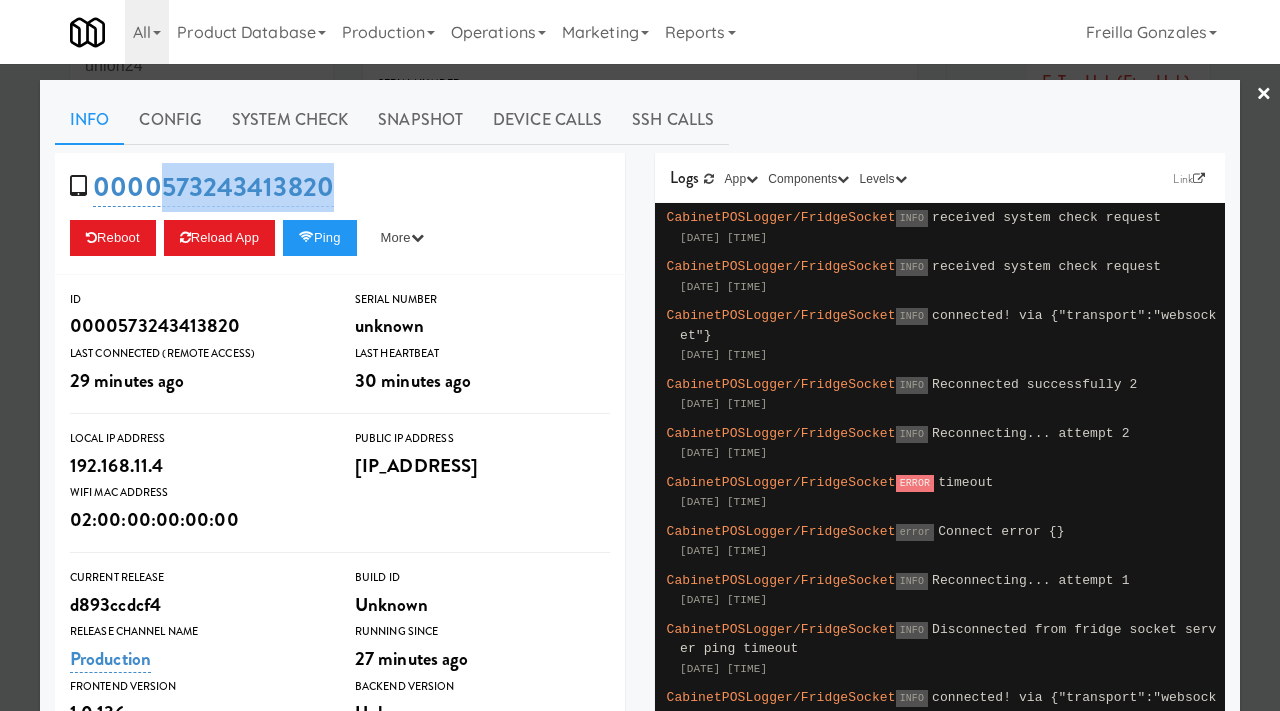 click at bounding box center [640, 355] 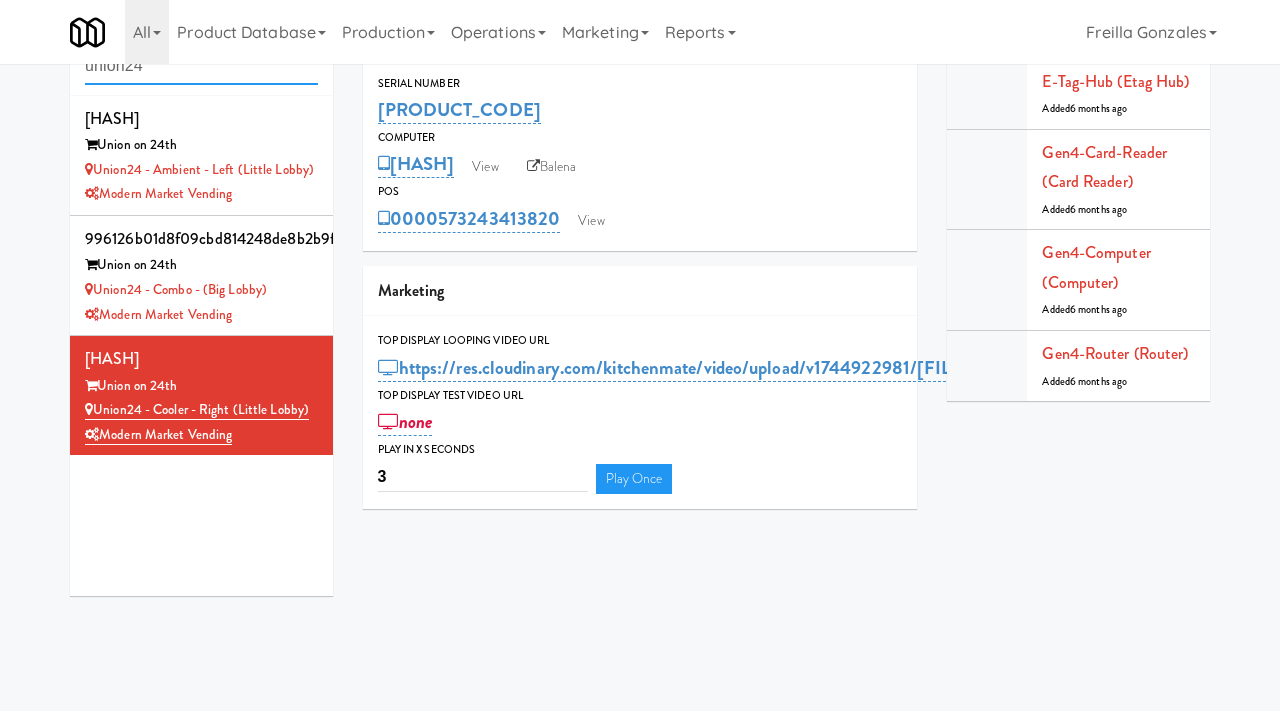 click on "union24" at bounding box center (201, 66) 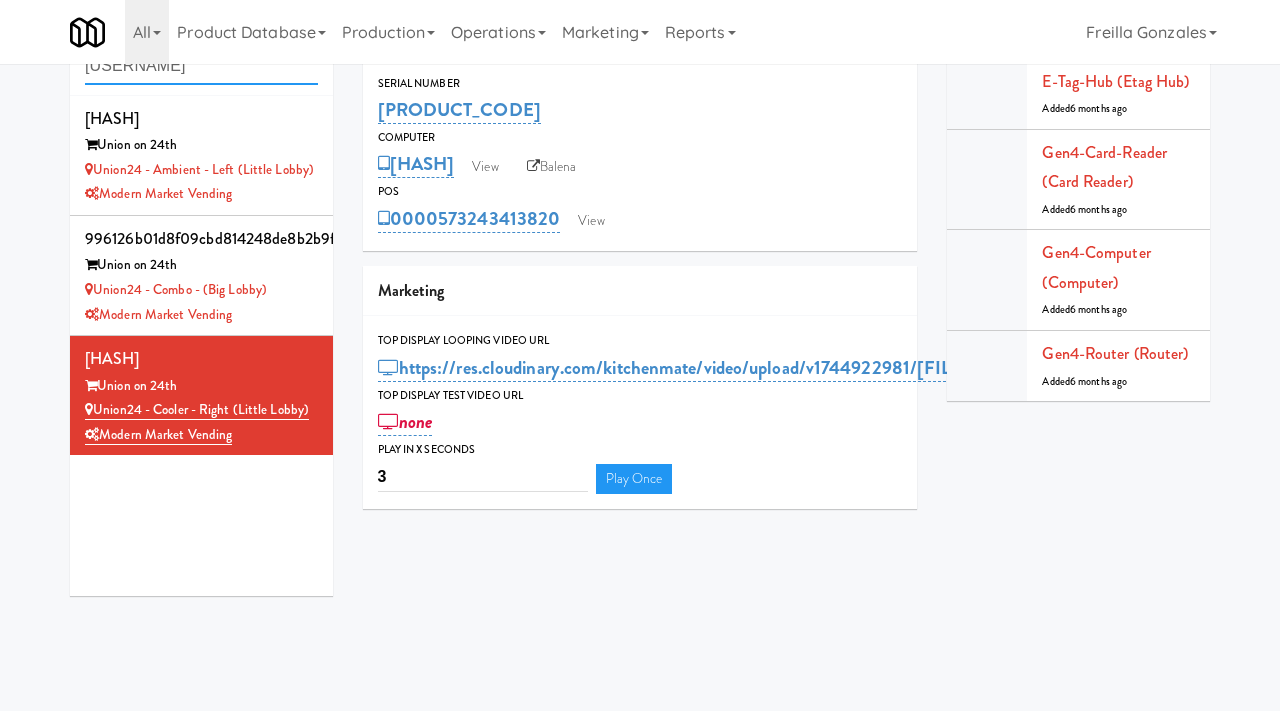 type on "[USERNAME]" 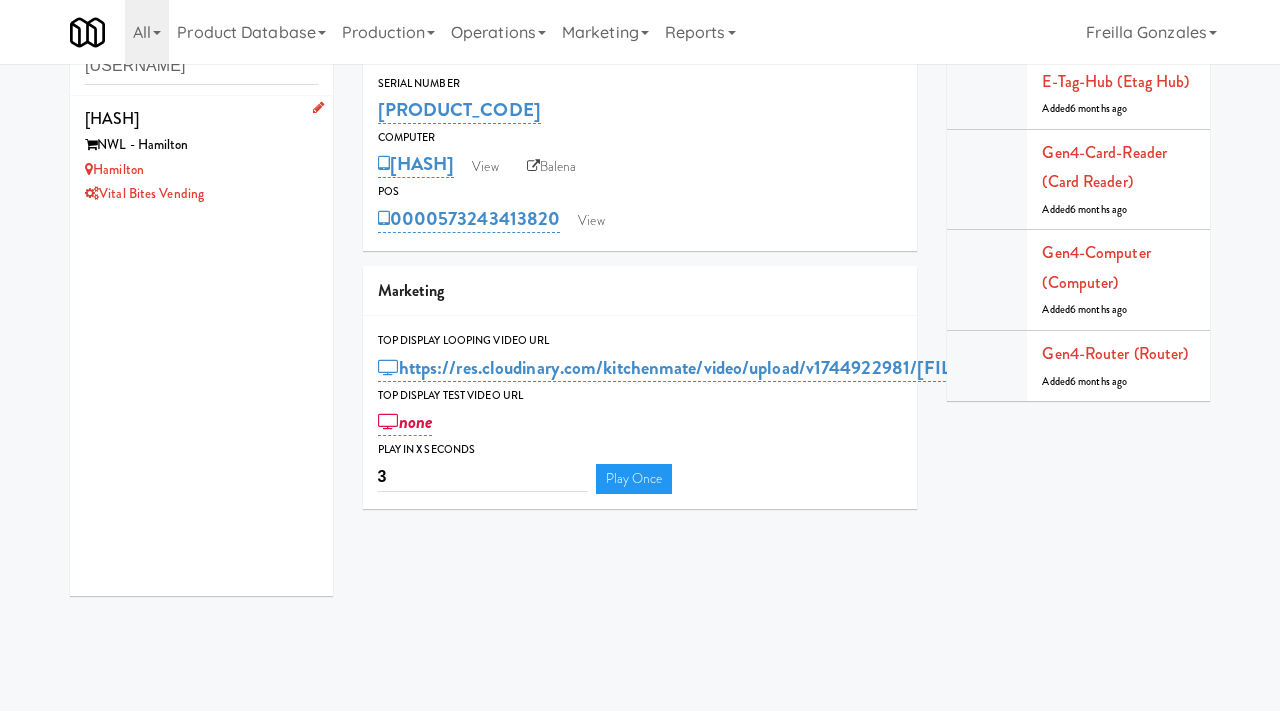 click on "Hamilton" at bounding box center (201, 170) 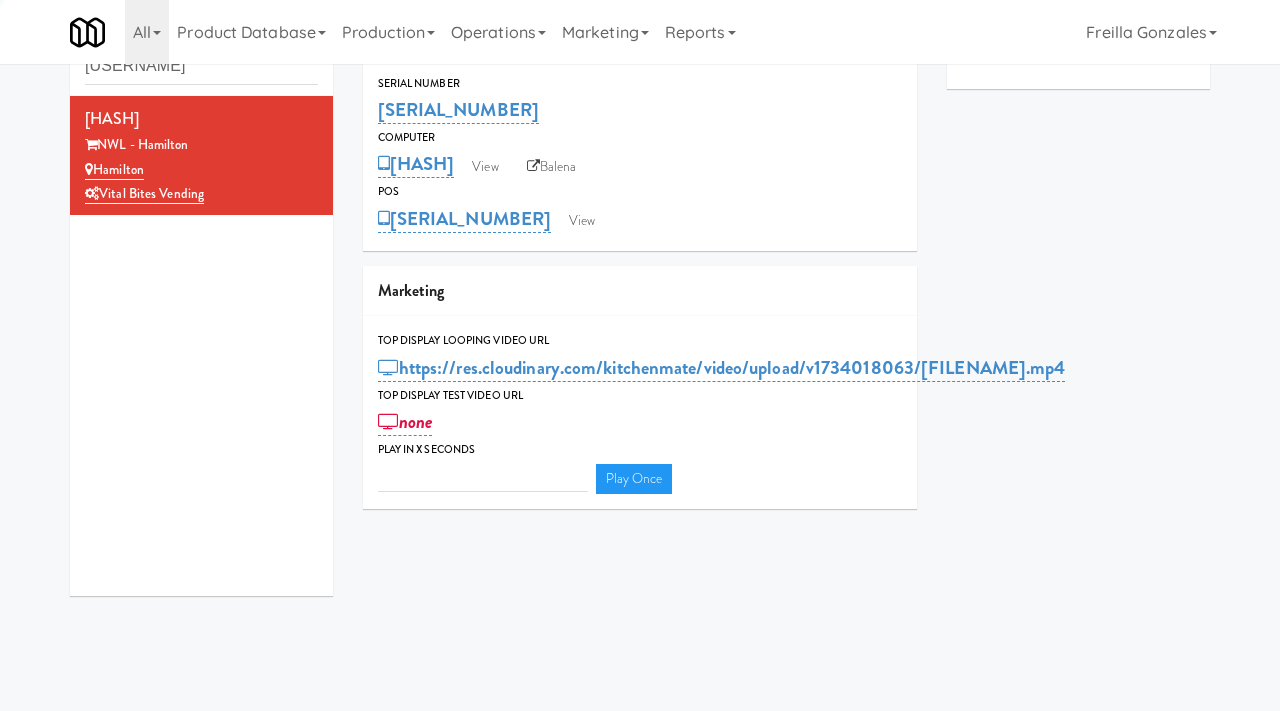 type on "3" 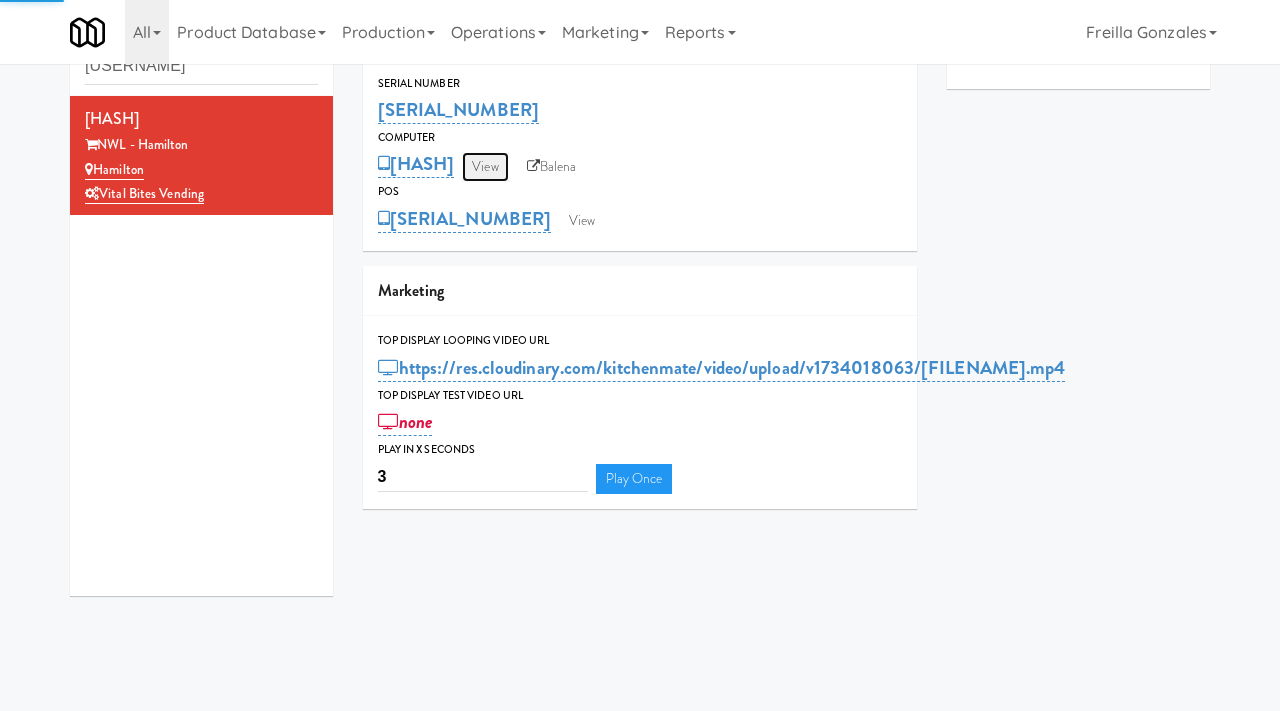 click on "View" at bounding box center [485, 167] 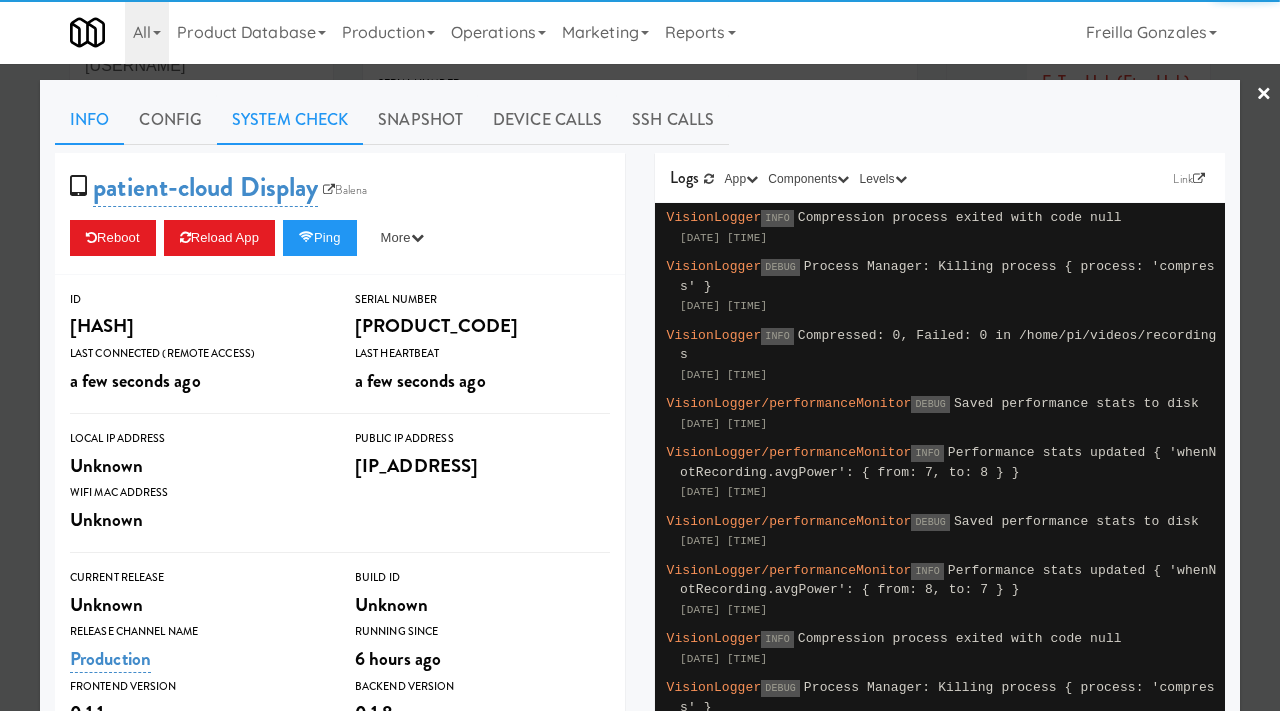 click on "System Check" at bounding box center (290, 120) 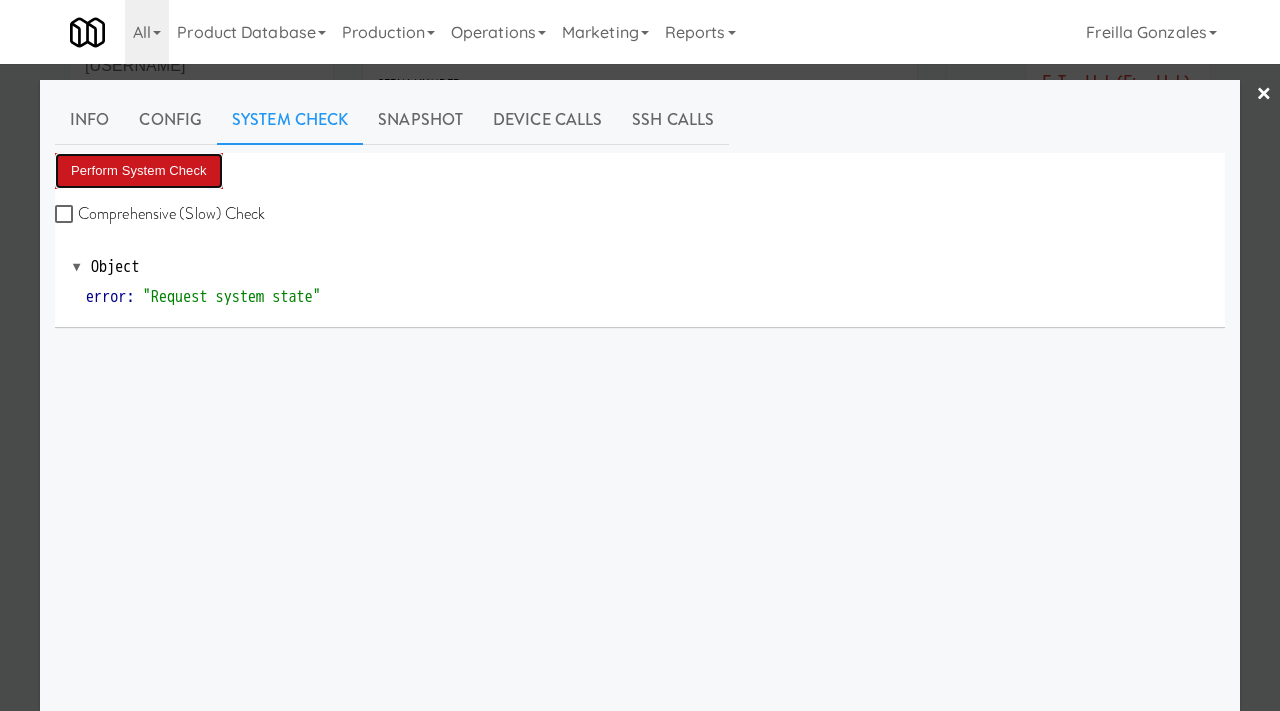 click on "Perform System Check" at bounding box center (139, 171) 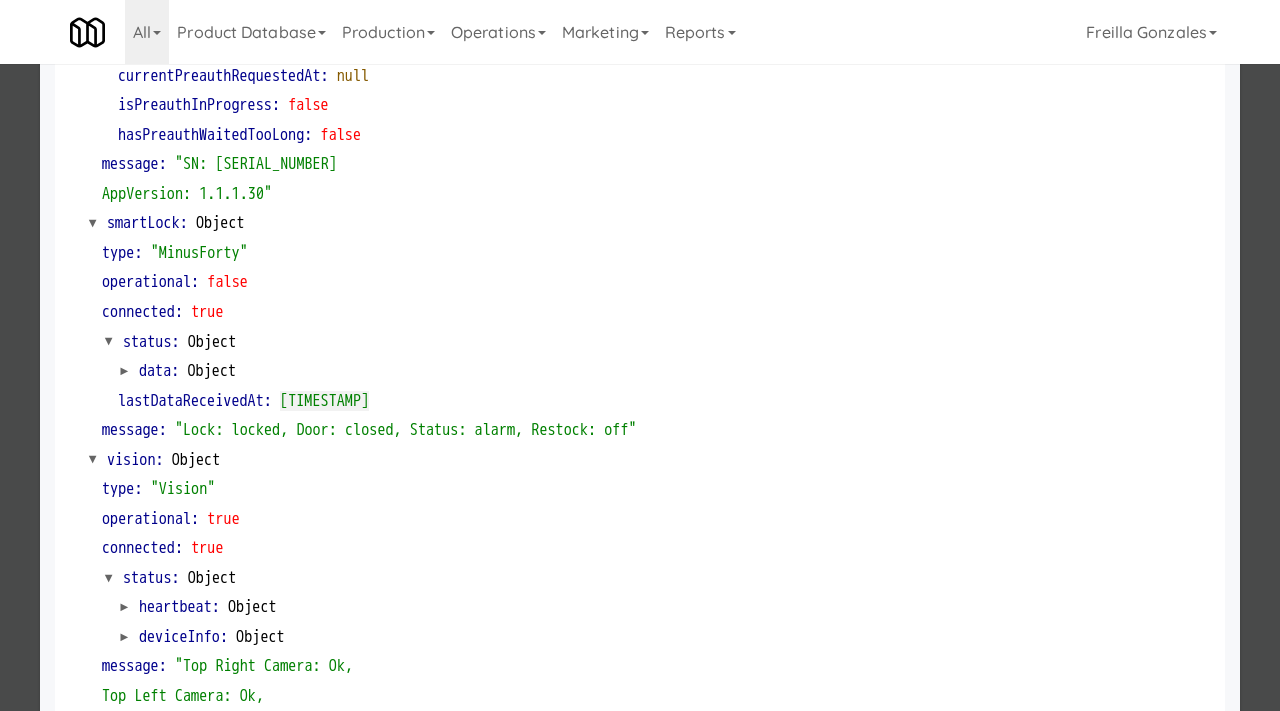 scroll, scrollTop: 0, scrollLeft: 0, axis: both 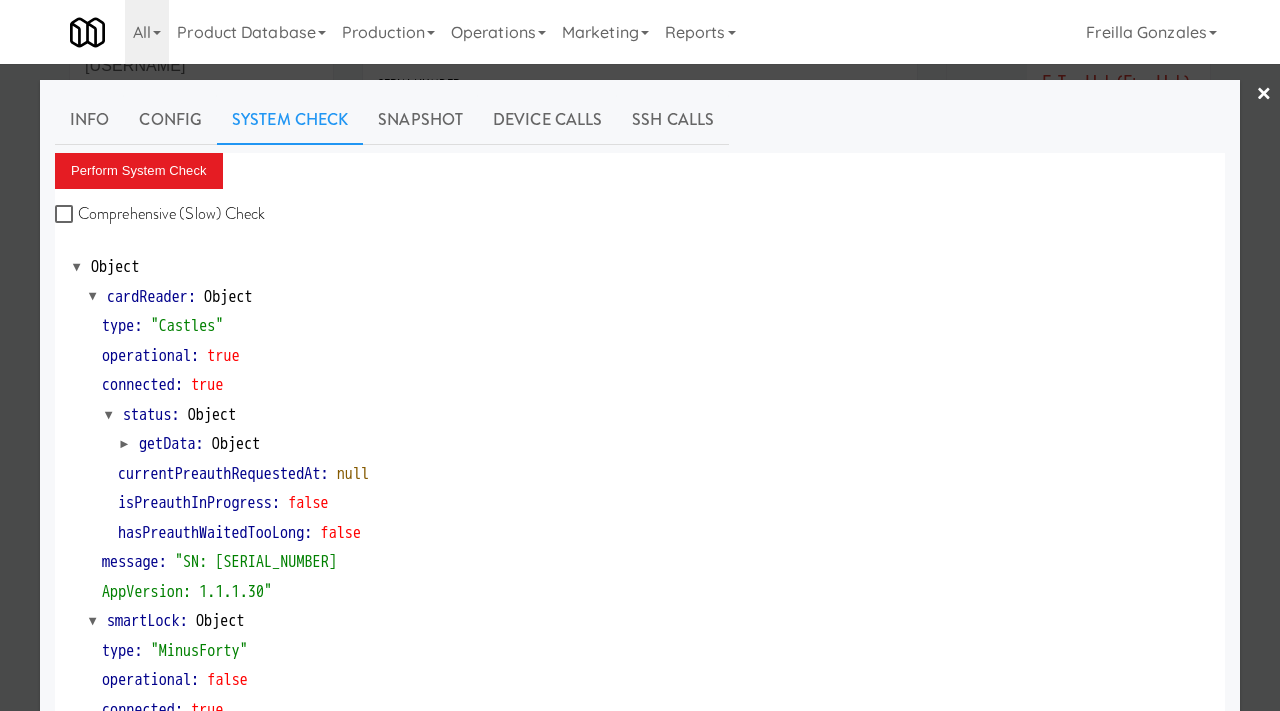 click at bounding box center [640, 355] 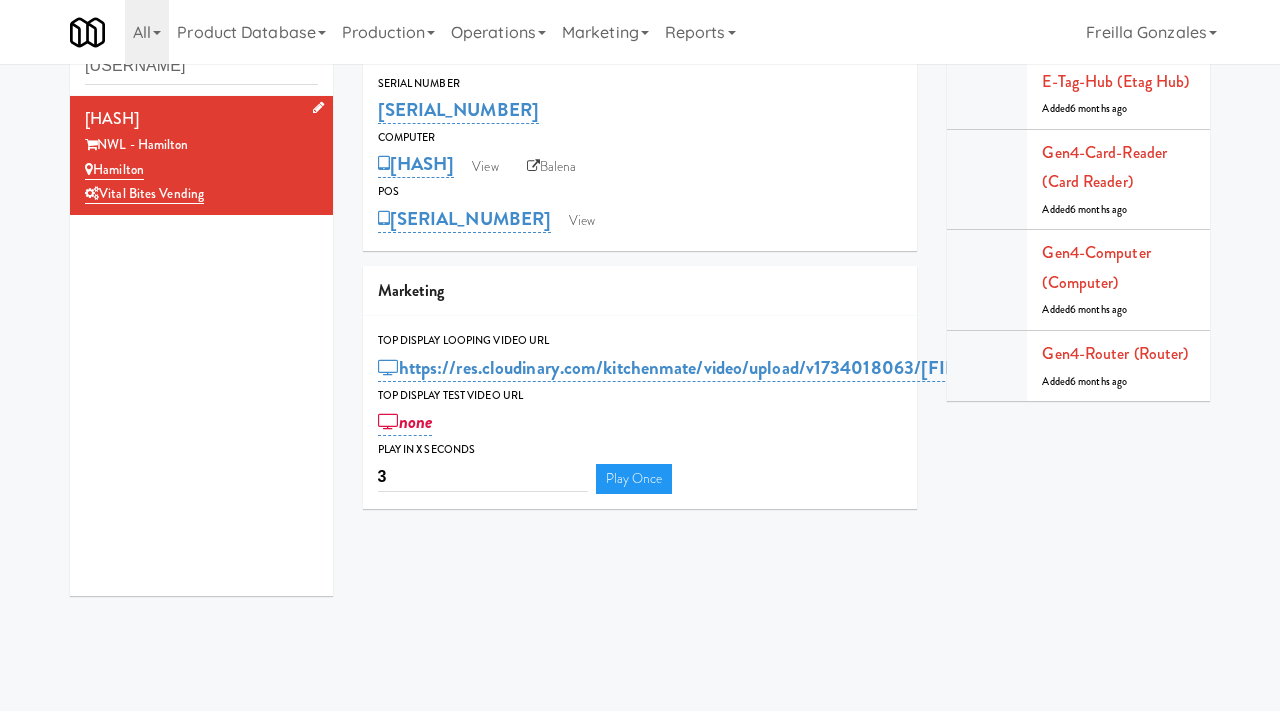 scroll, scrollTop: 0, scrollLeft: 0, axis: both 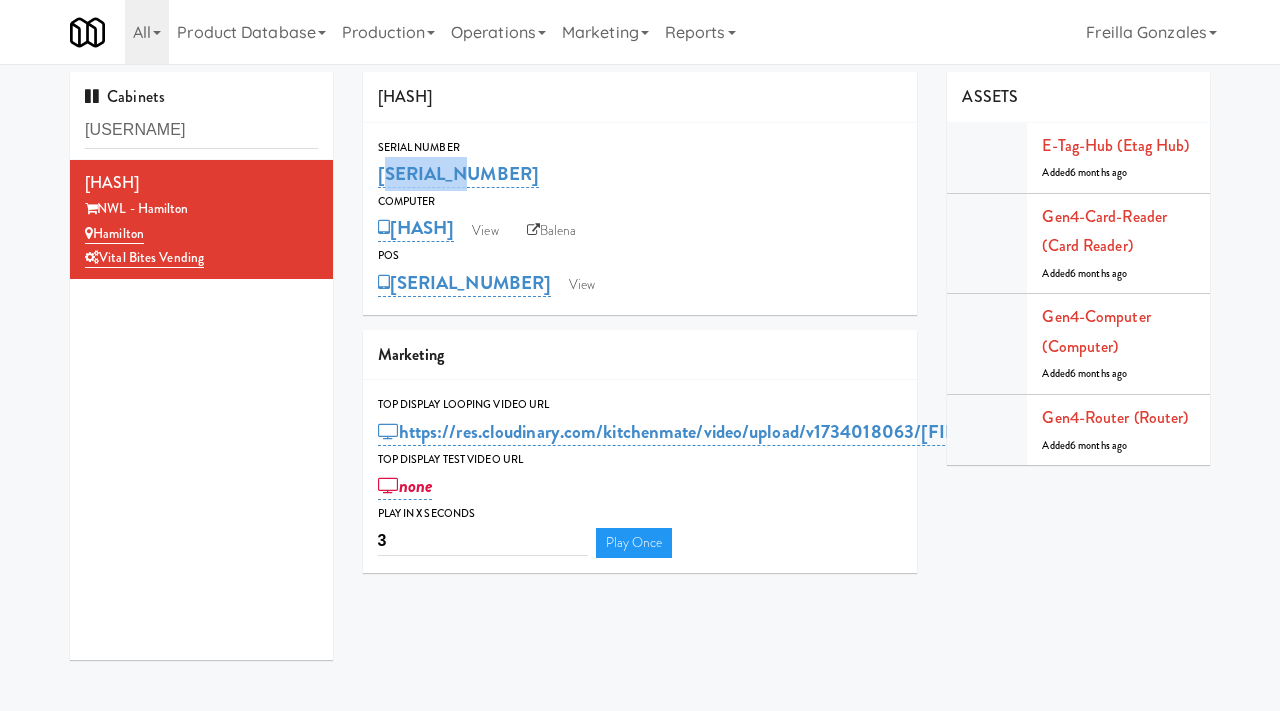 drag, startPoint x: 475, startPoint y: 172, endPoint x: 372, endPoint y: 165, distance: 103.23759 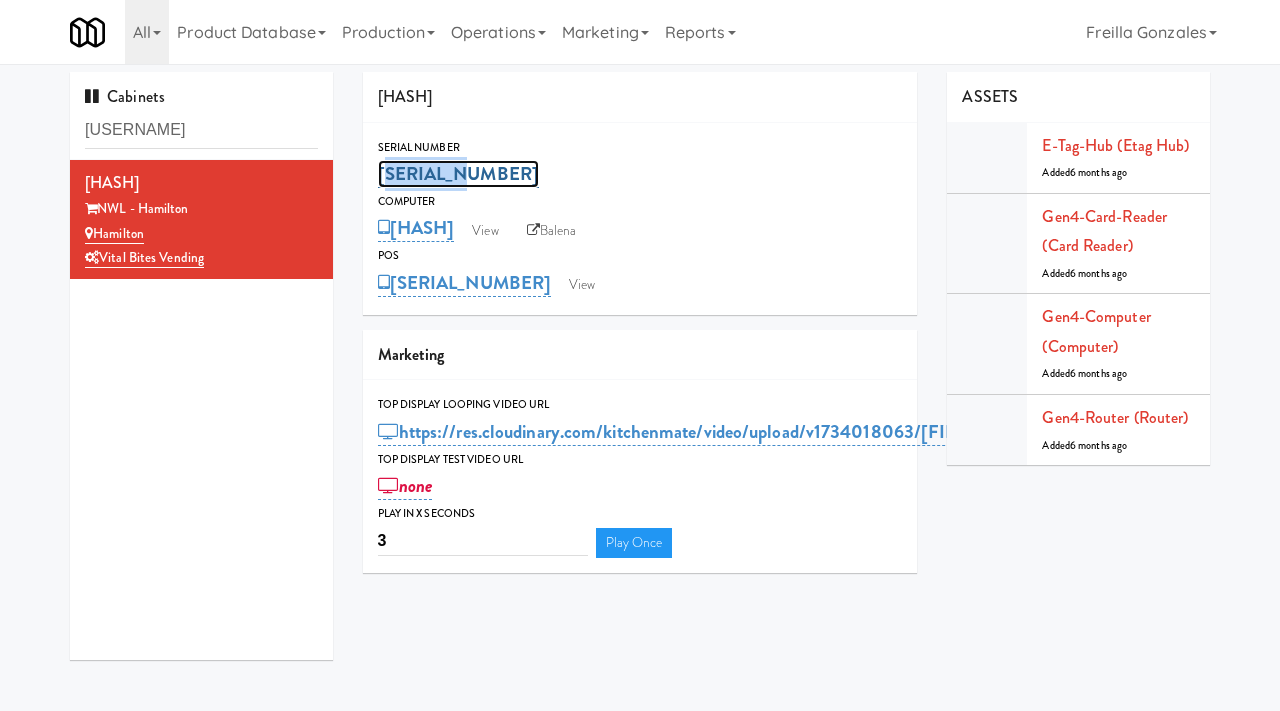 copy on "[SERIAL_NUMBER]" 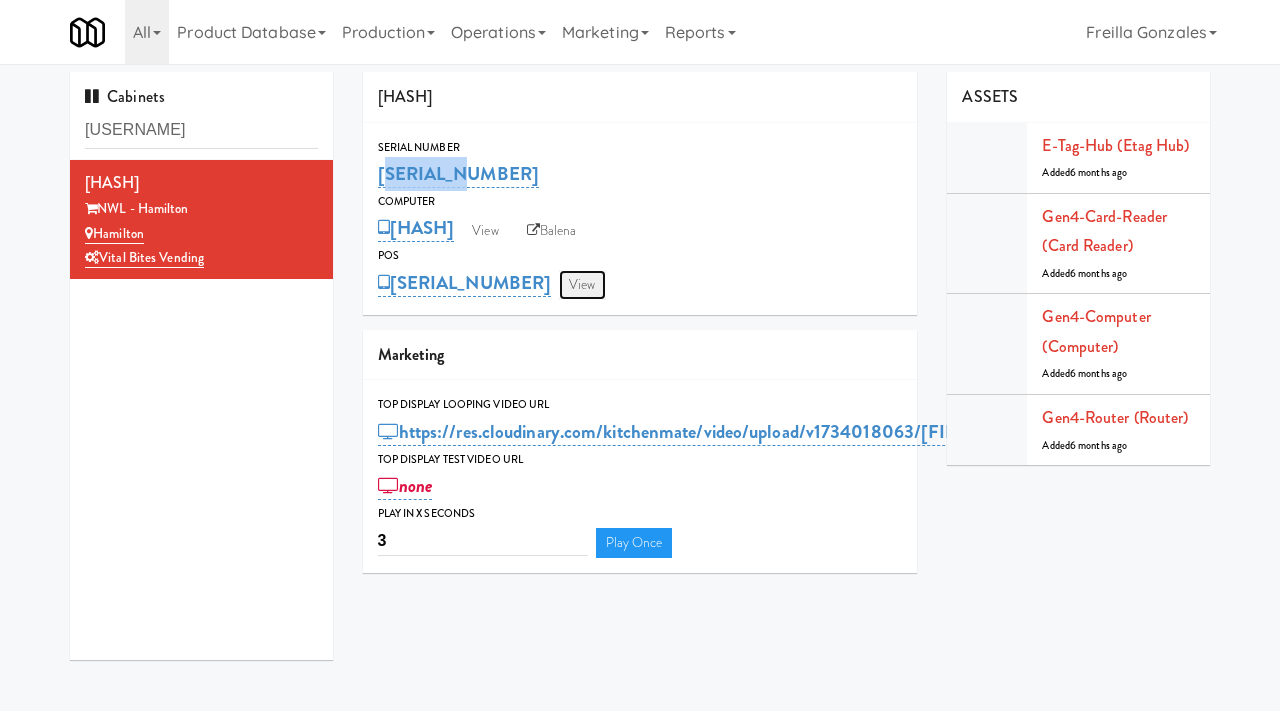 click on "View" at bounding box center (582, 285) 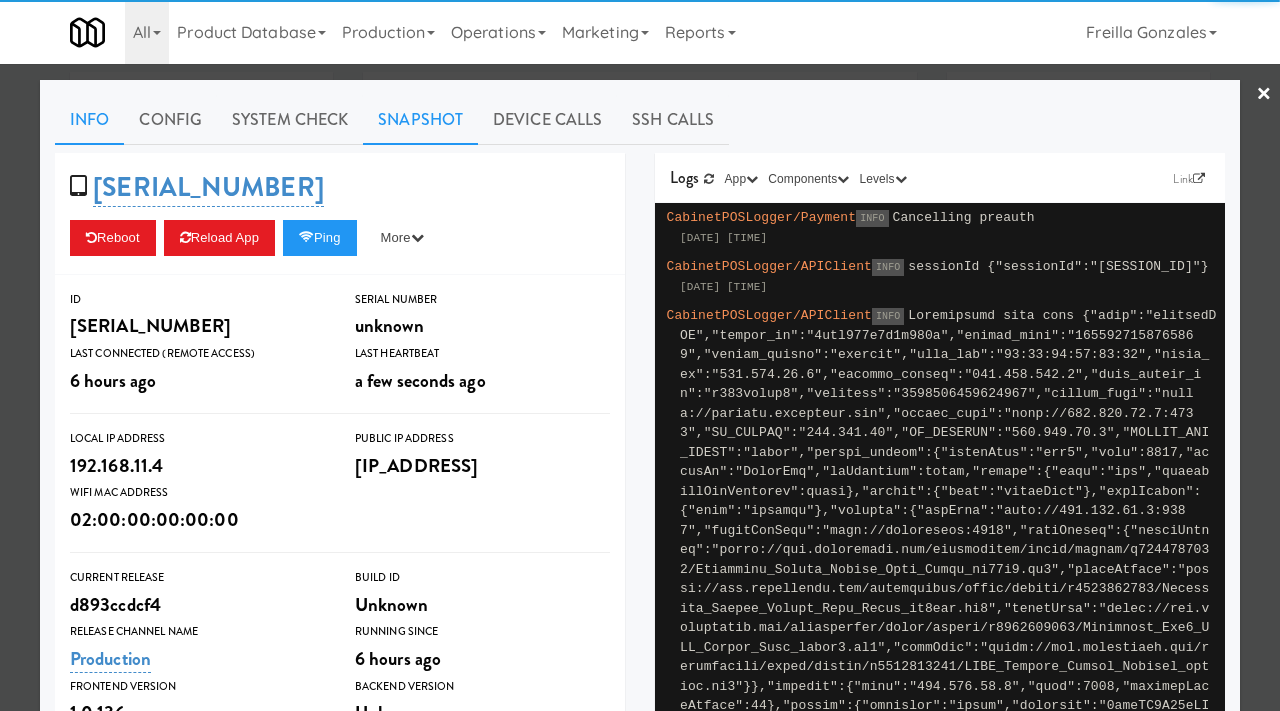click on "Snapshot" at bounding box center (420, 120) 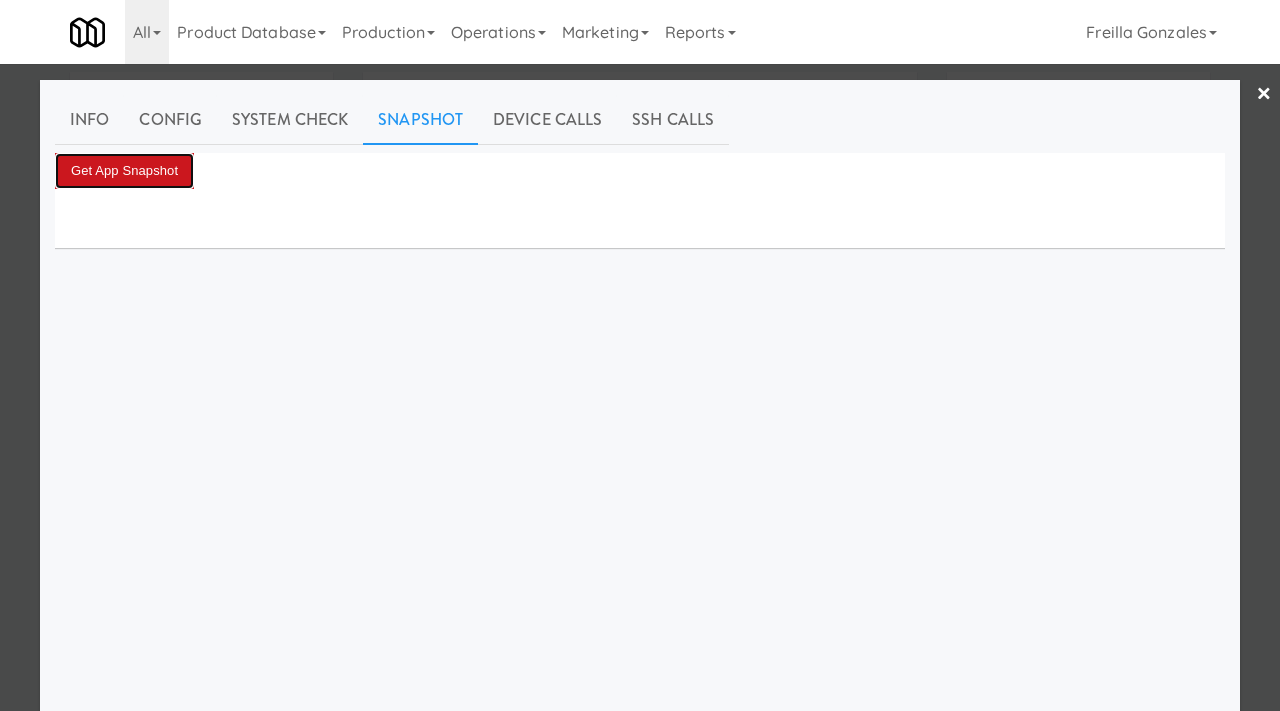 click on "Get App Snapshot" at bounding box center (124, 171) 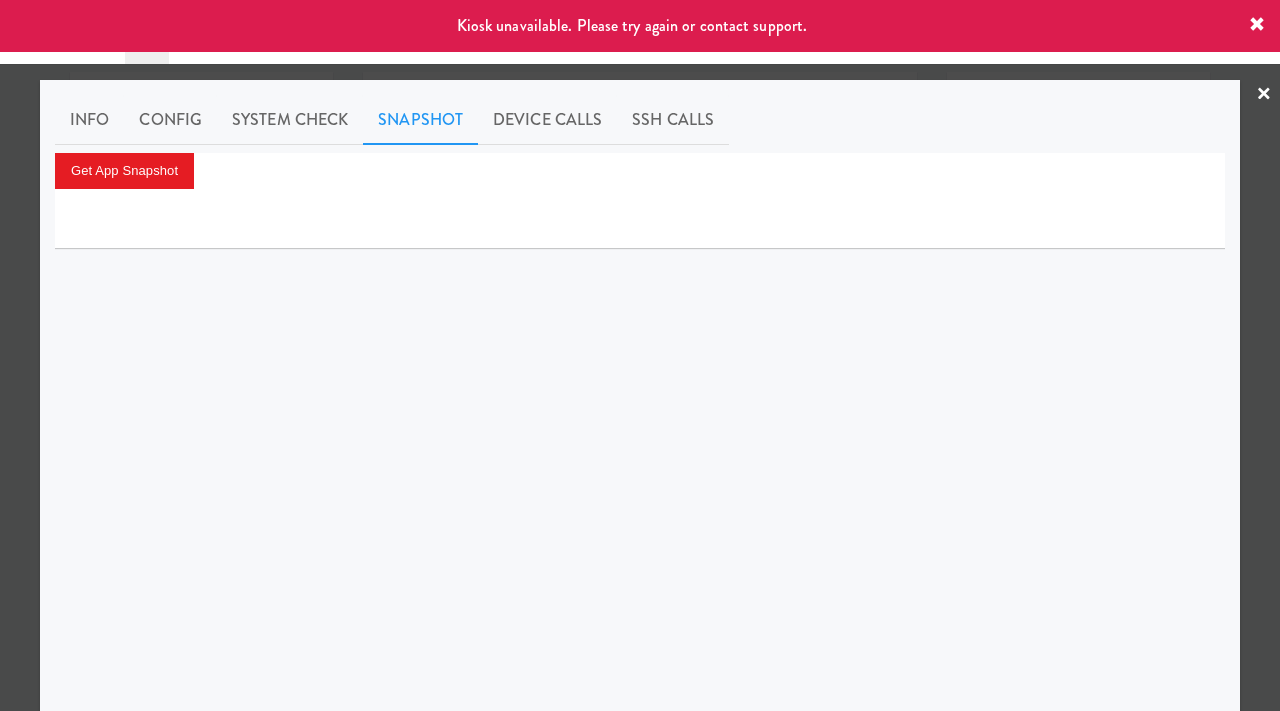 click at bounding box center (640, 355) 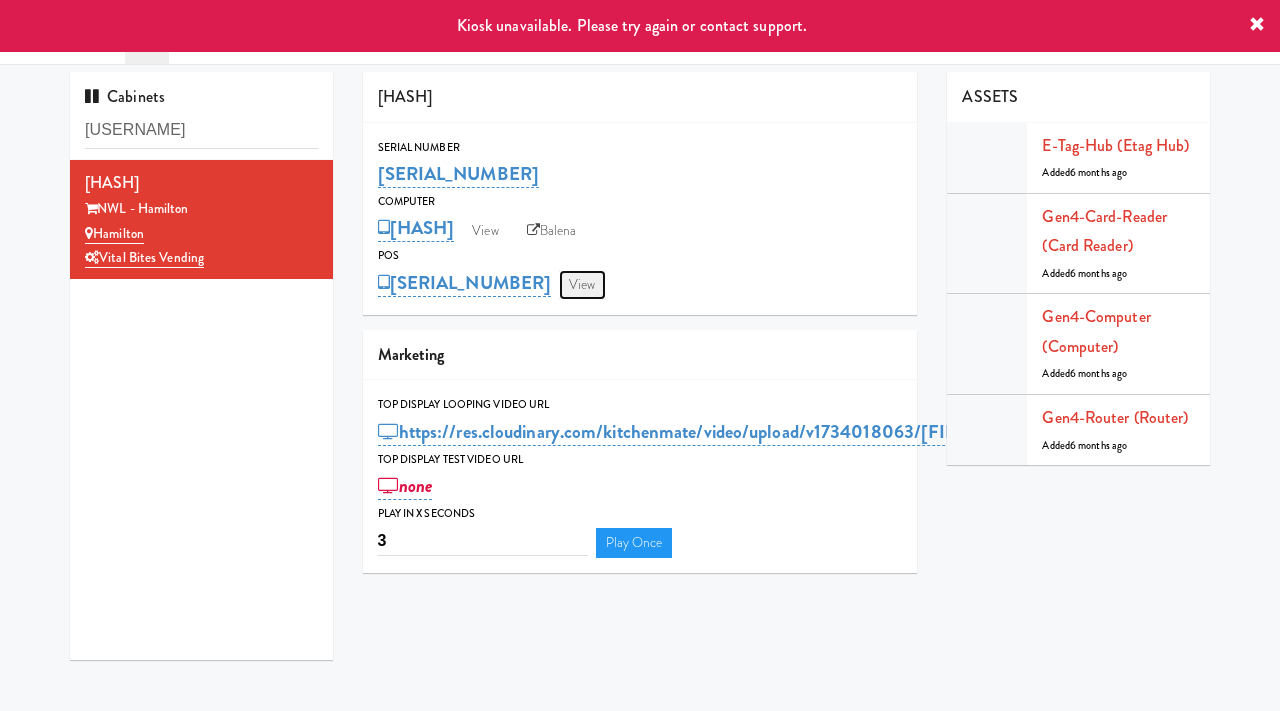 click on "View" at bounding box center (582, 285) 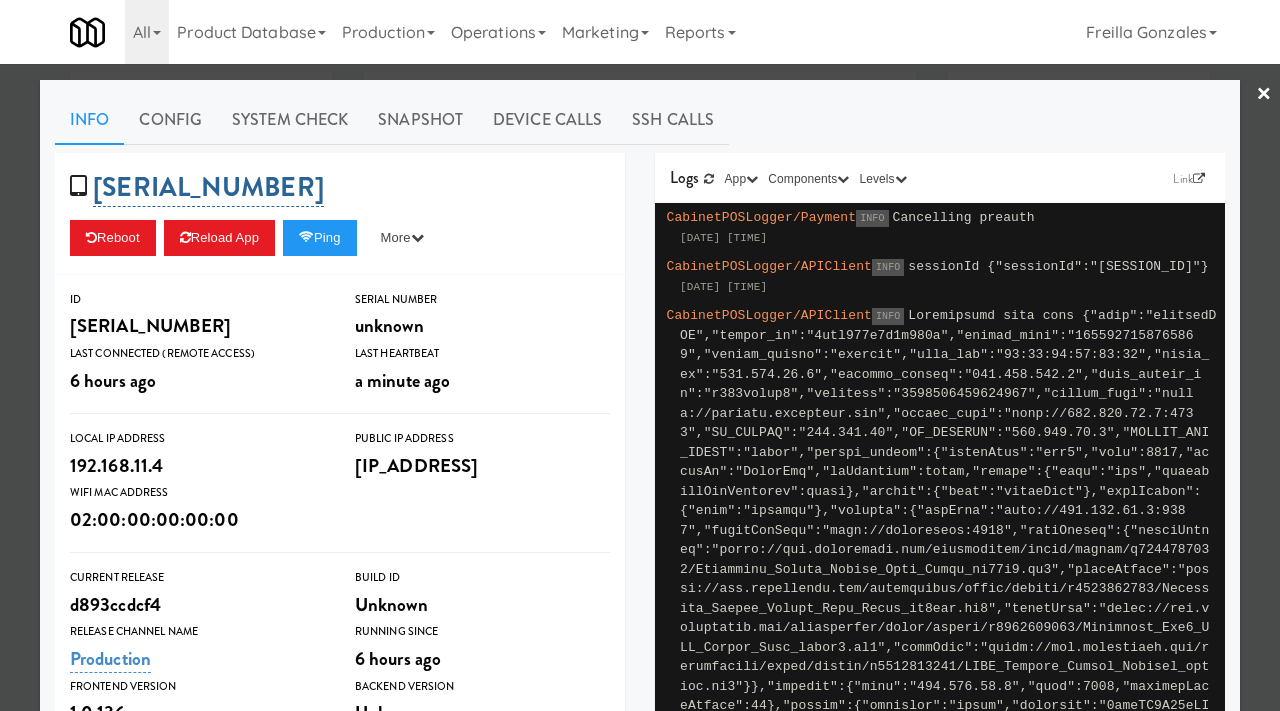 drag, startPoint x: 348, startPoint y: 182, endPoint x: 163, endPoint y: 188, distance: 185.09727 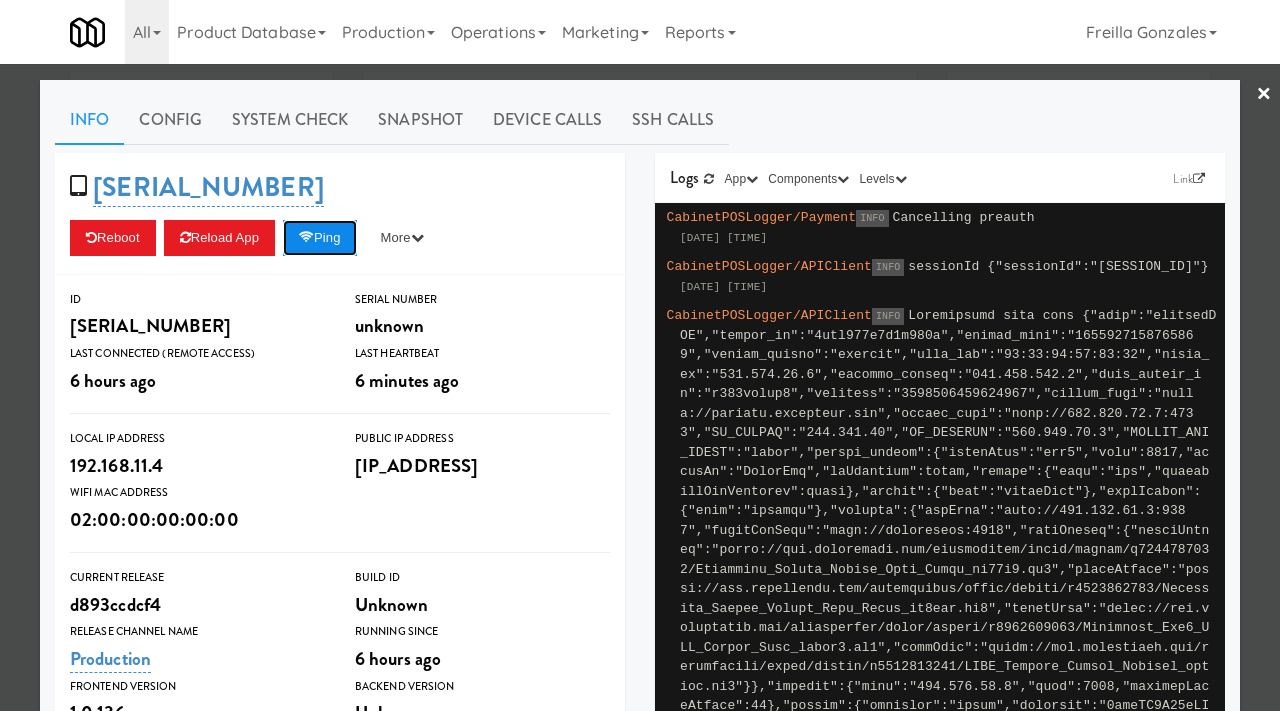 click on "Ping" at bounding box center [320, 238] 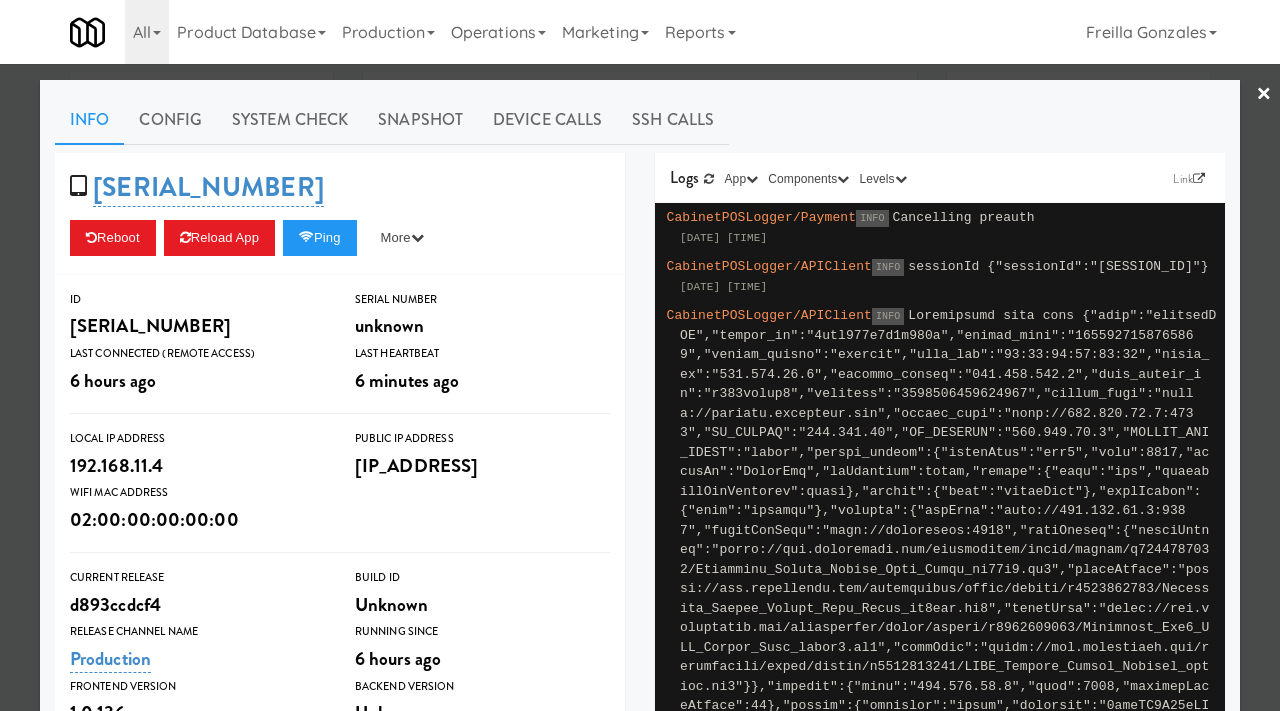click at bounding box center (640, 355) 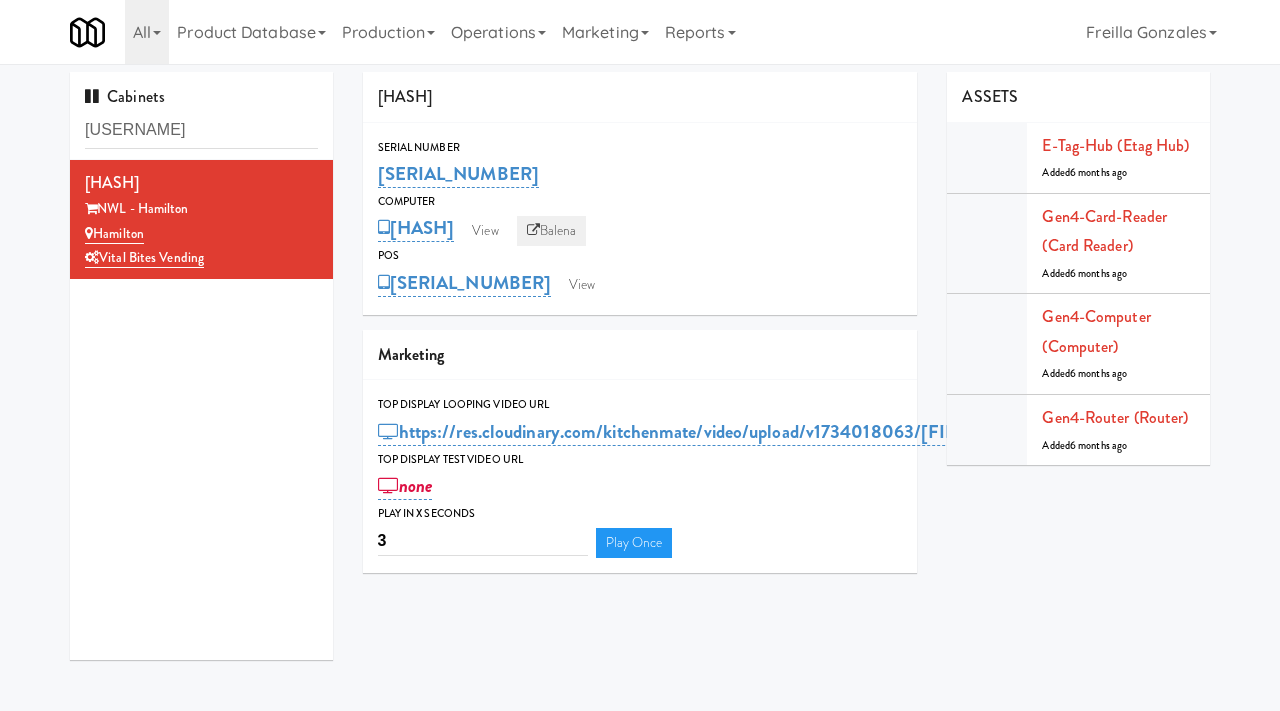 click on "Balena" at bounding box center (552, 231) 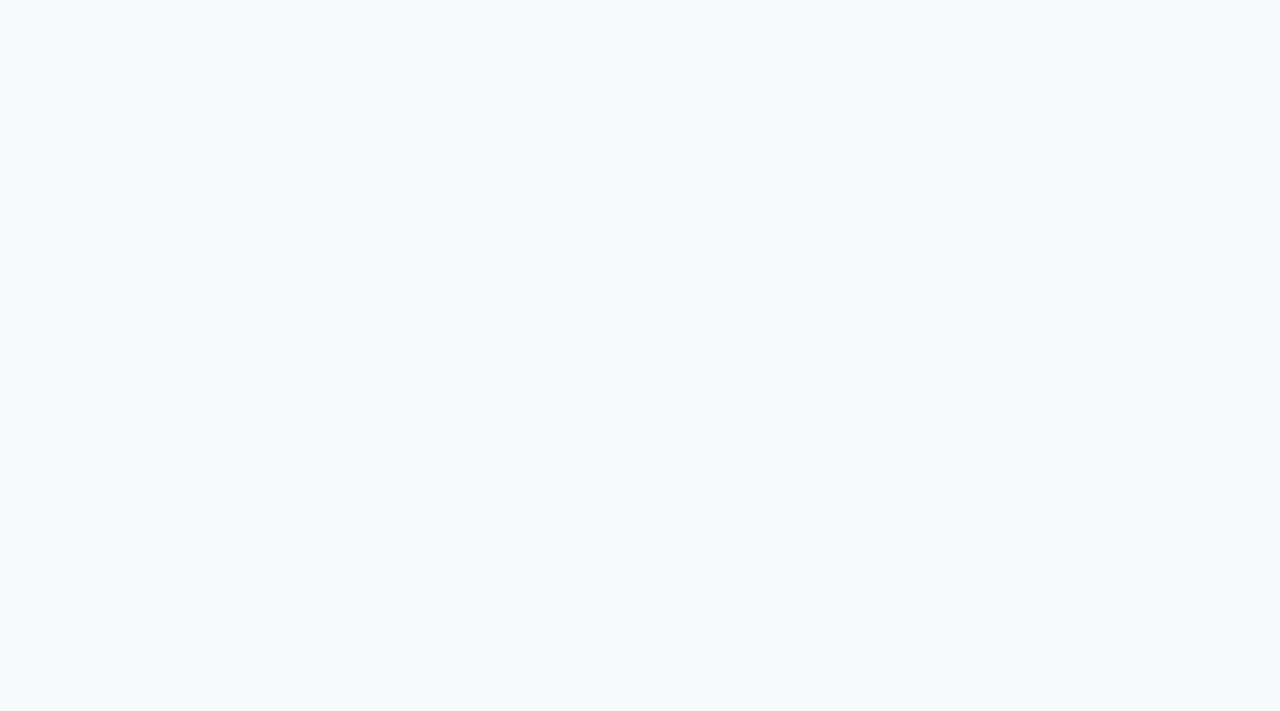 scroll, scrollTop: 0, scrollLeft: 0, axis: both 